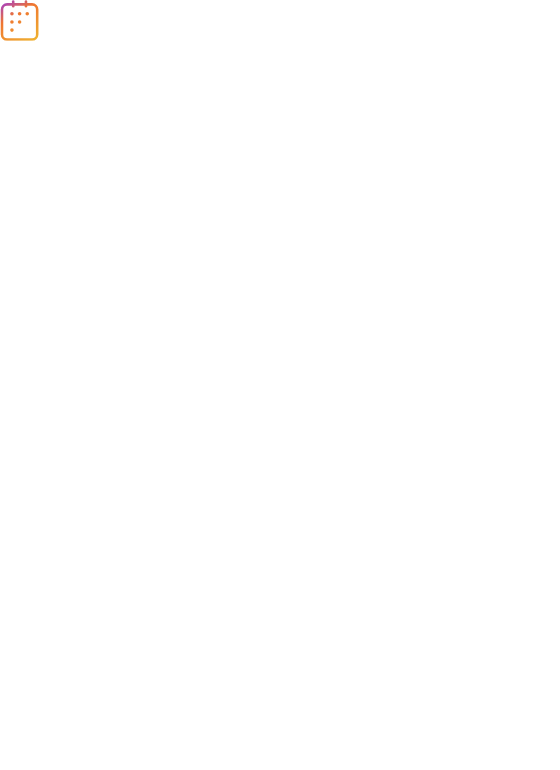 scroll, scrollTop: 0, scrollLeft: 0, axis: both 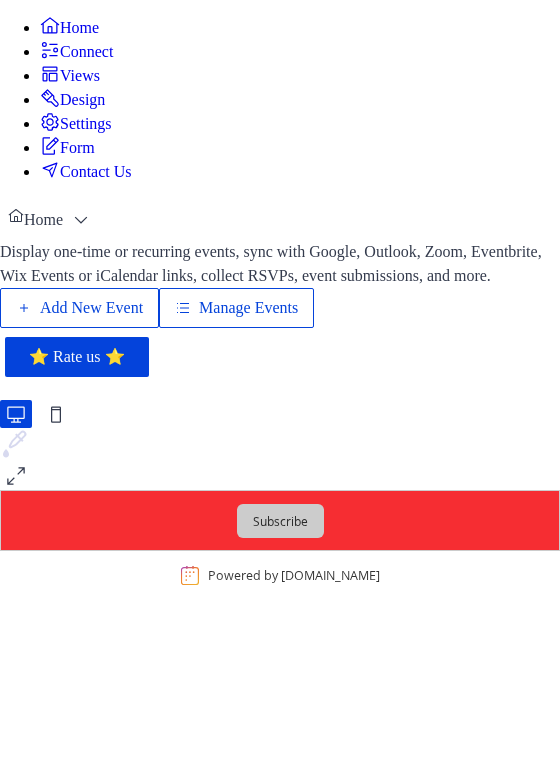 click on "Manage Events" at bounding box center [248, 308] 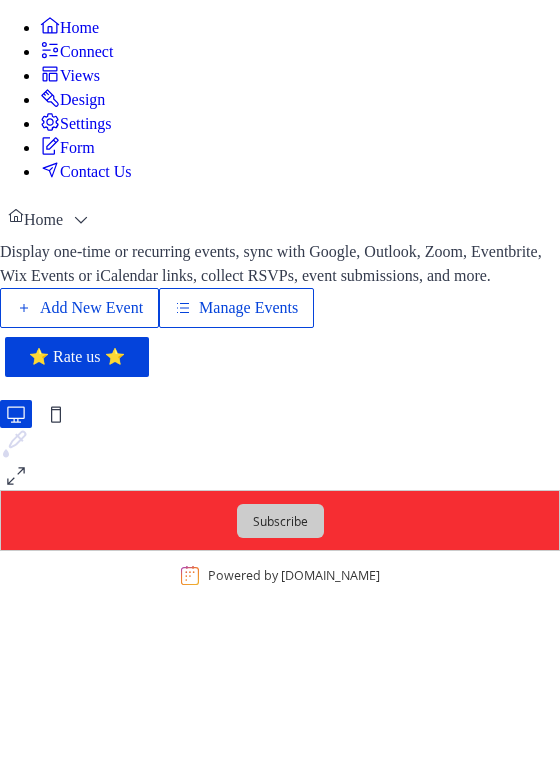 click on "Manage Events" at bounding box center (248, 308) 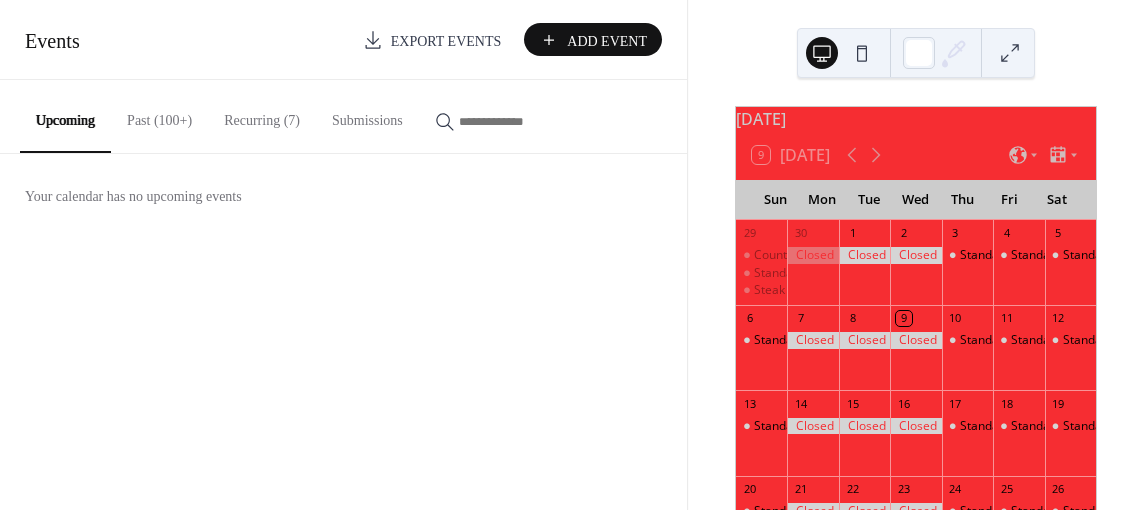 scroll, scrollTop: 0, scrollLeft: 0, axis: both 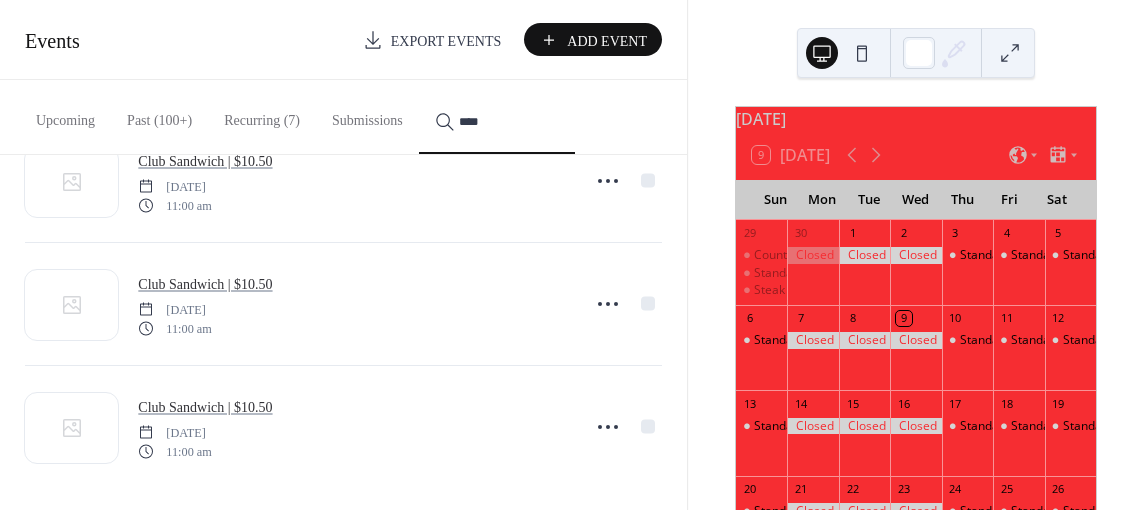 type on "****" 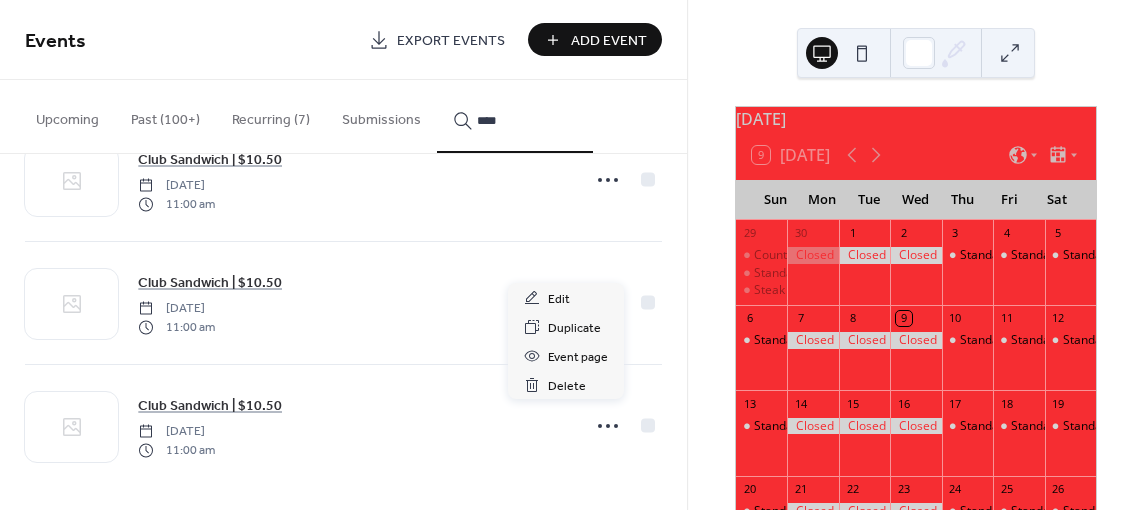 click 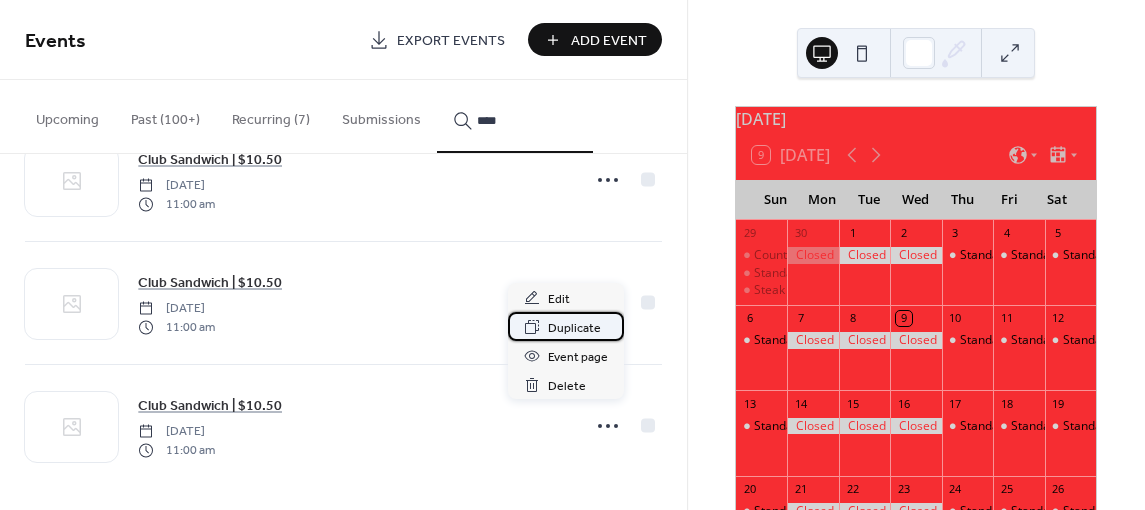 click on "Duplicate" at bounding box center (574, 328) 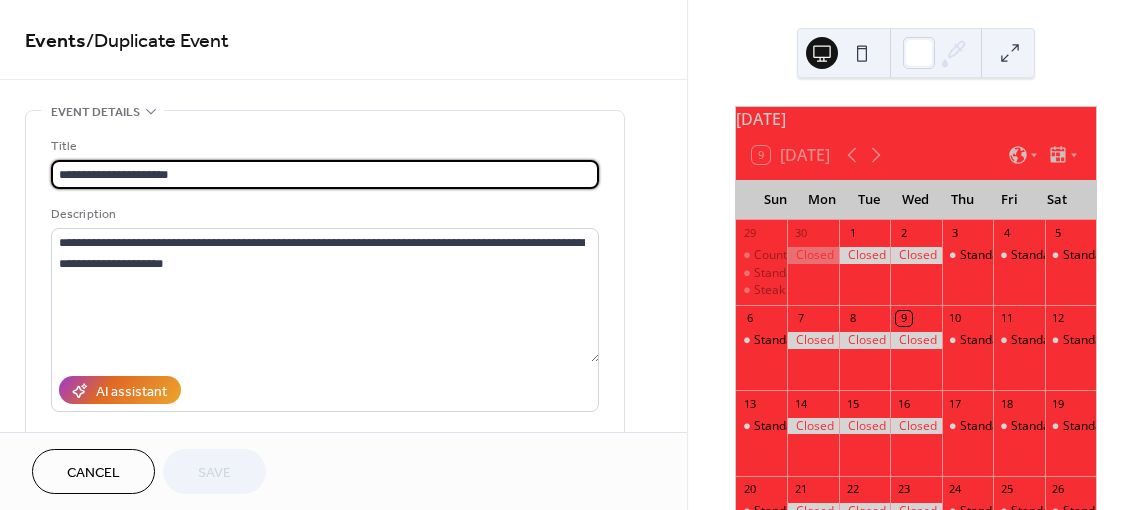 scroll, scrollTop: 500, scrollLeft: 0, axis: vertical 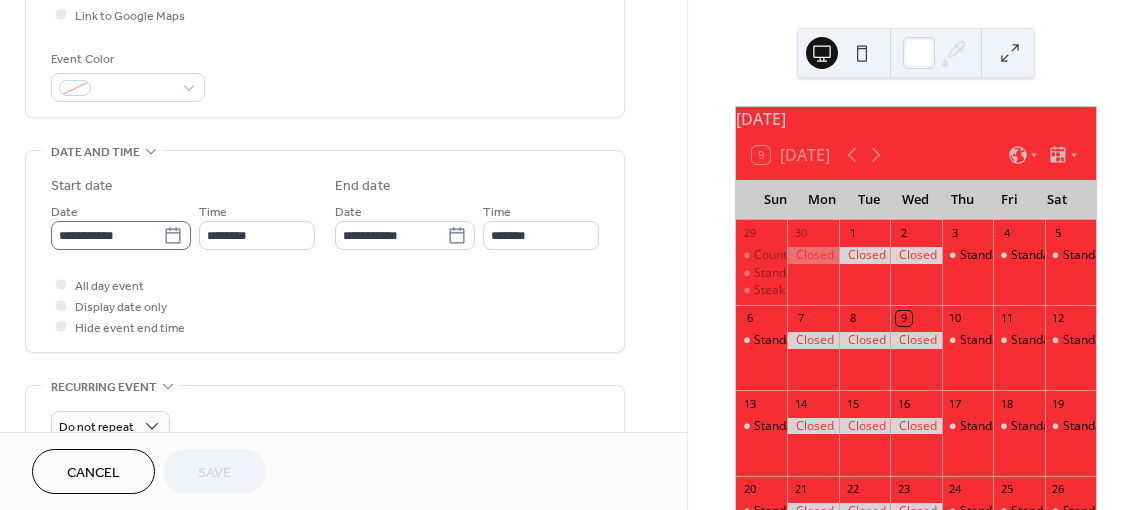 click 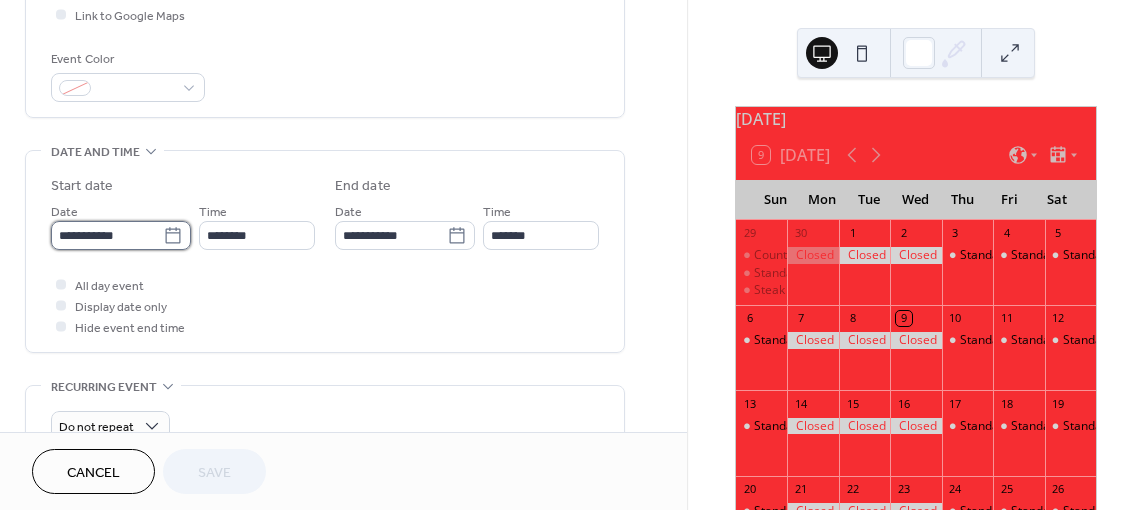 click on "**********" at bounding box center (107, 235) 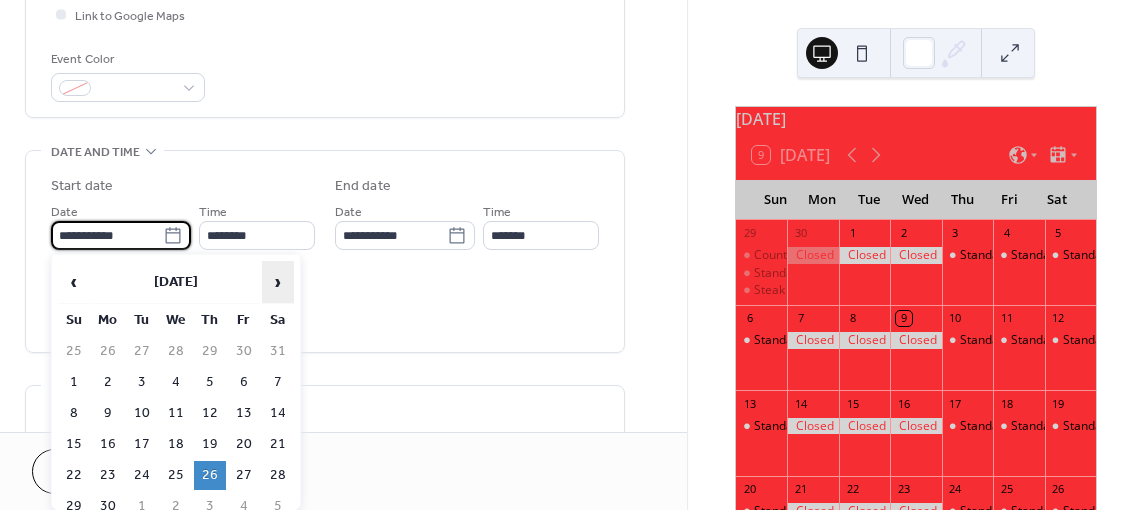 click on "›" at bounding box center [278, 282] 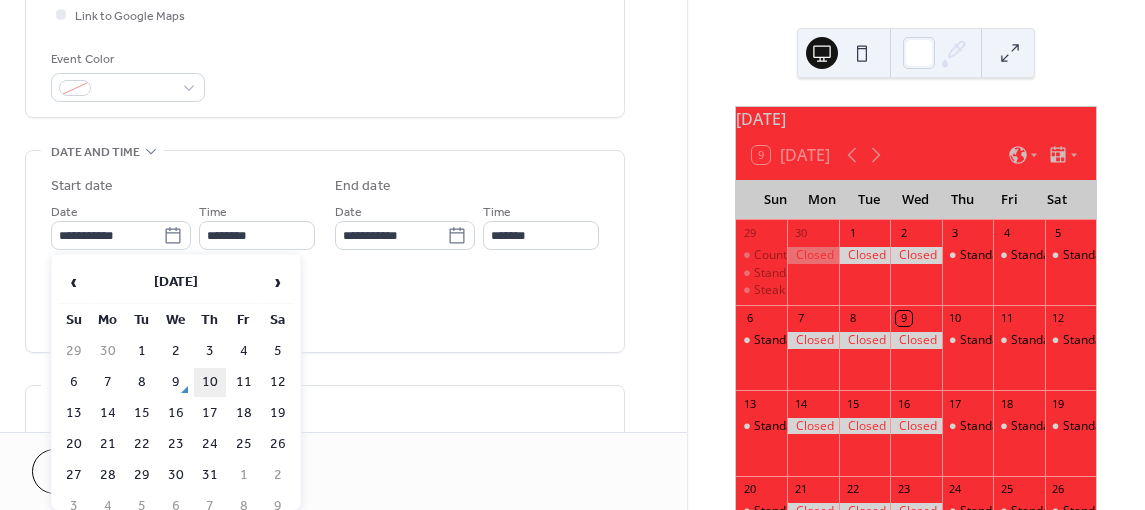 click on "10" at bounding box center [210, 382] 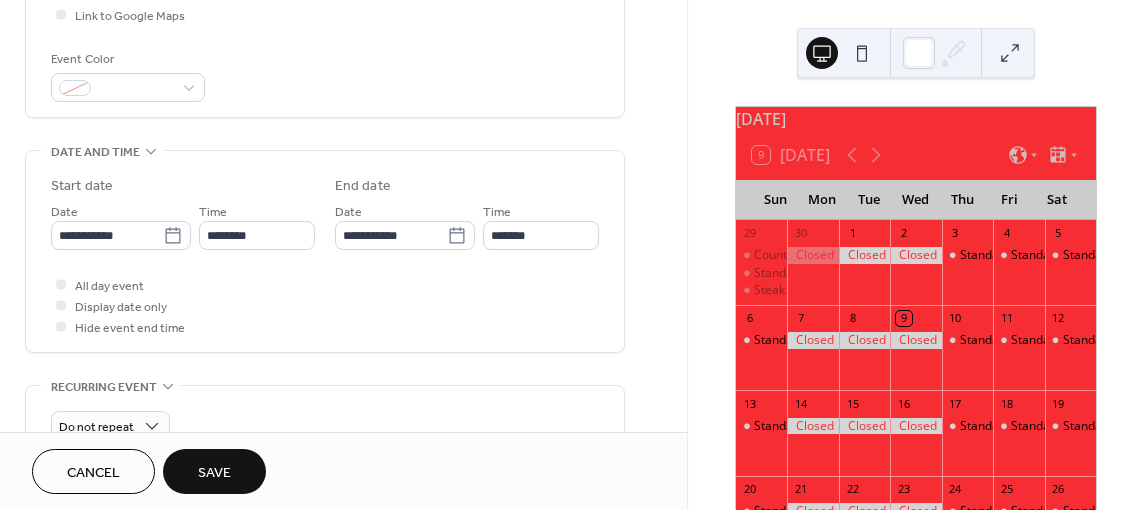 click on "All day event Display date only Hide event end time" at bounding box center (325, 305) 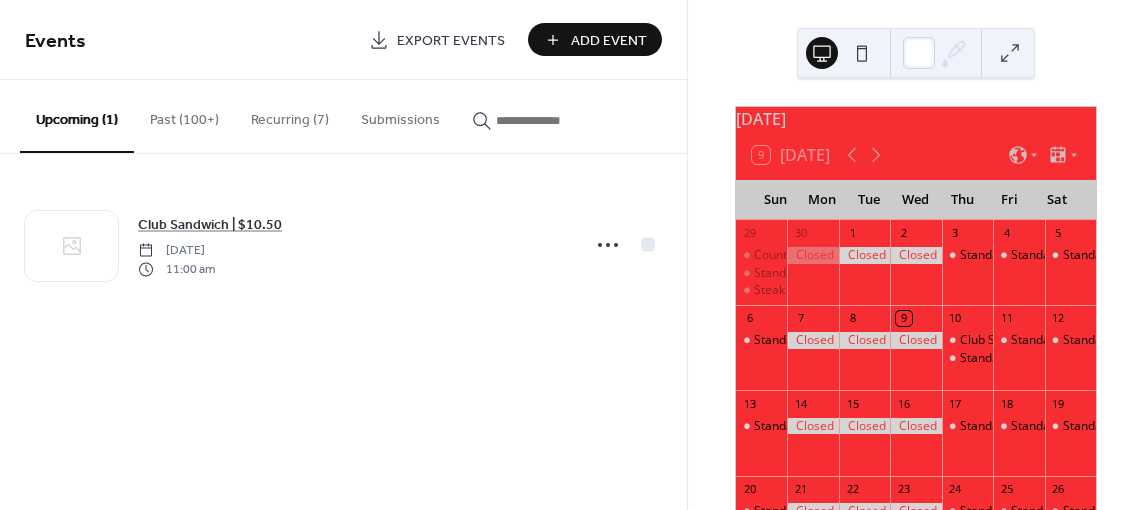 click at bounding box center [546, 120] 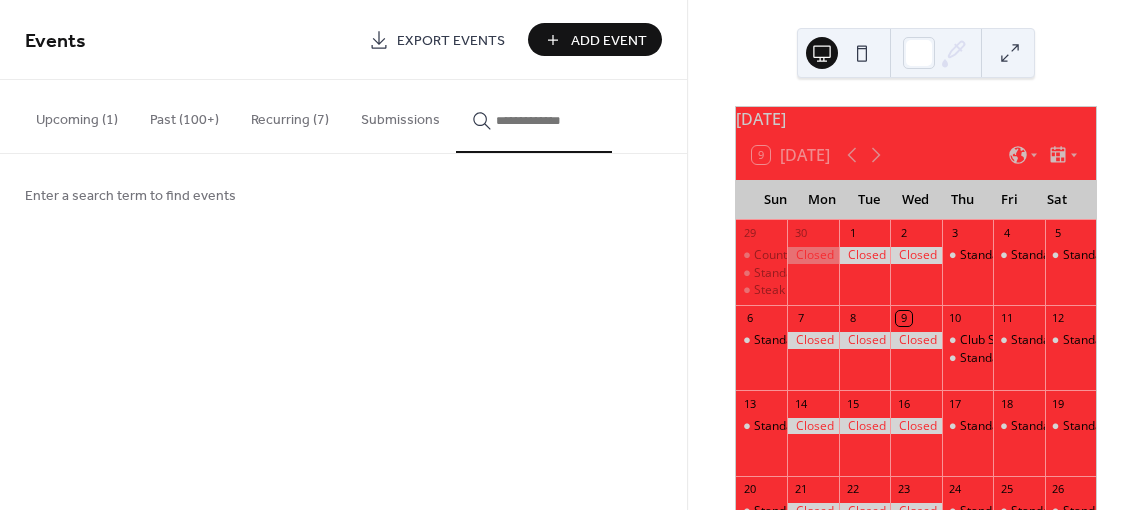 click on "Add Event" at bounding box center (595, 39) 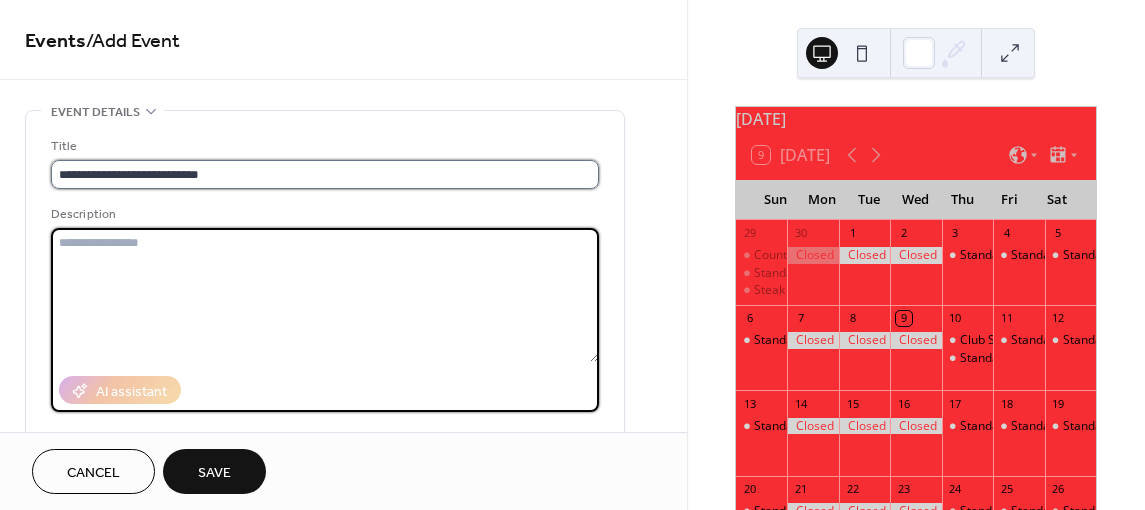 click on "**********" at bounding box center (325, 174) 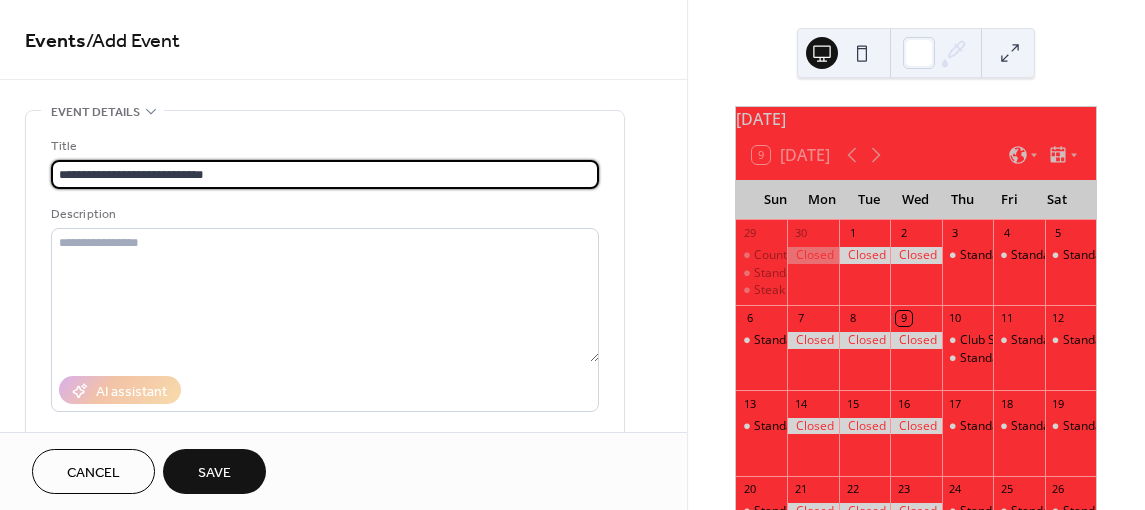 type on "**********" 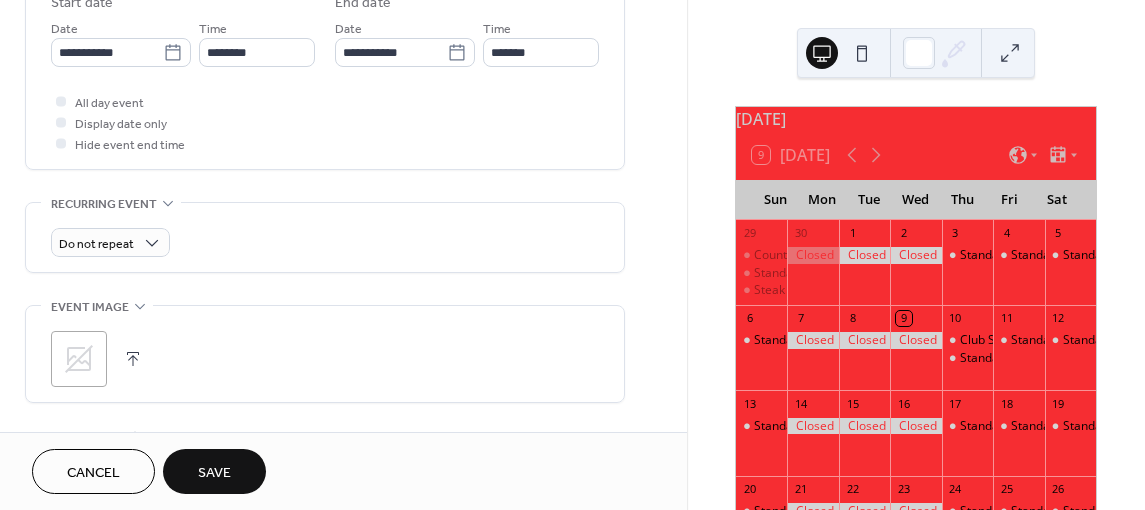 scroll, scrollTop: 700, scrollLeft: 0, axis: vertical 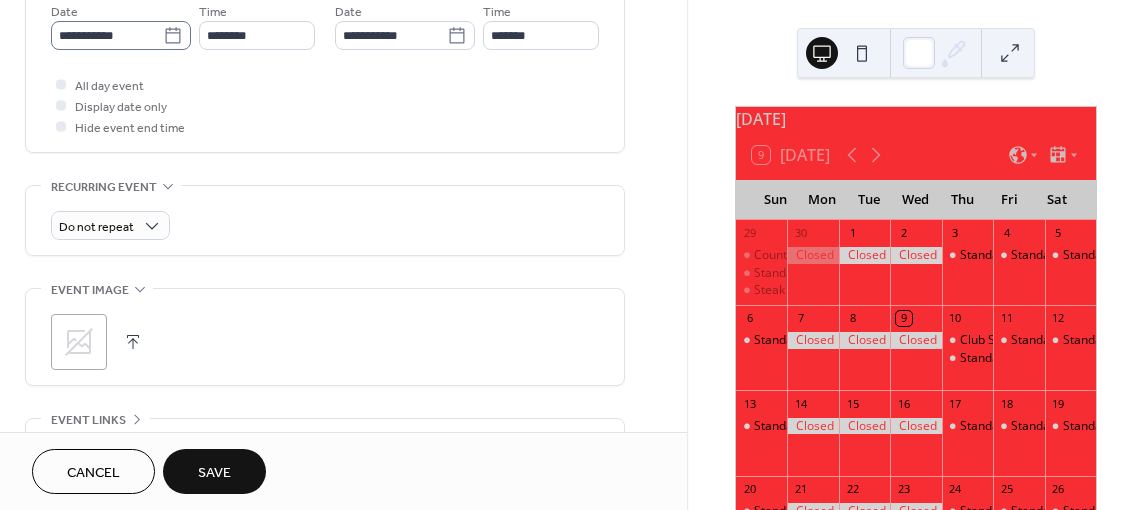 type on "**********" 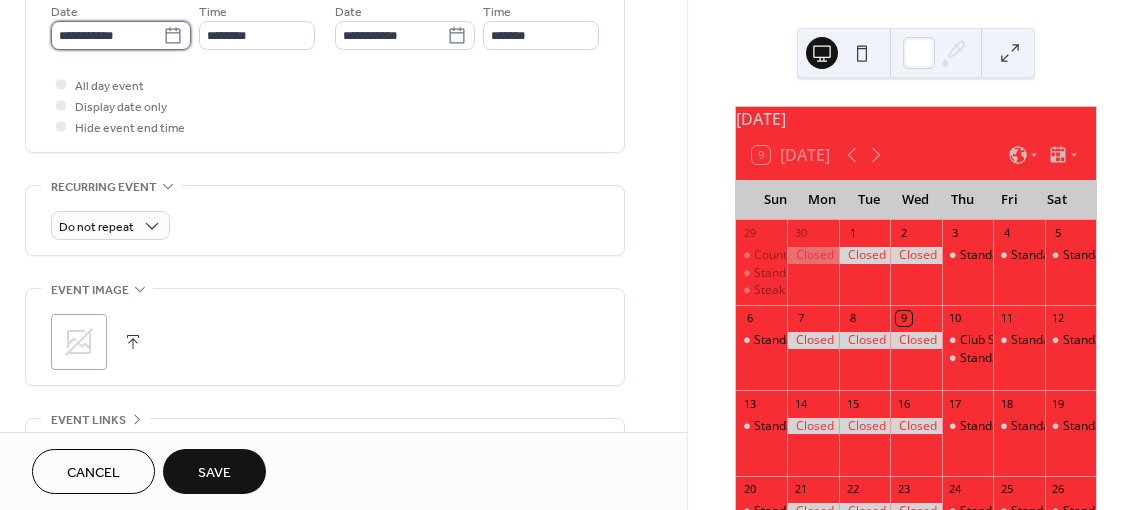 click on "**********" at bounding box center [107, 35] 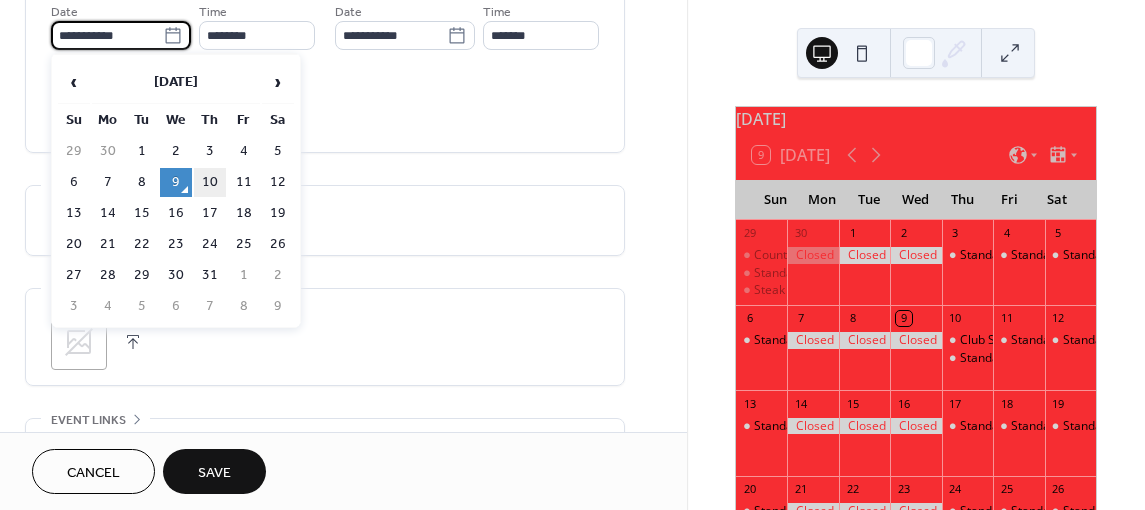 click on "10" at bounding box center [210, 182] 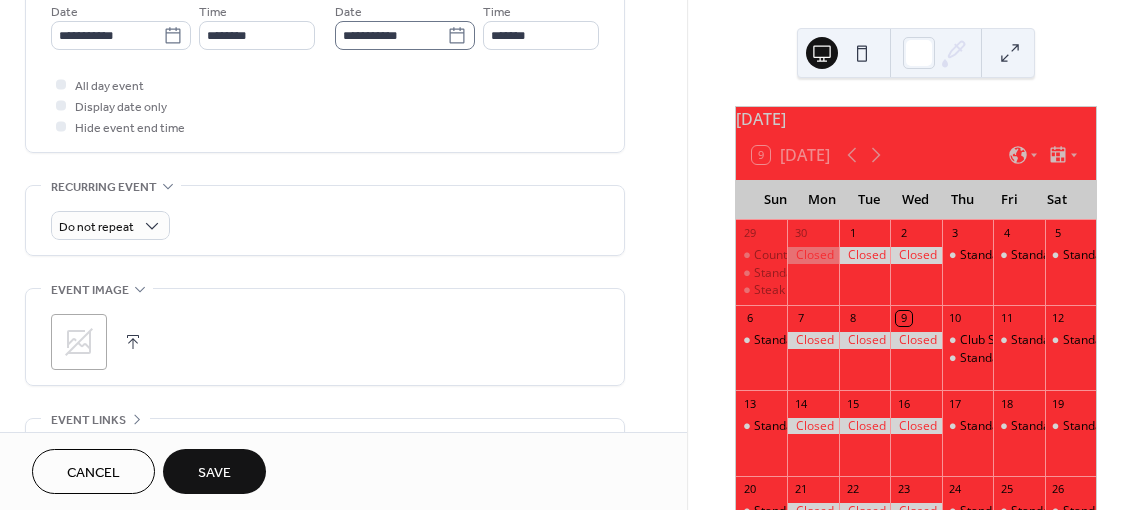 click 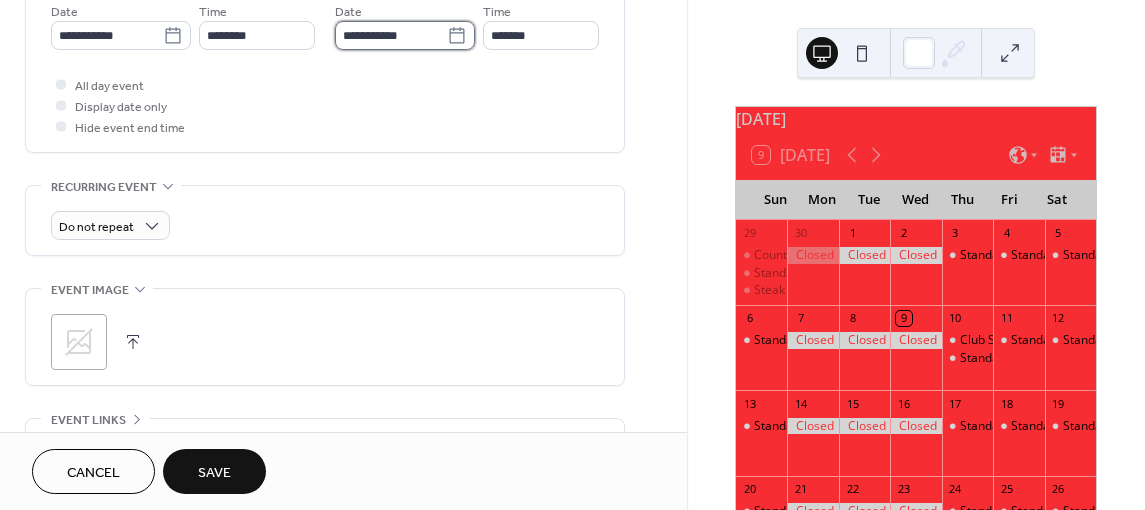 click on "**********" at bounding box center (391, 35) 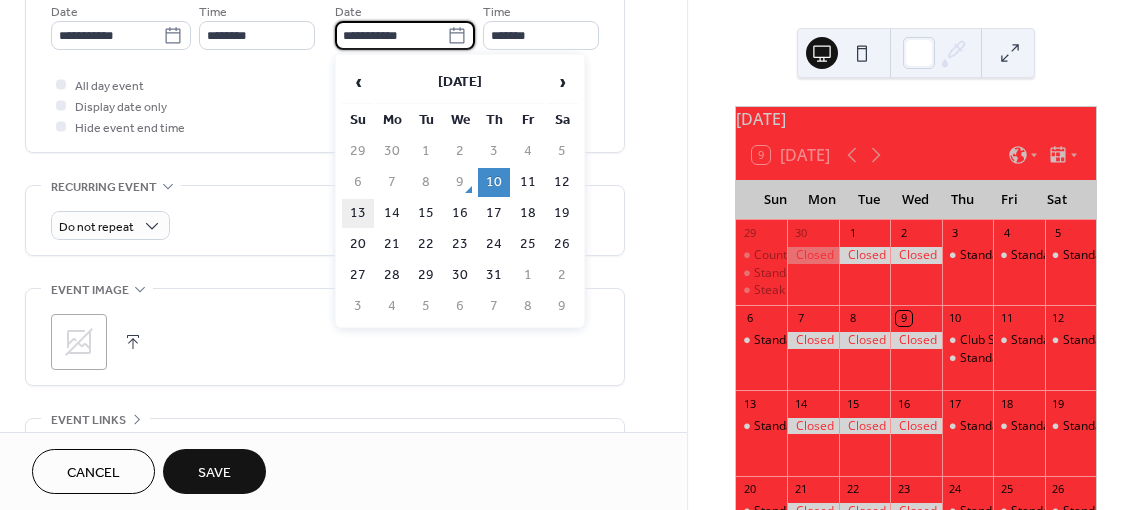 click on "13" at bounding box center (358, 213) 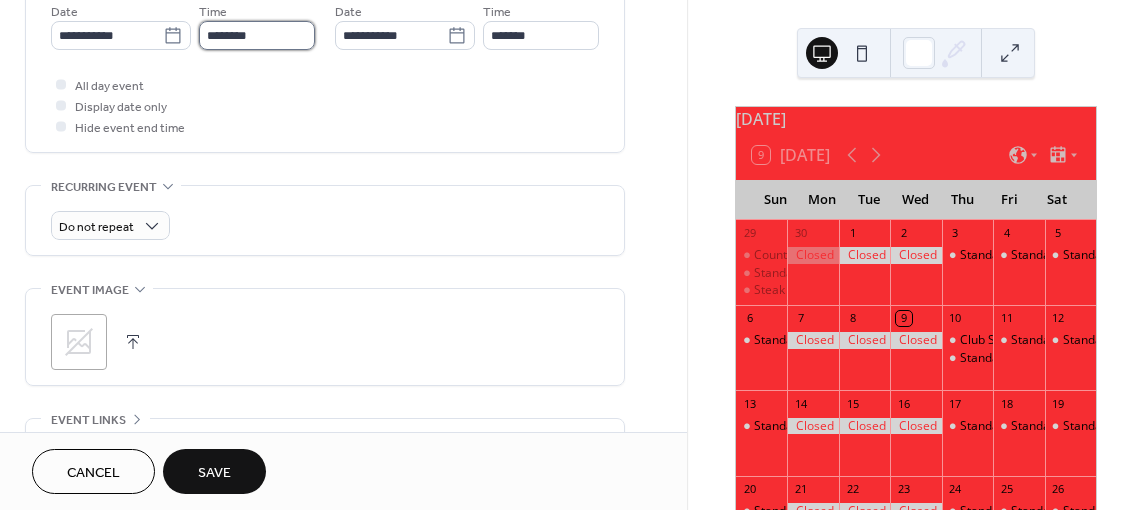 click on "********" at bounding box center (257, 35) 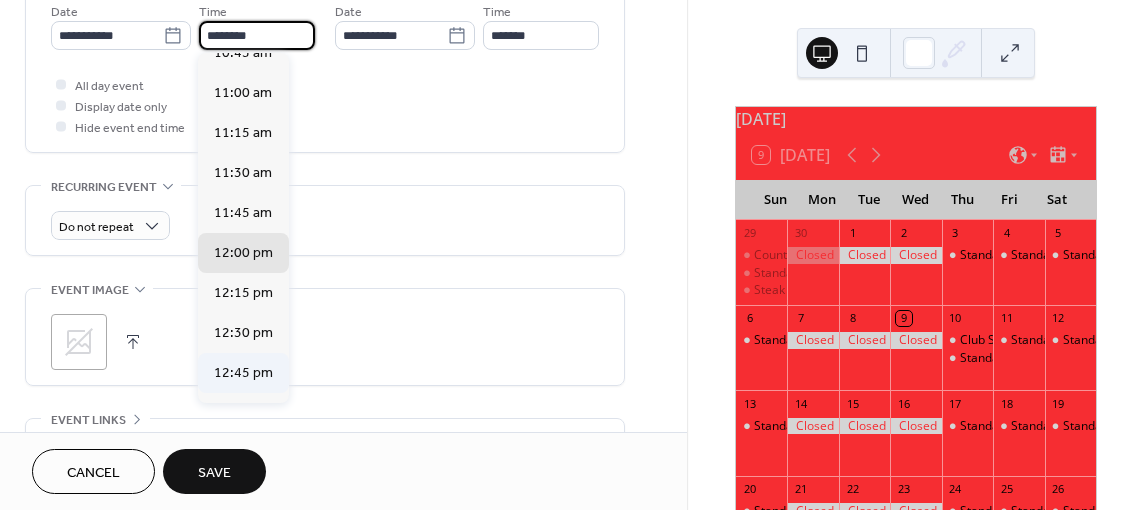 scroll, scrollTop: 1736, scrollLeft: 0, axis: vertical 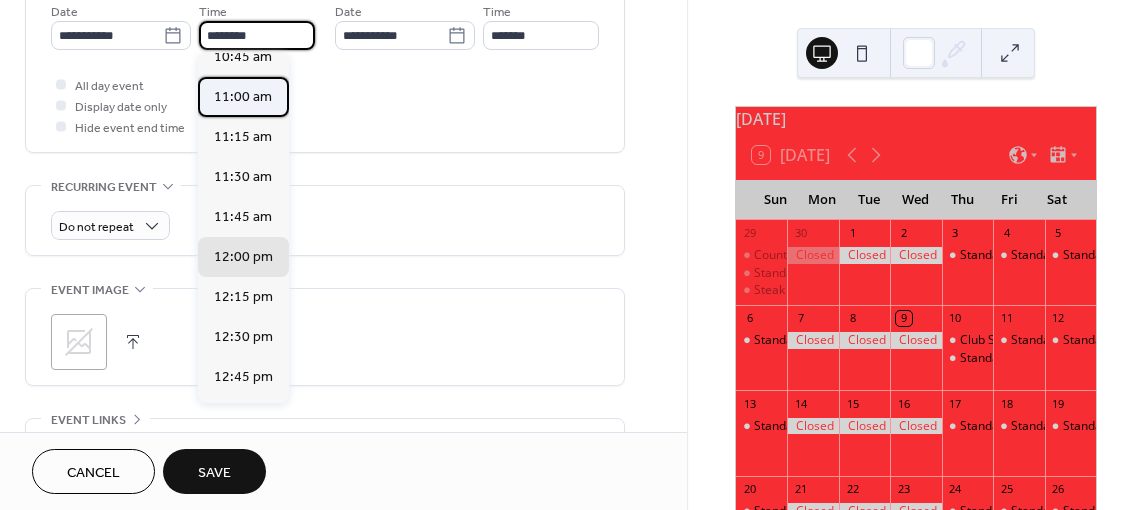 click on "11:00 am" at bounding box center (243, 97) 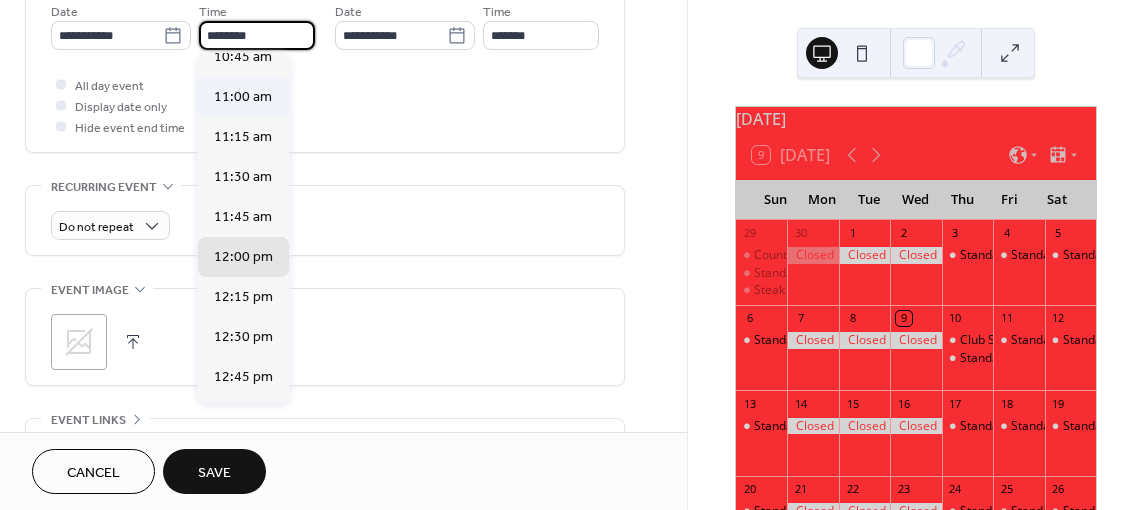 type on "********" 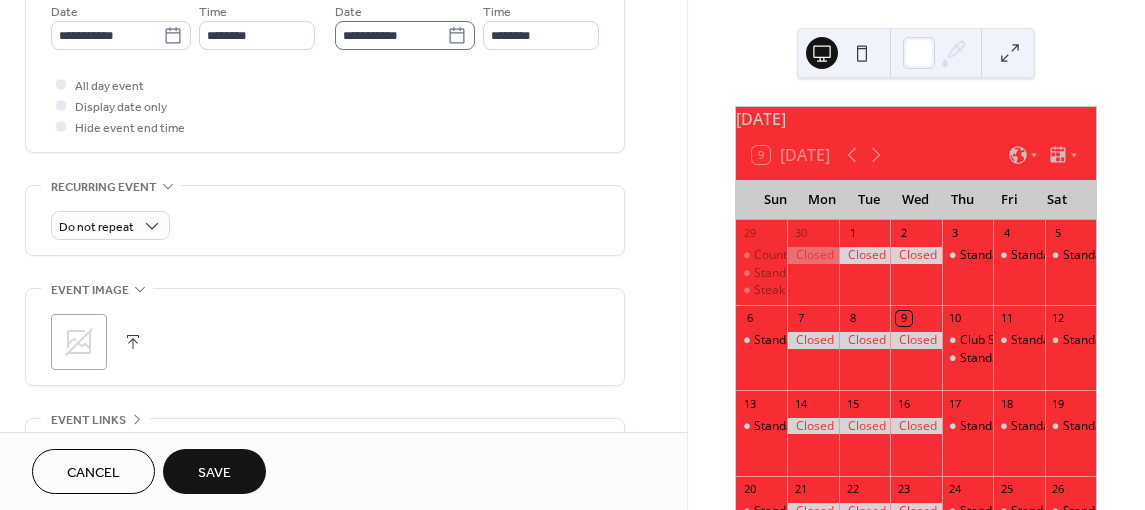 click 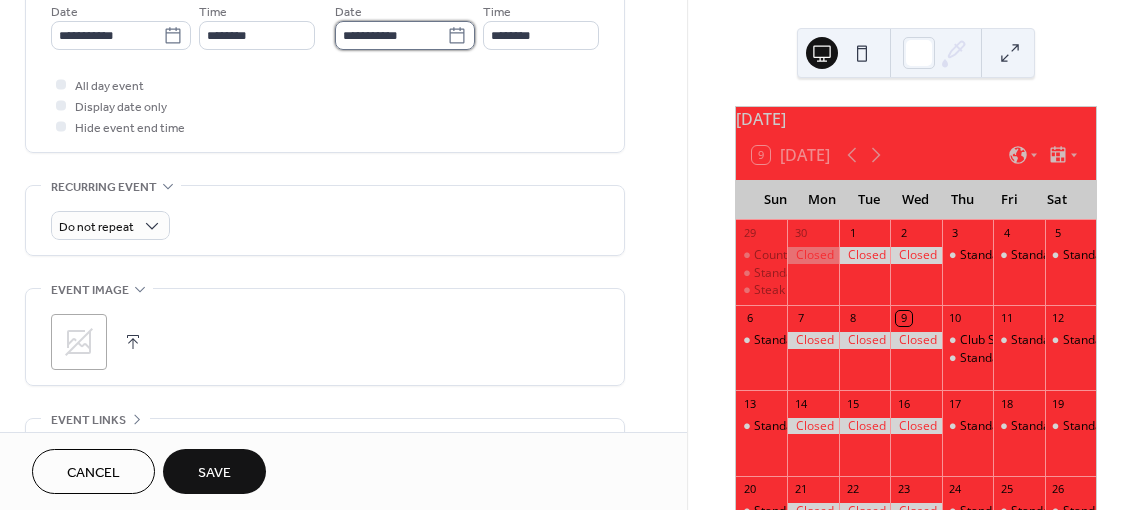 click on "**********" at bounding box center [391, 35] 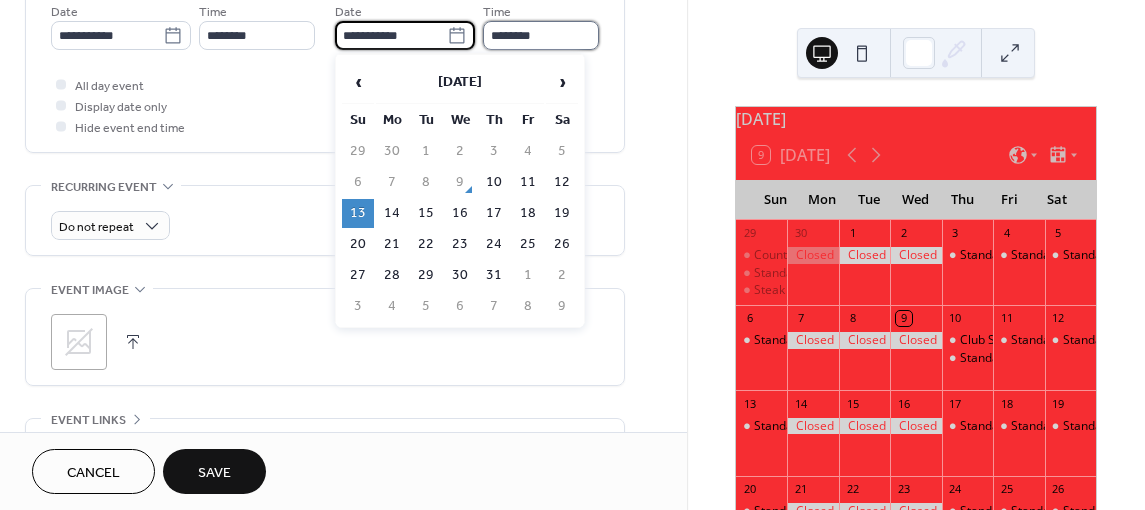 click on "********" at bounding box center (541, 35) 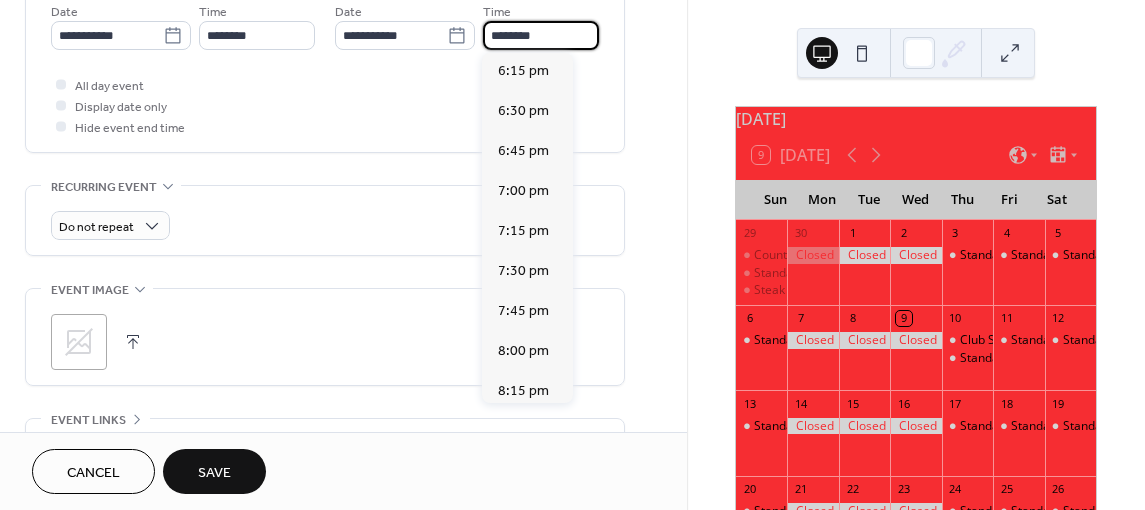 scroll, scrollTop: 2936, scrollLeft: 0, axis: vertical 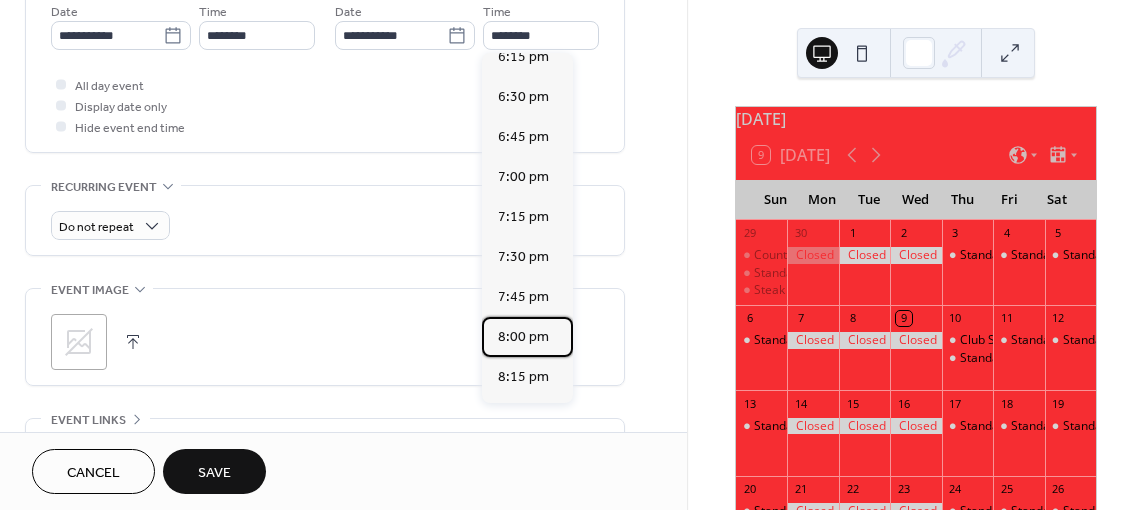 click on "8:00 pm" at bounding box center (527, 337) 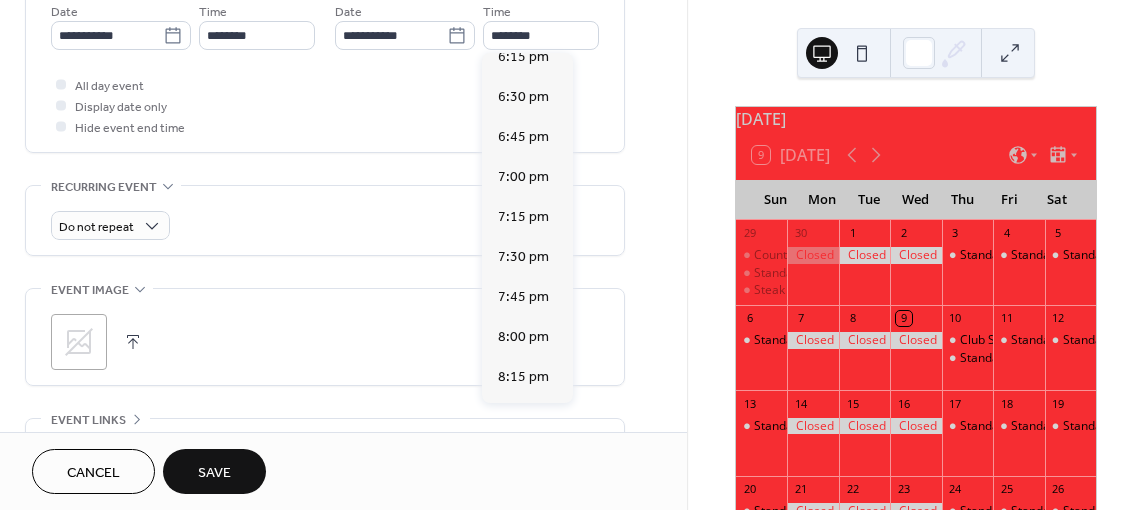 type on "*******" 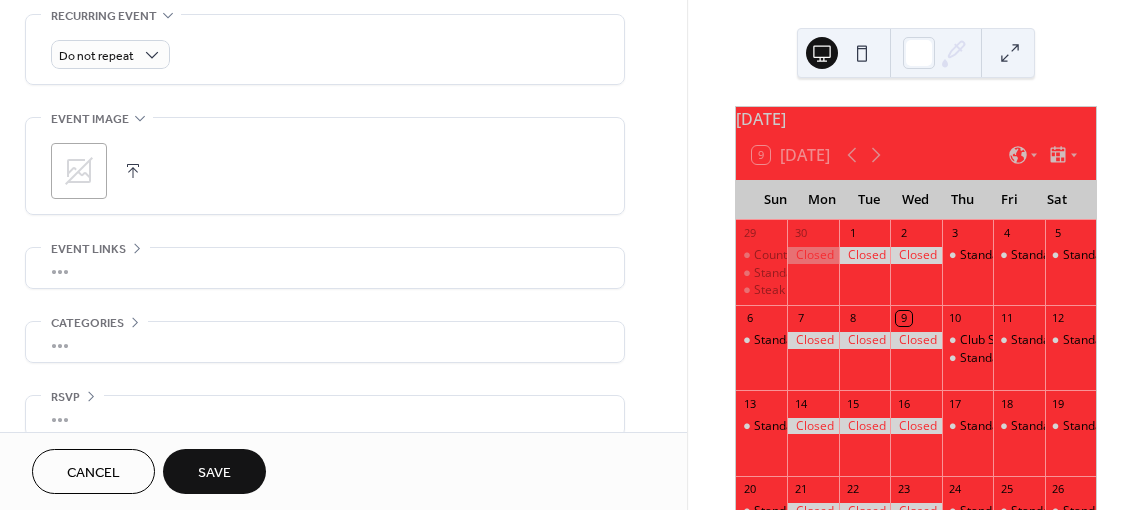 scroll, scrollTop: 890, scrollLeft: 0, axis: vertical 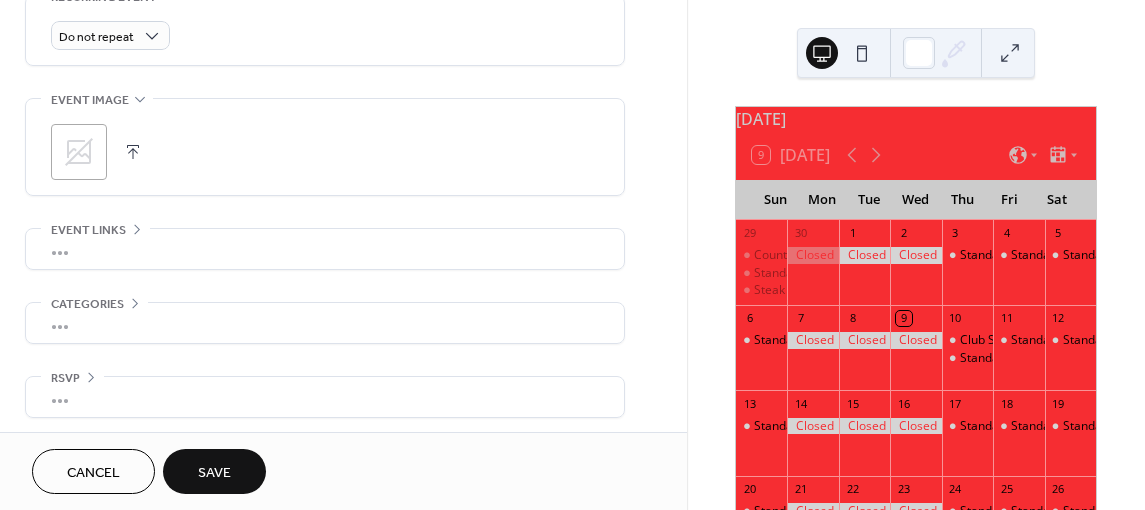 click on "Save" at bounding box center [214, 471] 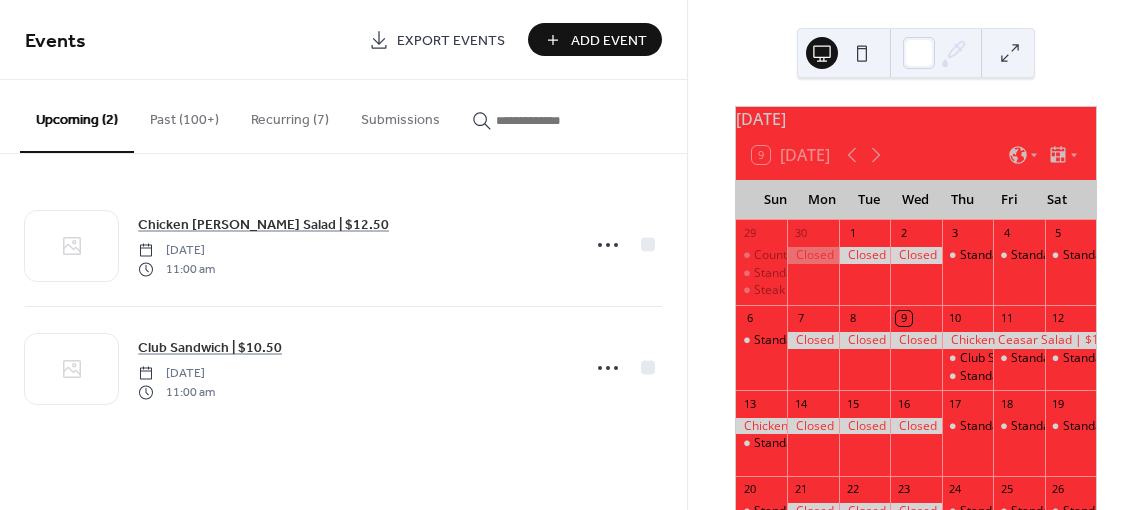 click at bounding box center [534, 115] 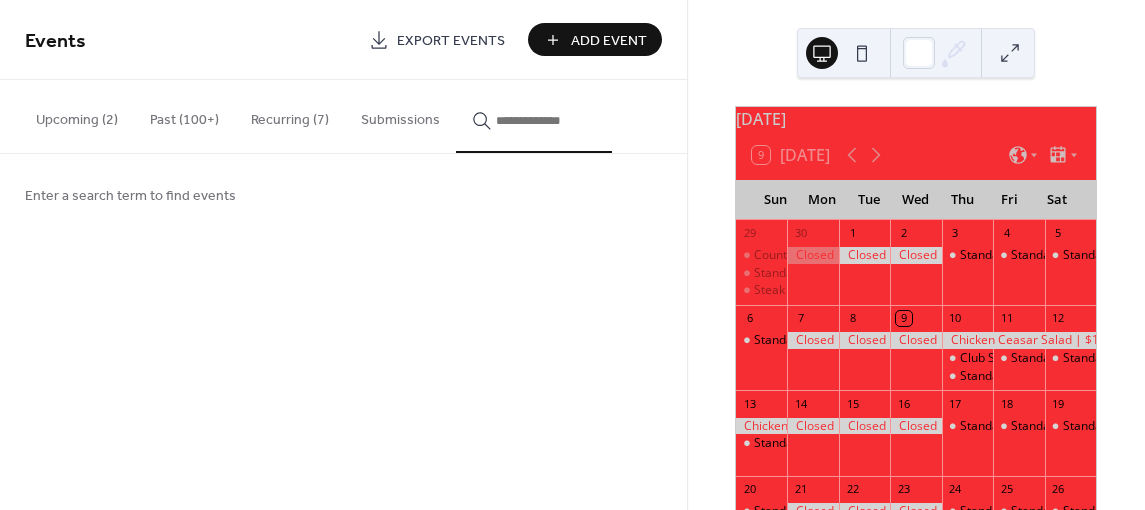 click at bounding box center [546, 120] 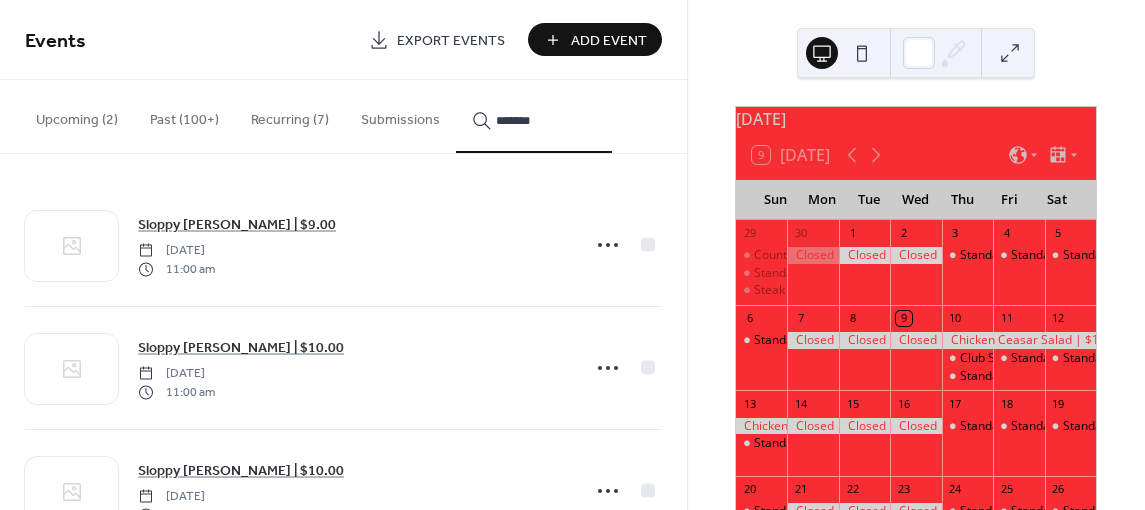click on "******" at bounding box center (534, 116) 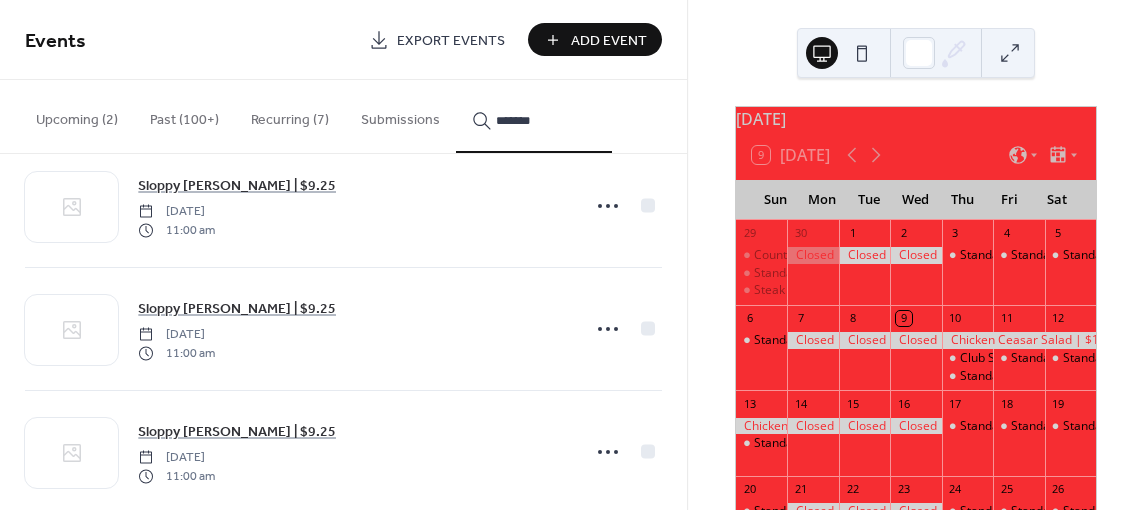 scroll, scrollTop: 684, scrollLeft: 0, axis: vertical 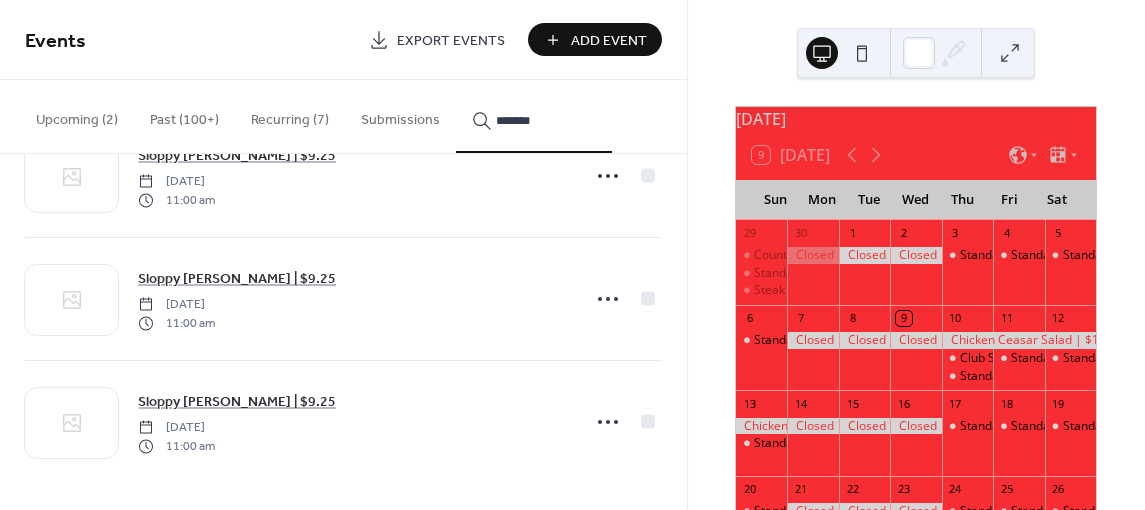 type on "******" 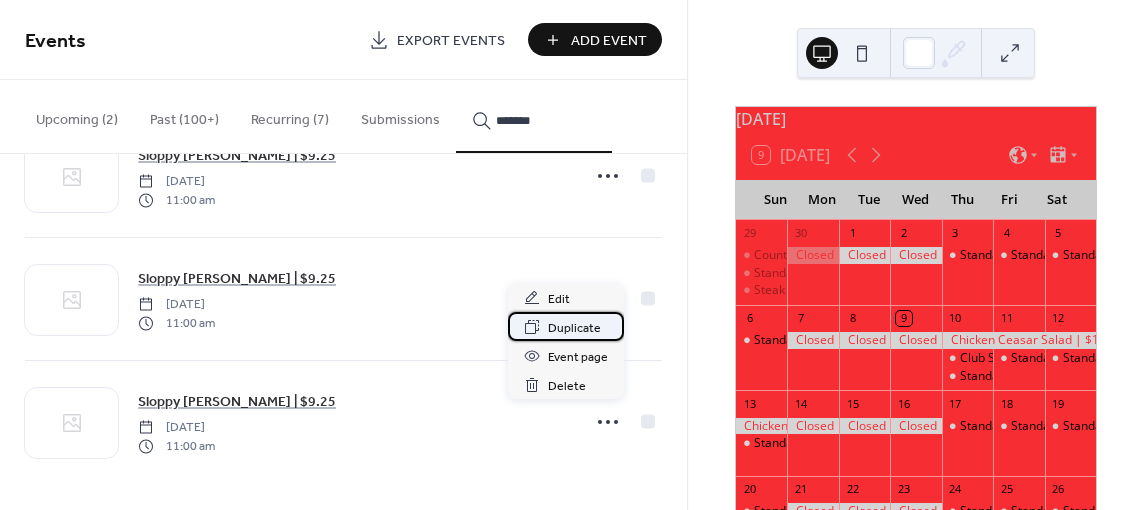 click on "Duplicate" at bounding box center (574, 328) 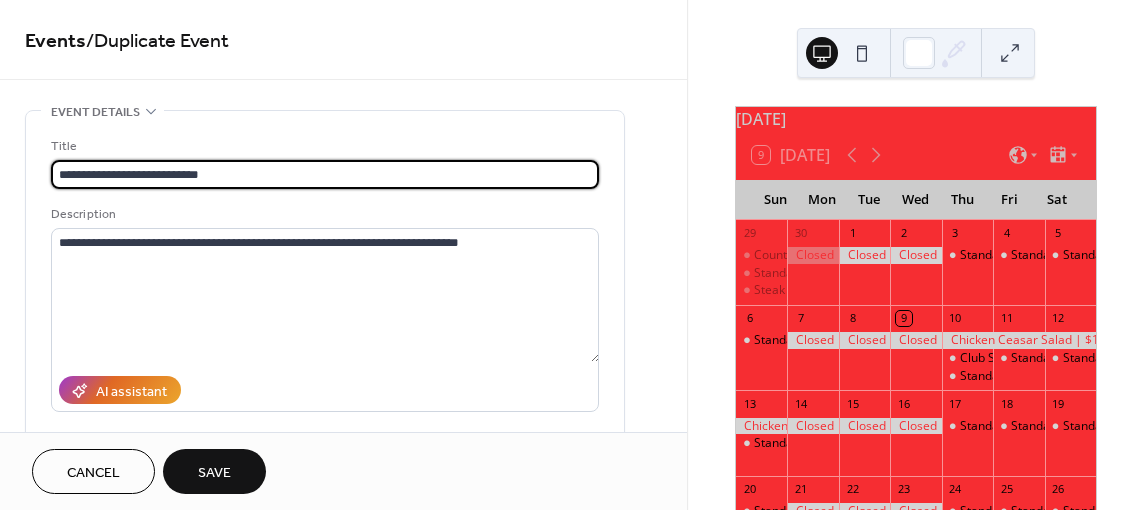 type on "**********" 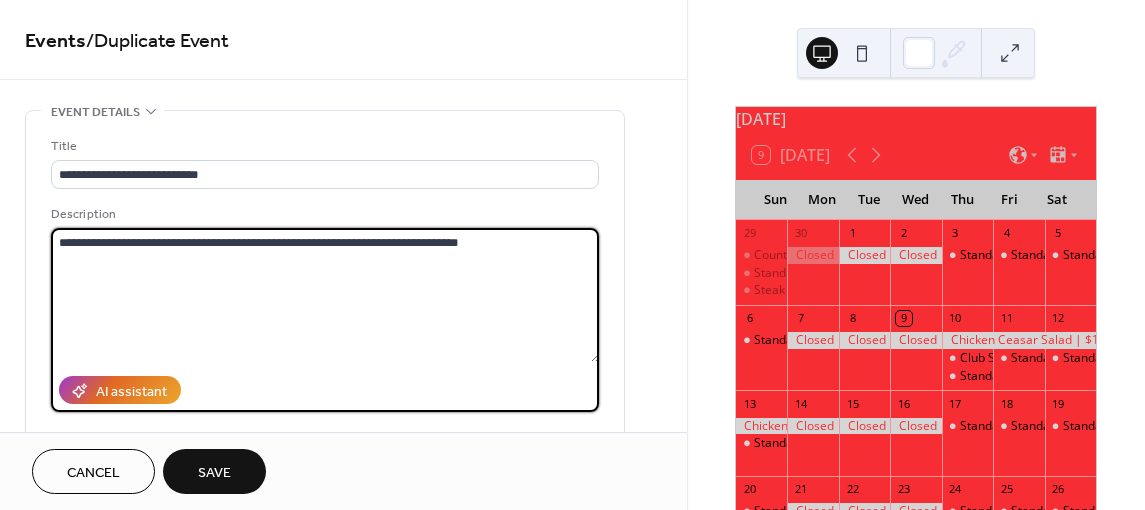 click on "Save" at bounding box center [214, 473] 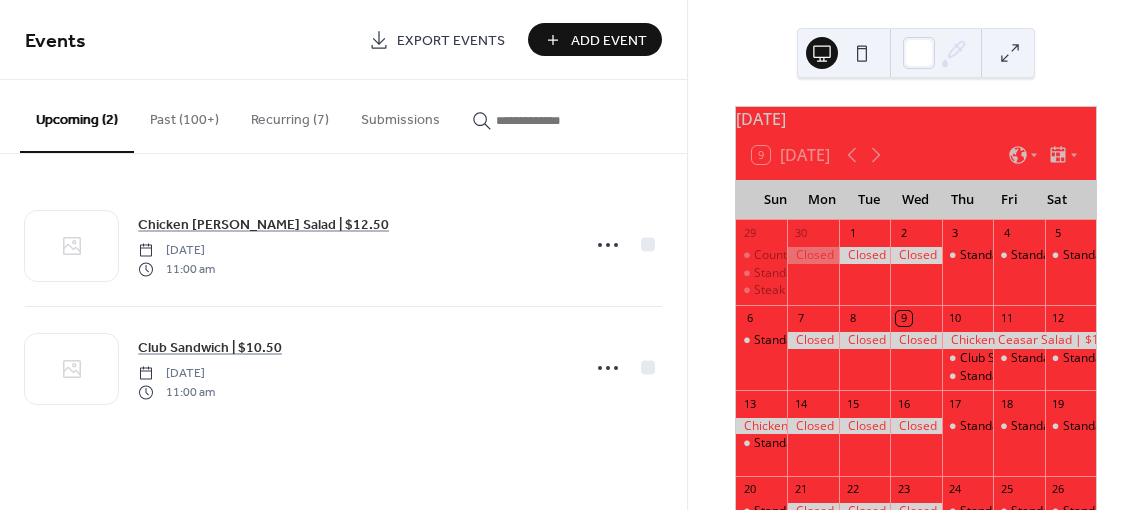 click at bounding box center [546, 120] 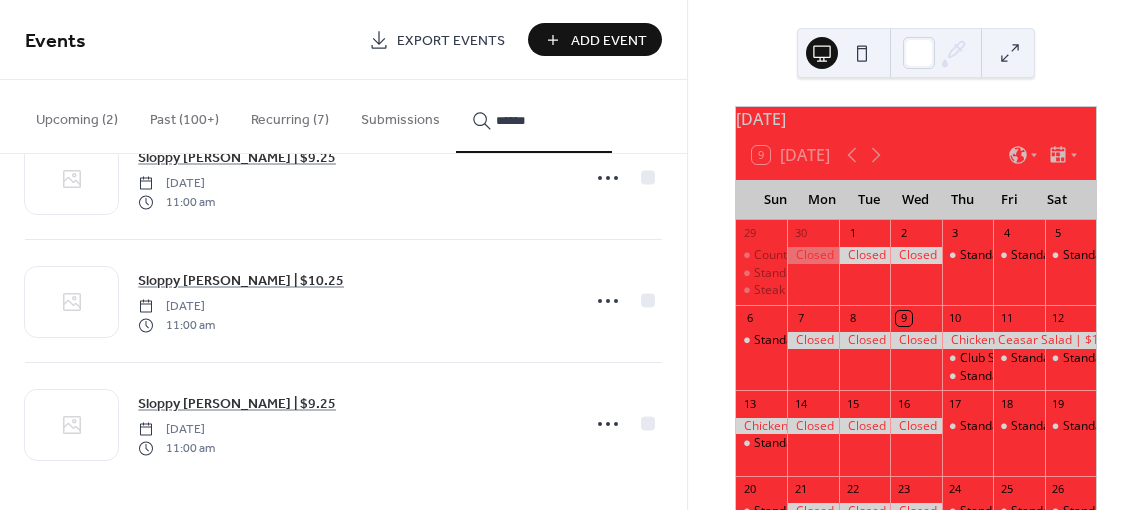 scroll, scrollTop: 807, scrollLeft: 0, axis: vertical 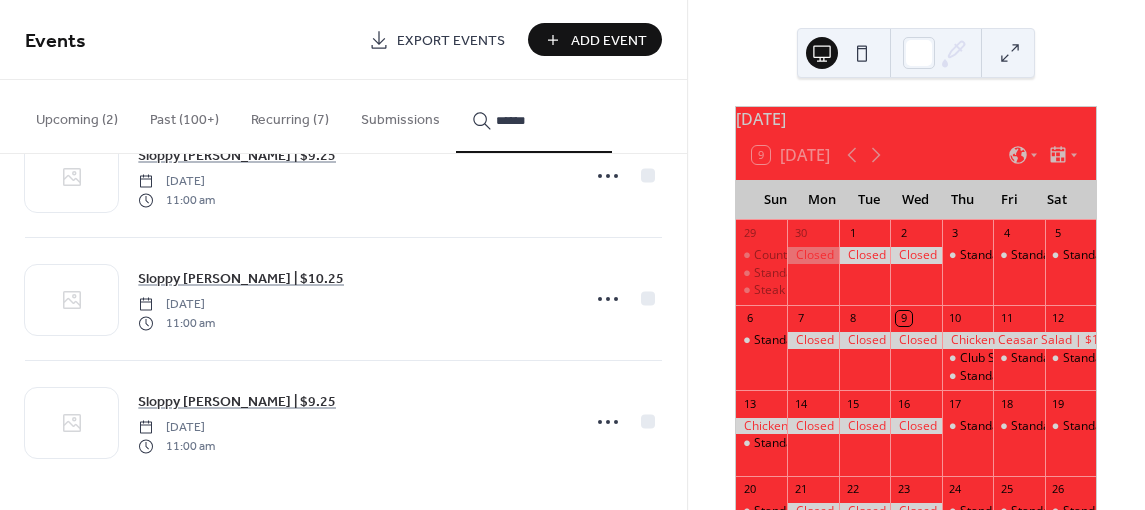 type on "******" 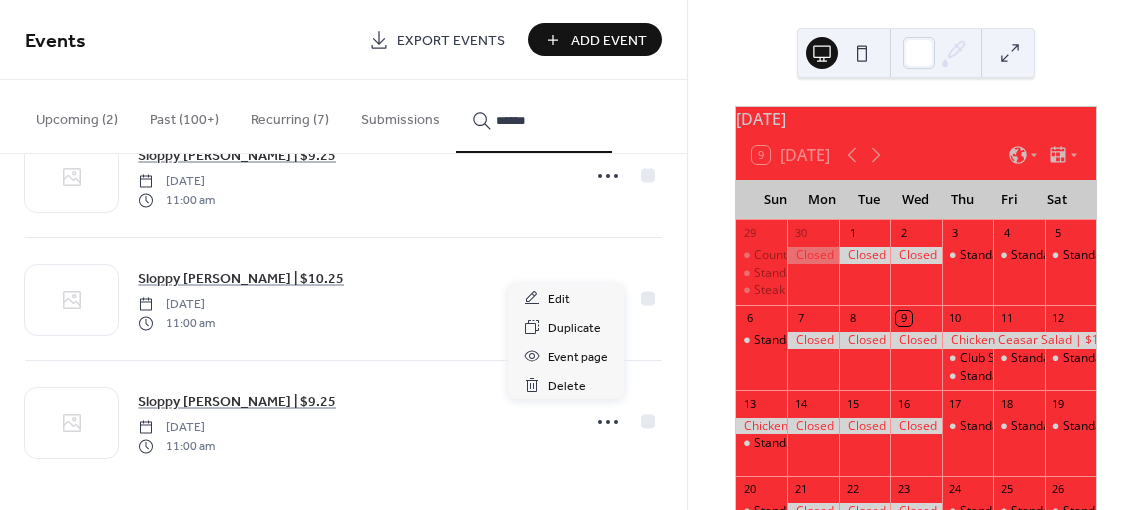 click 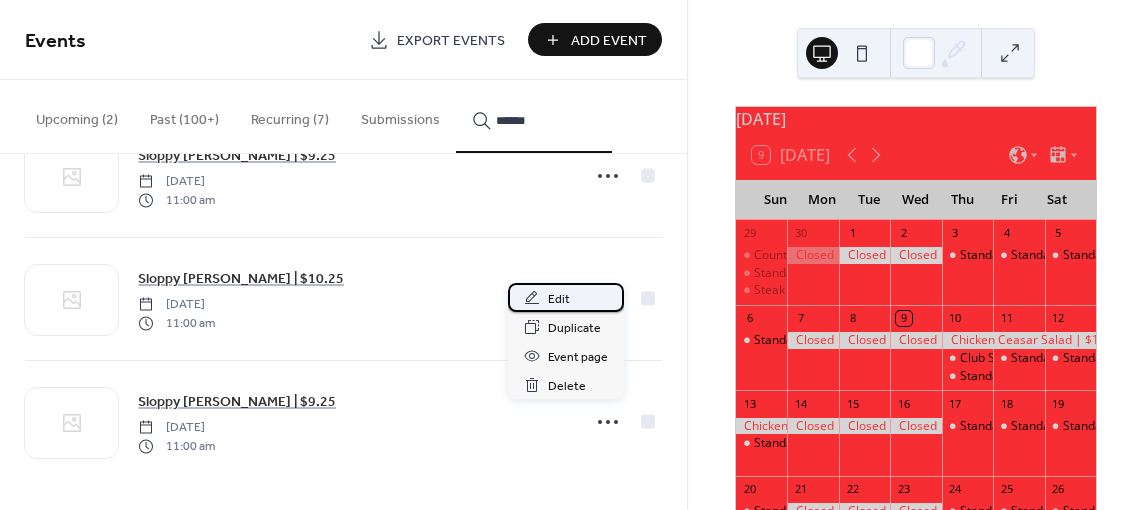 click on "Edit" at bounding box center (566, 297) 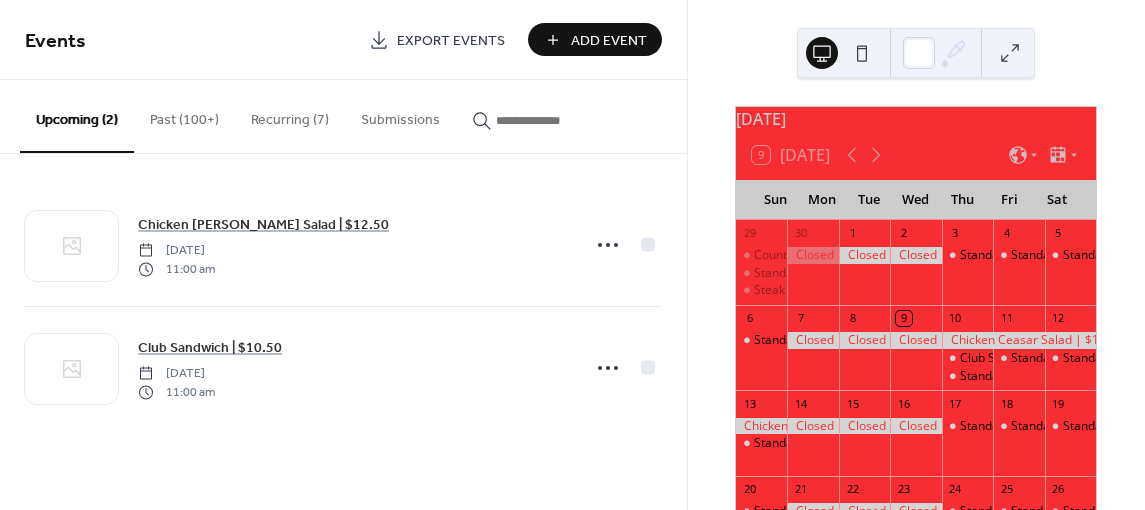 scroll, scrollTop: 0, scrollLeft: 0, axis: both 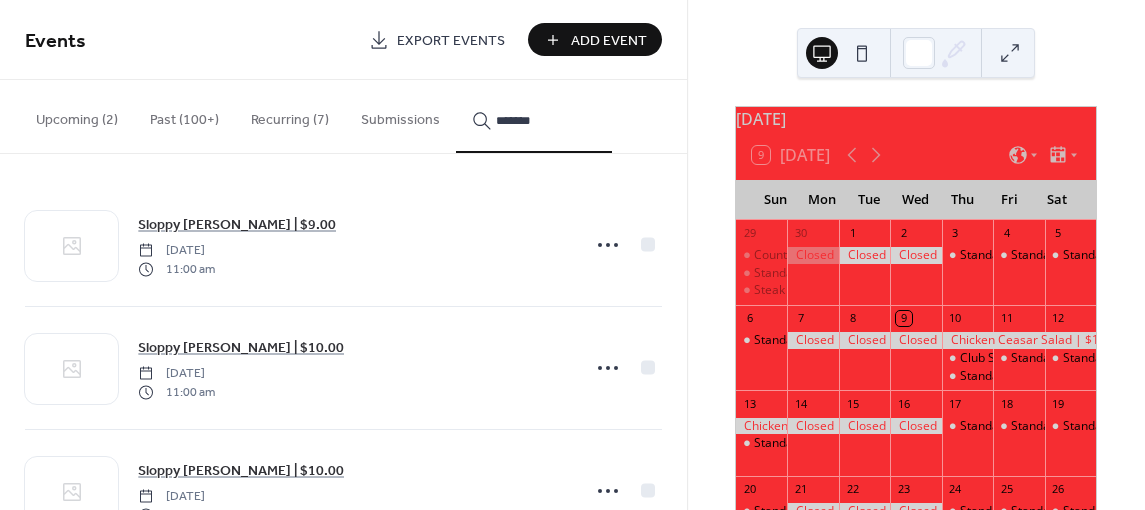 click on "******" at bounding box center [534, 116] 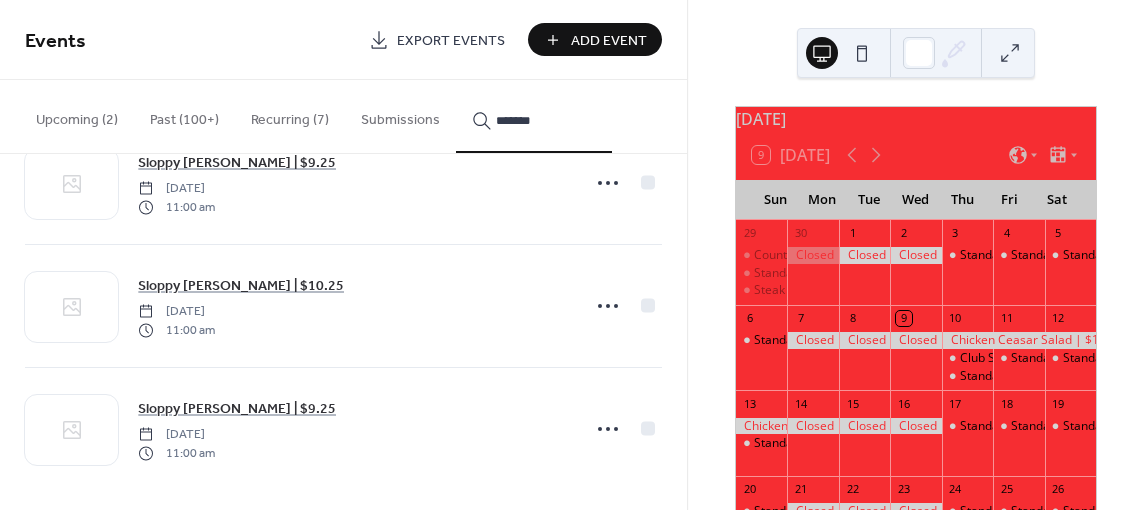 scroll, scrollTop: 807, scrollLeft: 0, axis: vertical 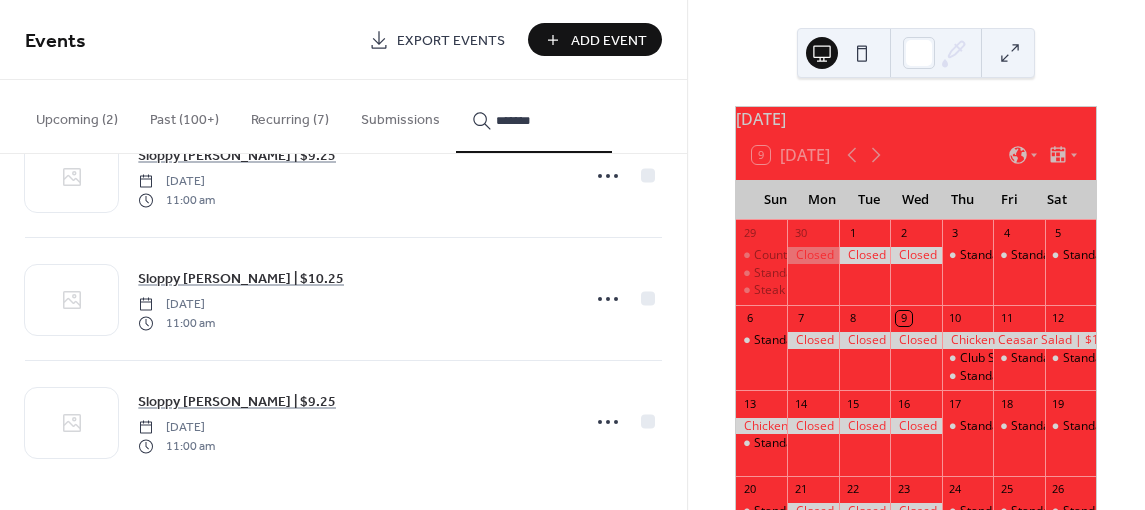 type on "******" 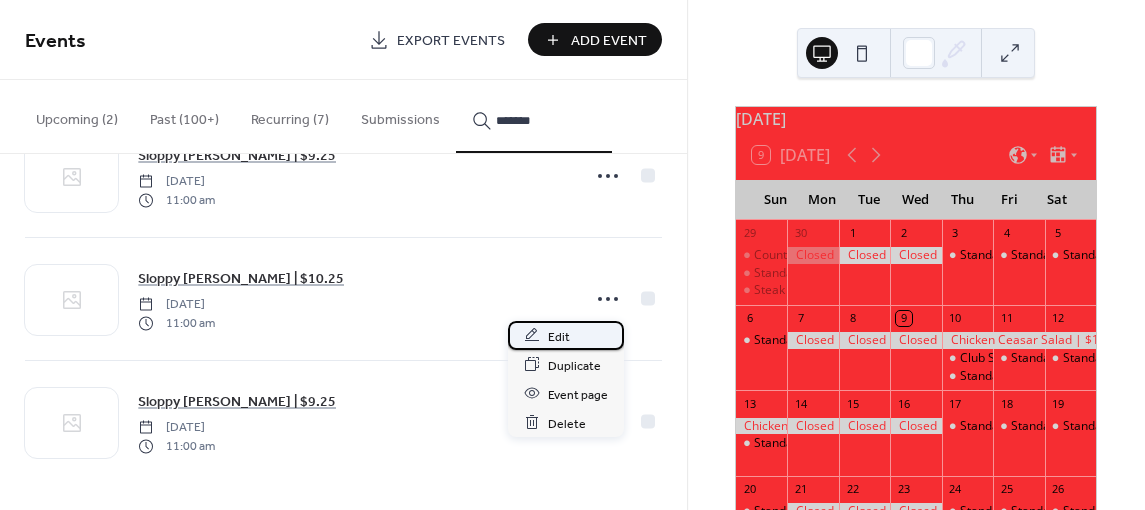 click on "Edit" at bounding box center (566, 335) 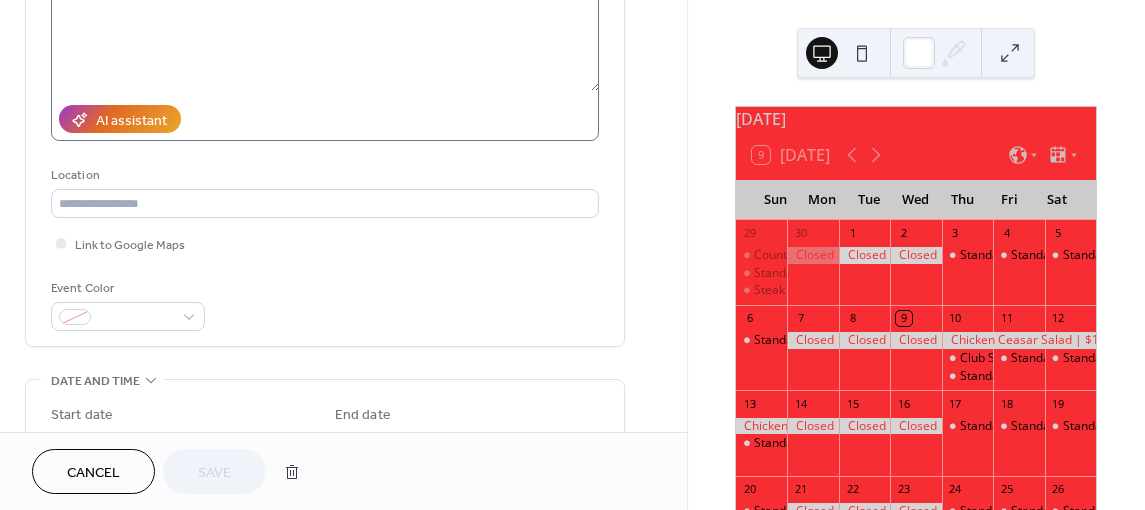 scroll, scrollTop: 600, scrollLeft: 0, axis: vertical 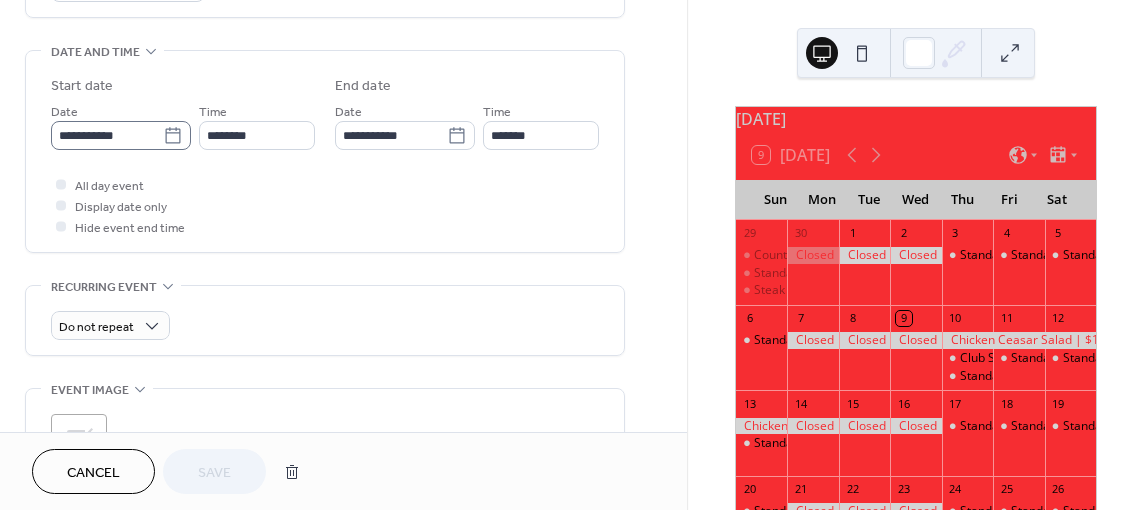 click 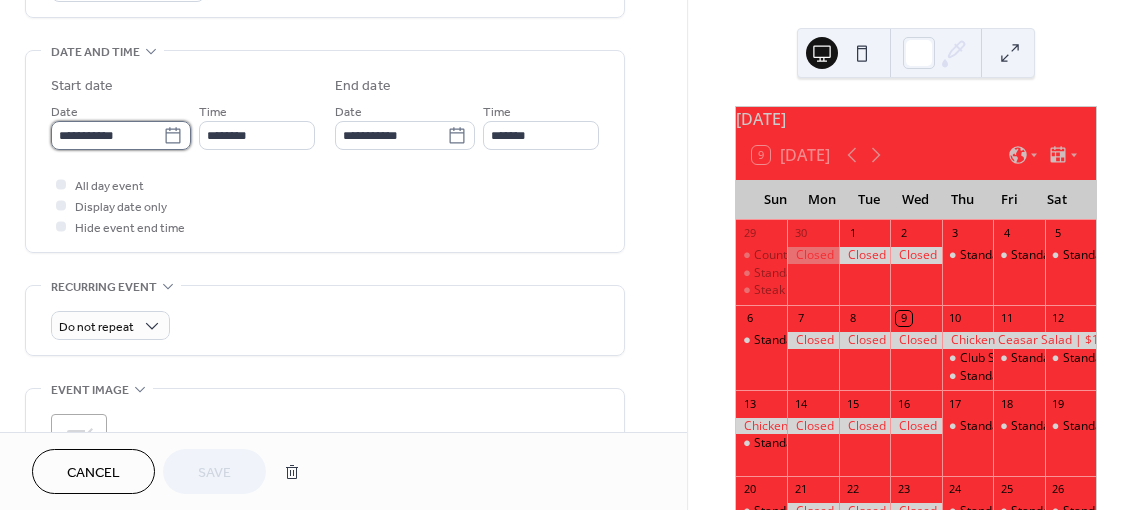 click on "**********" at bounding box center (107, 135) 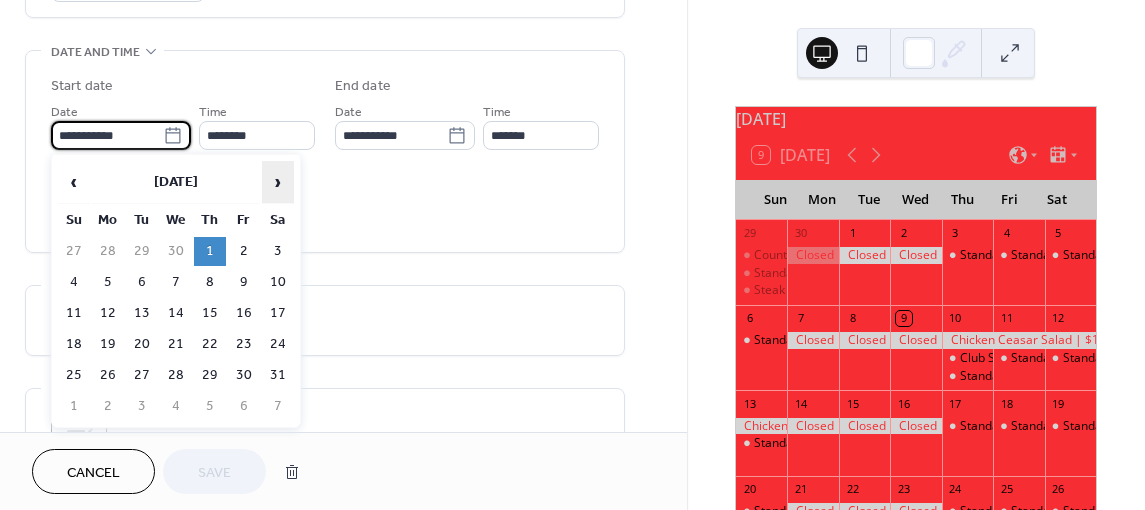 click on "›" at bounding box center (278, 182) 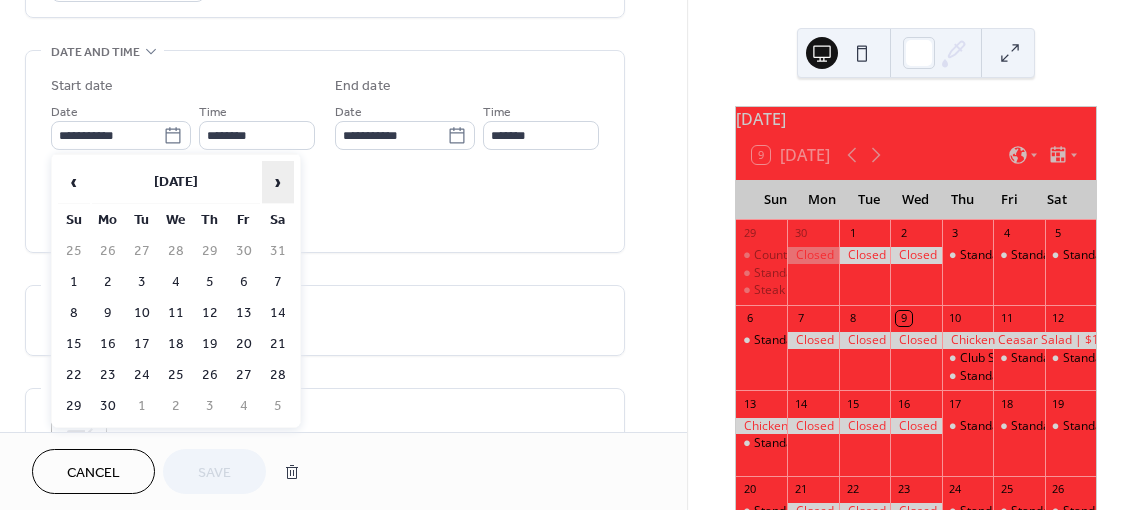 click on "›" at bounding box center [278, 182] 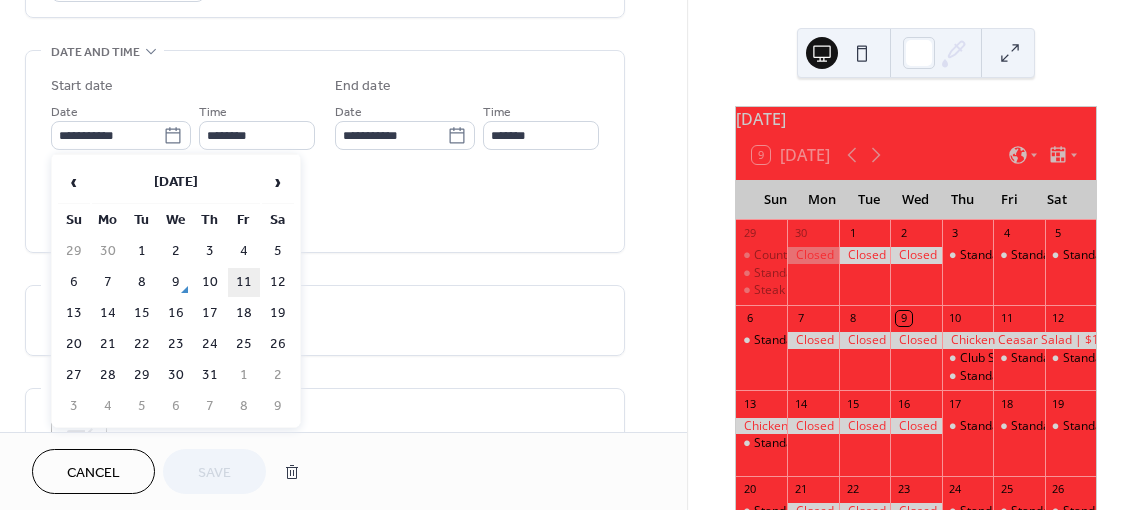 click on "11" at bounding box center [244, 282] 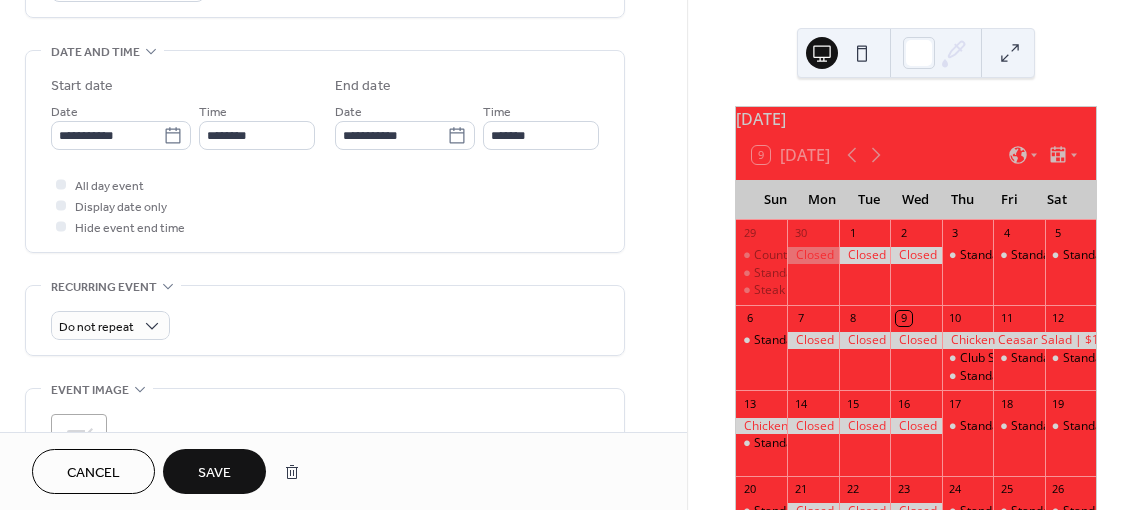 click on "Save" at bounding box center (214, 473) 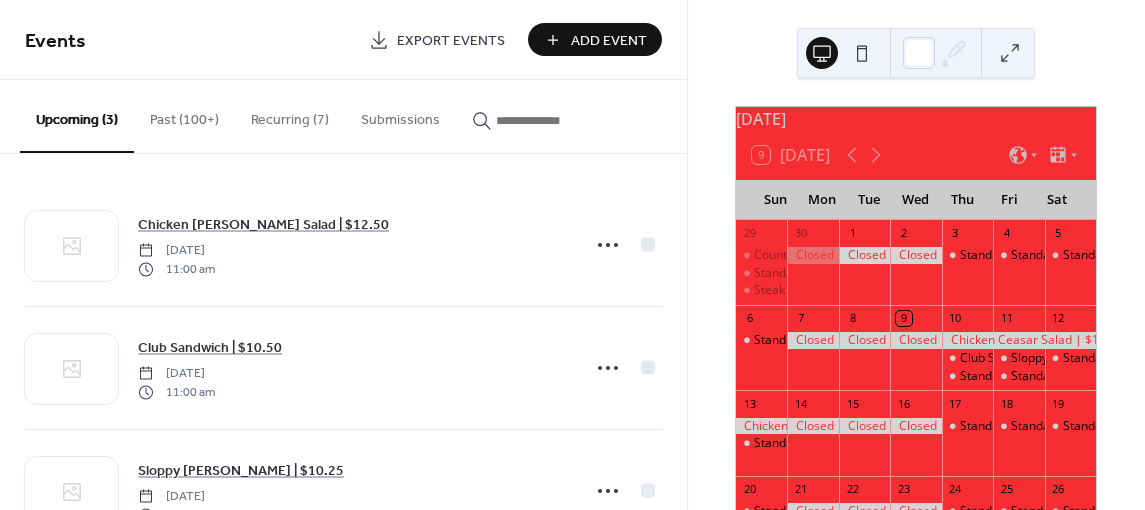 click at bounding box center [546, 120] 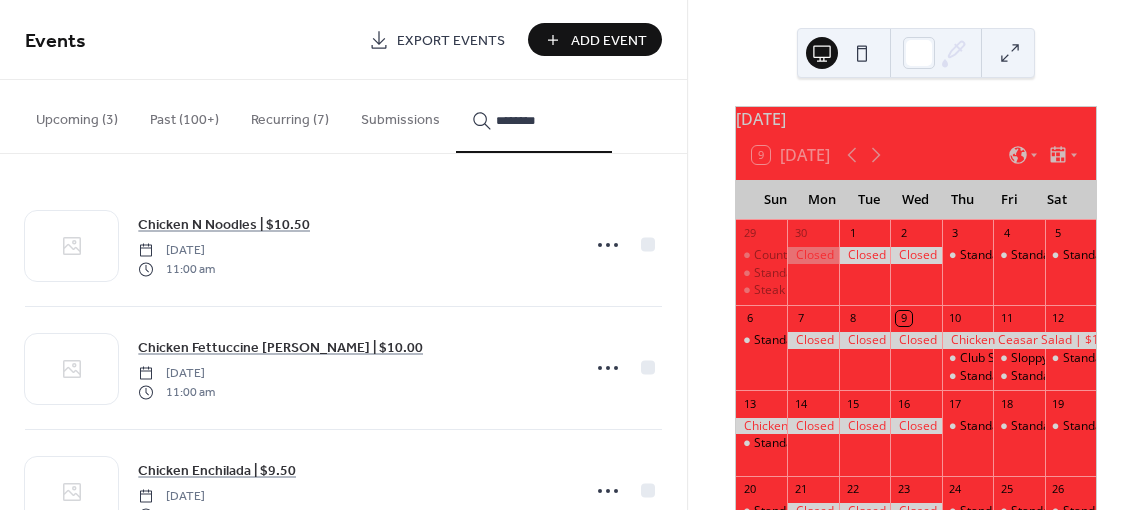 click on "*******" at bounding box center [534, 116] 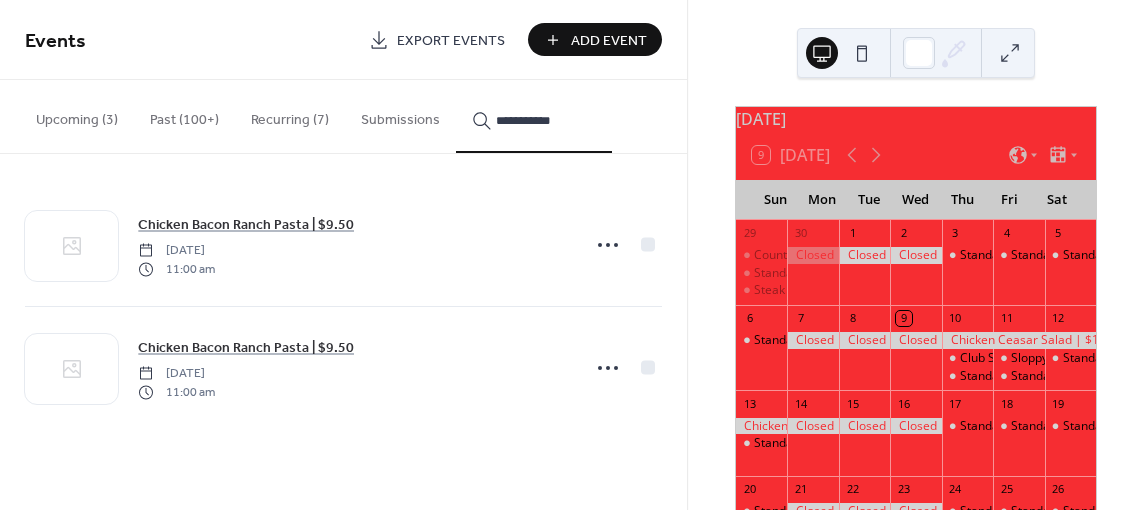 type on "**********" 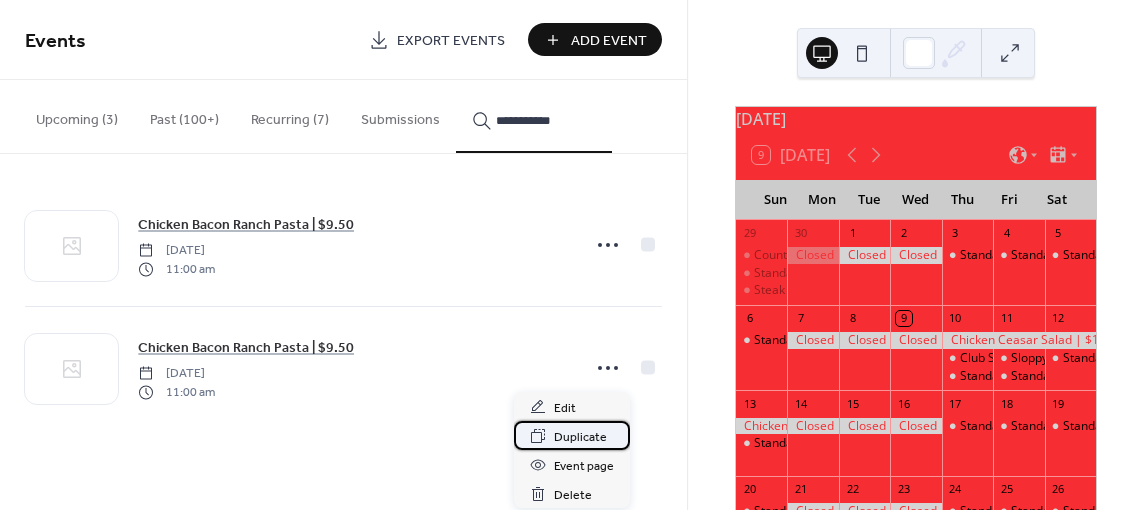 click on "Duplicate" at bounding box center (580, 437) 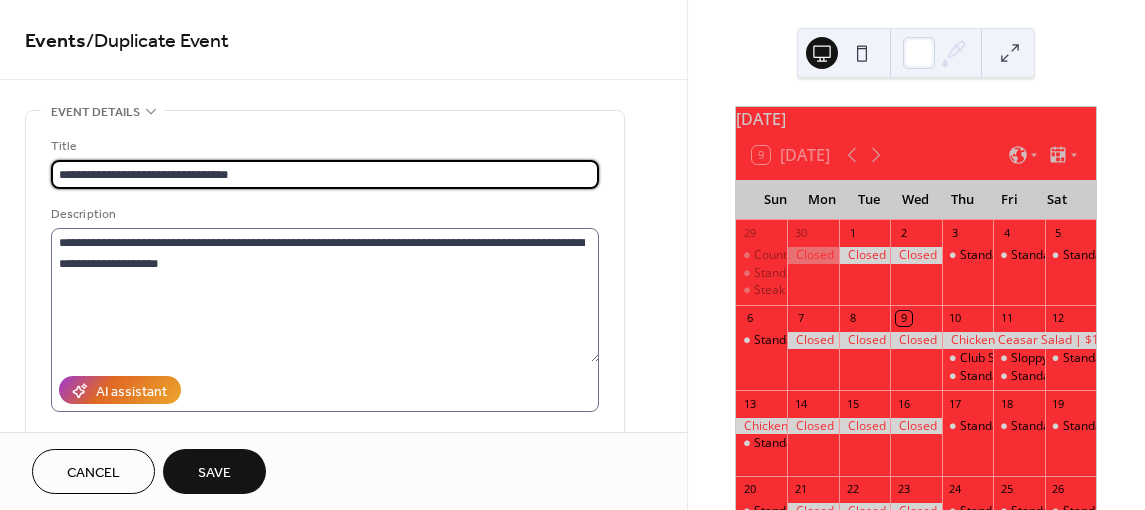 type on "**********" 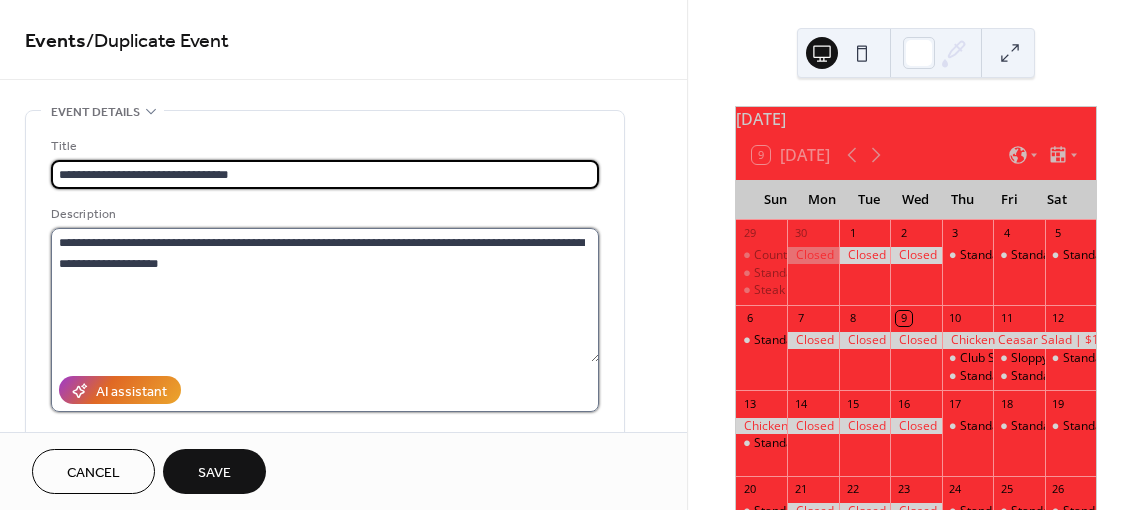 click on "**********" at bounding box center (325, 295) 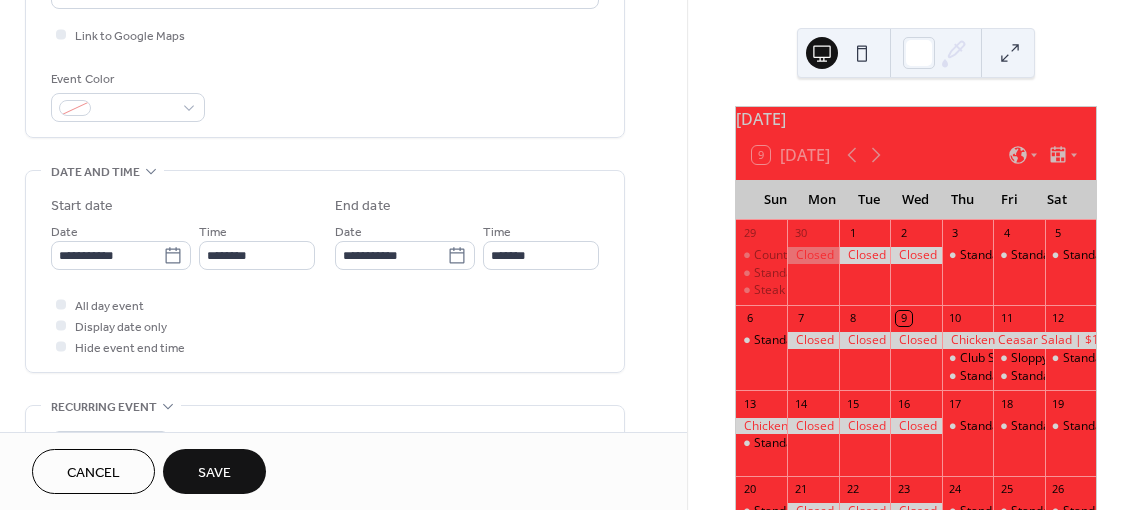 scroll, scrollTop: 500, scrollLeft: 0, axis: vertical 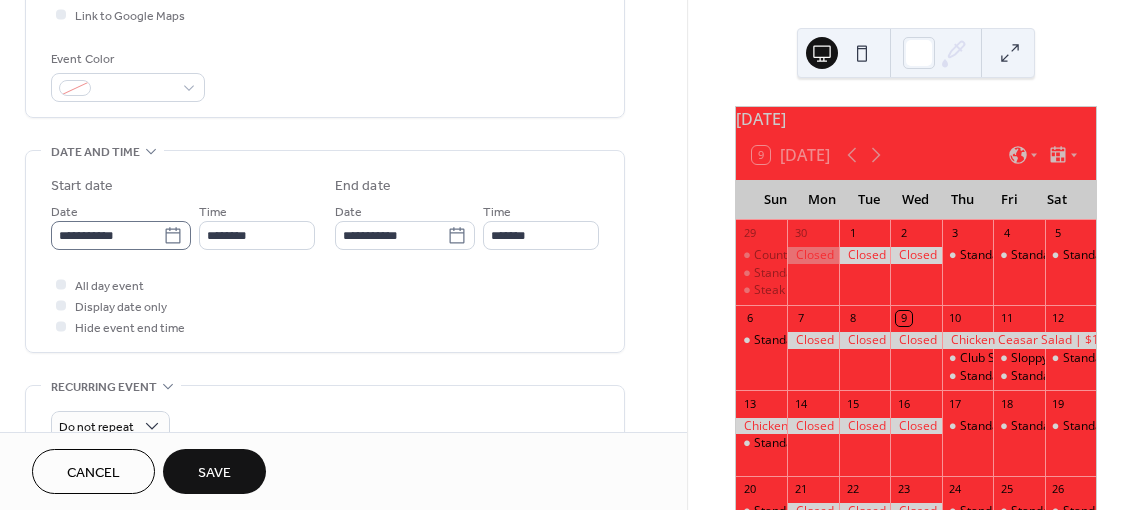 click 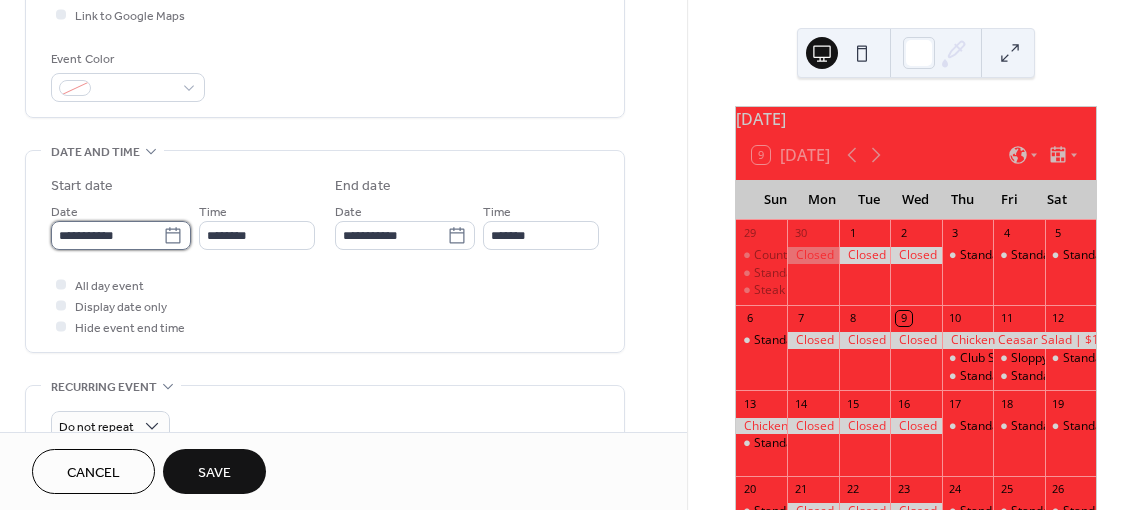click on "**********" at bounding box center (107, 235) 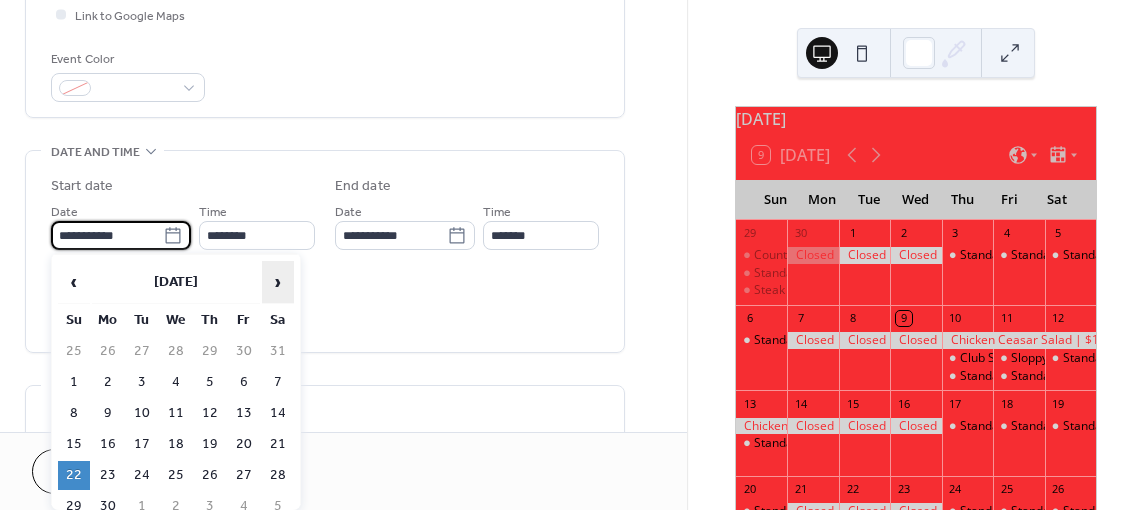 click on "›" at bounding box center (278, 282) 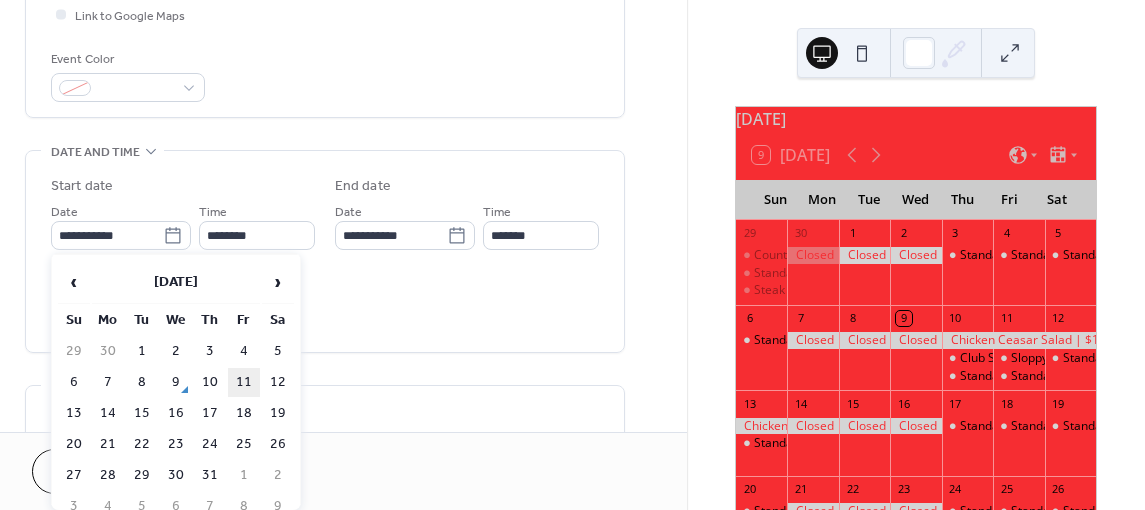 click on "11" at bounding box center (244, 382) 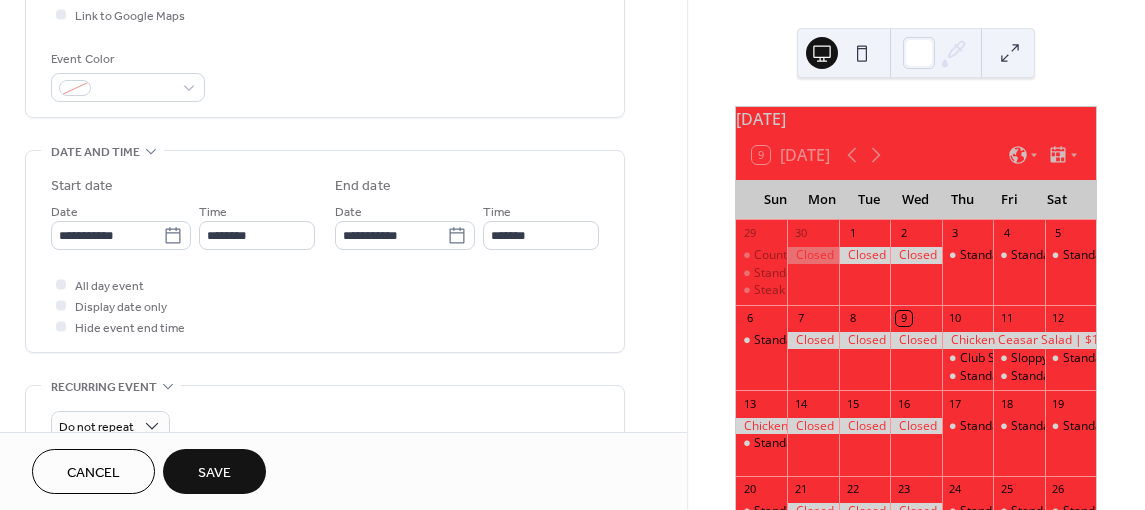 click on "Save" at bounding box center (214, 473) 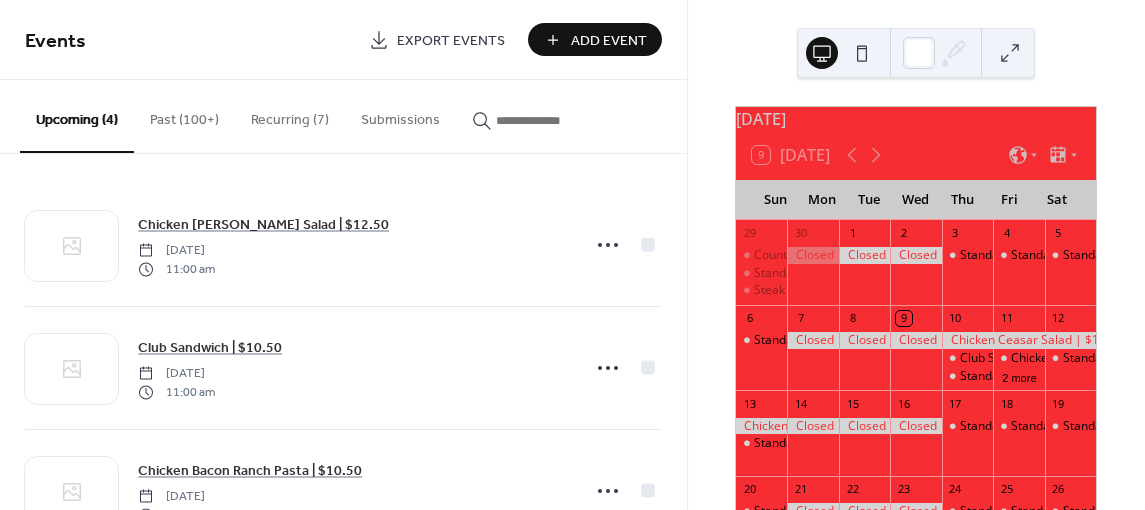 click at bounding box center (546, 120) 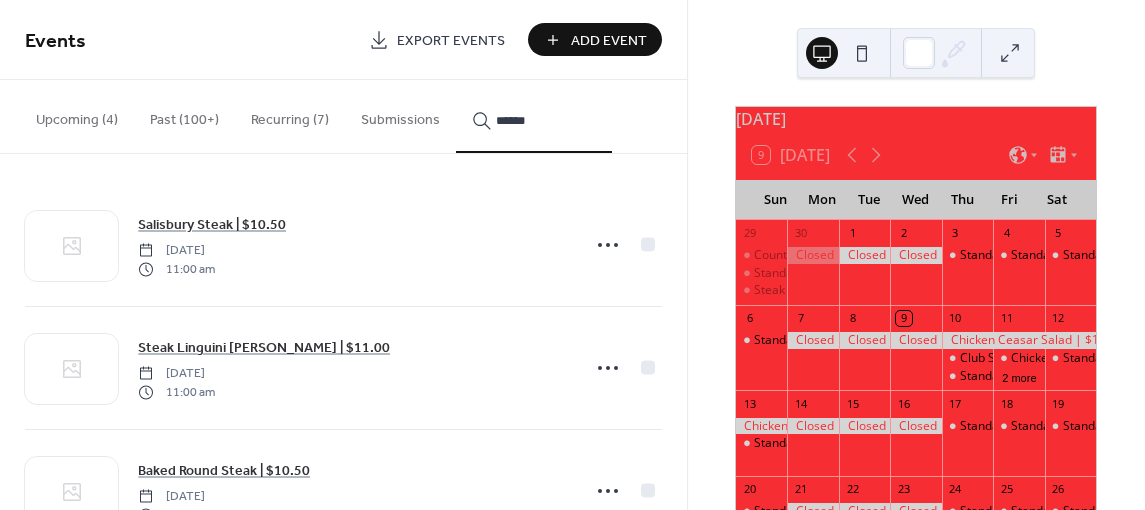 click on "*****" at bounding box center [534, 116] 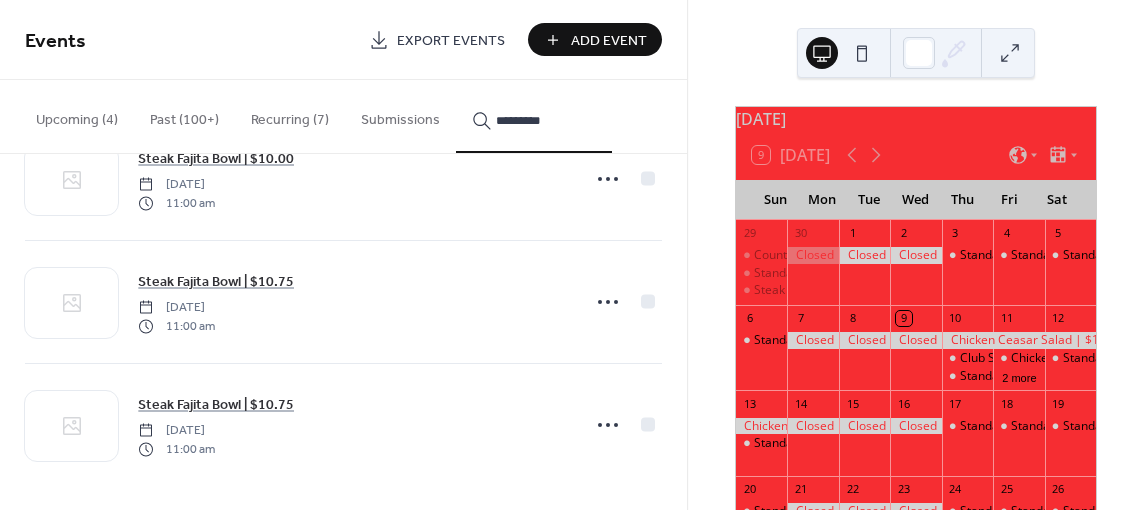 scroll, scrollTop: 71, scrollLeft: 0, axis: vertical 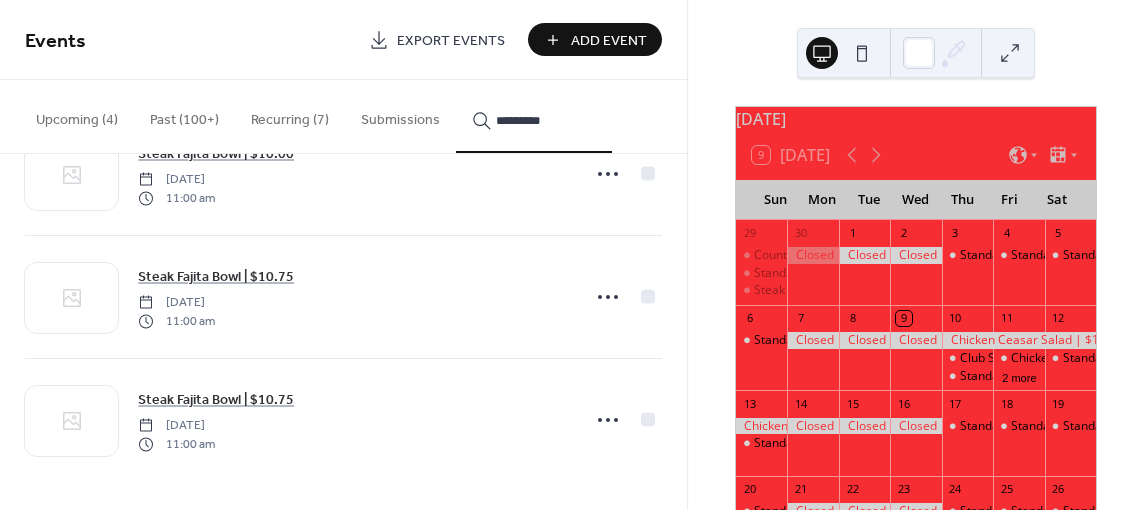 type on "*********" 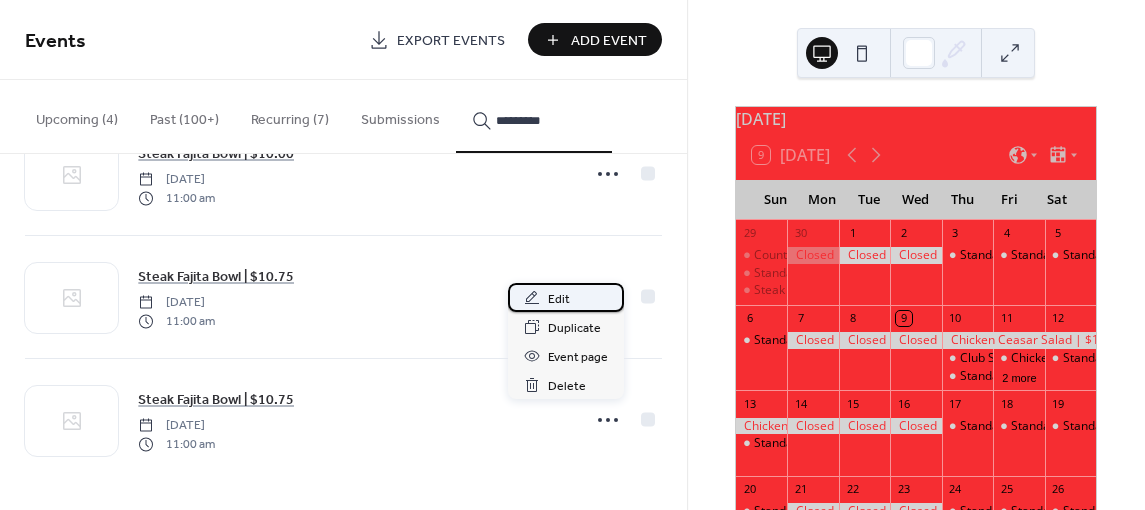 click on "Edit" at bounding box center [566, 297] 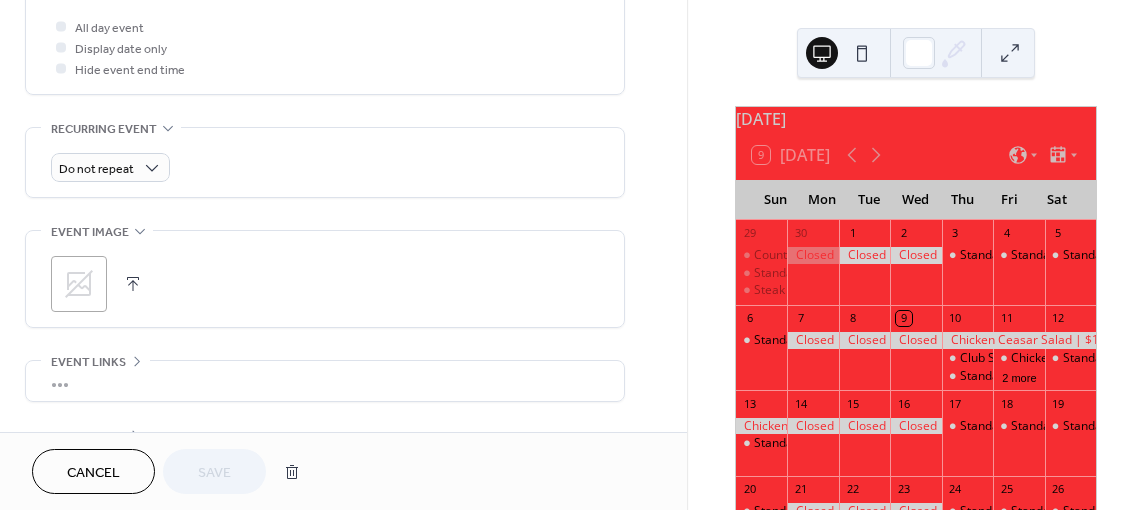 scroll, scrollTop: 600, scrollLeft: 0, axis: vertical 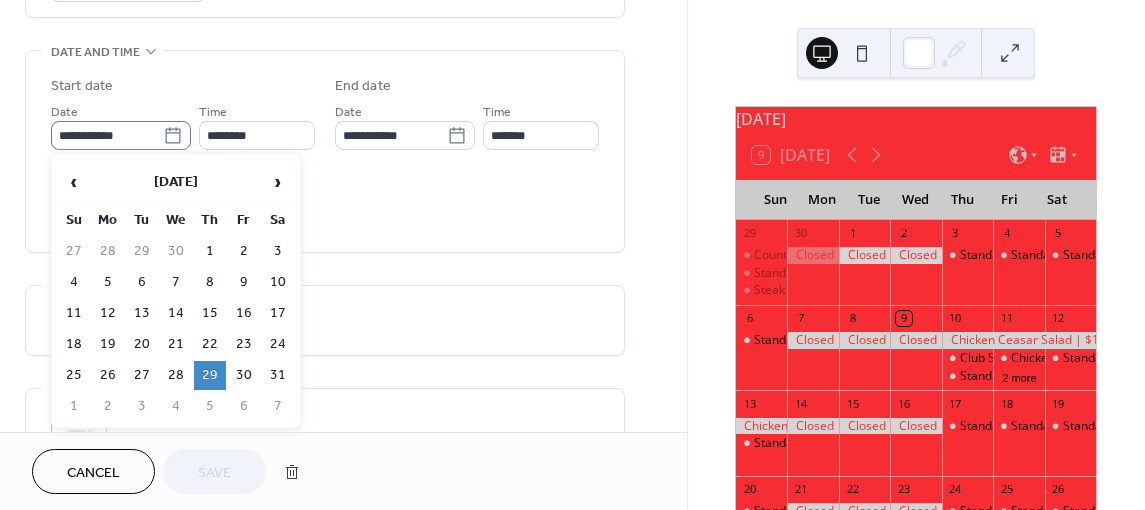 click 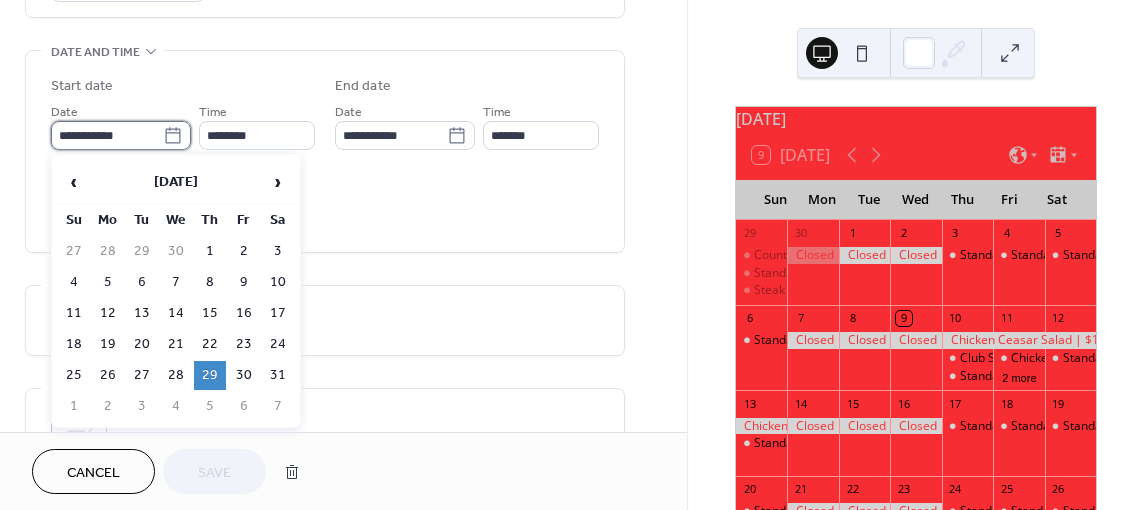 click on "**********" at bounding box center (107, 135) 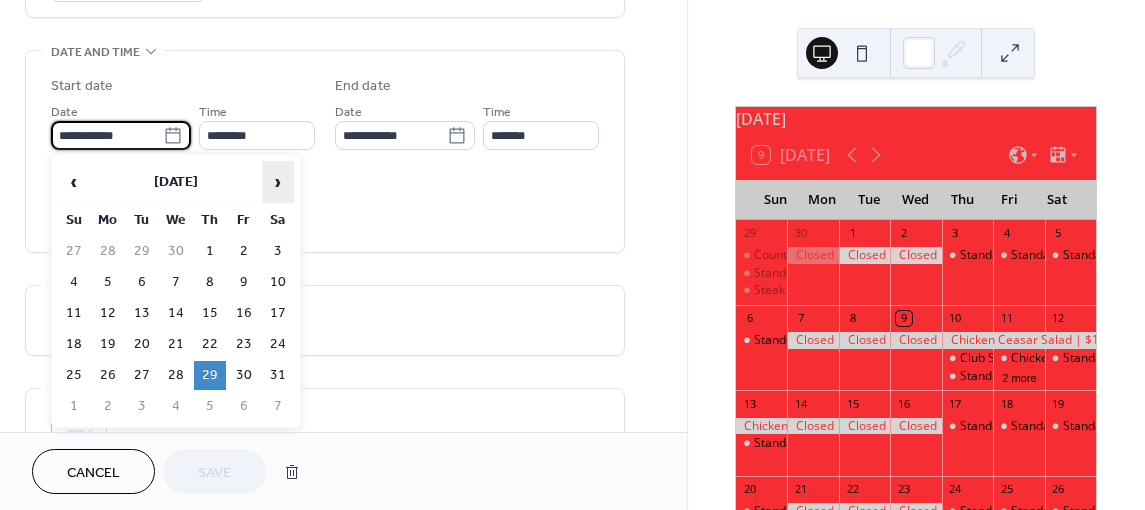 click on "›" at bounding box center [278, 182] 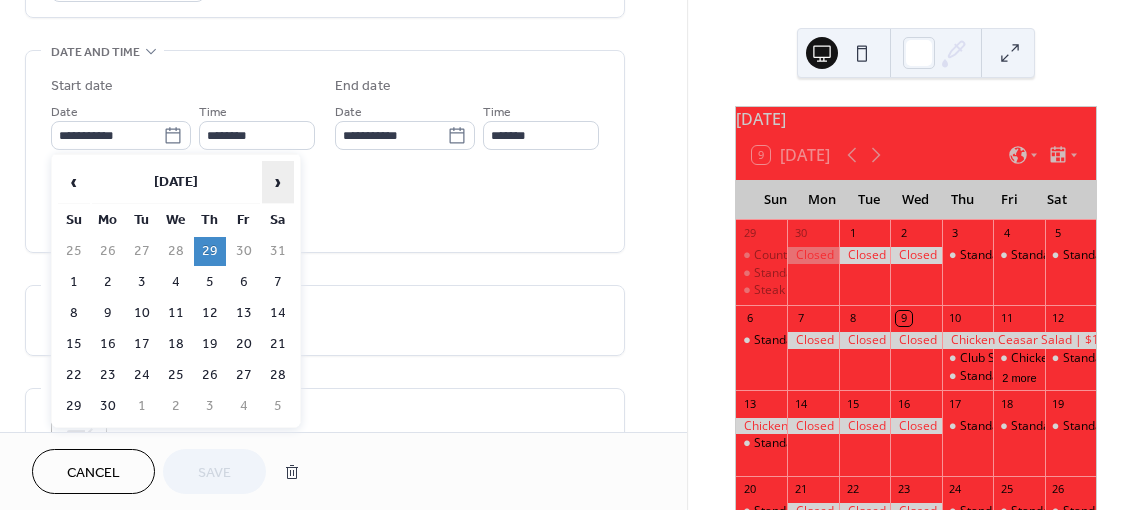click on "›" at bounding box center [278, 182] 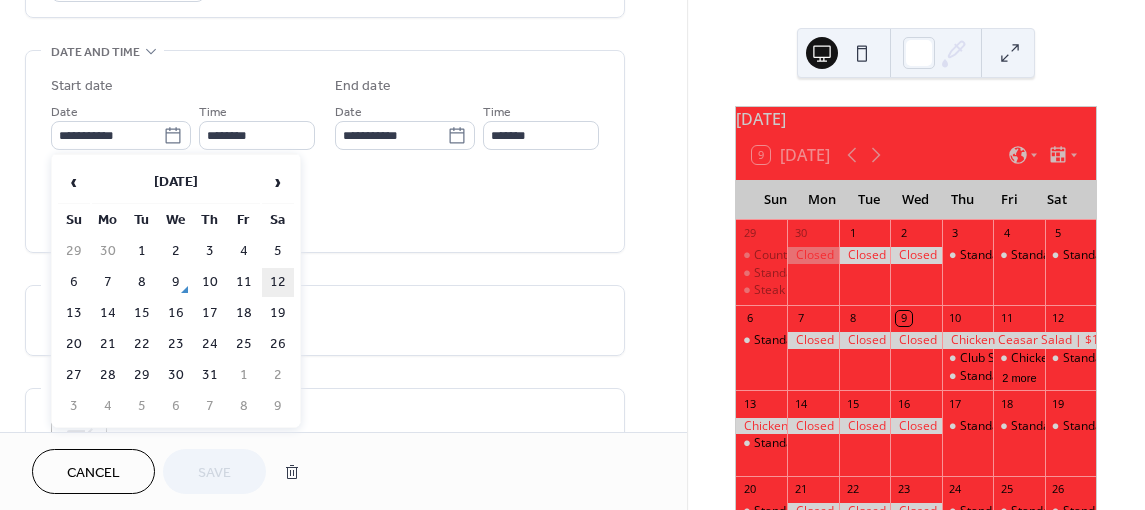 click on "12" at bounding box center [278, 282] 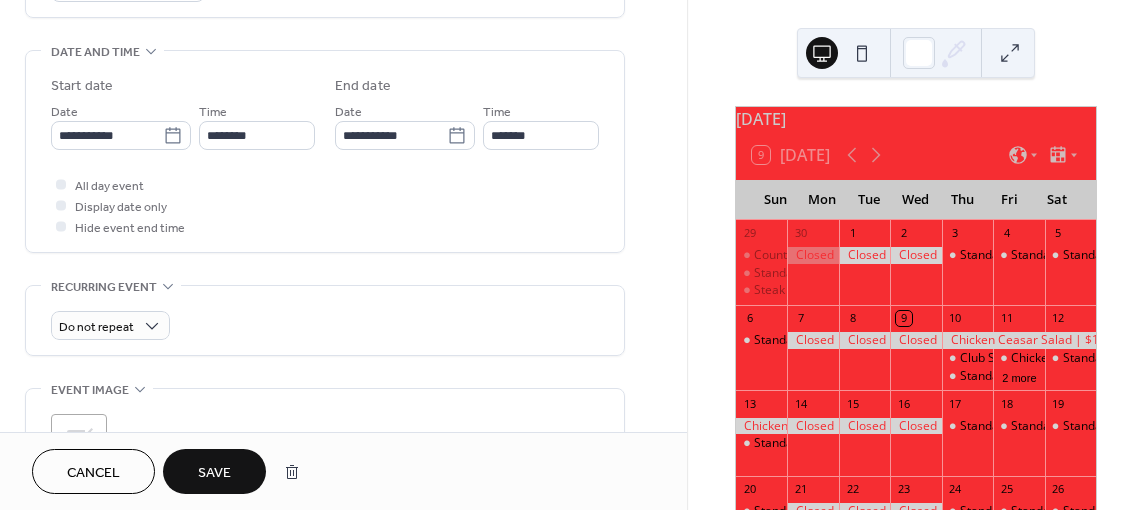 click on "Save" at bounding box center (214, 471) 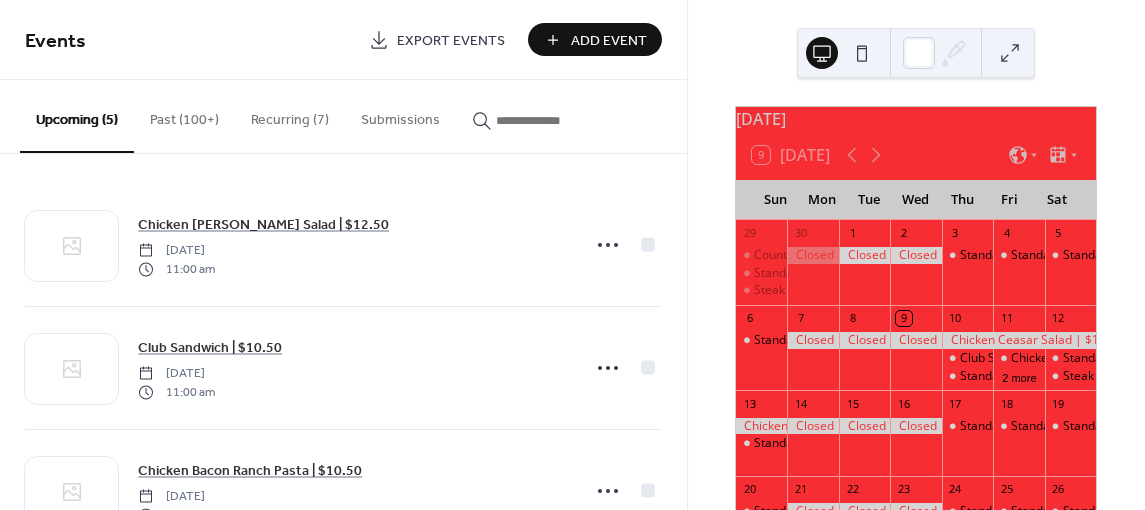 click at bounding box center [546, 120] 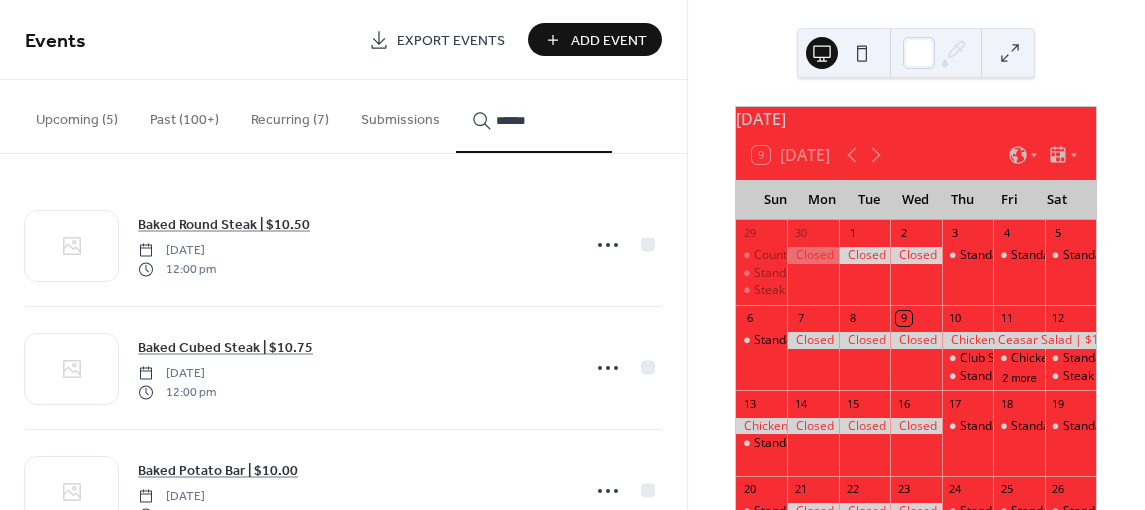 click on "*****" at bounding box center [534, 116] 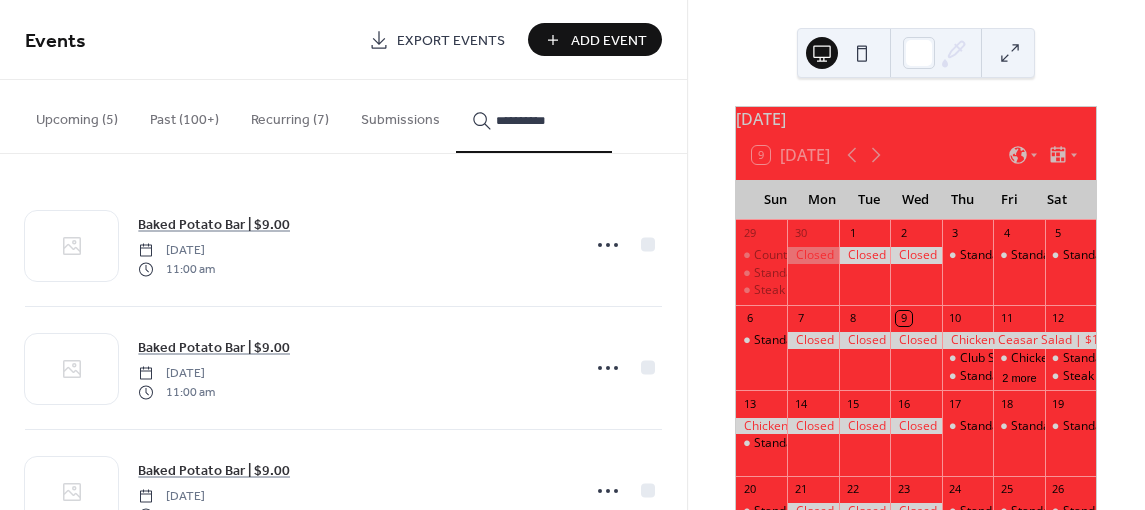 scroll, scrollTop: 194, scrollLeft: 0, axis: vertical 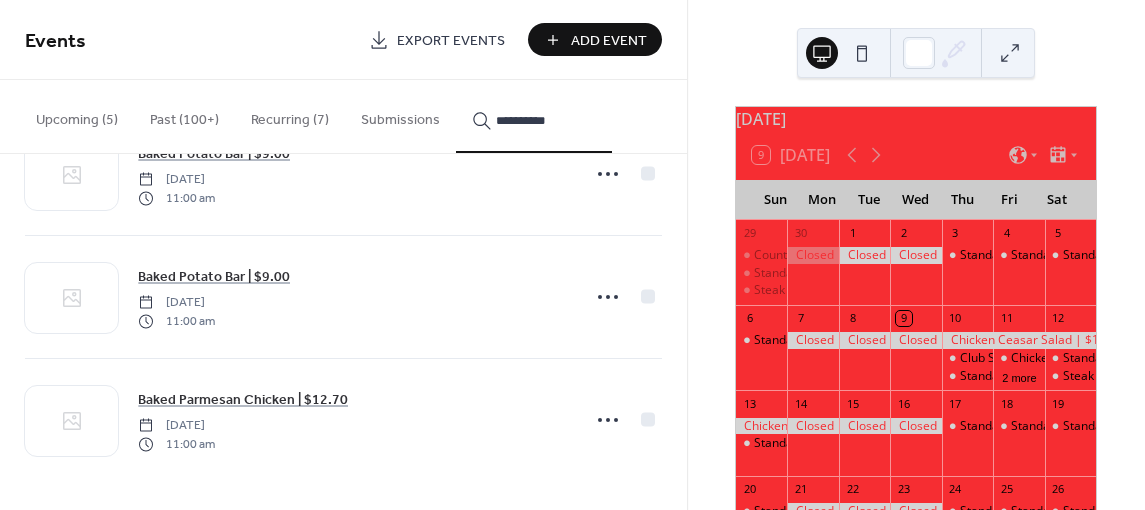 type on "**********" 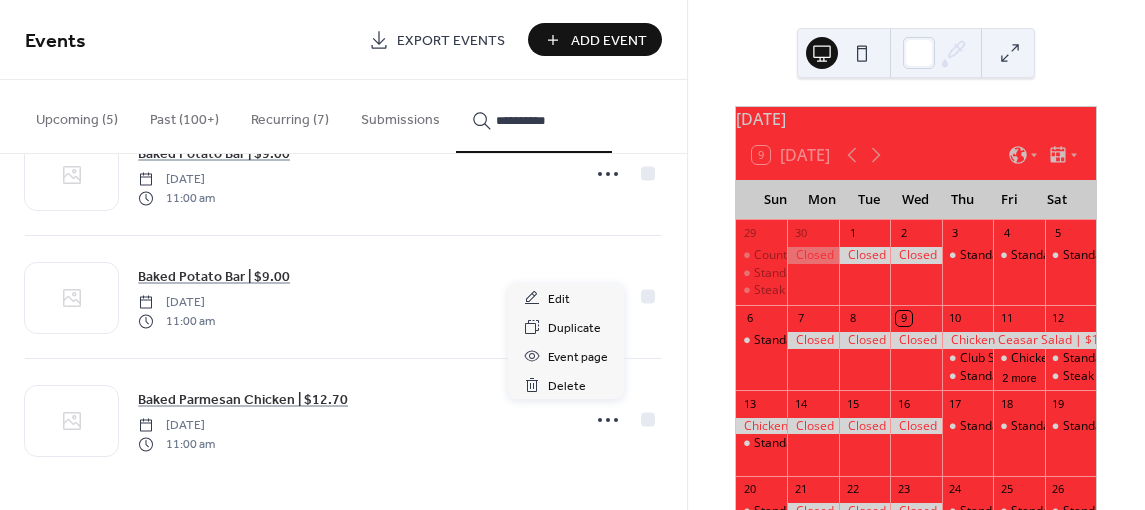 click 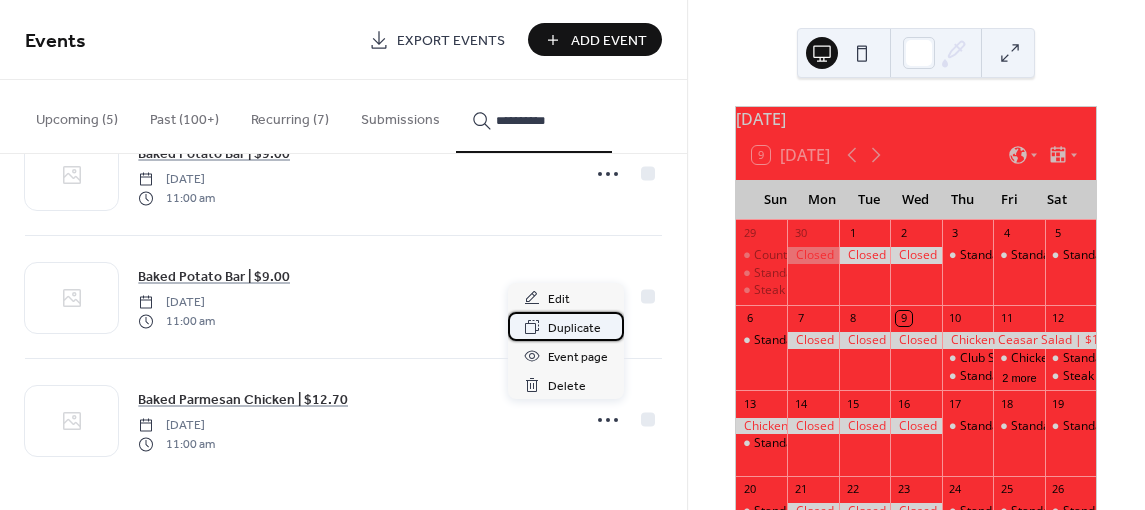 click on "Duplicate" at bounding box center [574, 328] 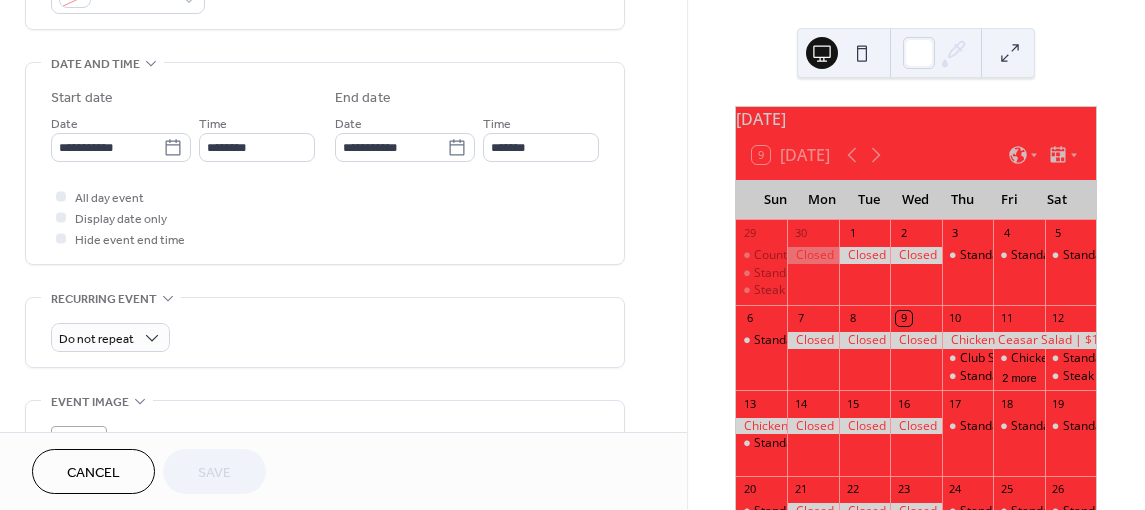 scroll, scrollTop: 600, scrollLeft: 0, axis: vertical 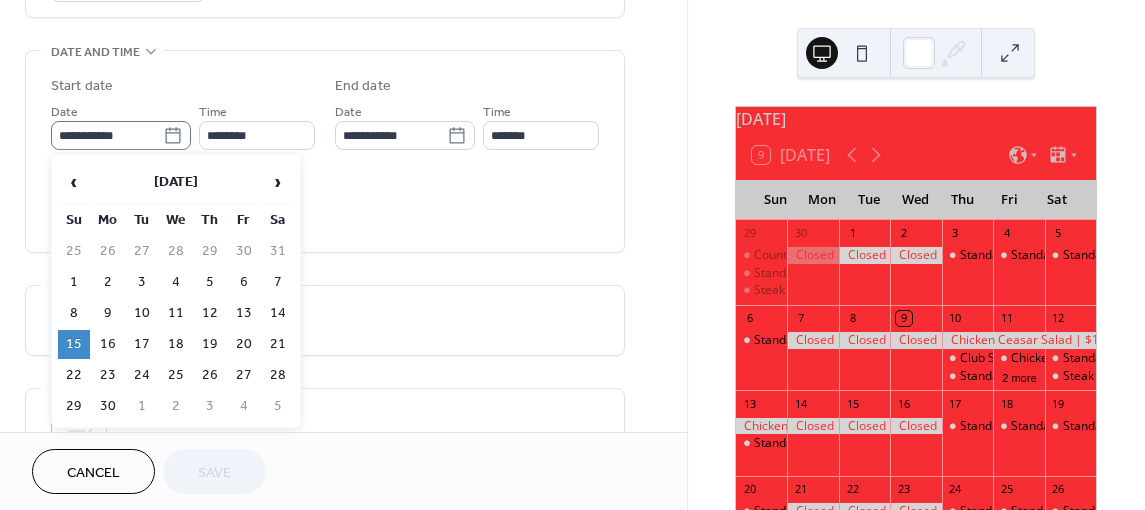 click 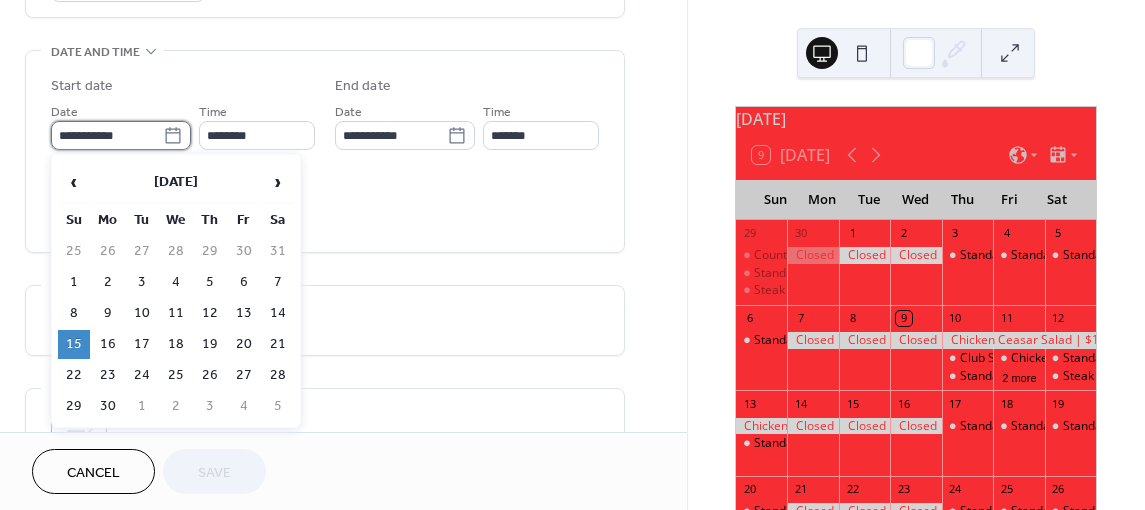 click on "**********" at bounding box center (107, 135) 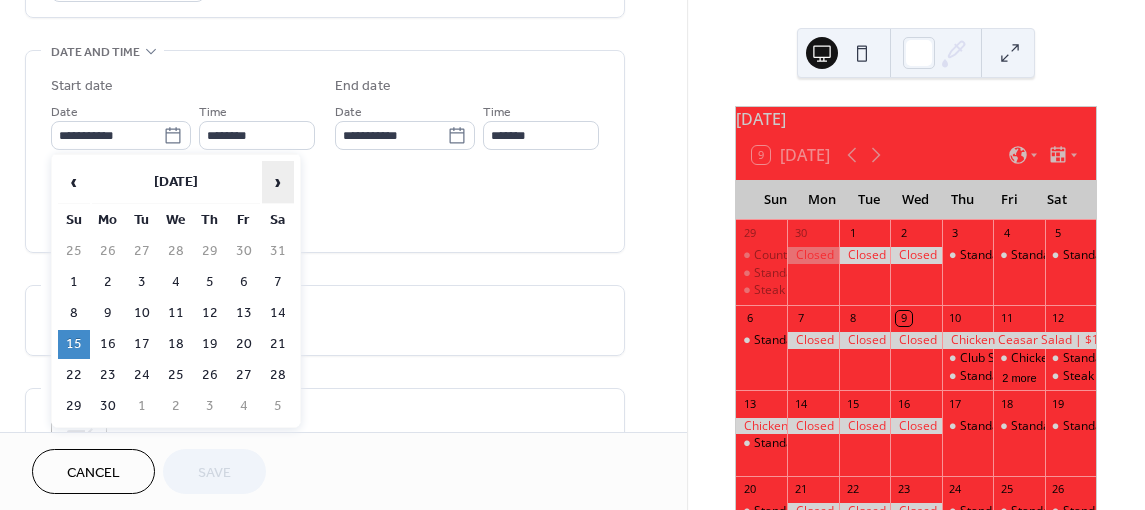 click on "›" at bounding box center (278, 182) 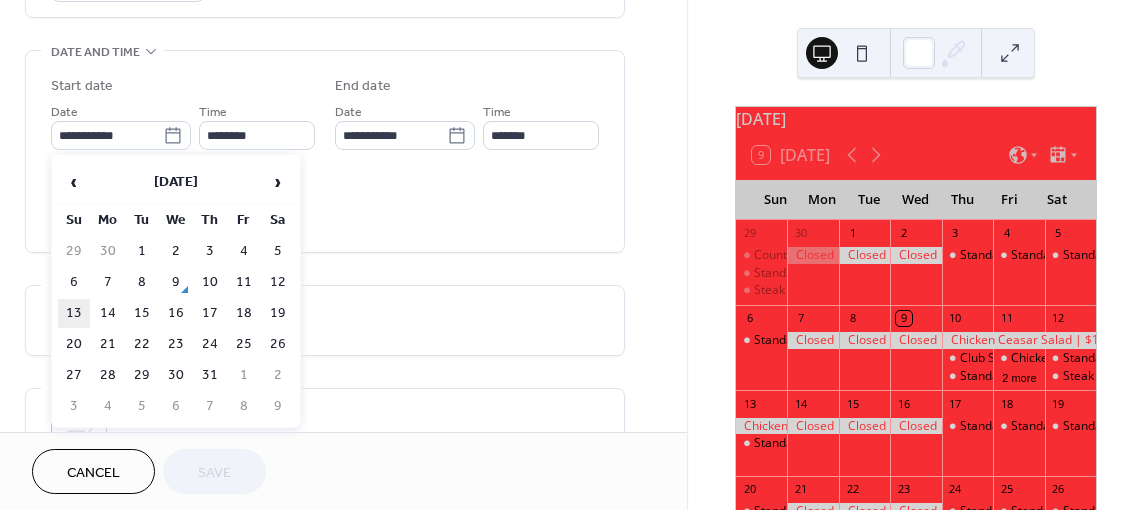 click on "13" at bounding box center (74, 313) 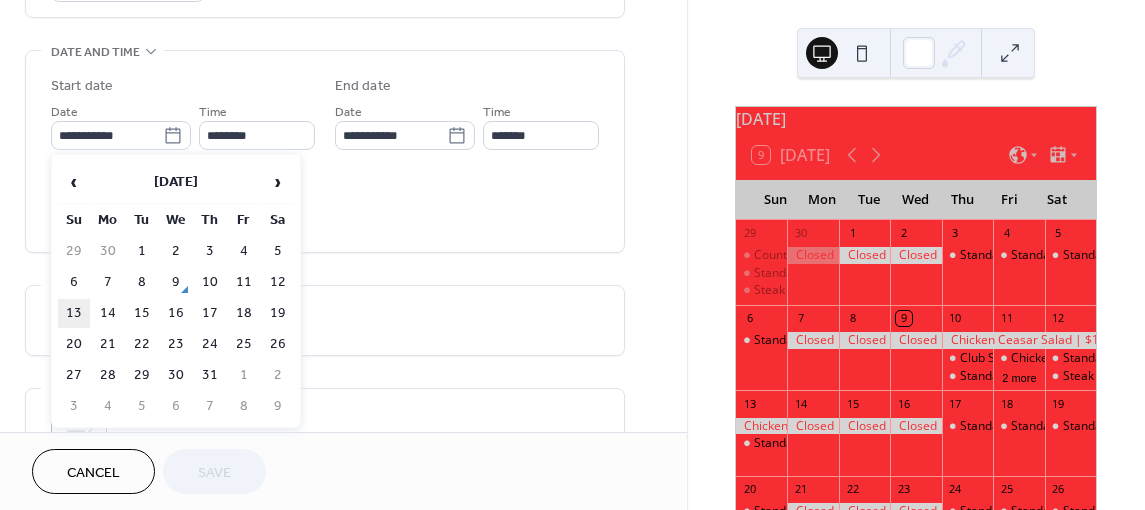 type on "**********" 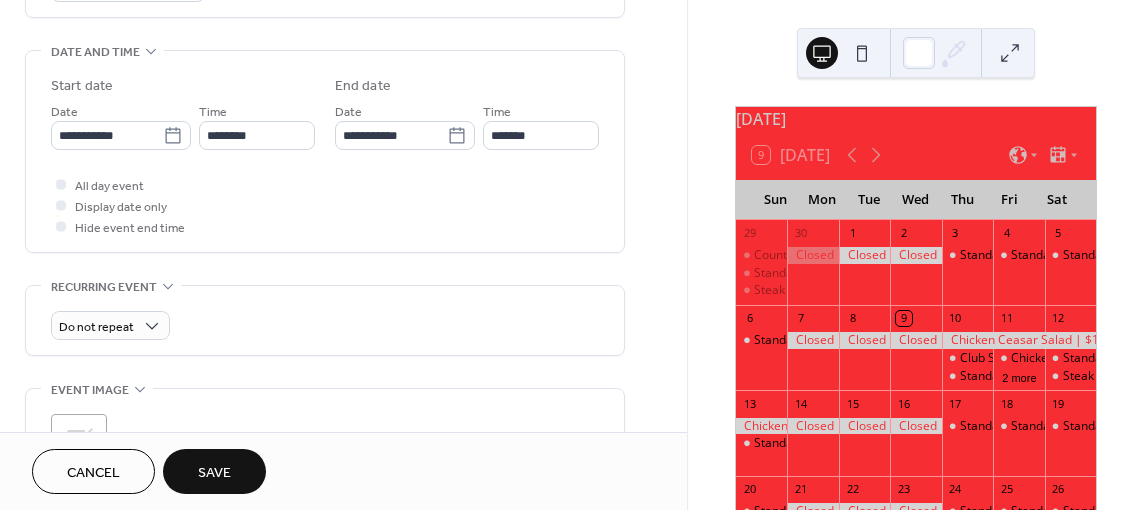 click on "Save" at bounding box center [214, 471] 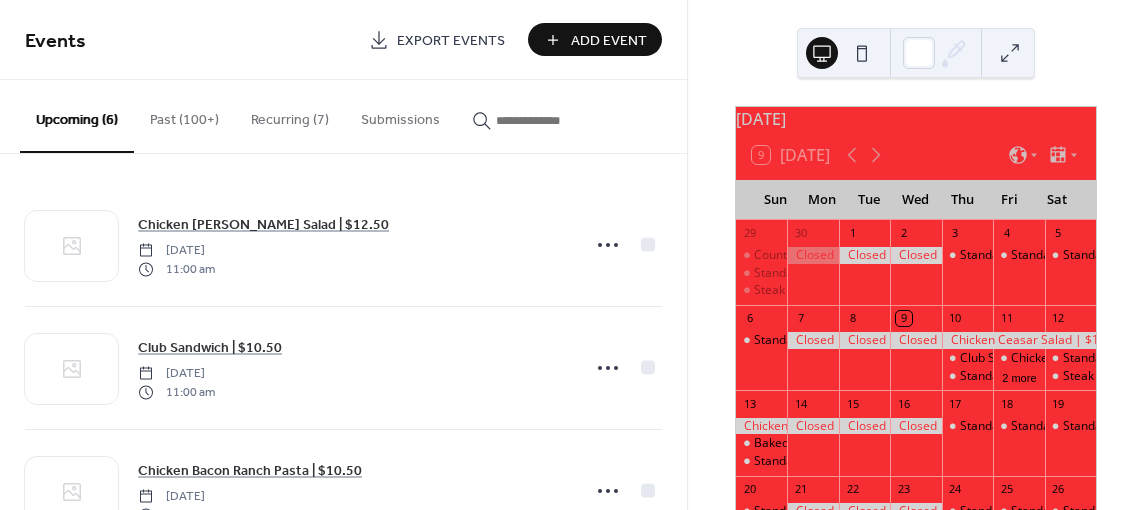 click at bounding box center [546, 120] 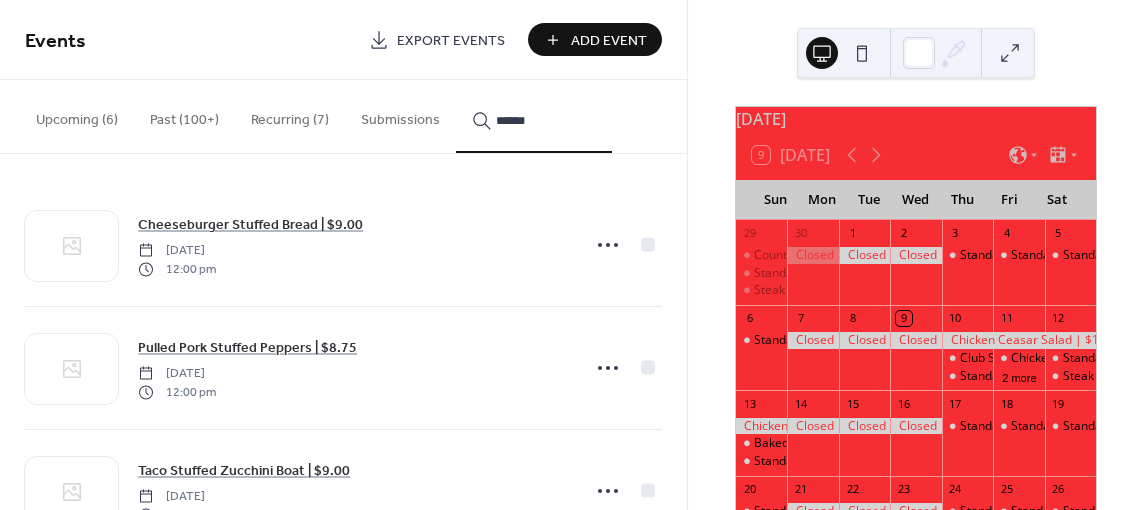 click on "*****" at bounding box center (534, 116) 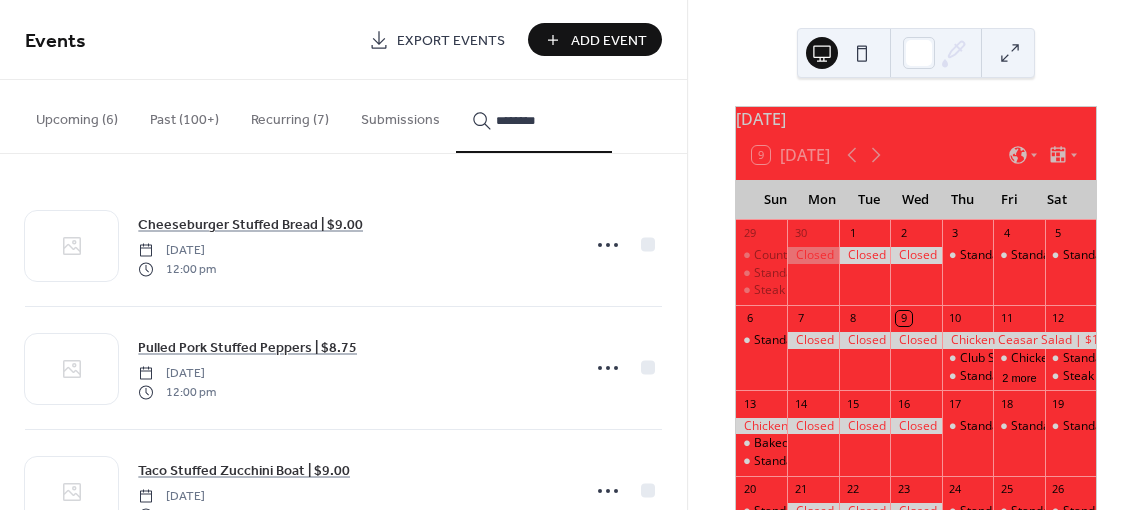 click on "*******" at bounding box center (534, 116) 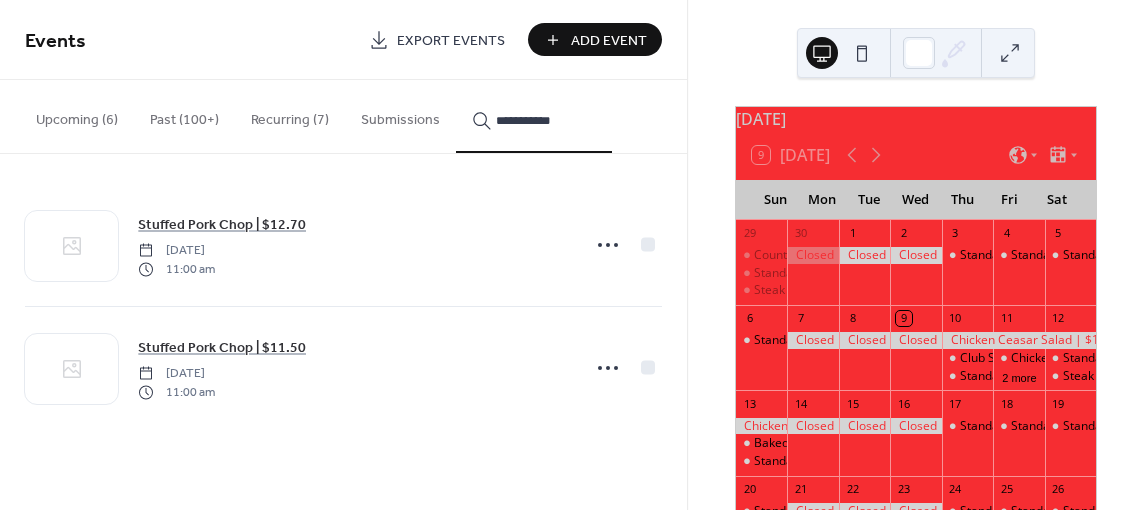 type on "**********" 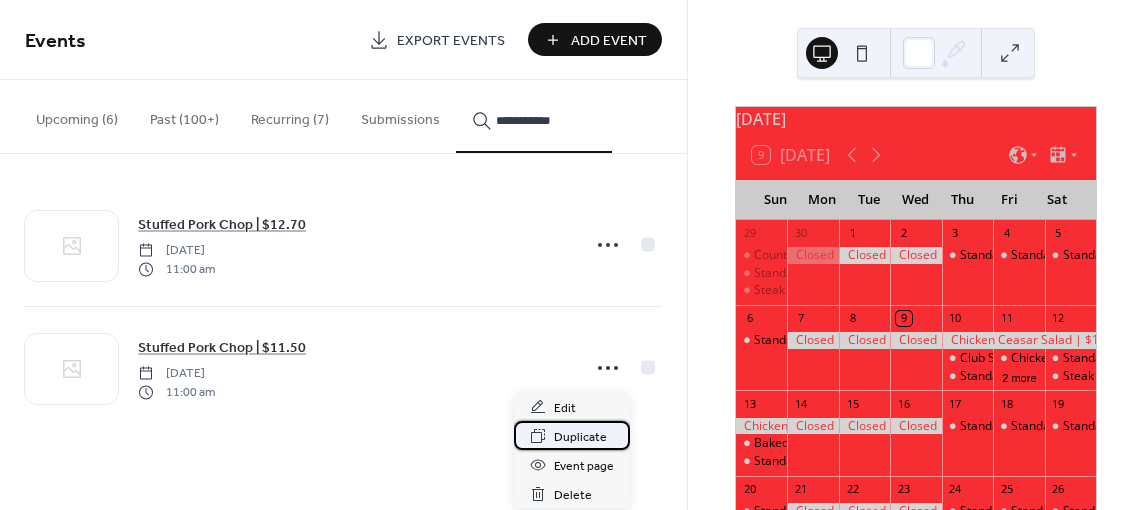 click on "Duplicate" at bounding box center (580, 437) 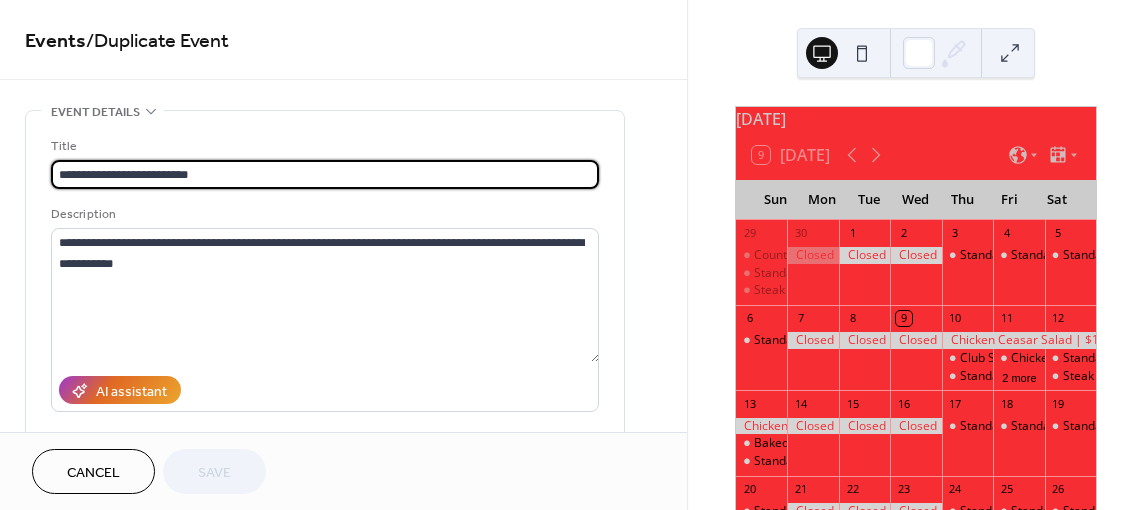 click on "**********" at bounding box center [325, 174] 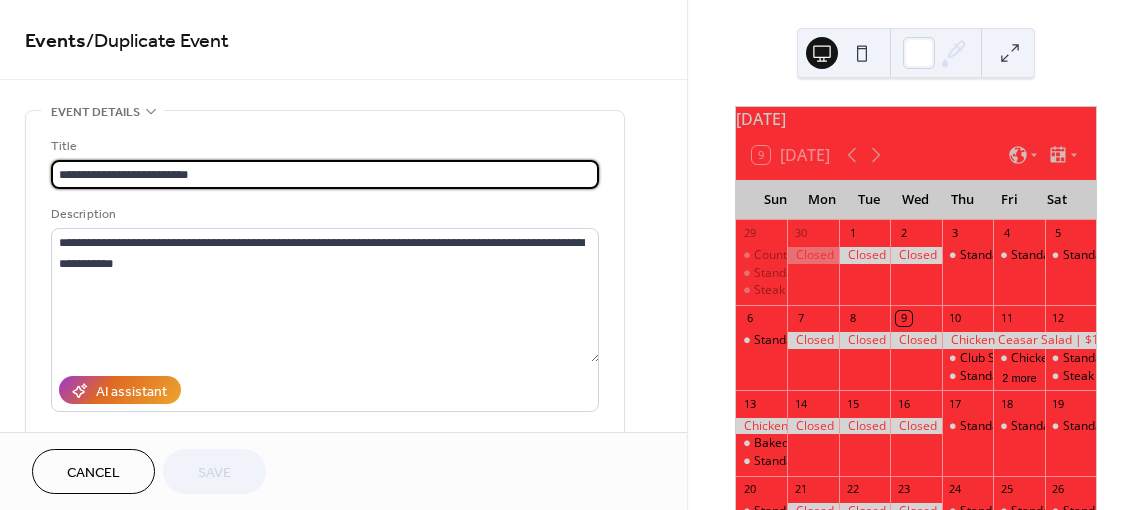 click on "**********" at bounding box center (325, 174) 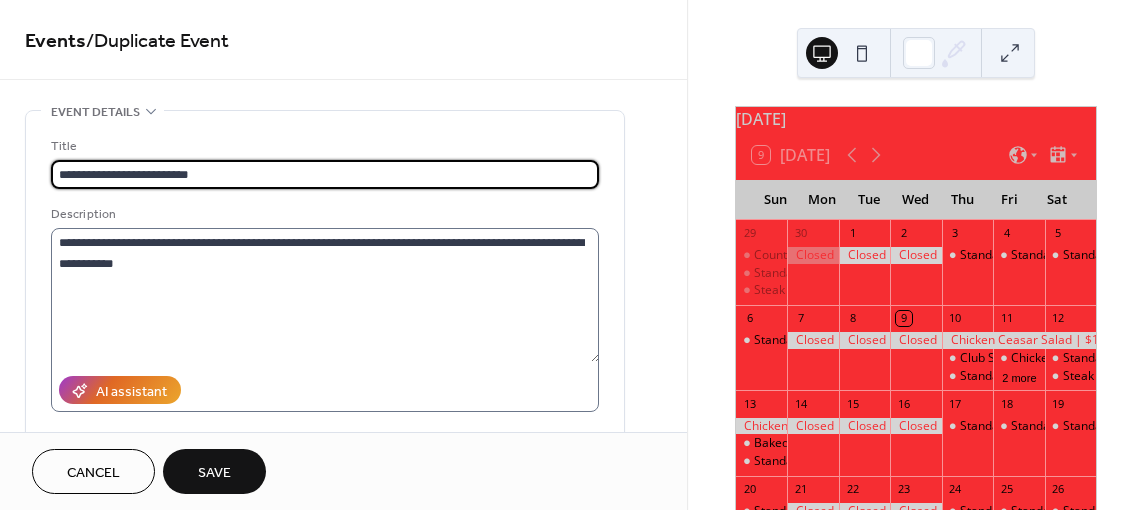 type on "**********" 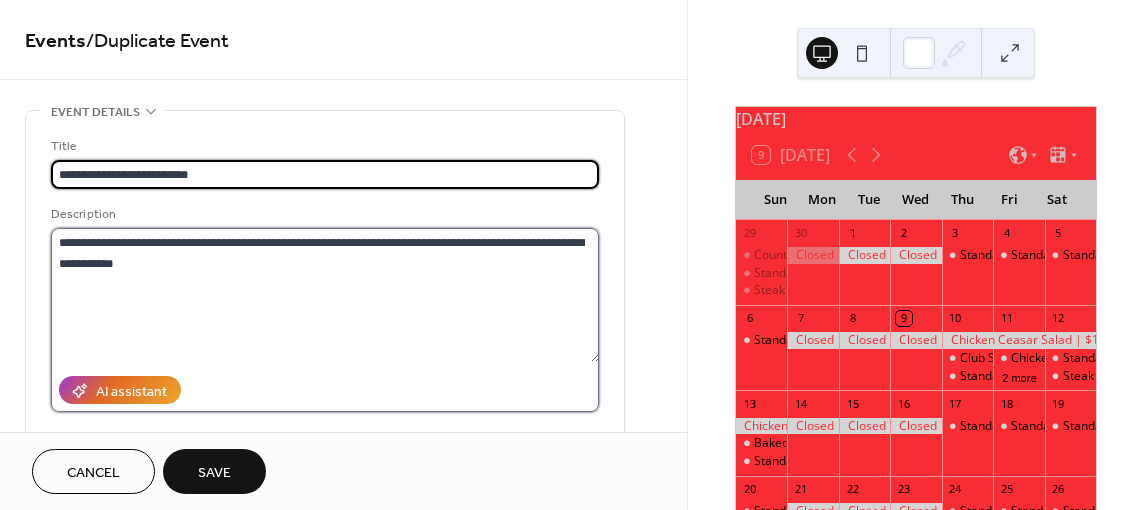 click on "**********" at bounding box center (325, 295) 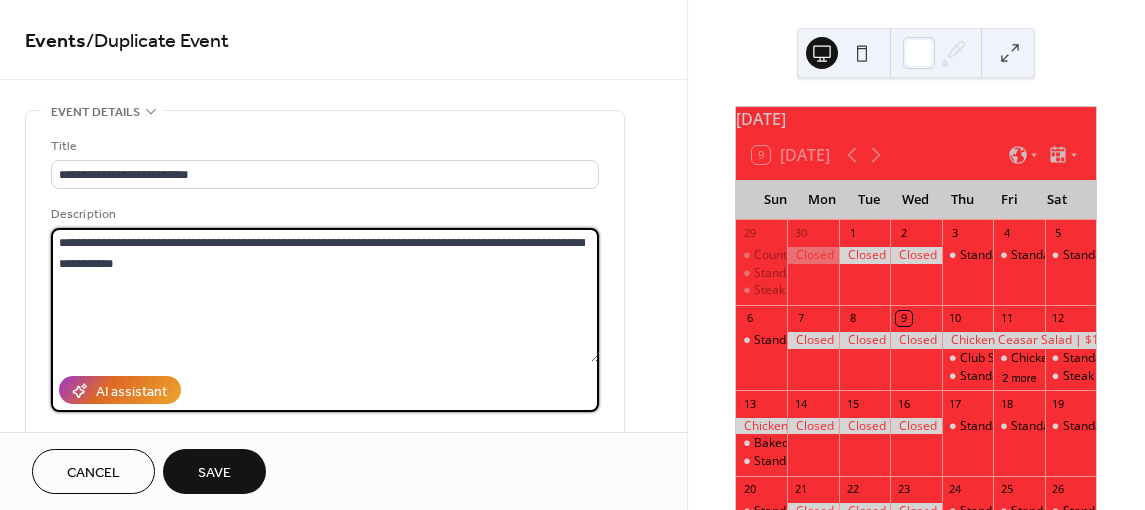 drag, startPoint x: 195, startPoint y: 264, endPoint x: 134, endPoint y: 267, distance: 61.073727 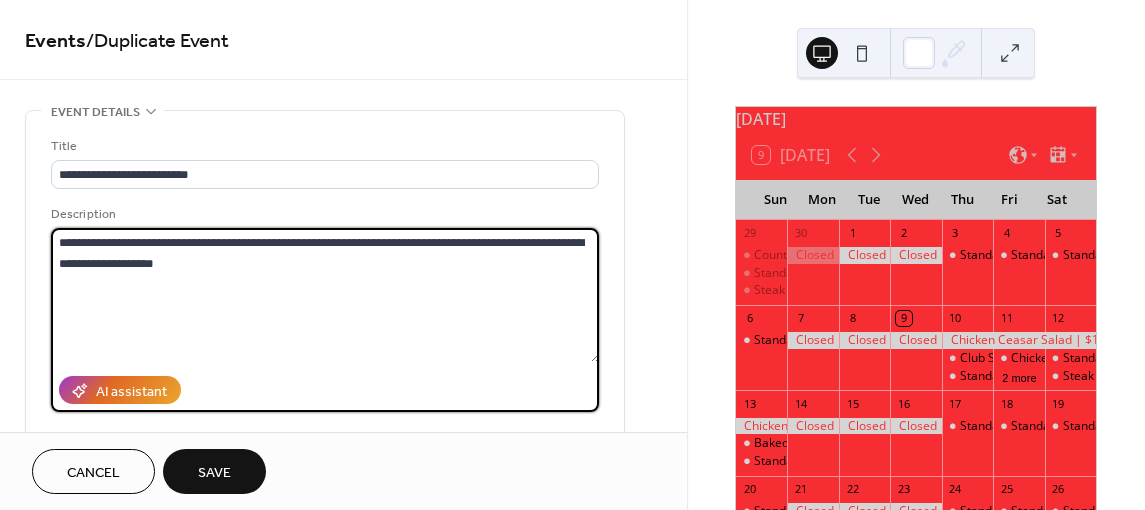 click on "**********" at bounding box center [325, 295] 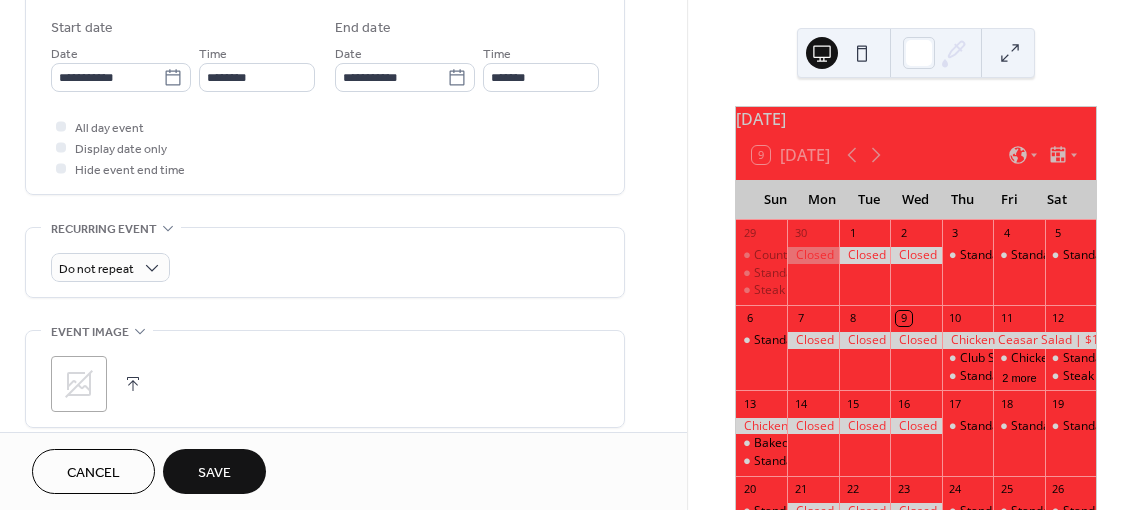 scroll, scrollTop: 700, scrollLeft: 0, axis: vertical 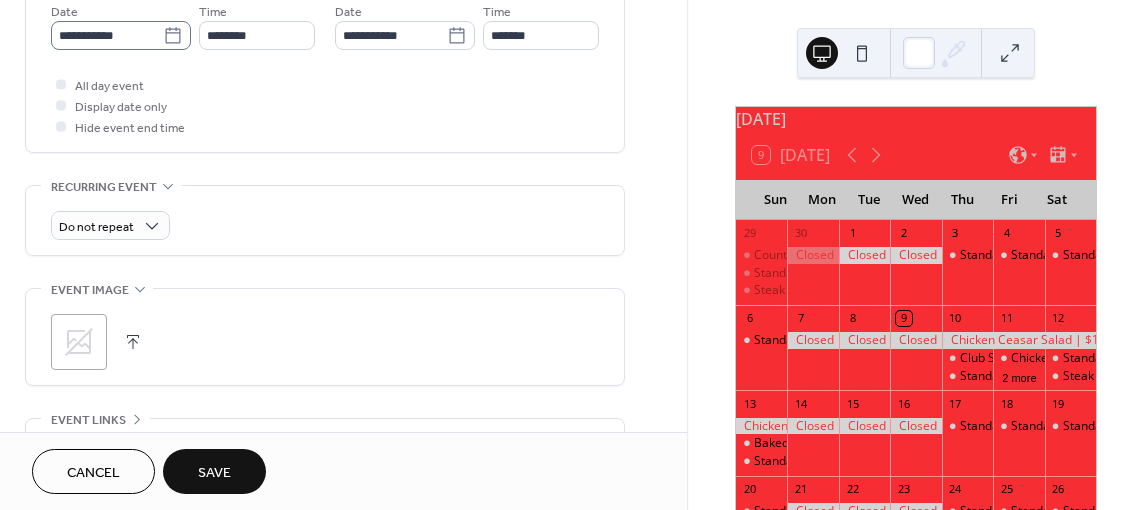 type on "**********" 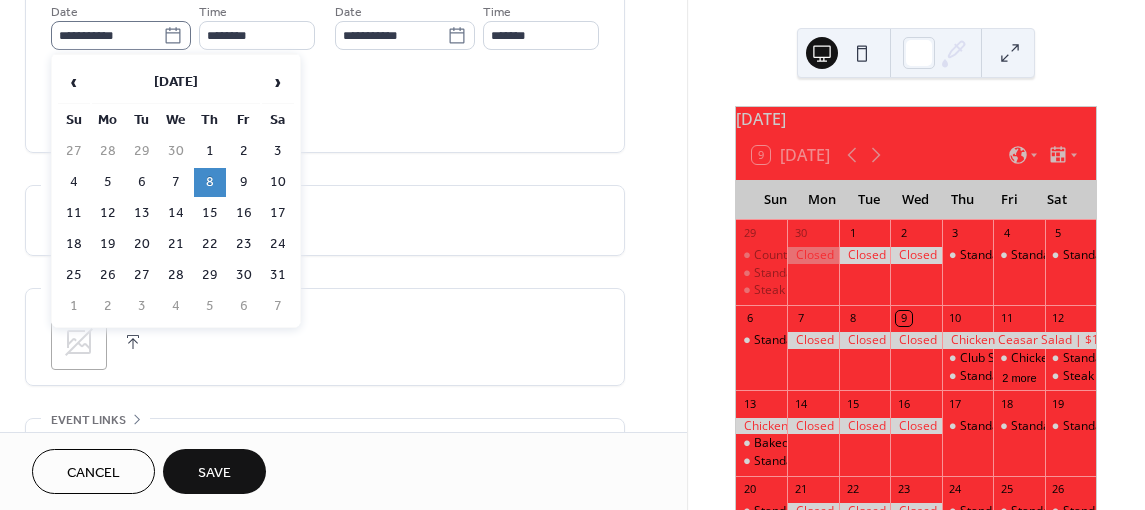 click 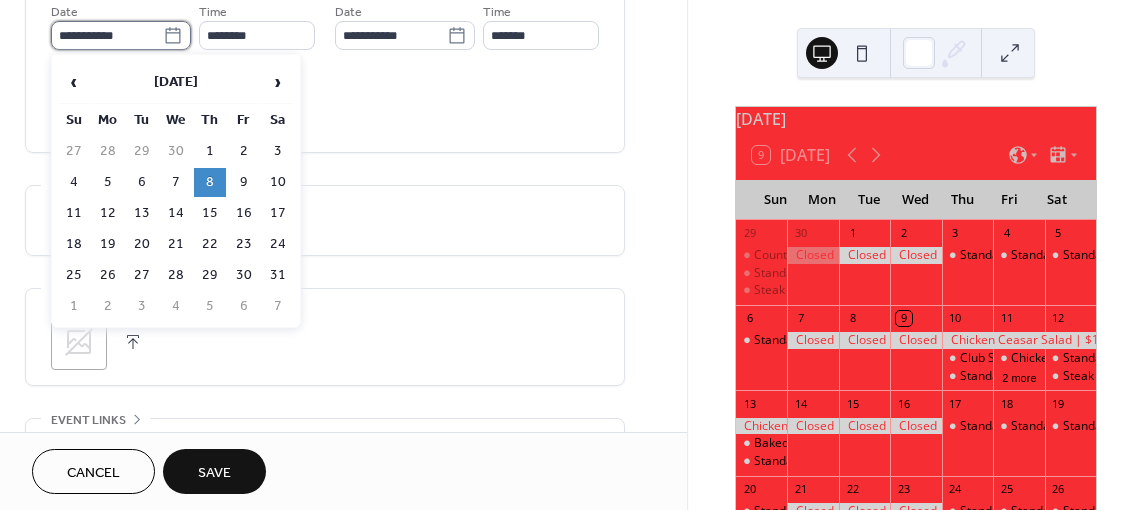 click on "**********" at bounding box center (107, 35) 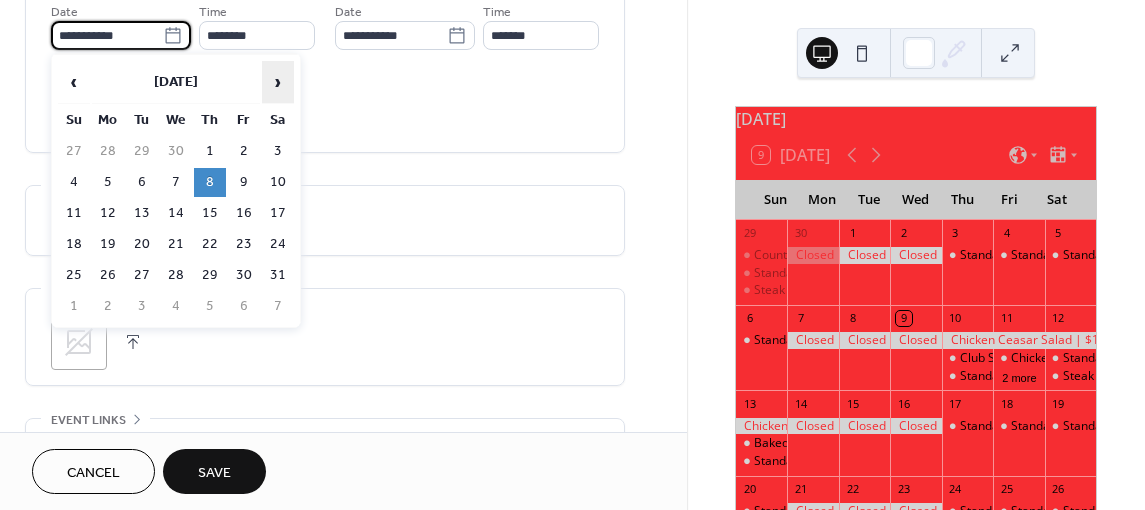 click on "›" at bounding box center (278, 82) 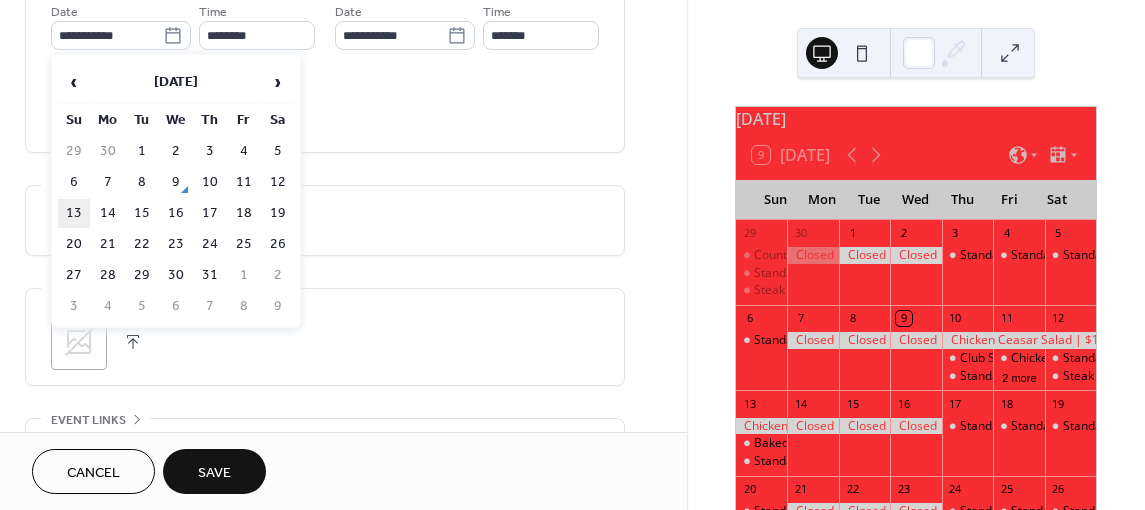 click on "13" at bounding box center (74, 213) 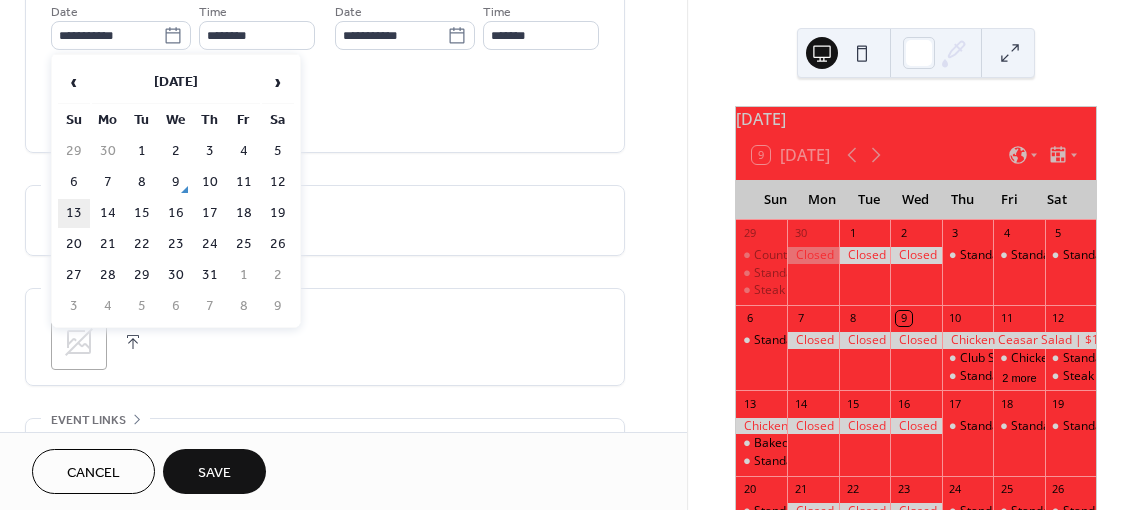 type on "**********" 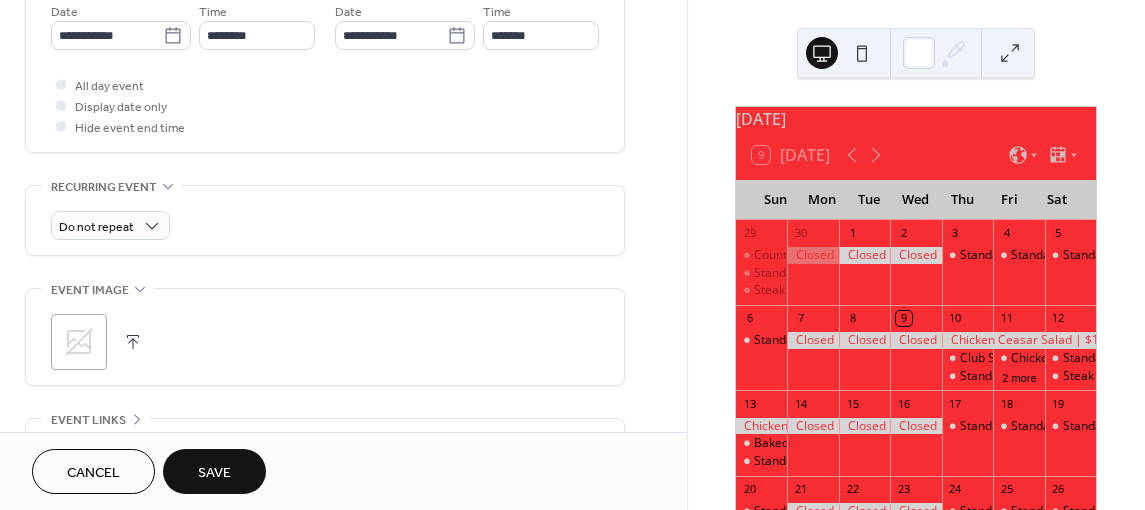 click on "Save" at bounding box center (214, 473) 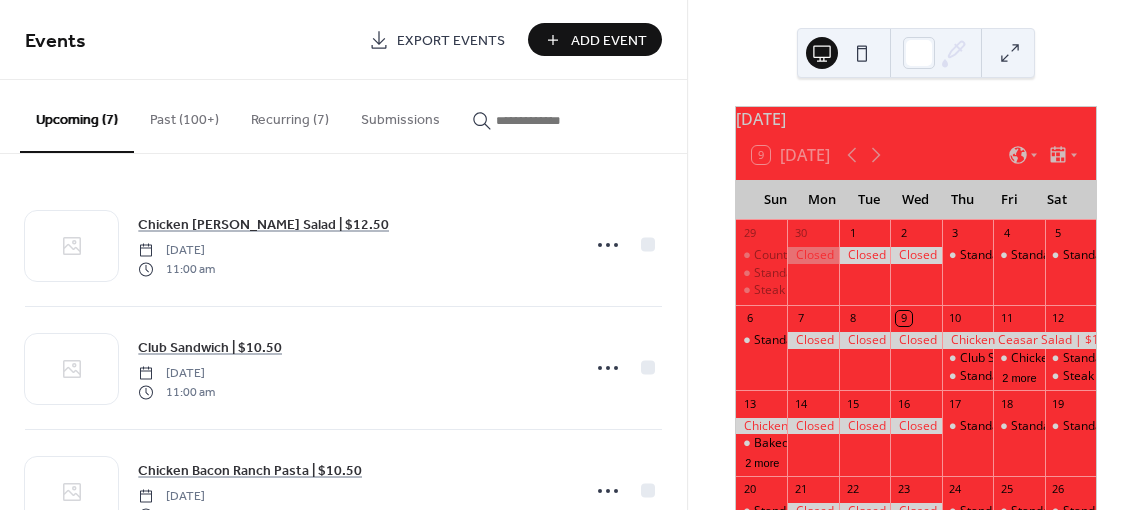 click at bounding box center (546, 120) 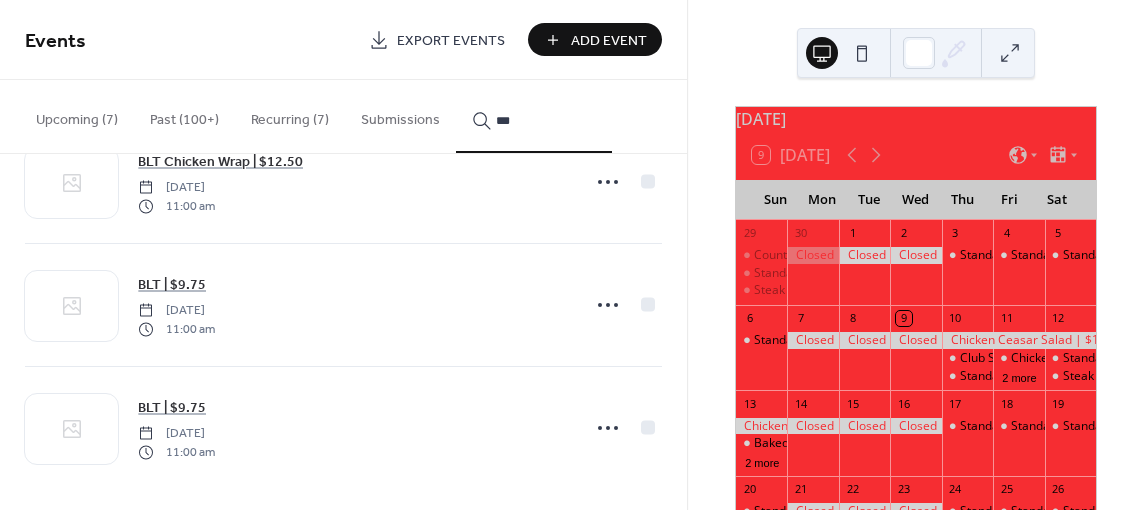 scroll, scrollTop: 1666, scrollLeft: 0, axis: vertical 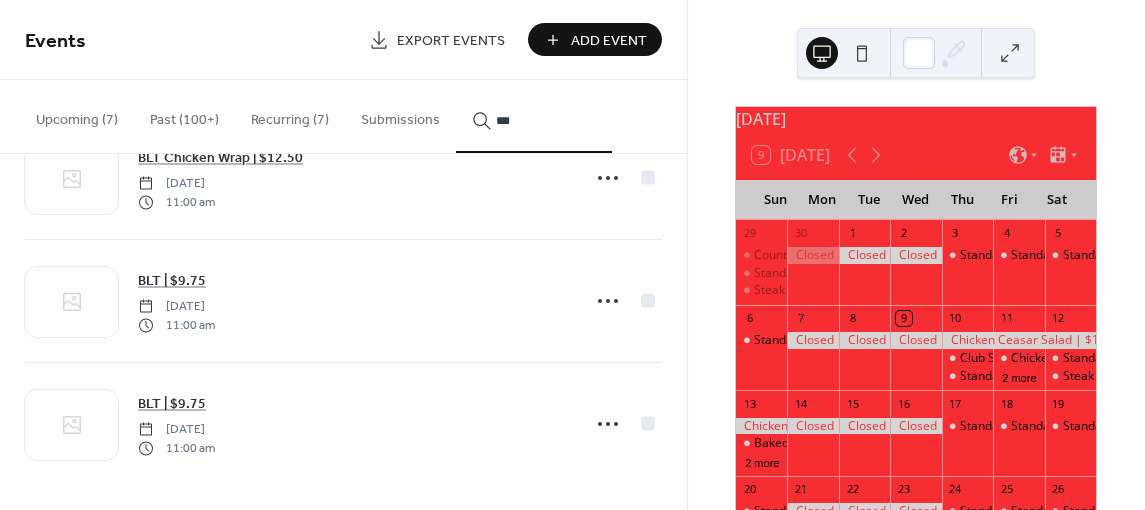 type on "***" 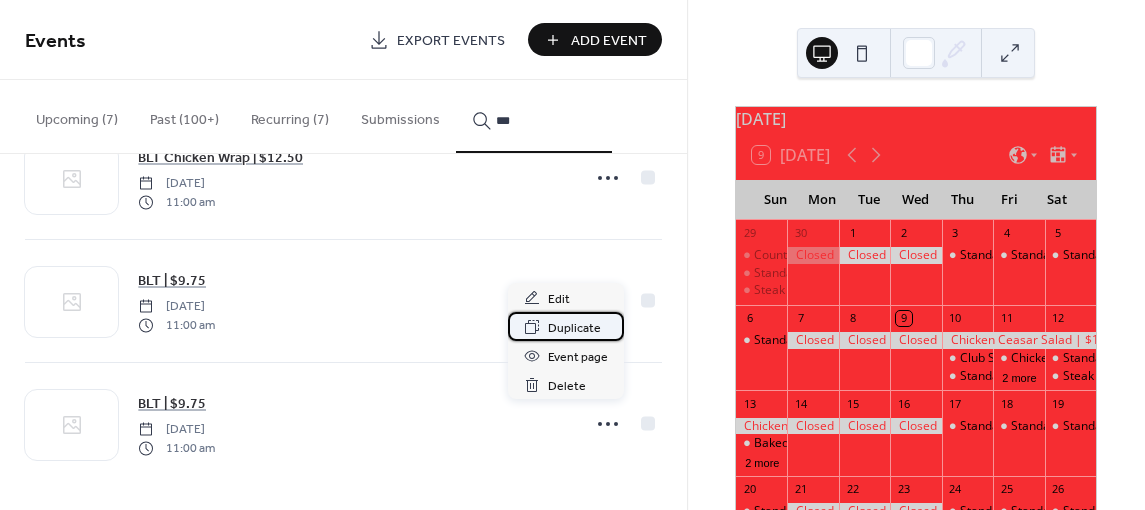 click on "Duplicate" at bounding box center [574, 328] 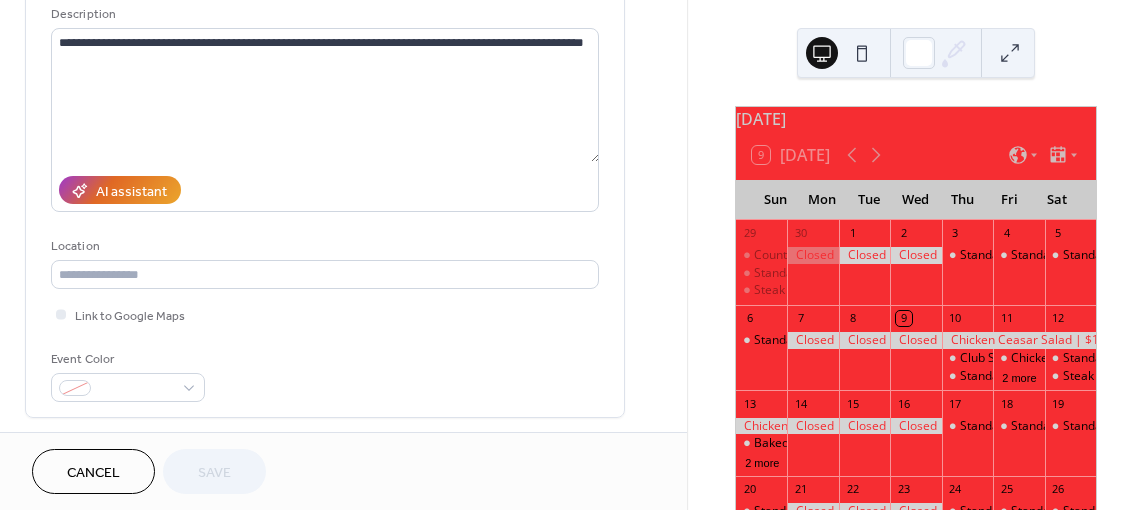scroll, scrollTop: 500, scrollLeft: 0, axis: vertical 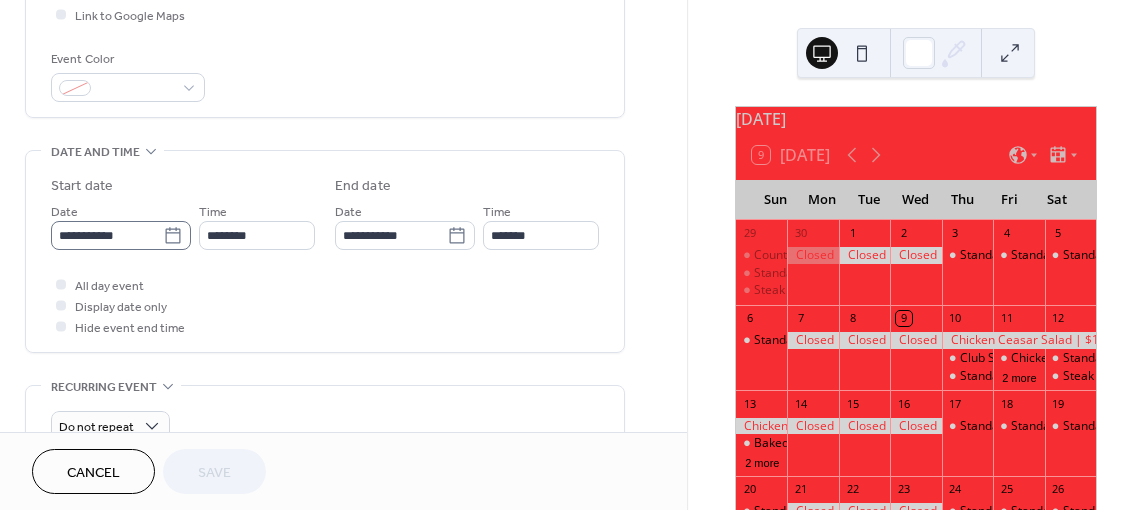 click 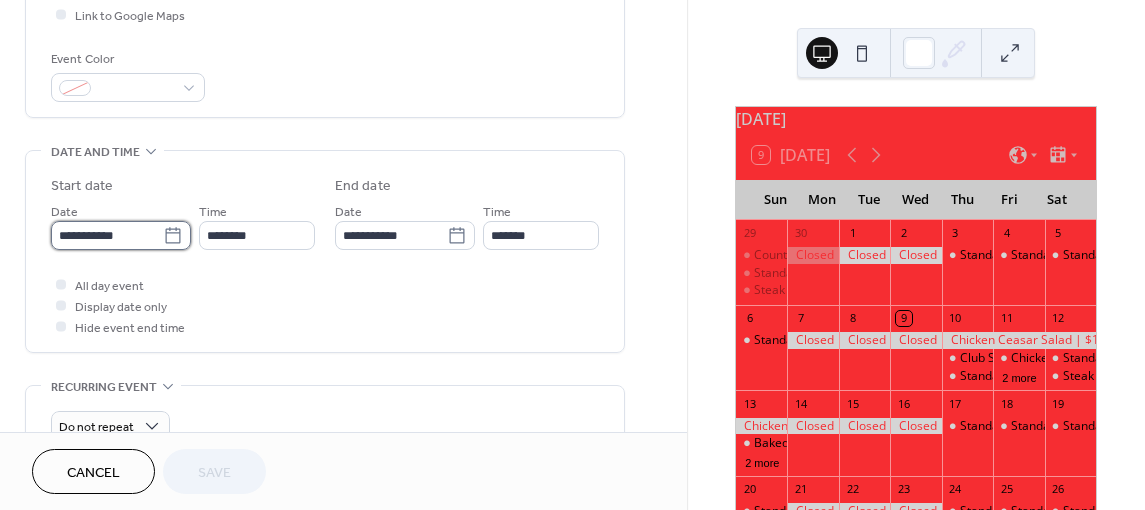 click on "**********" at bounding box center [107, 235] 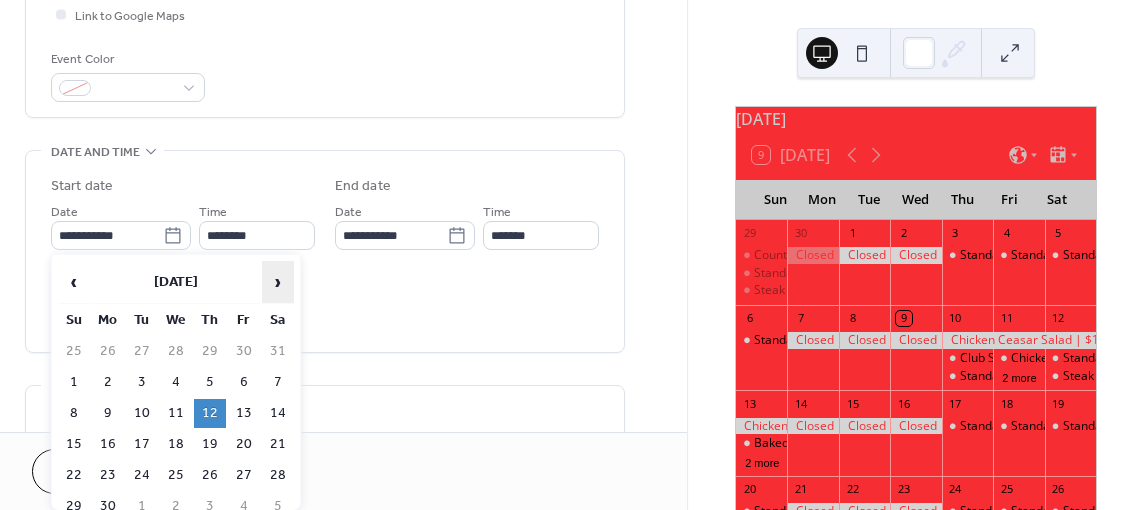 click on "›" at bounding box center (278, 282) 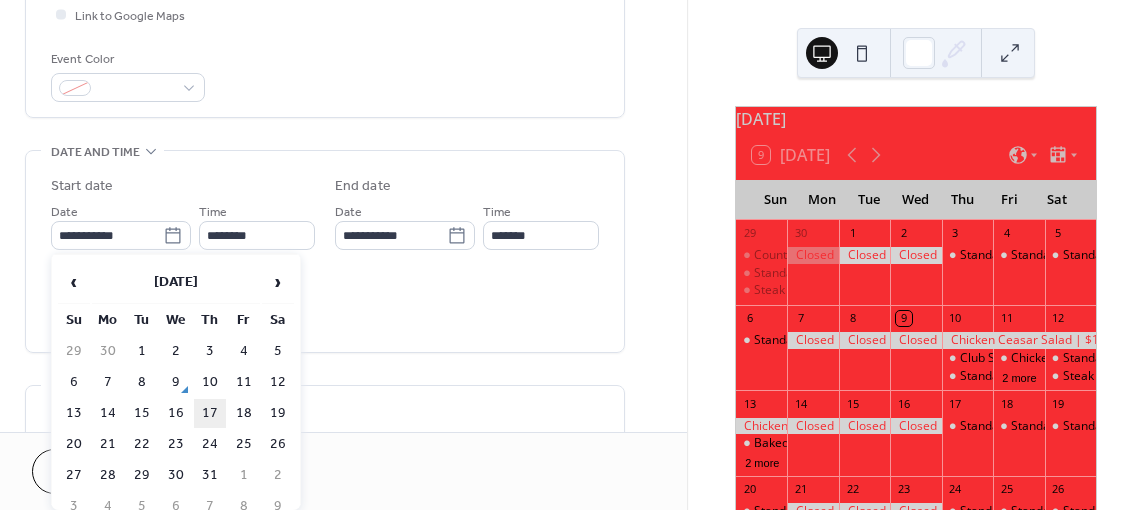 click on "17" at bounding box center (210, 413) 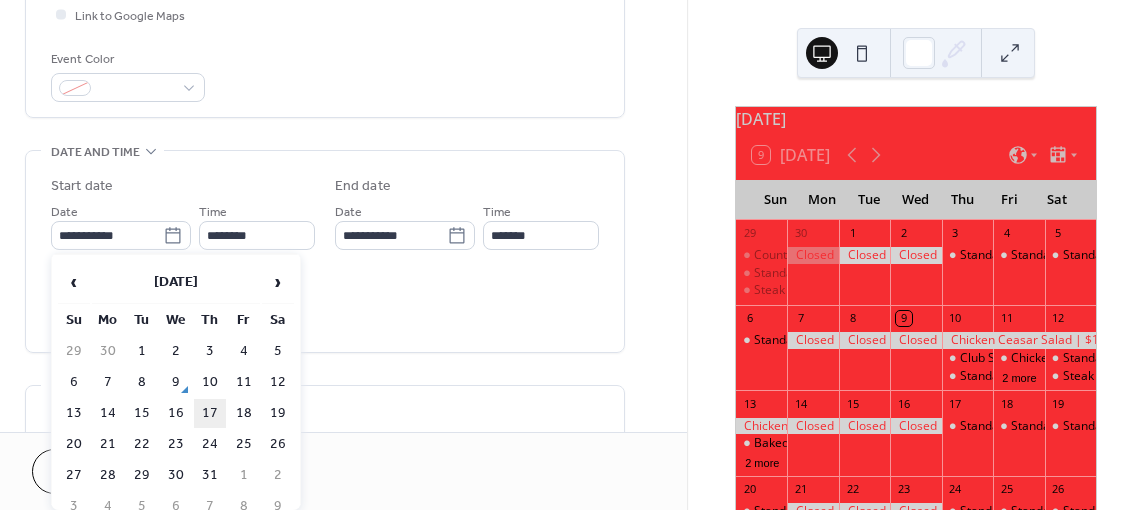 type on "**********" 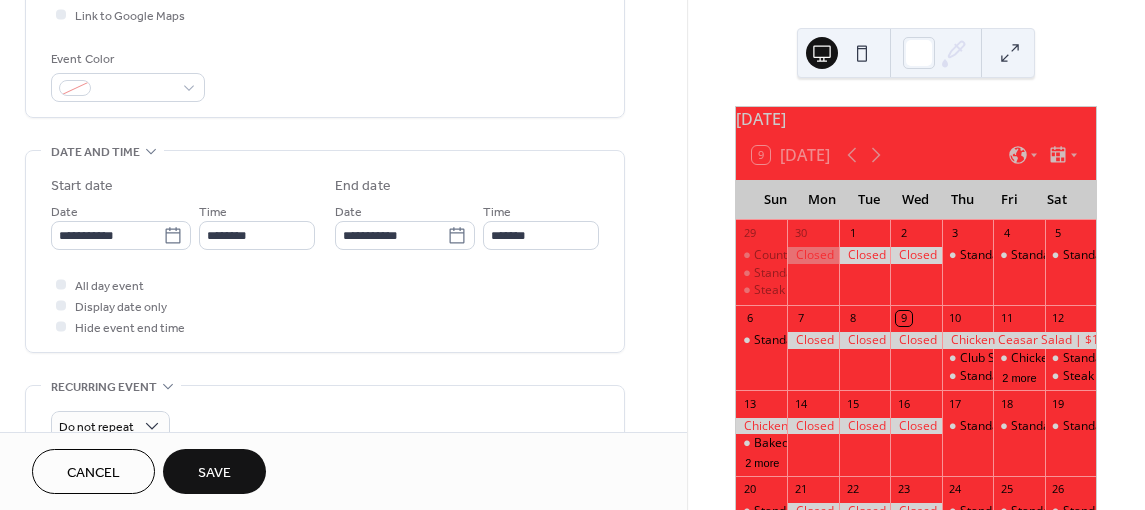 click on "Save" at bounding box center (214, 471) 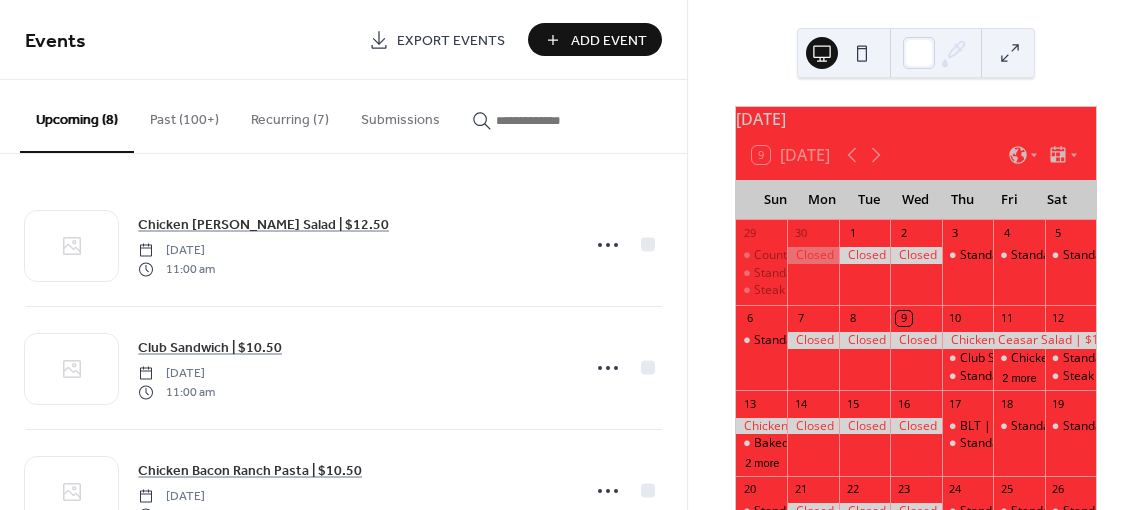 click at bounding box center [546, 120] 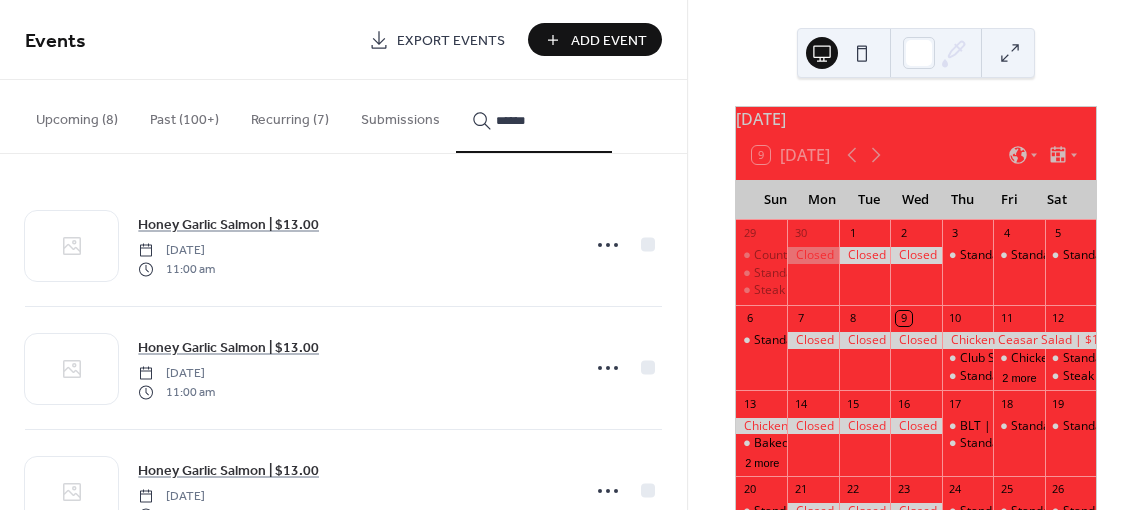 click on "*****" at bounding box center (534, 116) 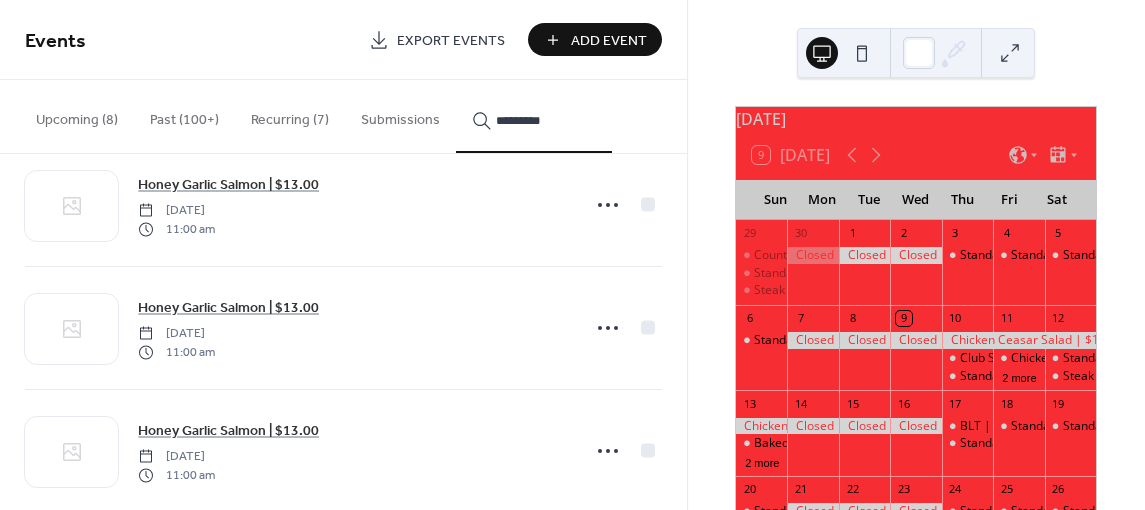 scroll, scrollTop: 194, scrollLeft: 0, axis: vertical 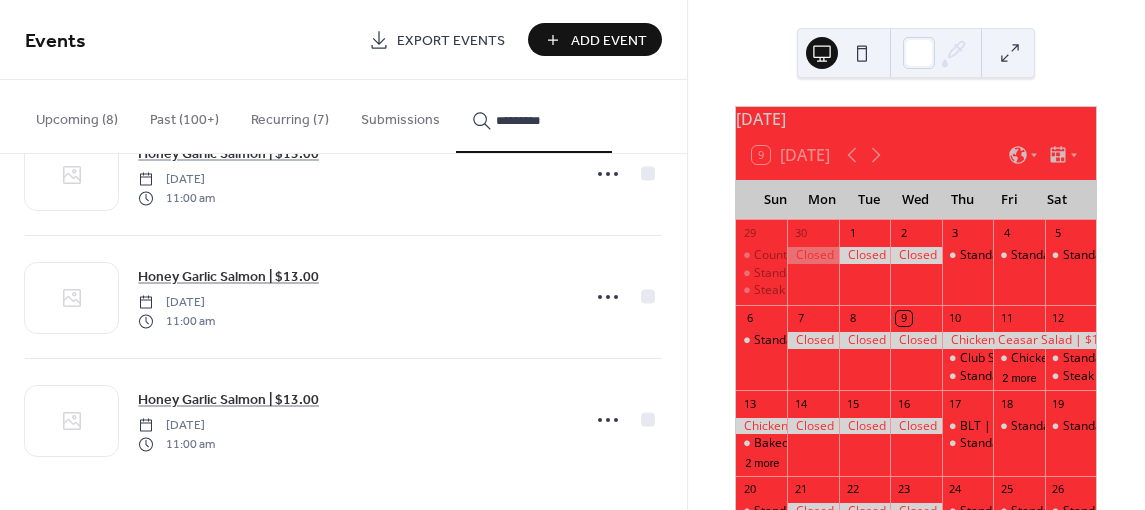 type on "*********" 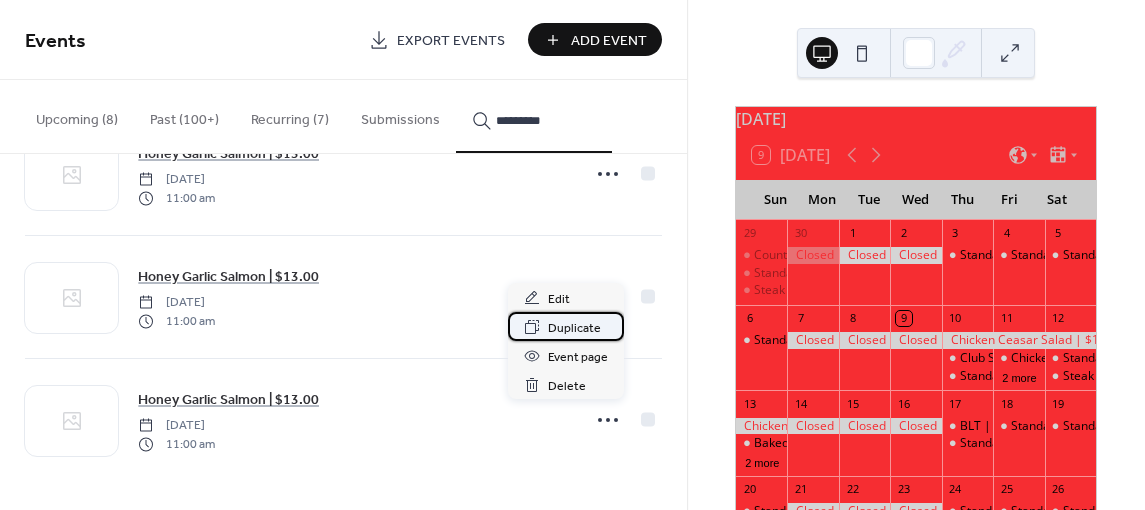 click on "Duplicate" at bounding box center [574, 328] 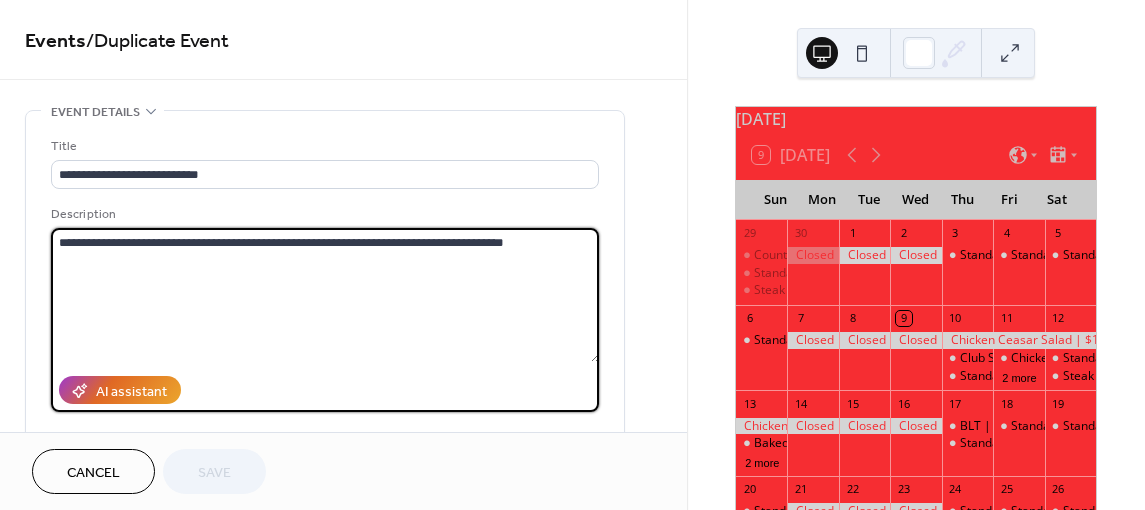 drag, startPoint x: 518, startPoint y: 247, endPoint x: 427, endPoint y: 247, distance: 91 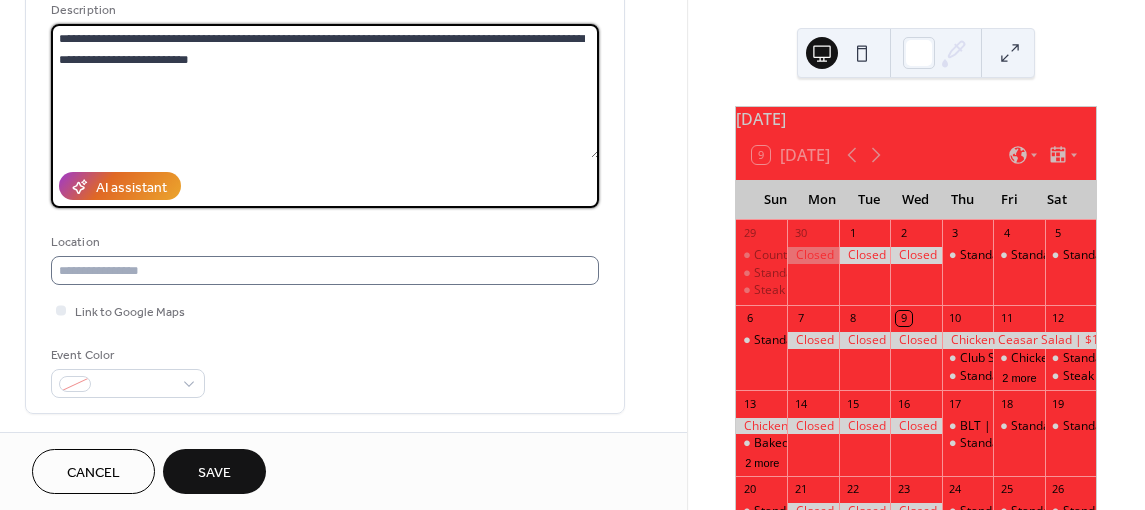 scroll, scrollTop: 700, scrollLeft: 0, axis: vertical 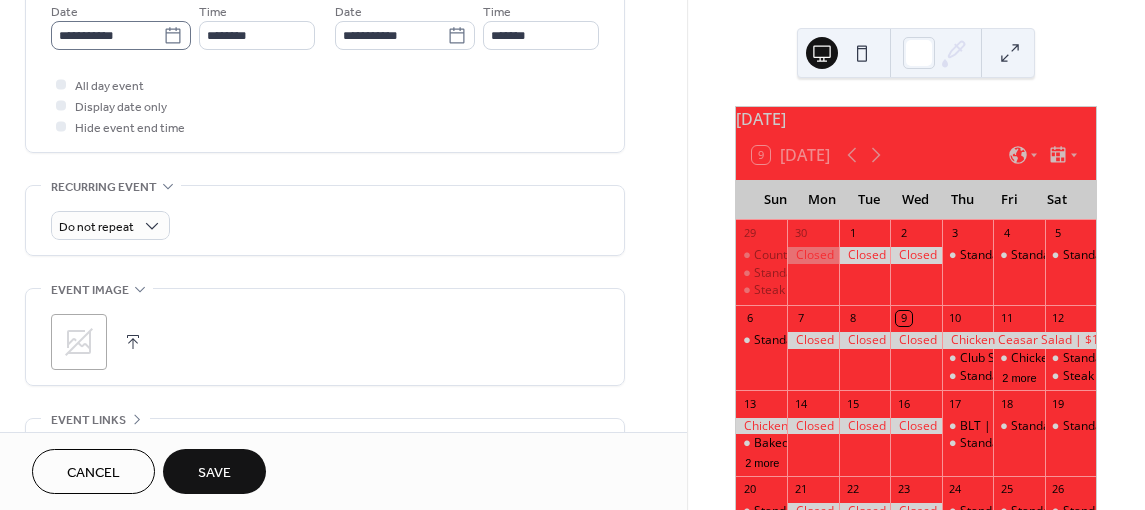 type on "**********" 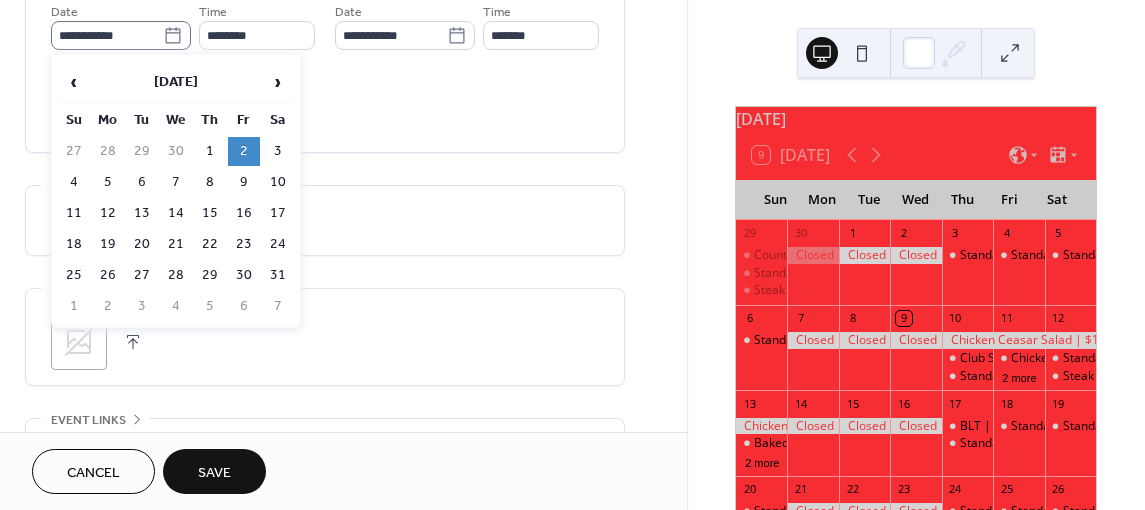 click 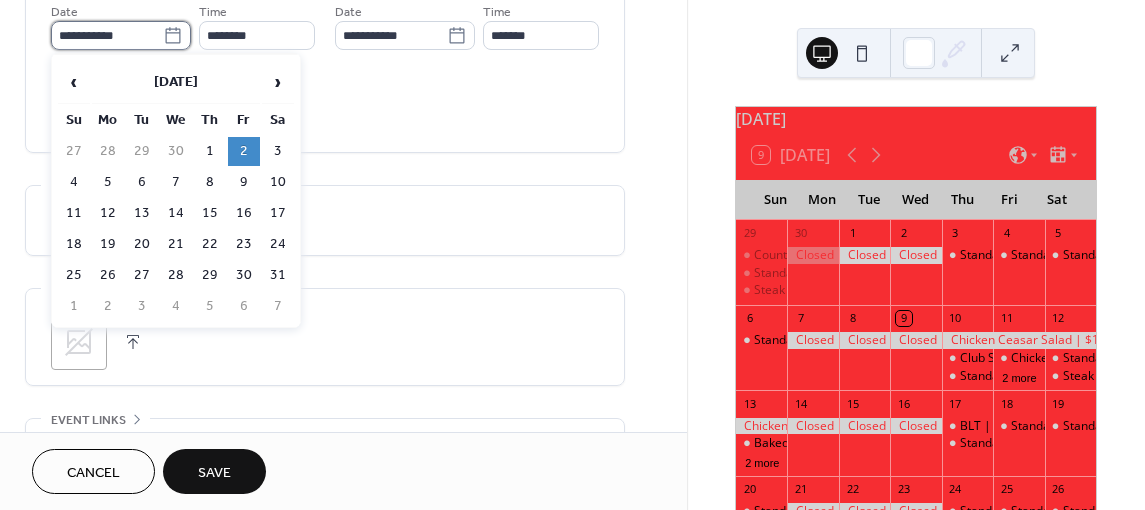 click on "**********" at bounding box center [107, 35] 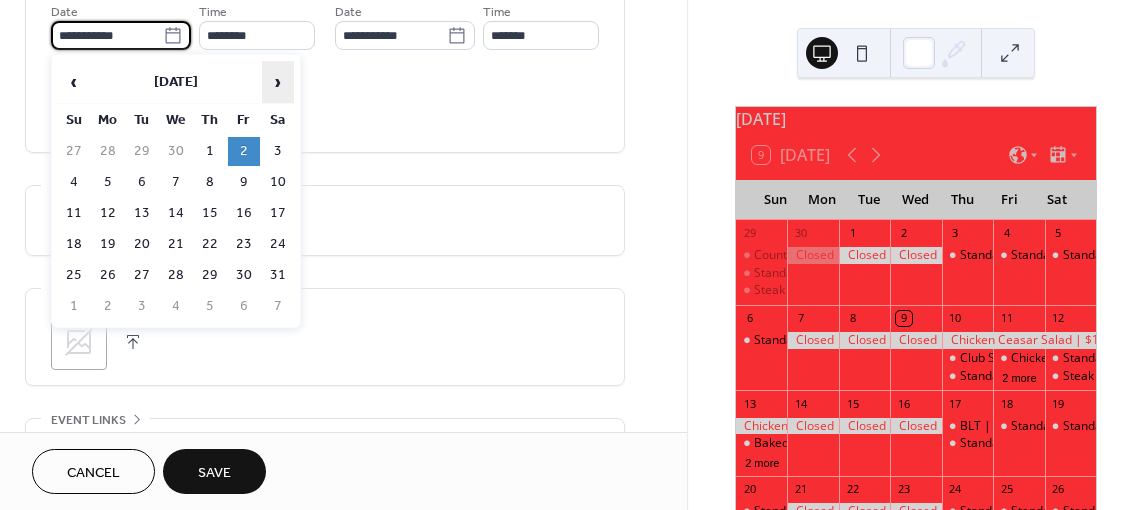 click on "›" at bounding box center [278, 82] 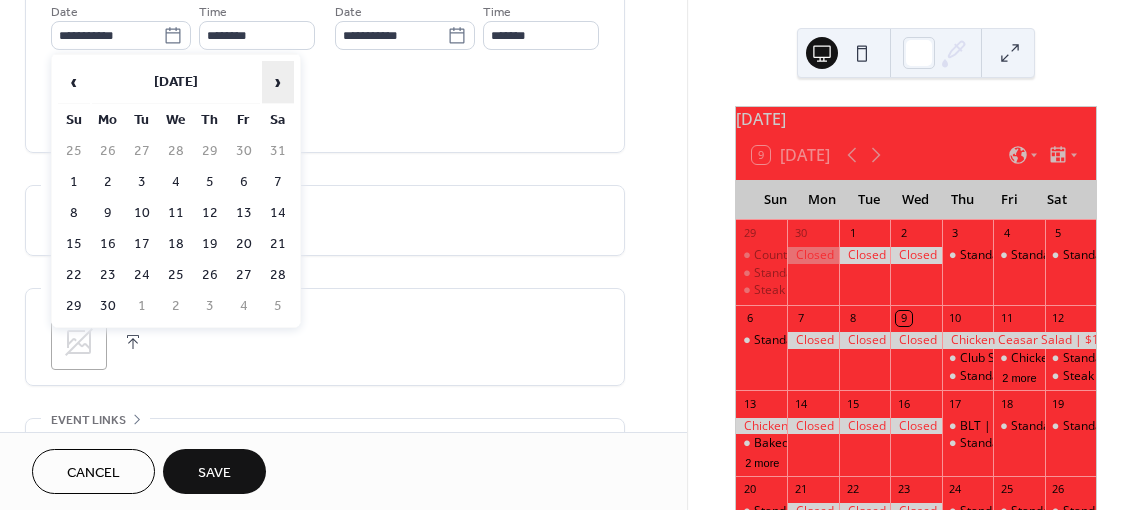 click on "›" at bounding box center (278, 82) 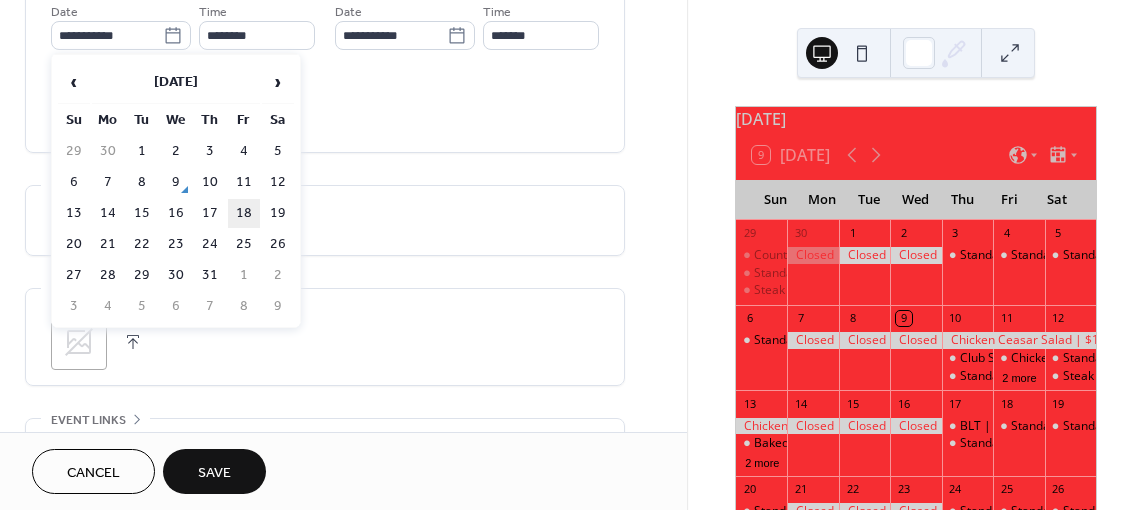 click on "18" at bounding box center (244, 213) 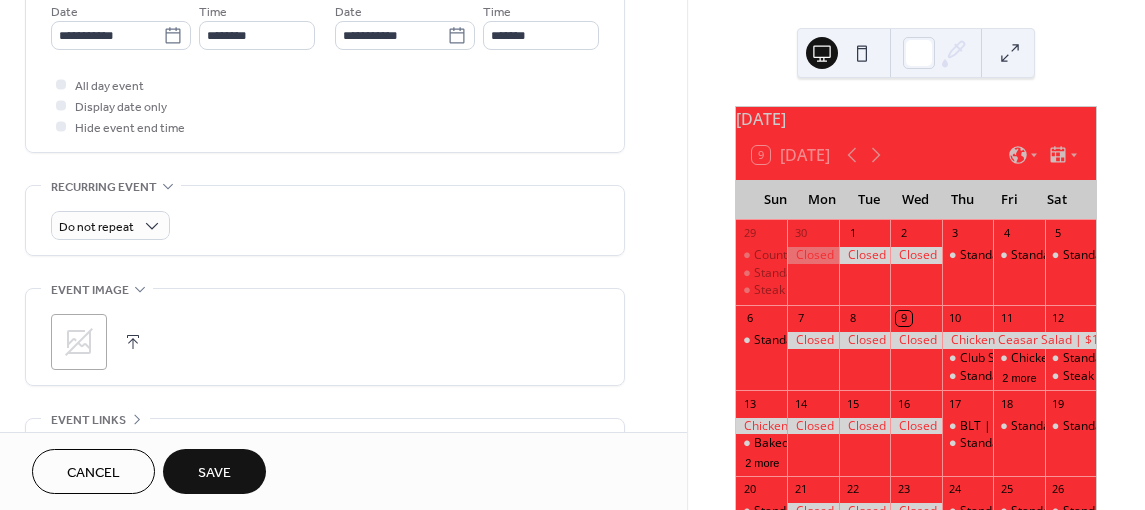 click on "Save" at bounding box center (214, 471) 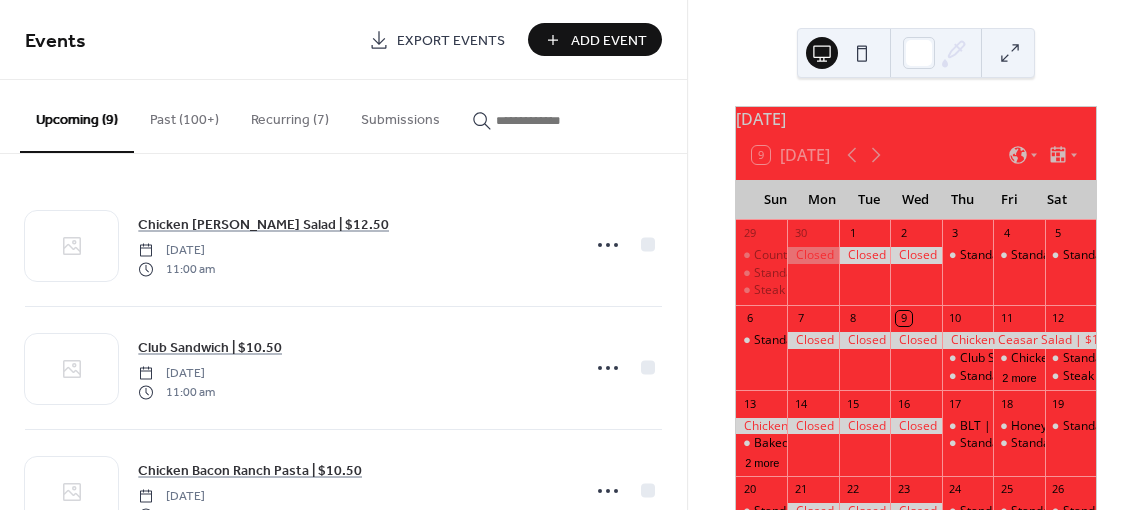 click at bounding box center (534, 120) 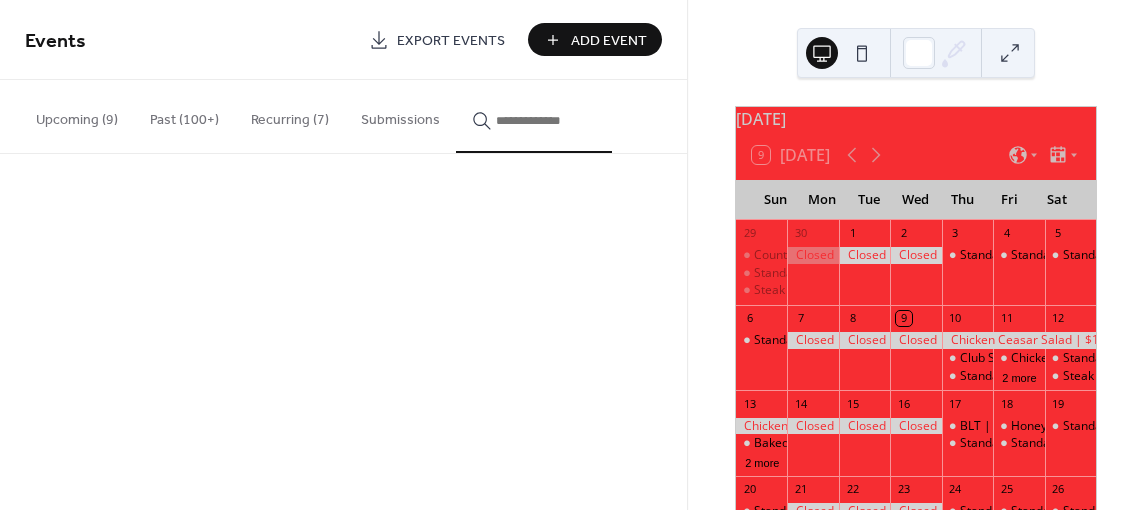 click at bounding box center [546, 120] 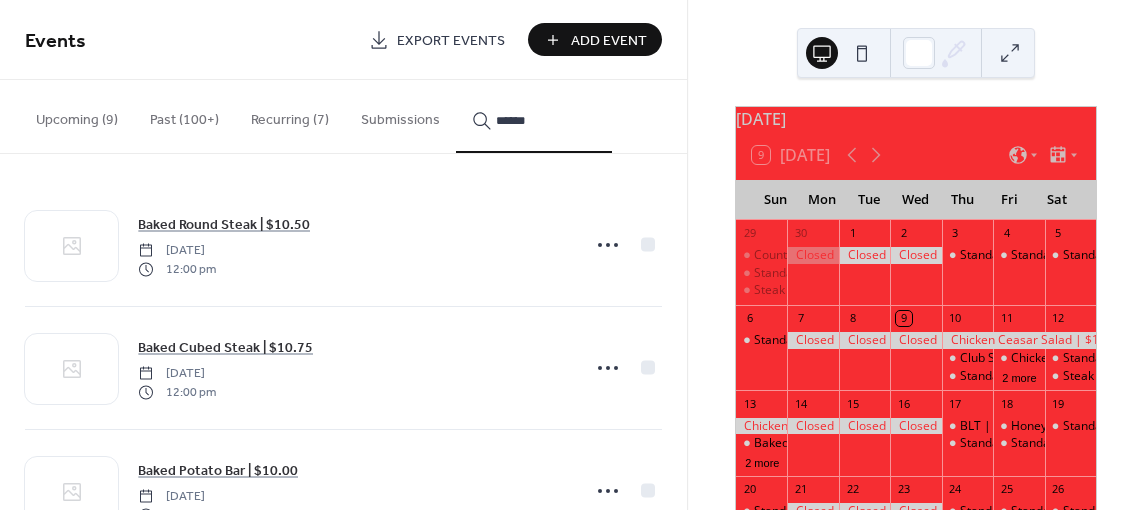 click on "*****" at bounding box center [534, 116] 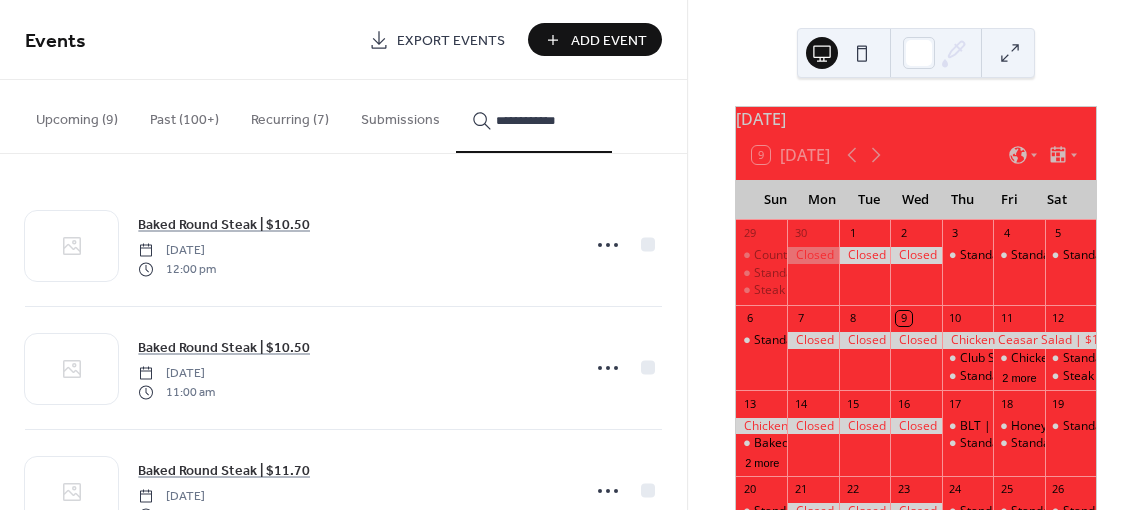click on "**********" at bounding box center (534, 116) 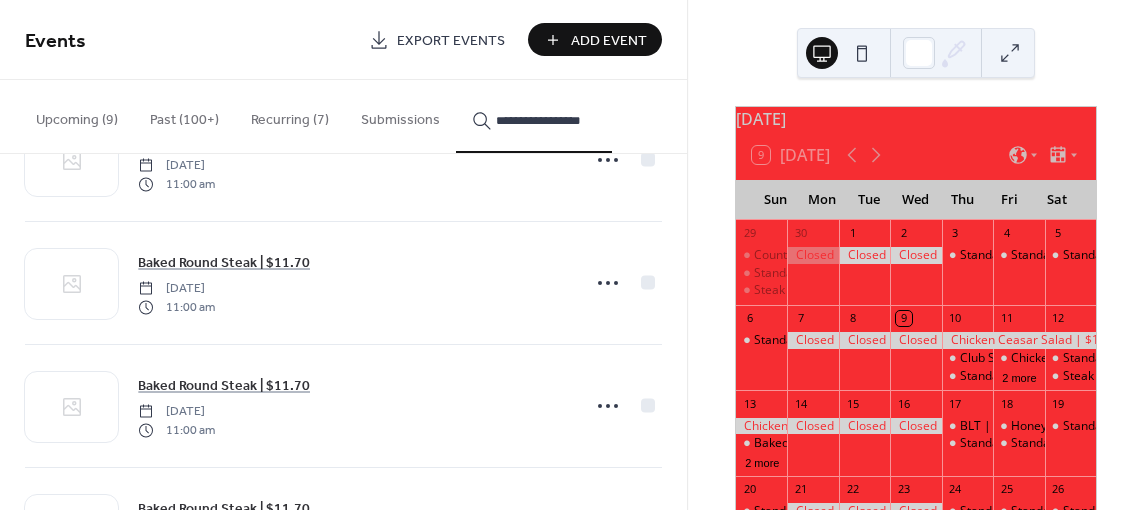 scroll, scrollTop: 1052, scrollLeft: 0, axis: vertical 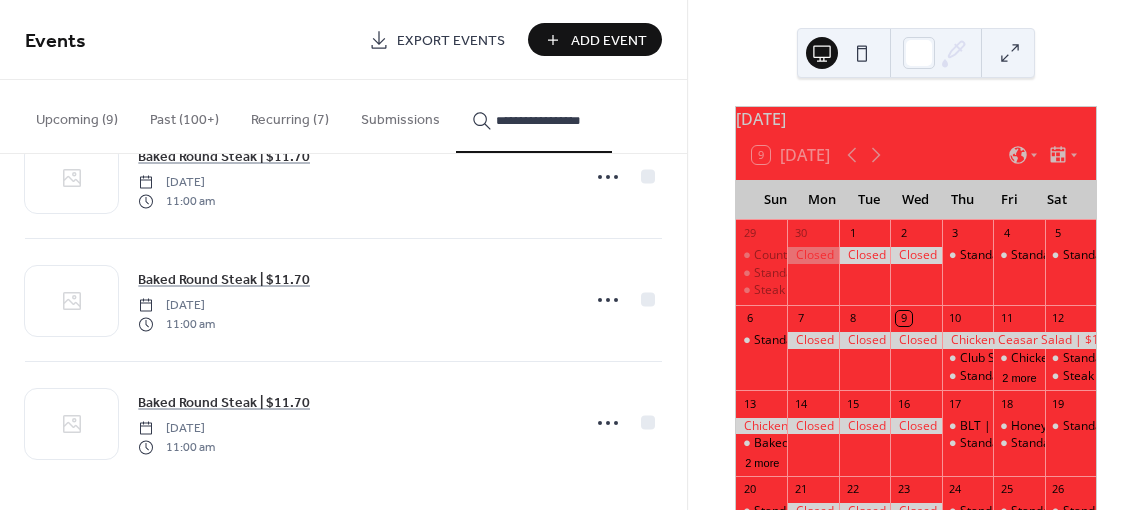 type on "**********" 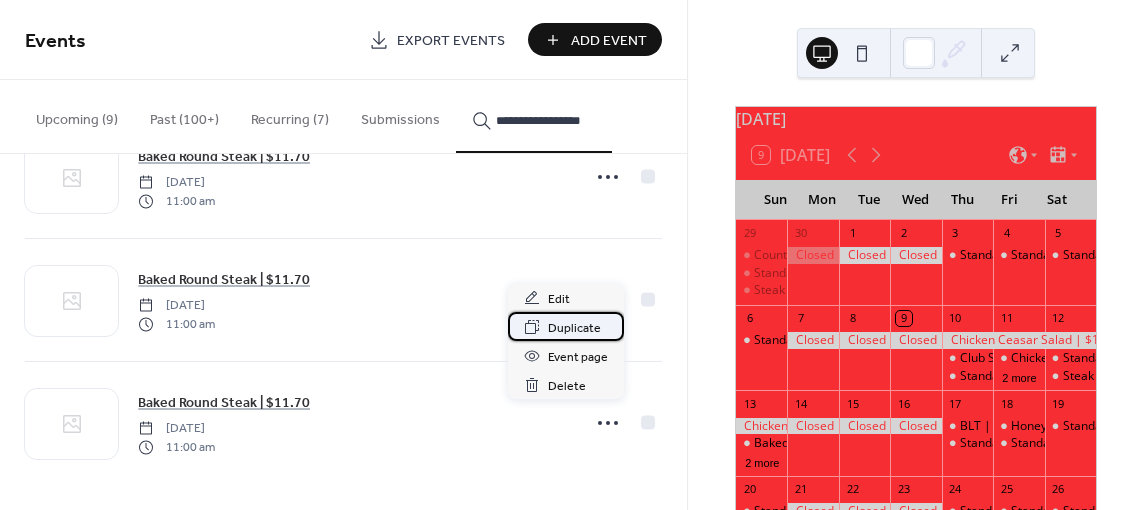 click on "Duplicate" at bounding box center (574, 328) 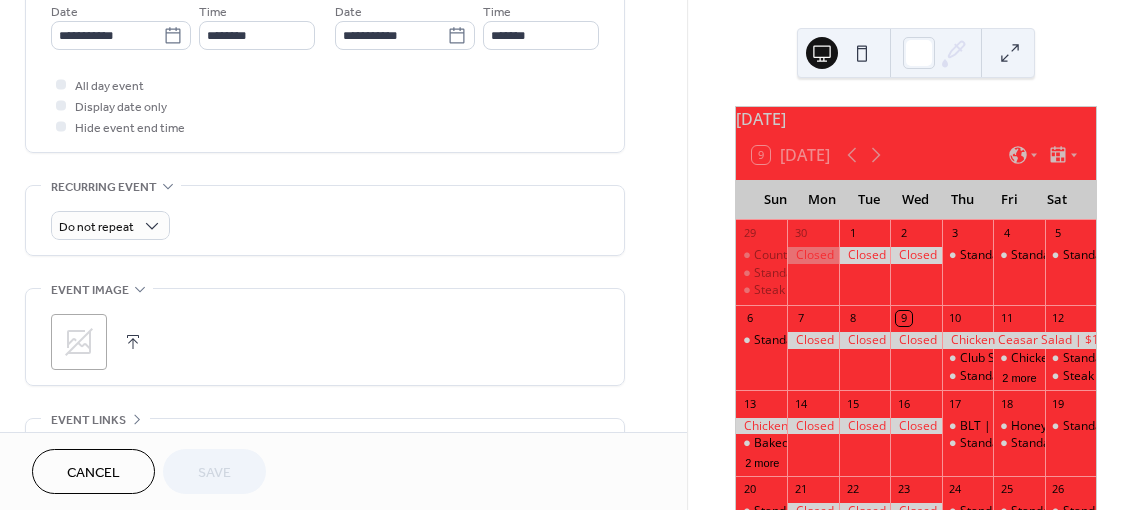 scroll, scrollTop: 690, scrollLeft: 0, axis: vertical 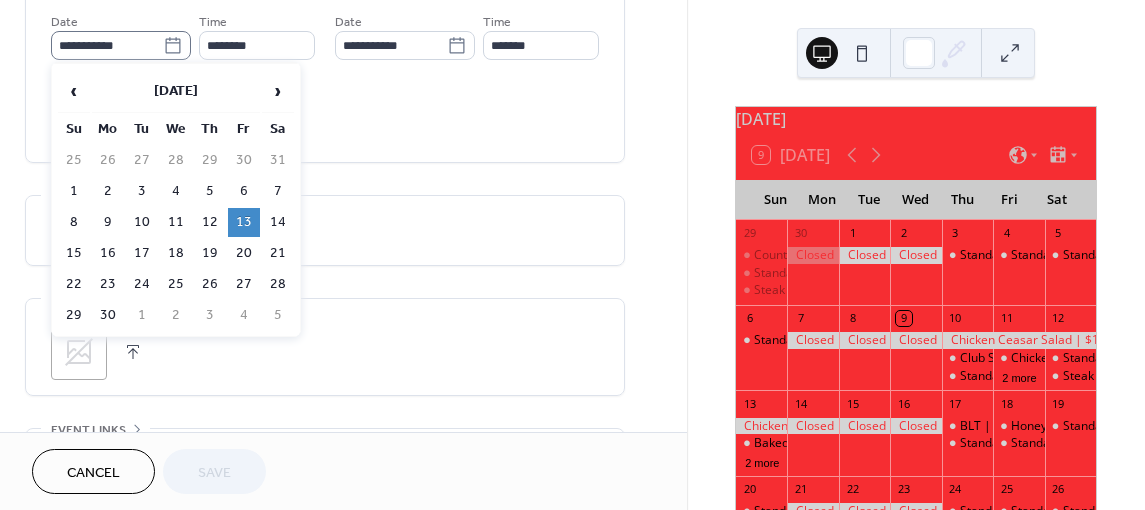 click 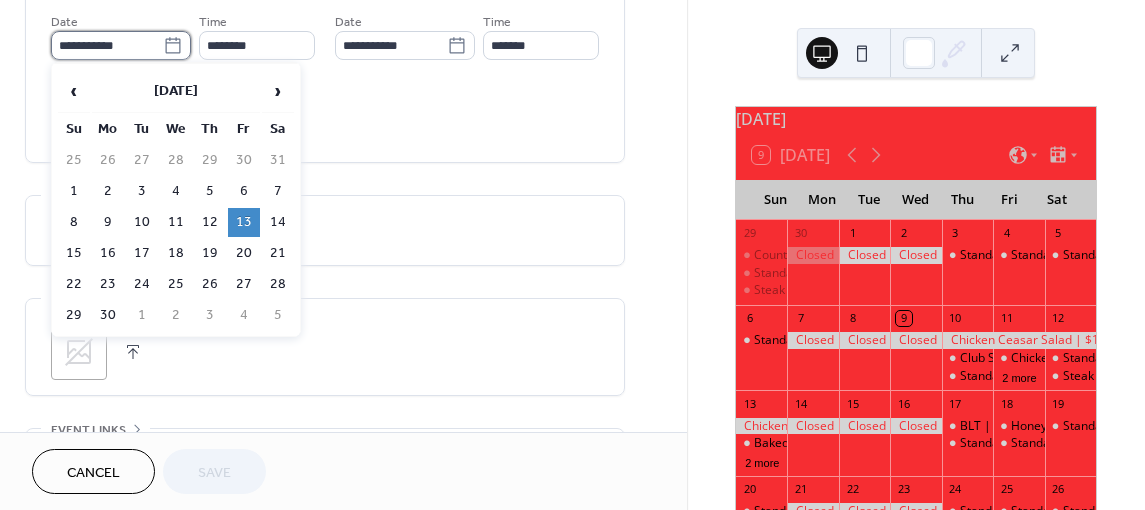click on "**********" at bounding box center (107, 45) 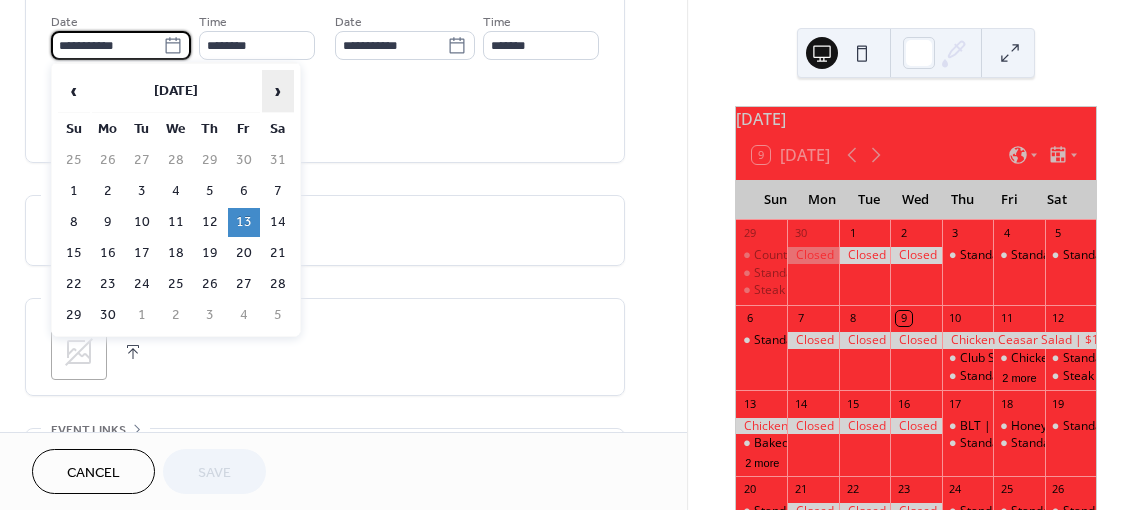 click on "›" at bounding box center (278, 91) 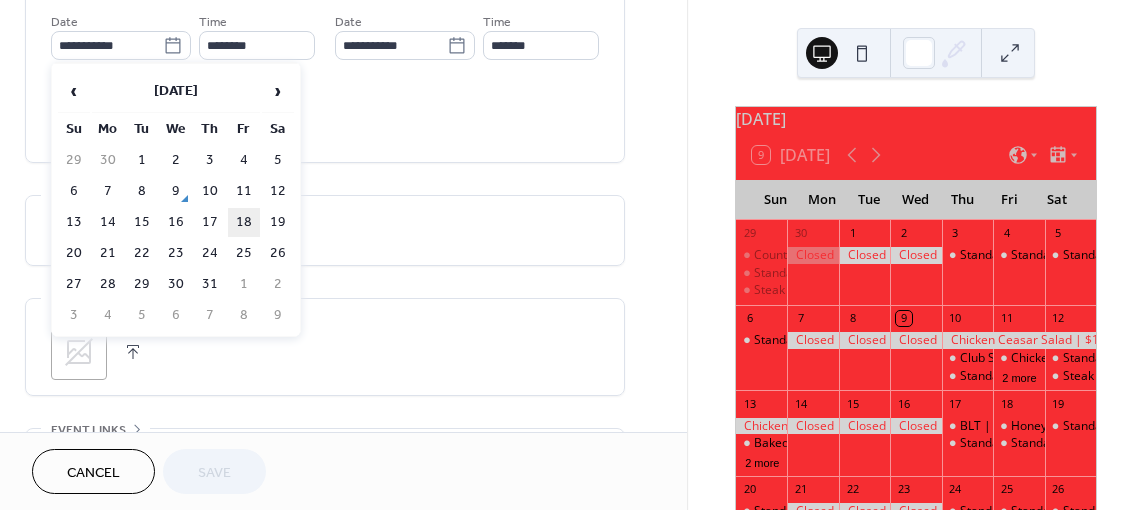 click on "18" at bounding box center [244, 222] 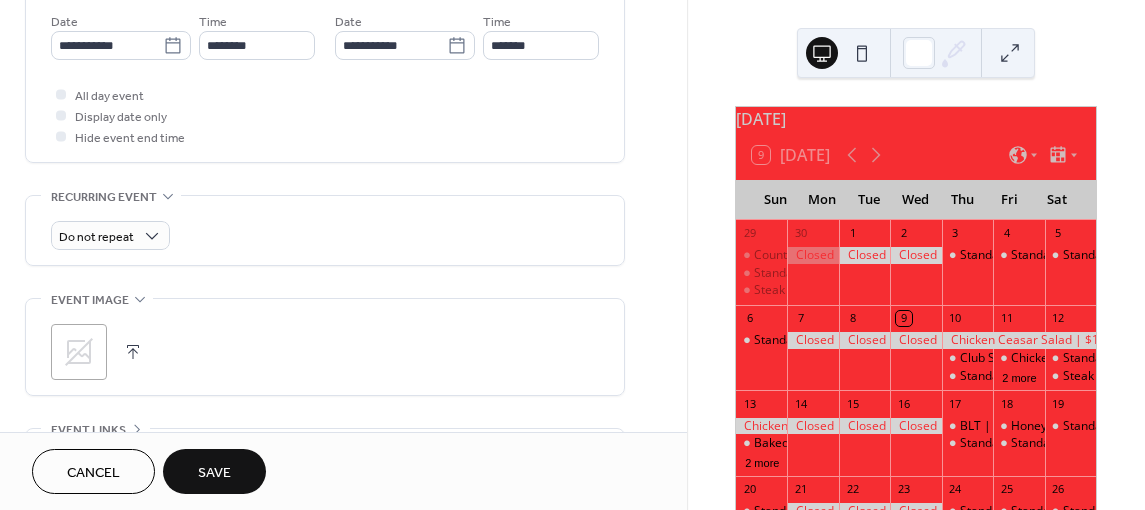 click on "Save" at bounding box center (214, 471) 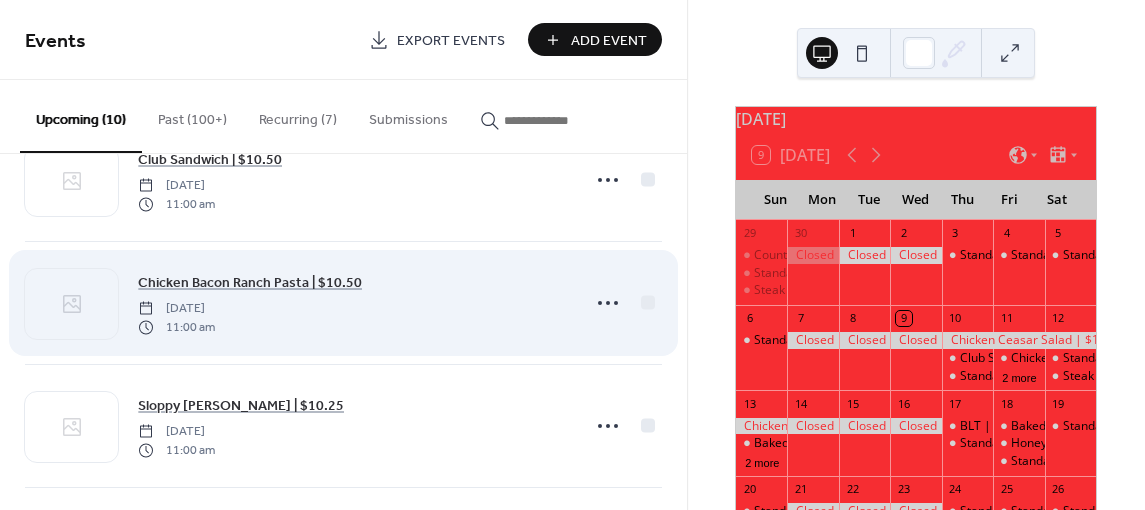 scroll, scrollTop: 200, scrollLeft: 0, axis: vertical 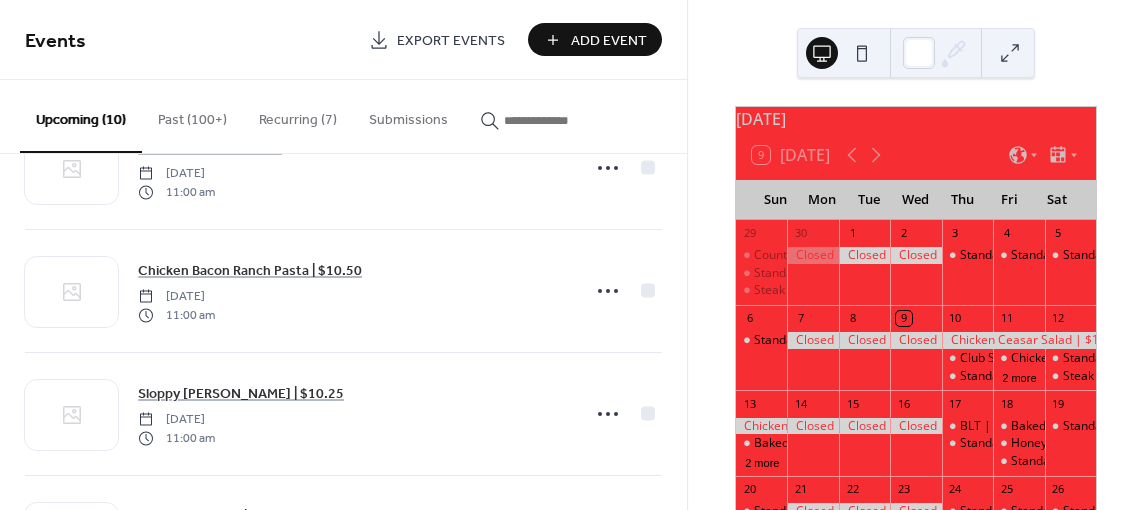 click 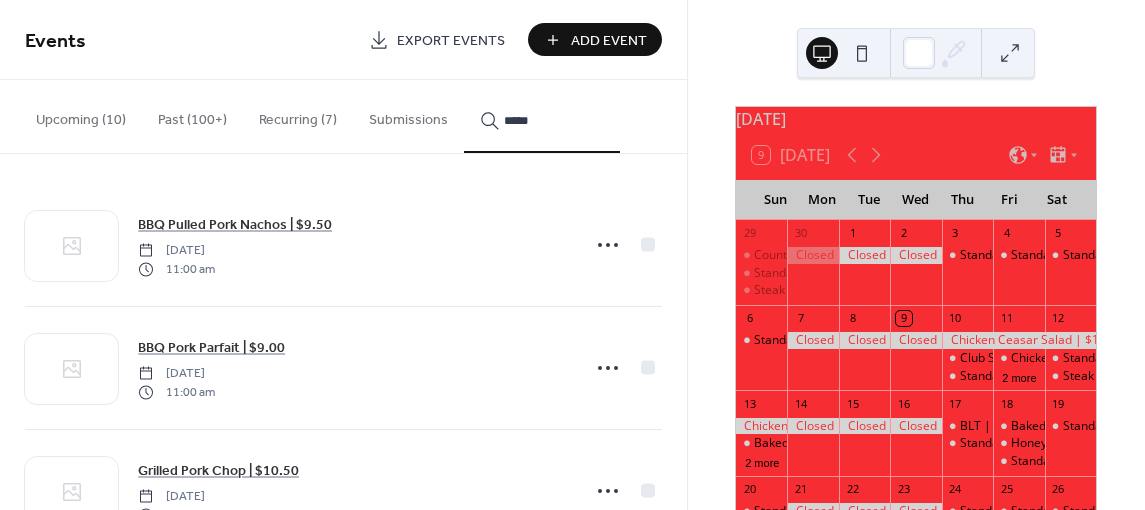 click on "****" at bounding box center (542, 116) 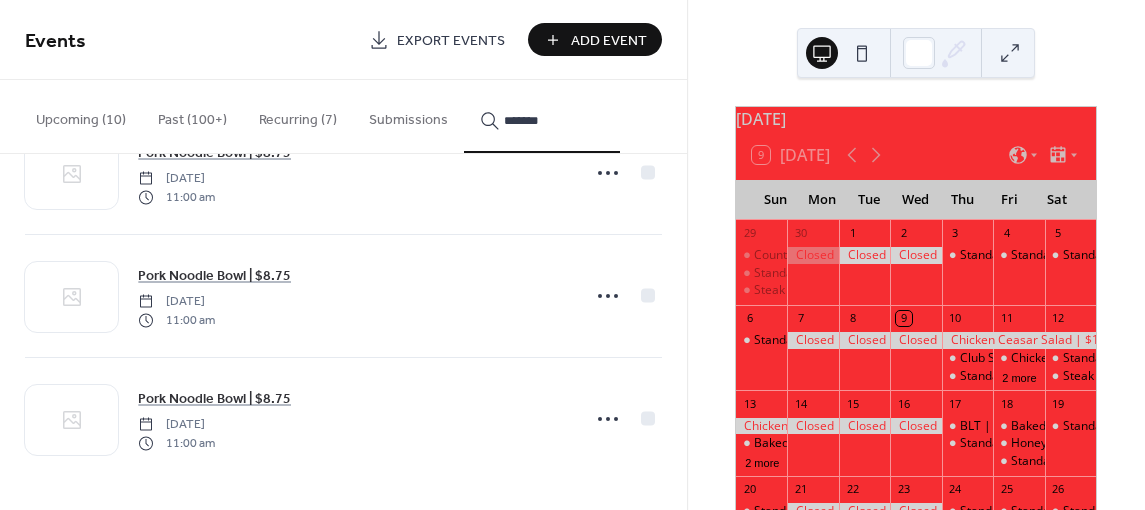 scroll, scrollTop: 241, scrollLeft: 0, axis: vertical 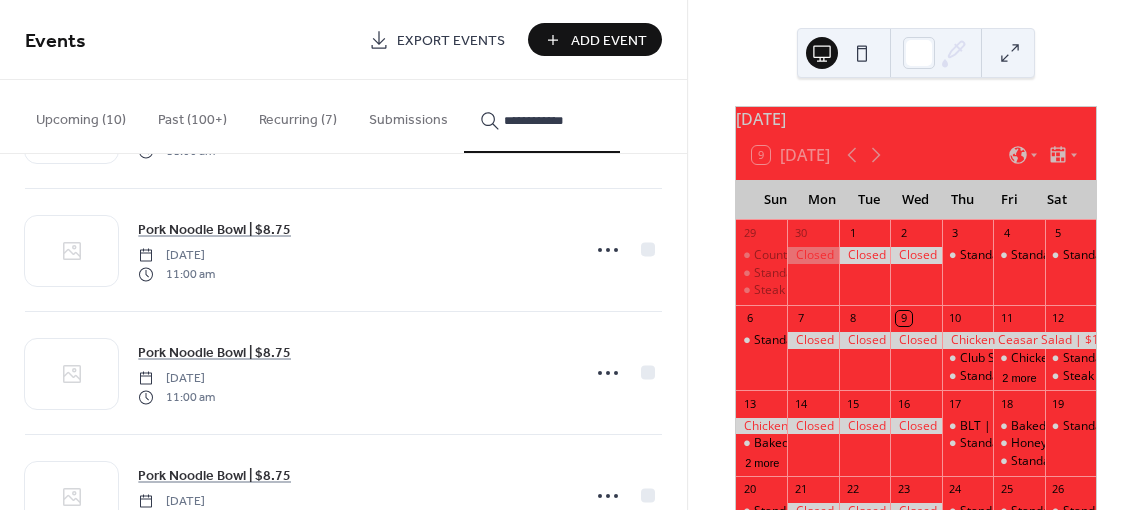 click on "**********" at bounding box center (542, 116) 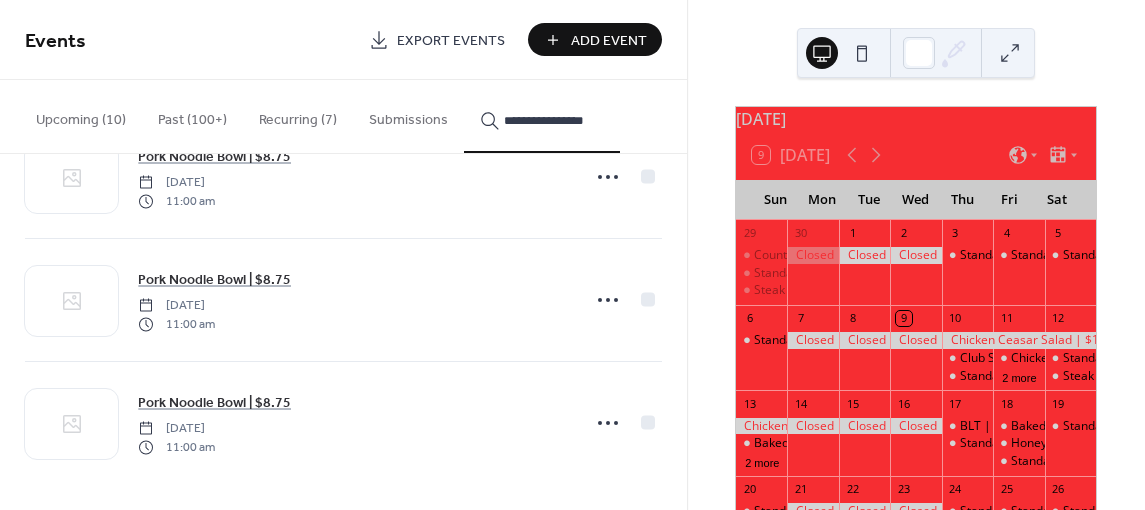 scroll, scrollTop: 807, scrollLeft: 0, axis: vertical 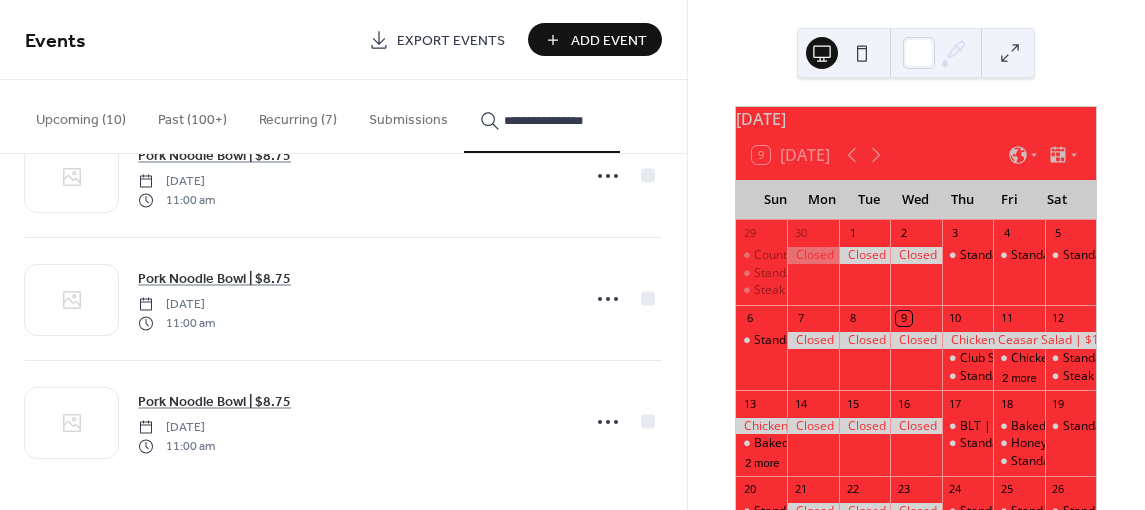 type on "**********" 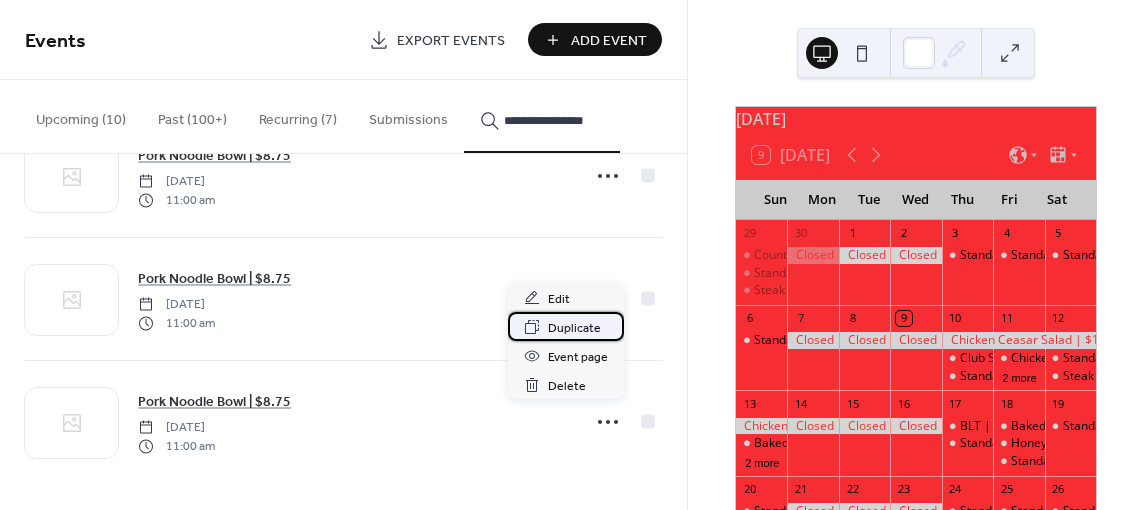 click on "Duplicate" at bounding box center [574, 328] 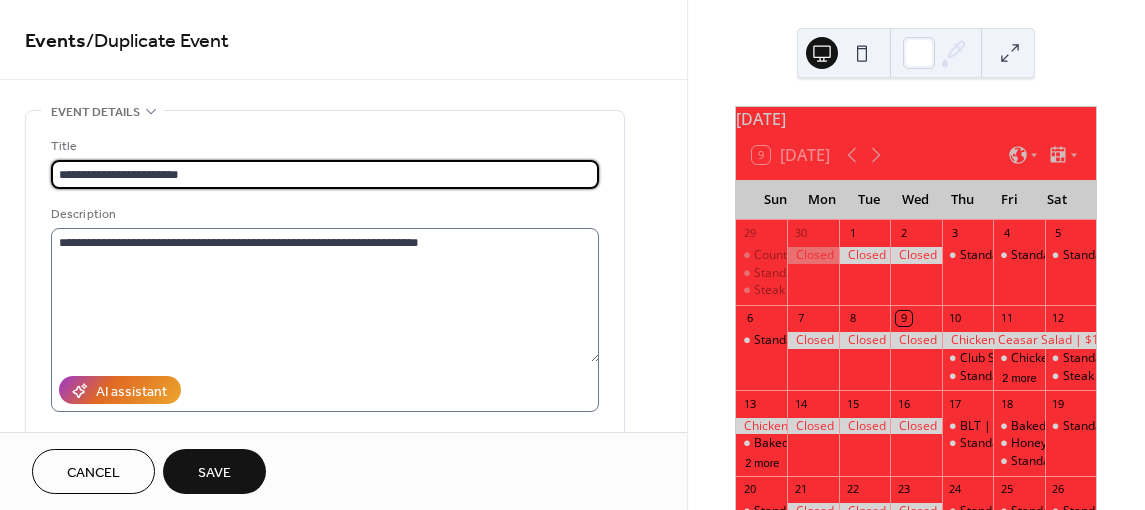 type on "**********" 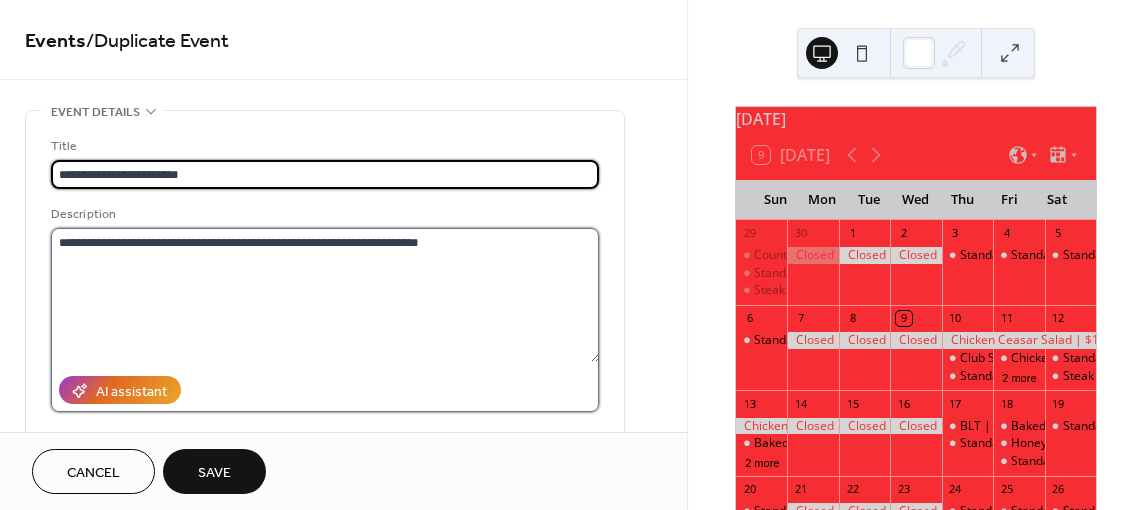 click on "**********" at bounding box center (325, 295) 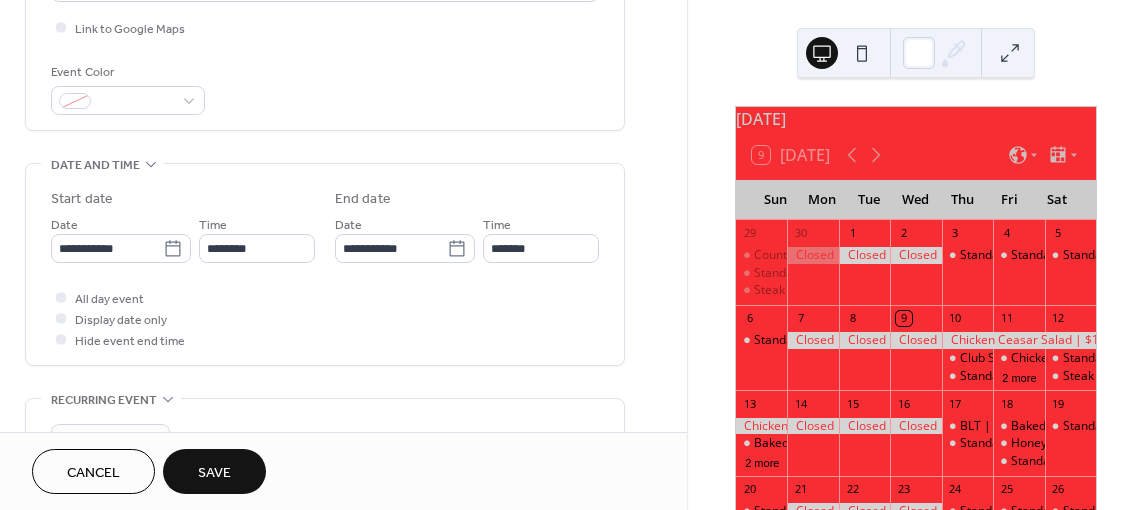 scroll, scrollTop: 600, scrollLeft: 0, axis: vertical 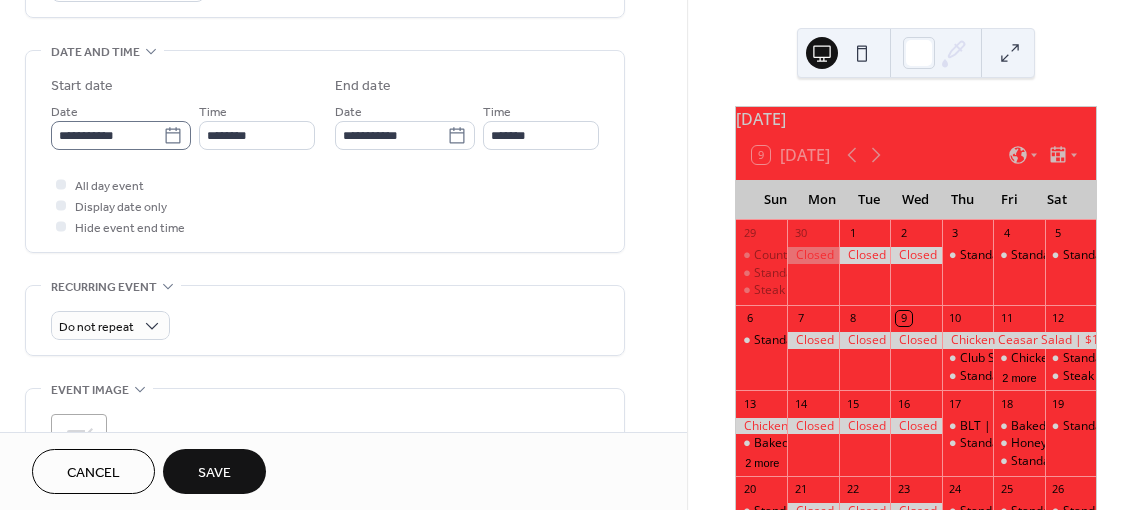 click 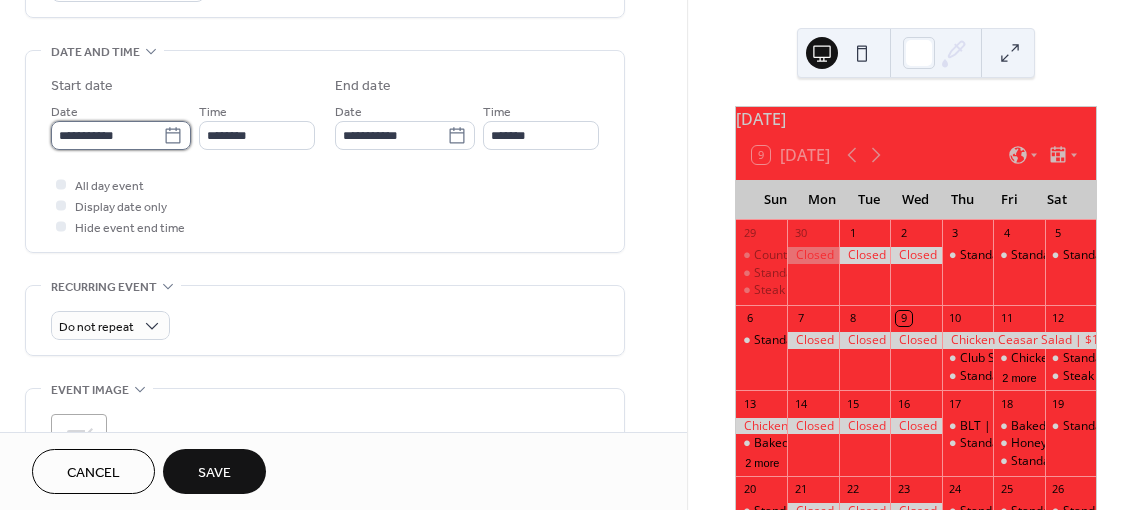 click on "**********" at bounding box center (107, 135) 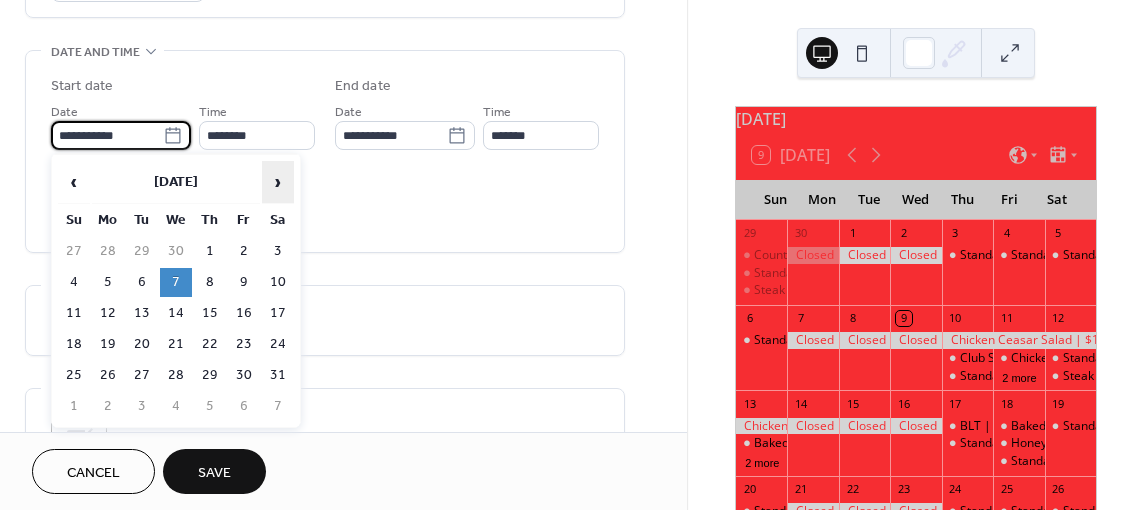 click on "›" at bounding box center (278, 182) 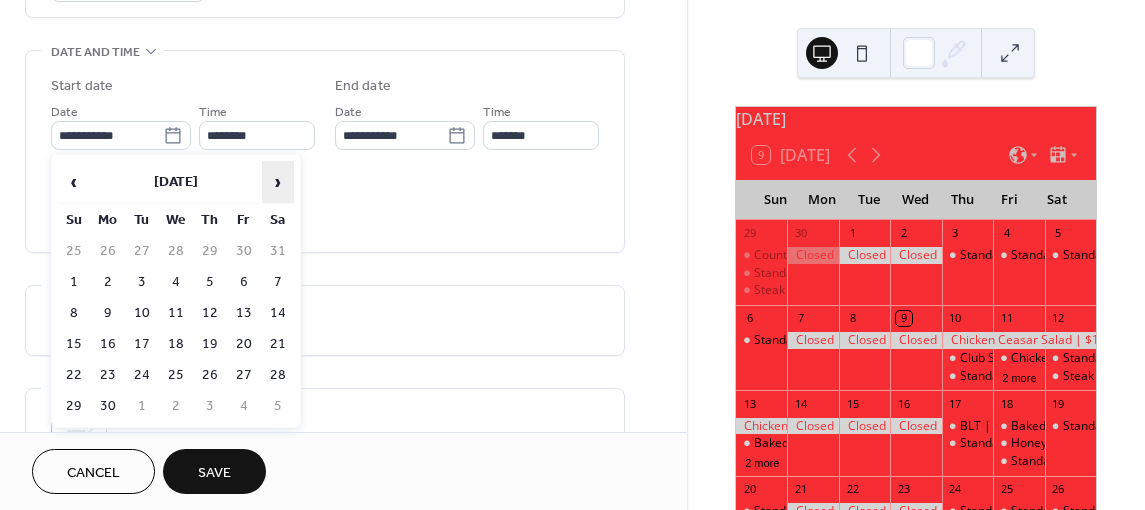 click on "›" at bounding box center [278, 182] 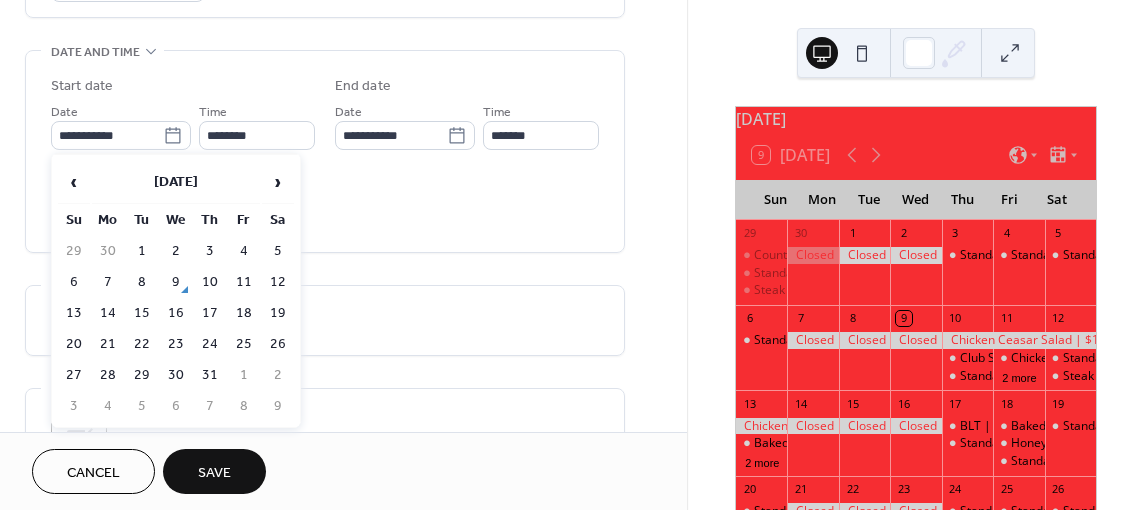 click on "19" at bounding box center (278, 313) 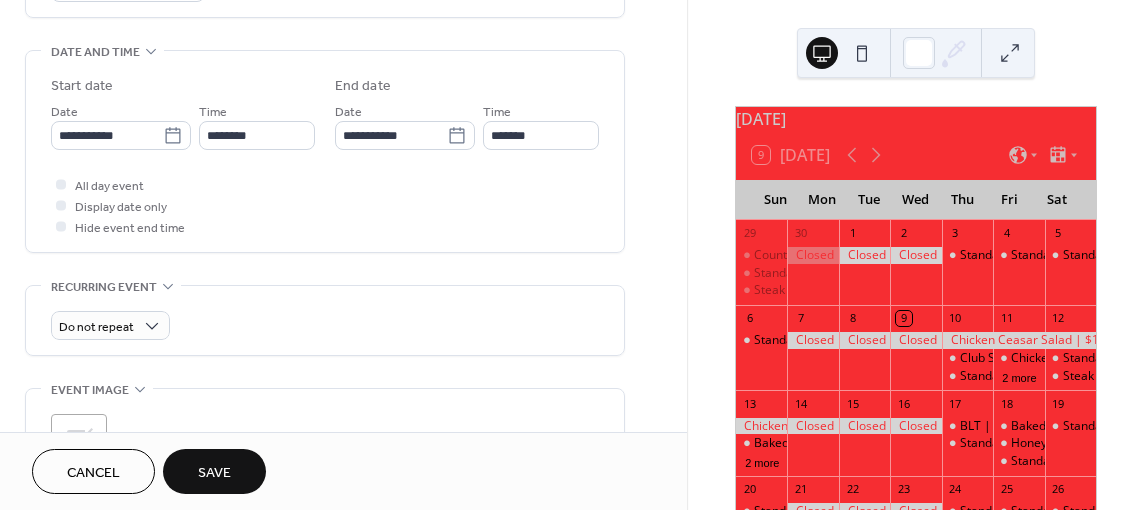 click on "Save" at bounding box center (214, 471) 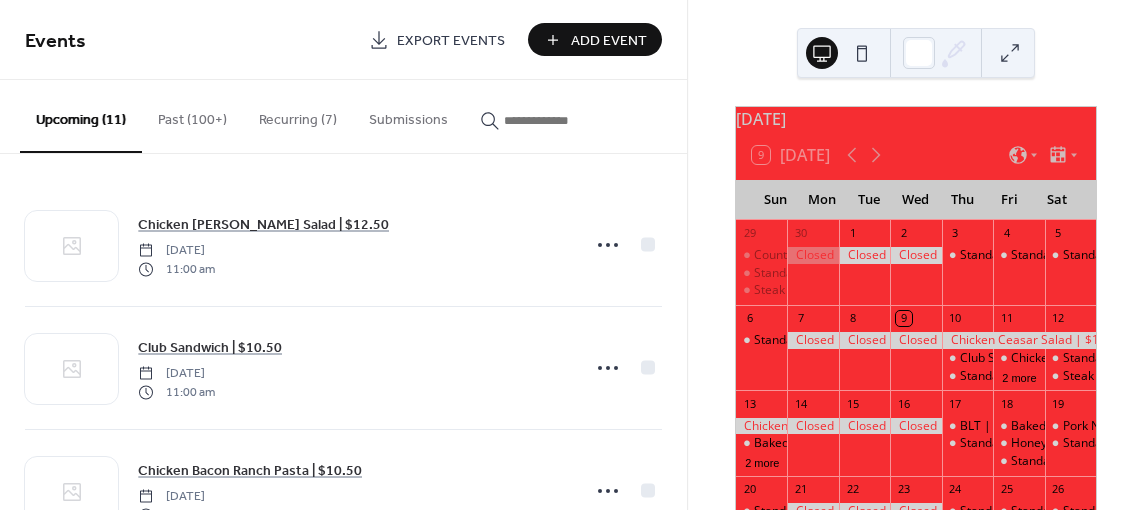 click at bounding box center [554, 120] 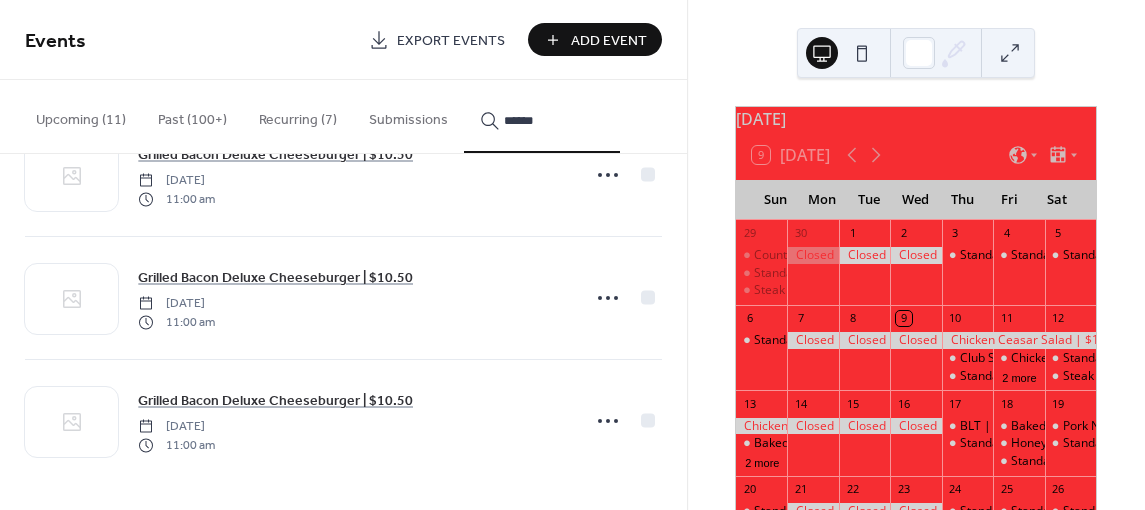scroll, scrollTop: 71, scrollLeft: 0, axis: vertical 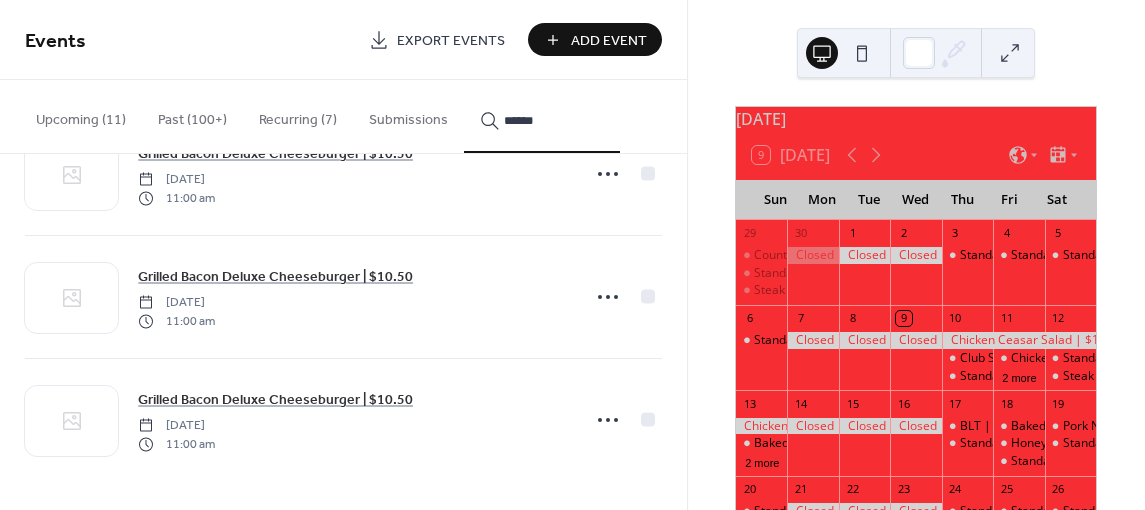 type on "******" 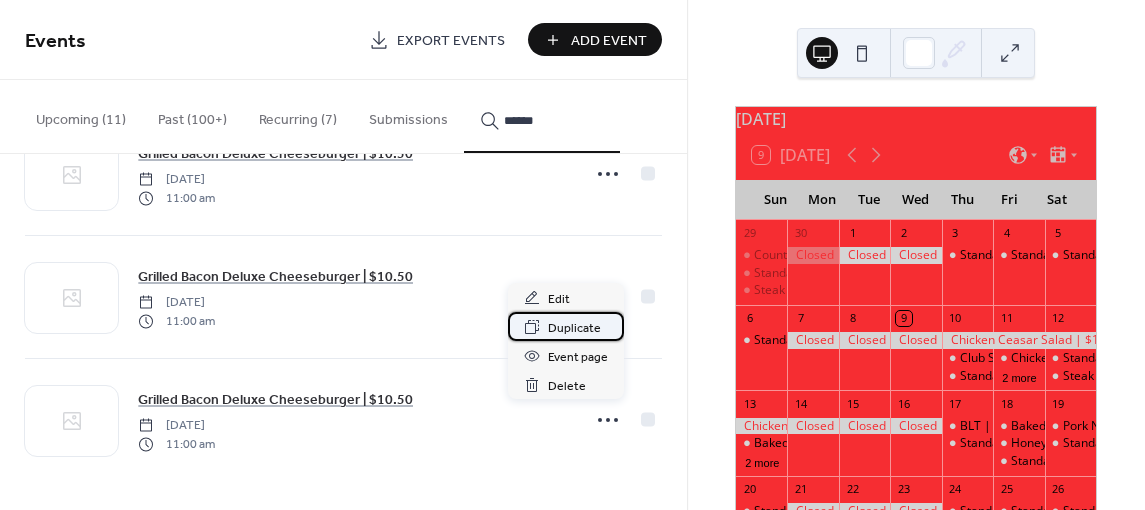 click on "Duplicate" at bounding box center (574, 328) 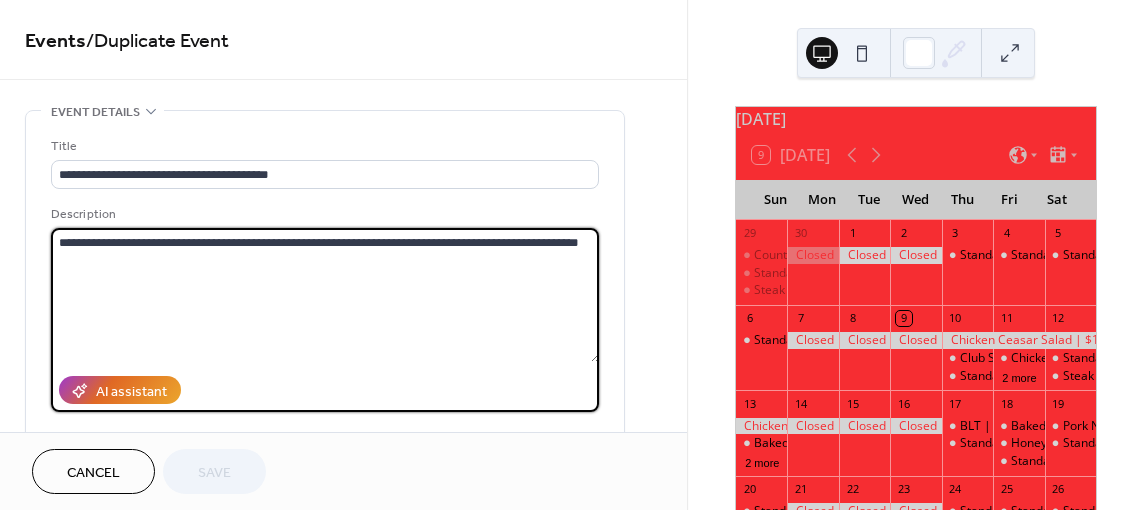 drag, startPoint x: 83, startPoint y: 260, endPoint x: 509, endPoint y: 248, distance: 426.16898 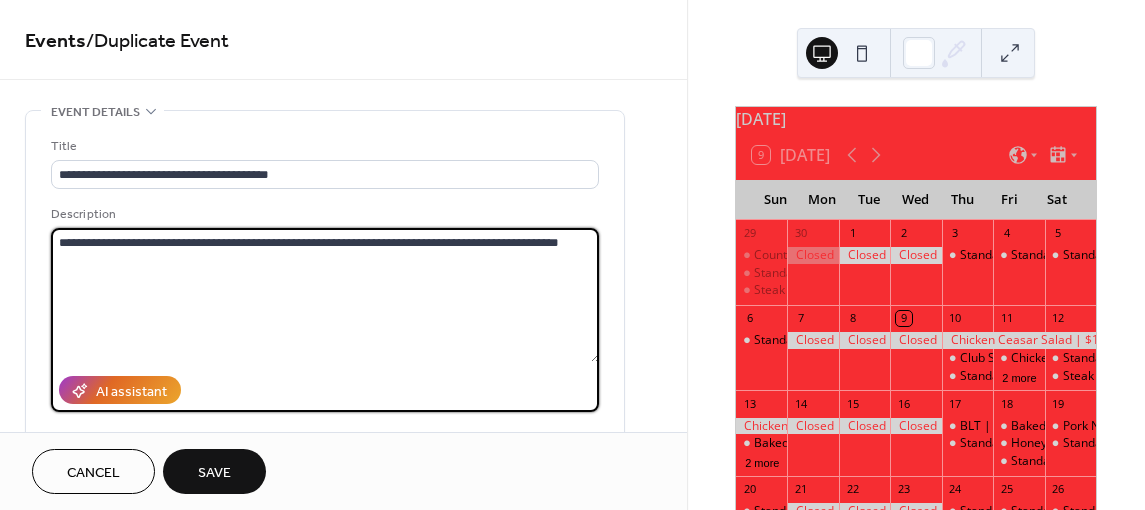 type on "**********" 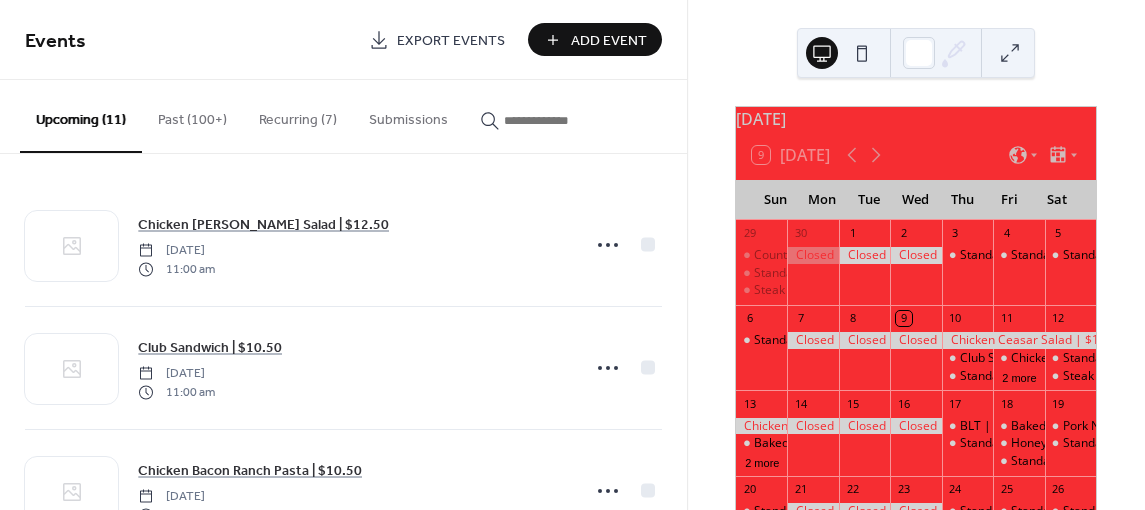 click at bounding box center [554, 120] 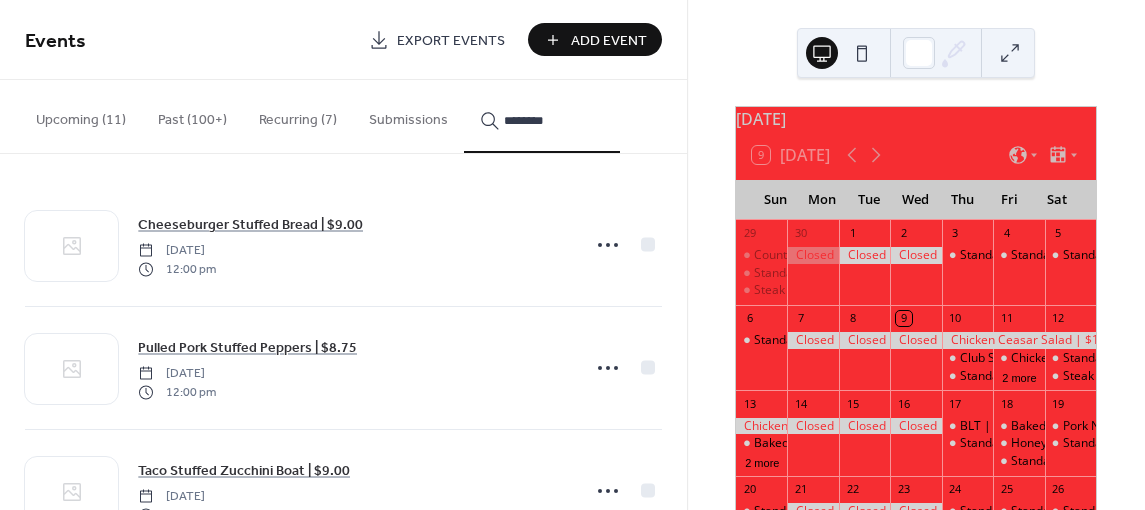 click on "*******" at bounding box center [542, 116] 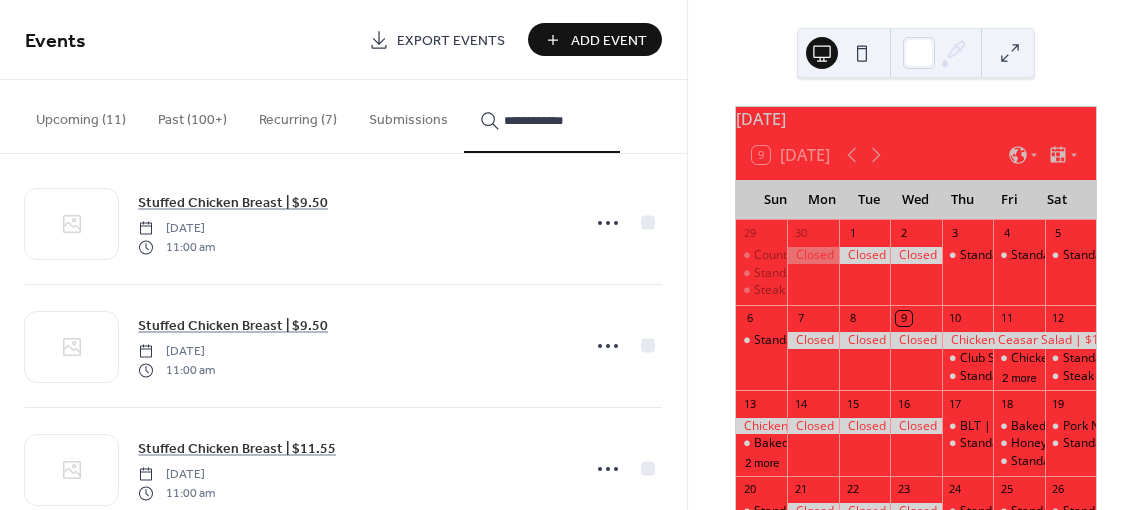 scroll, scrollTop: 71, scrollLeft: 0, axis: vertical 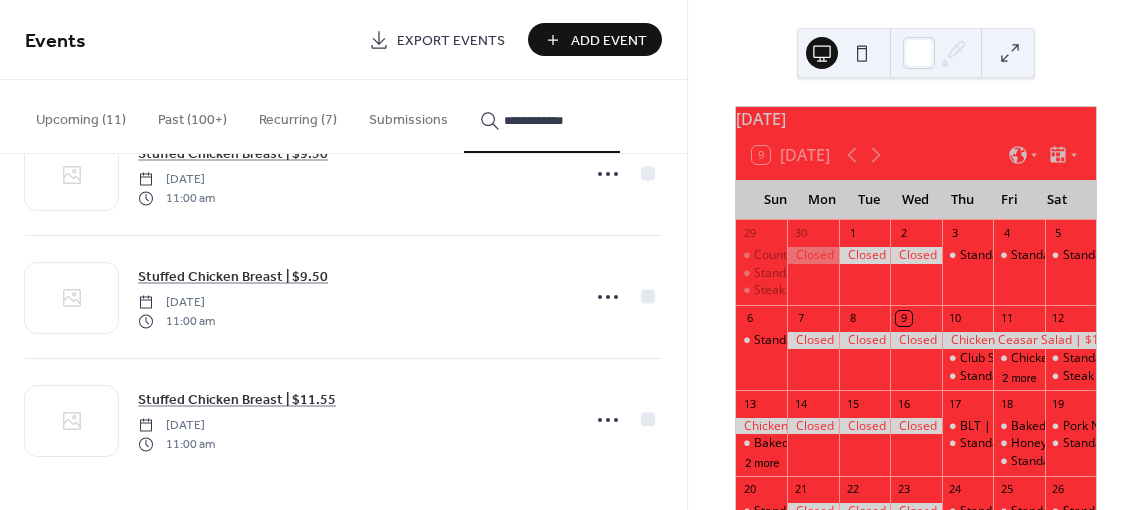 type on "**********" 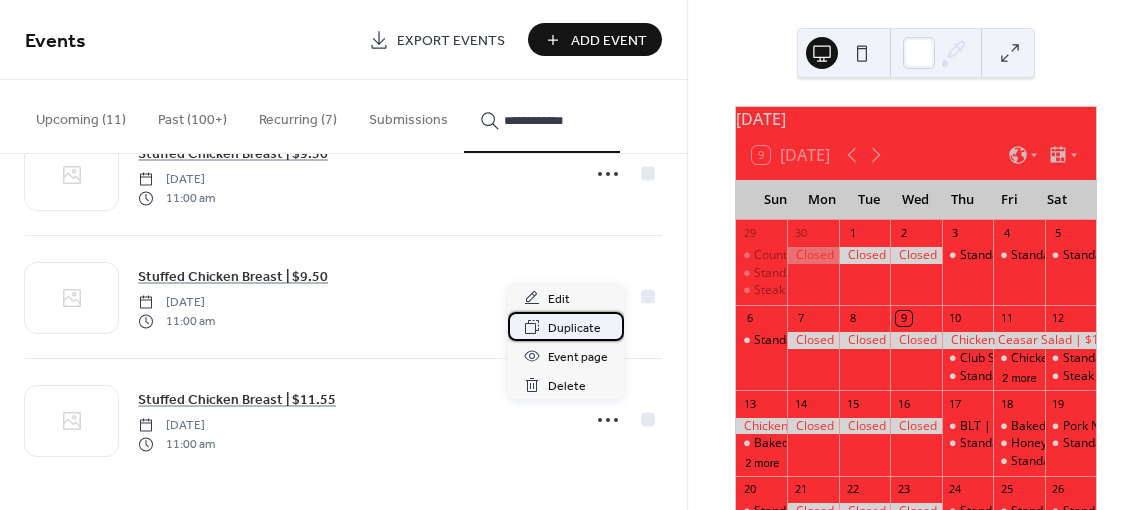 click on "Duplicate" at bounding box center (574, 328) 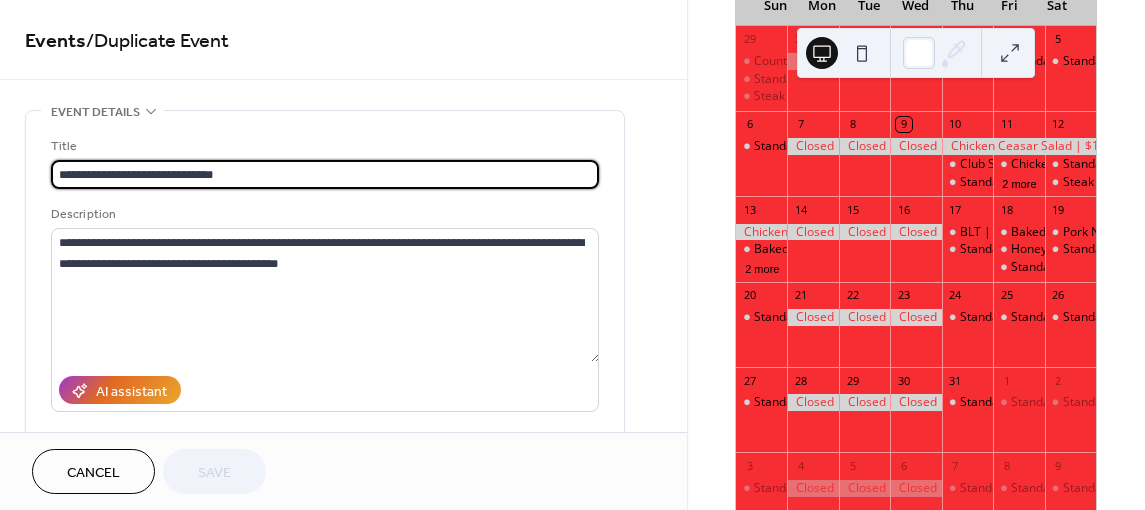scroll, scrollTop: 200, scrollLeft: 0, axis: vertical 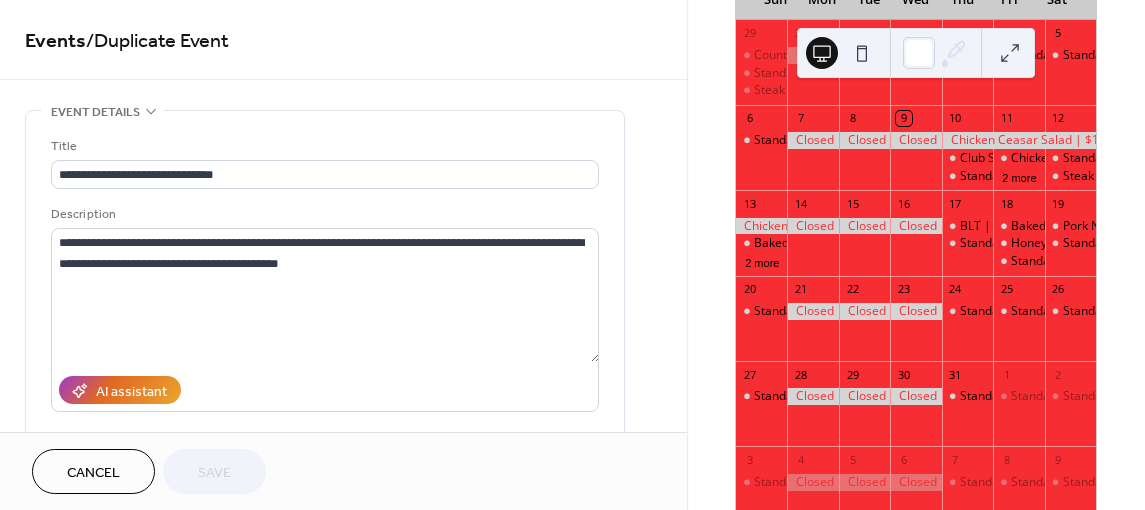 click on "Cancel" at bounding box center [93, 471] 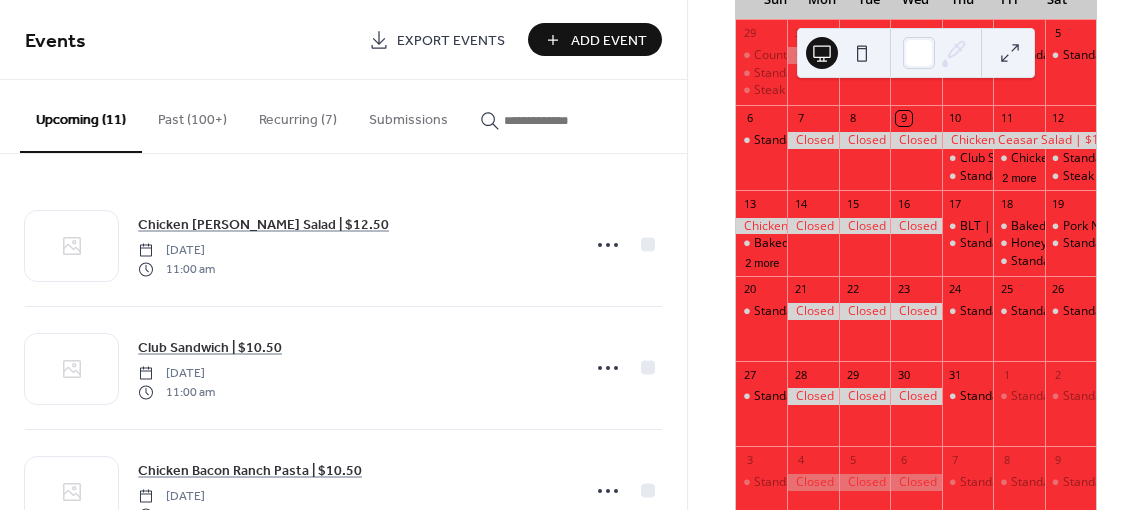 click at bounding box center [554, 120] 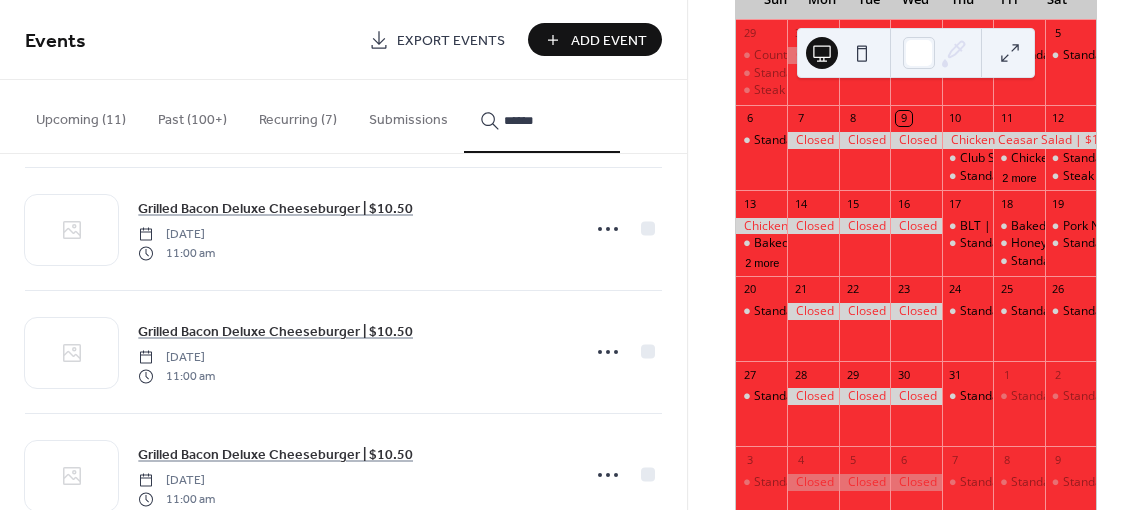 scroll, scrollTop: 194, scrollLeft: 0, axis: vertical 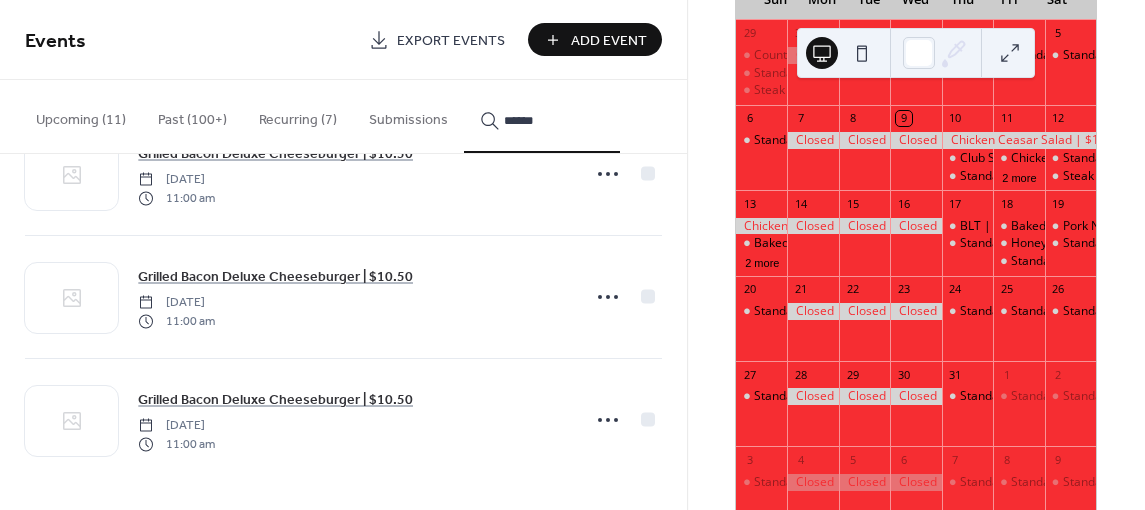 type on "******" 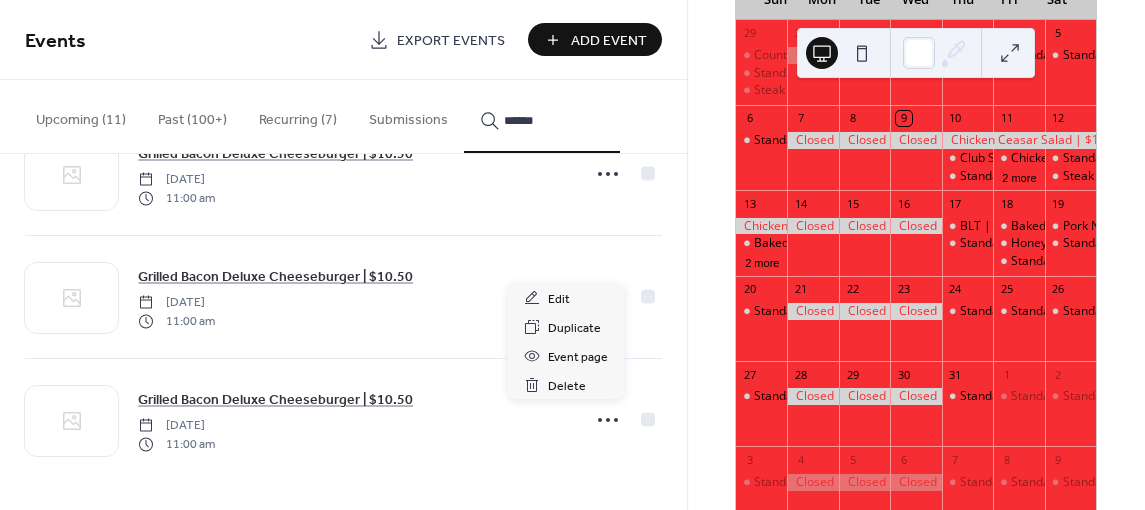 click on "Grilled Bacon Deluxe Cheeseburger | $10.50 Friday, June 13, 2025 11:00 am" at bounding box center (343, 420) 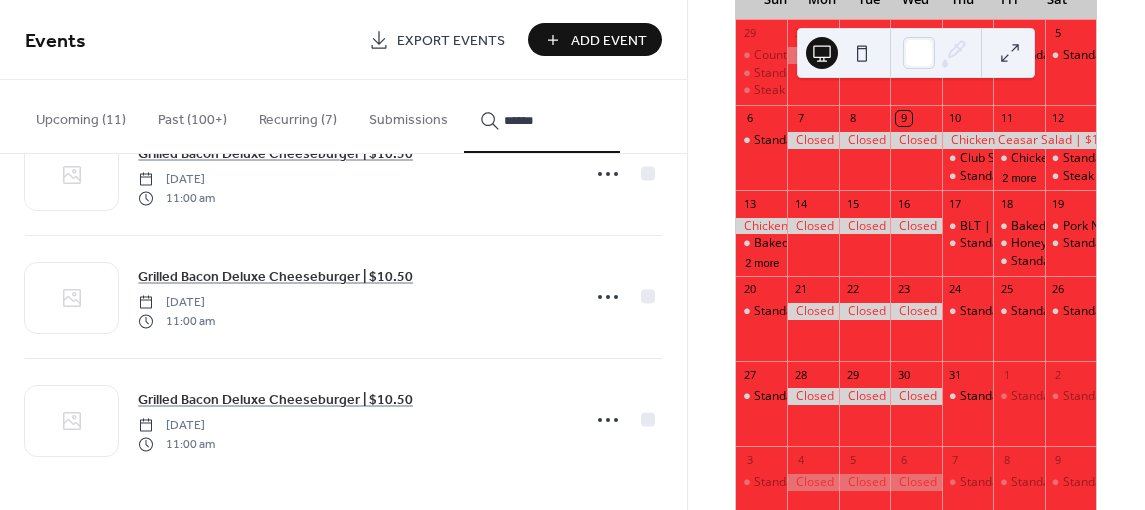 click 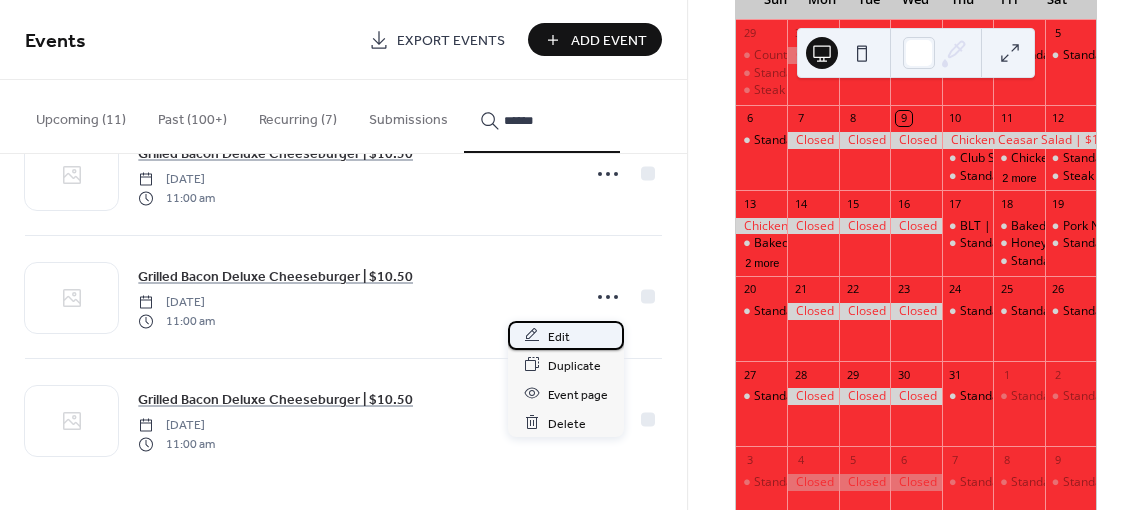 click on "Edit" at bounding box center [566, 335] 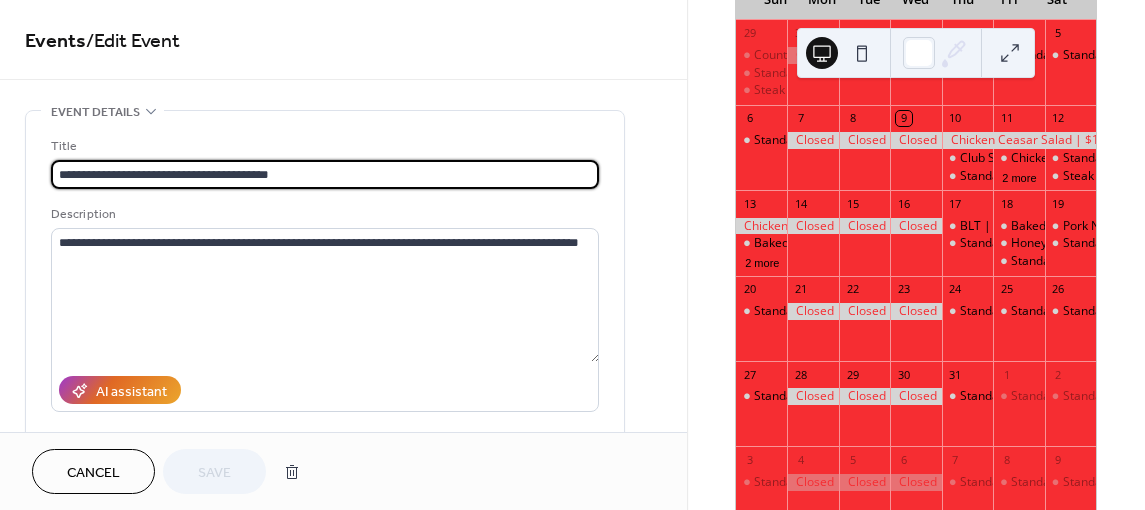 click on "Cancel" at bounding box center [93, 473] 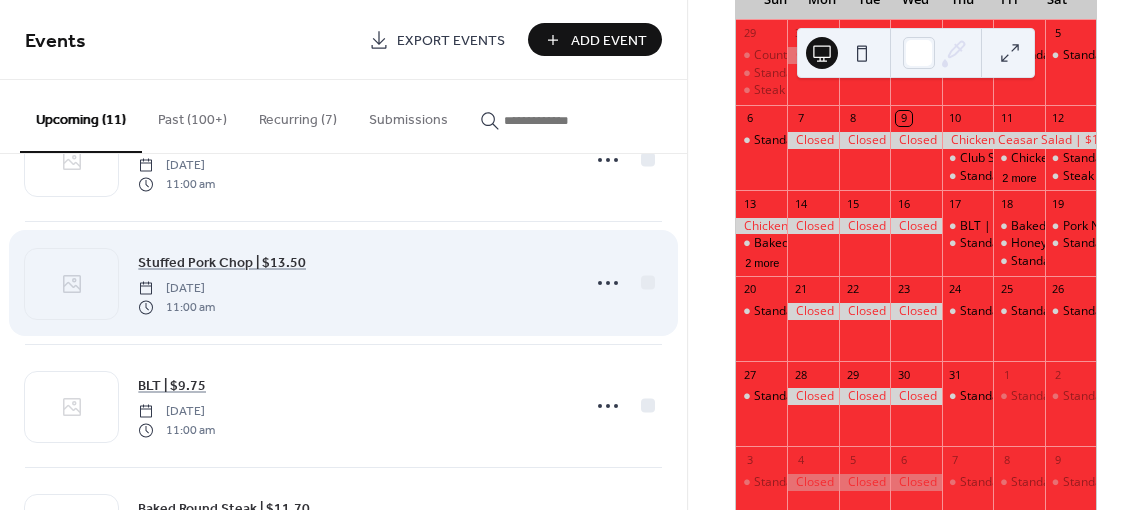 scroll, scrollTop: 700, scrollLeft: 0, axis: vertical 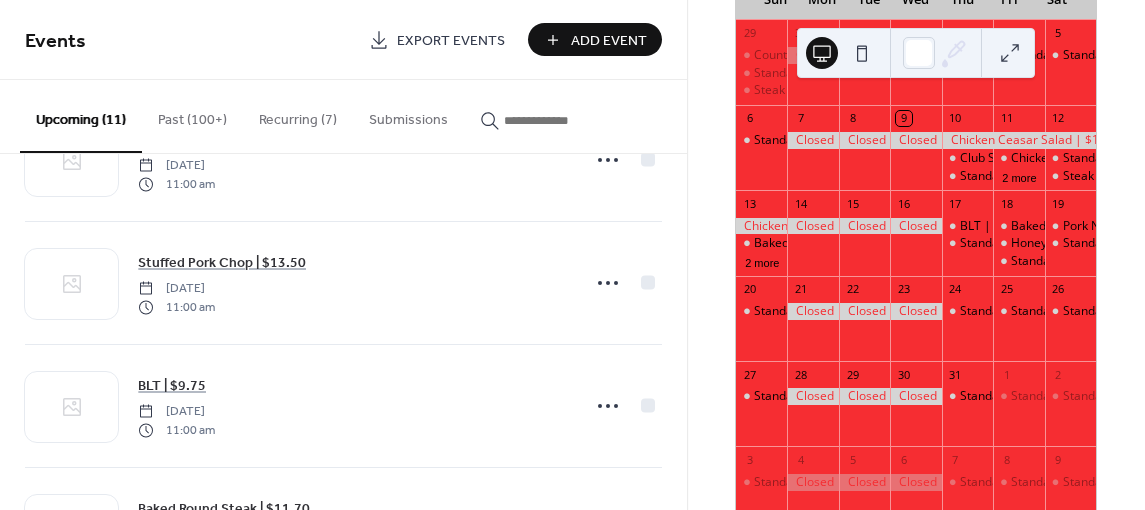 click at bounding box center [554, 120] 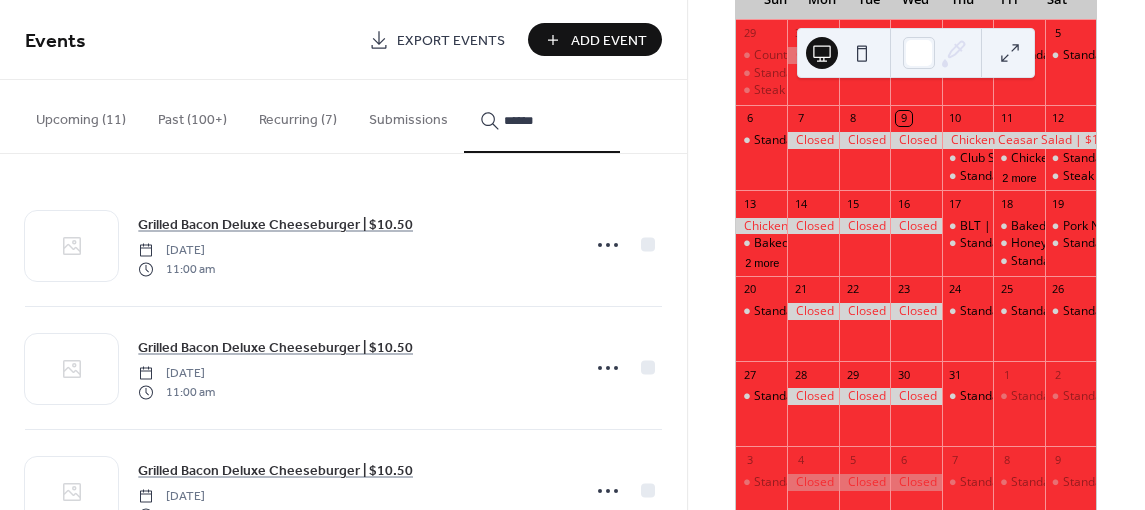scroll, scrollTop: 194, scrollLeft: 0, axis: vertical 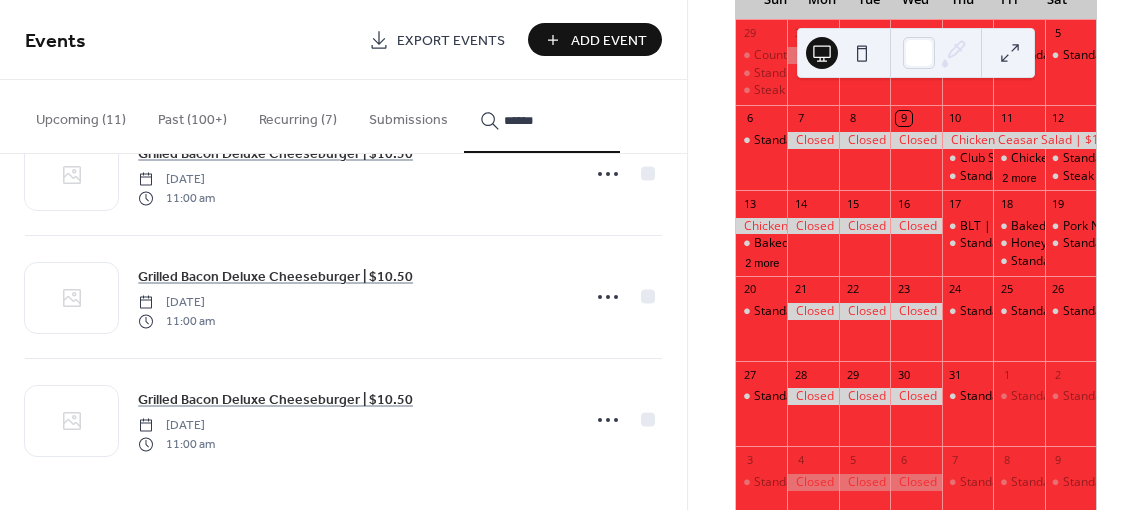 type on "******" 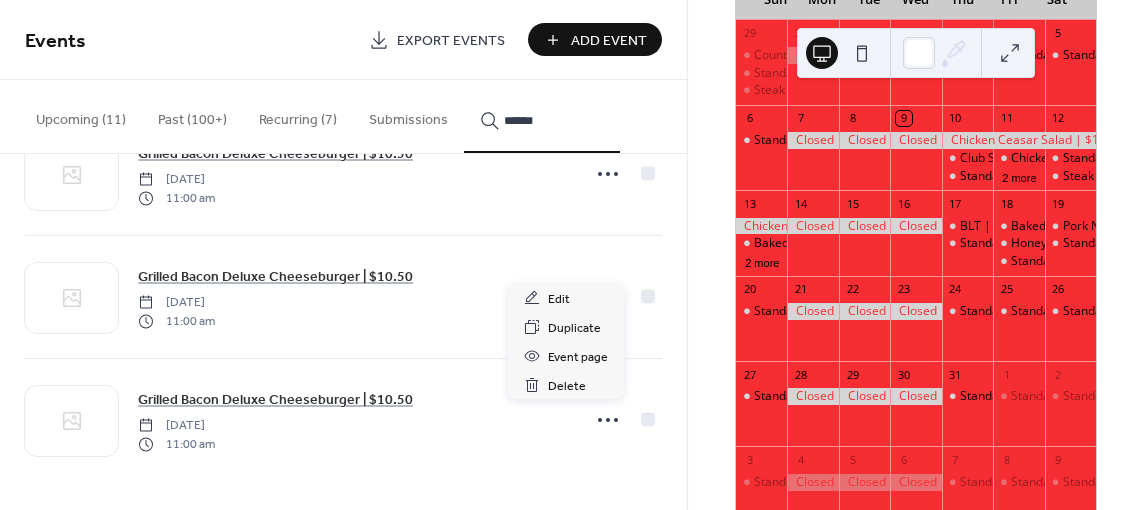 click 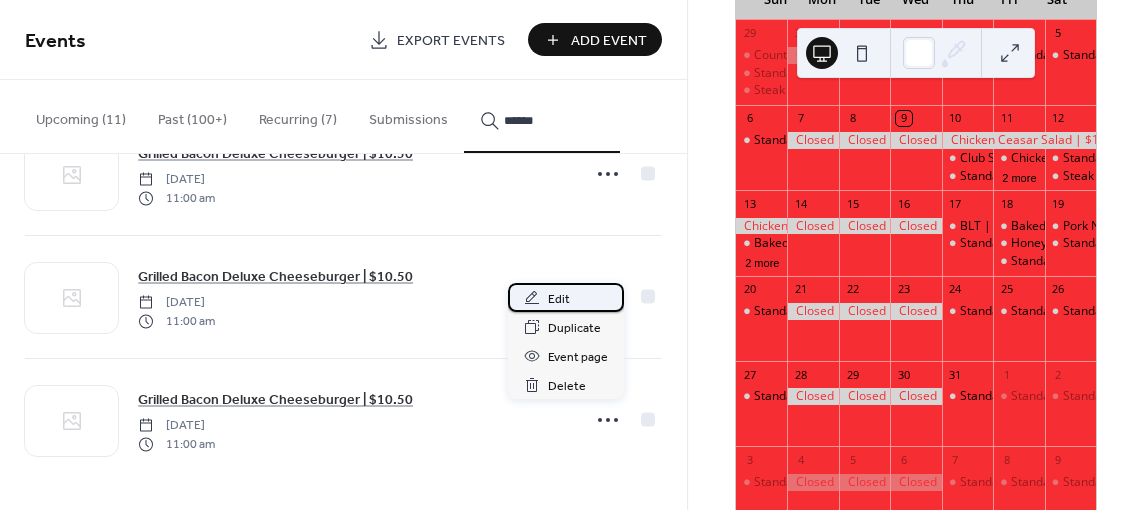 click on "Edit" at bounding box center [559, 299] 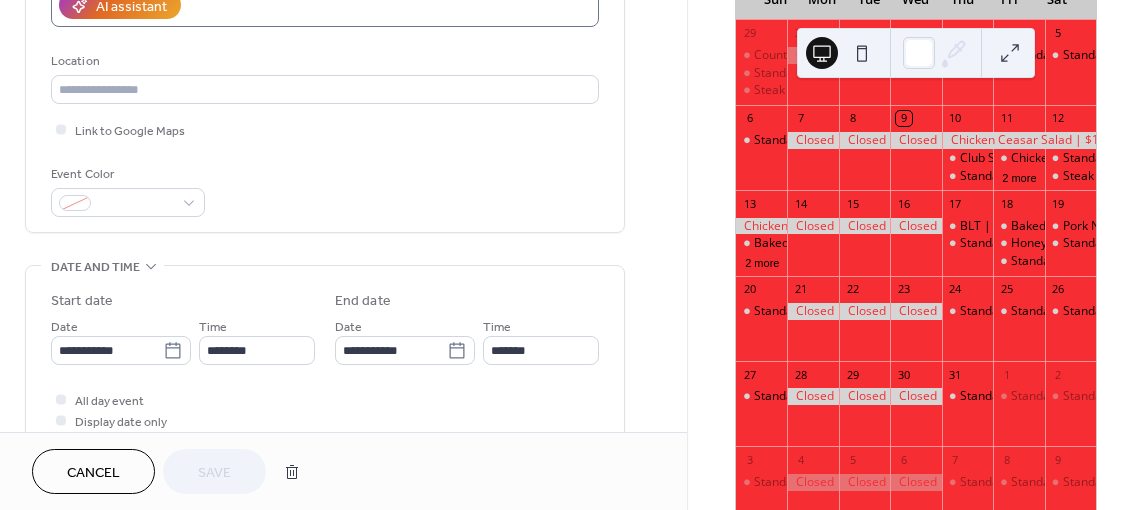 scroll, scrollTop: 400, scrollLeft: 0, axis: vertical 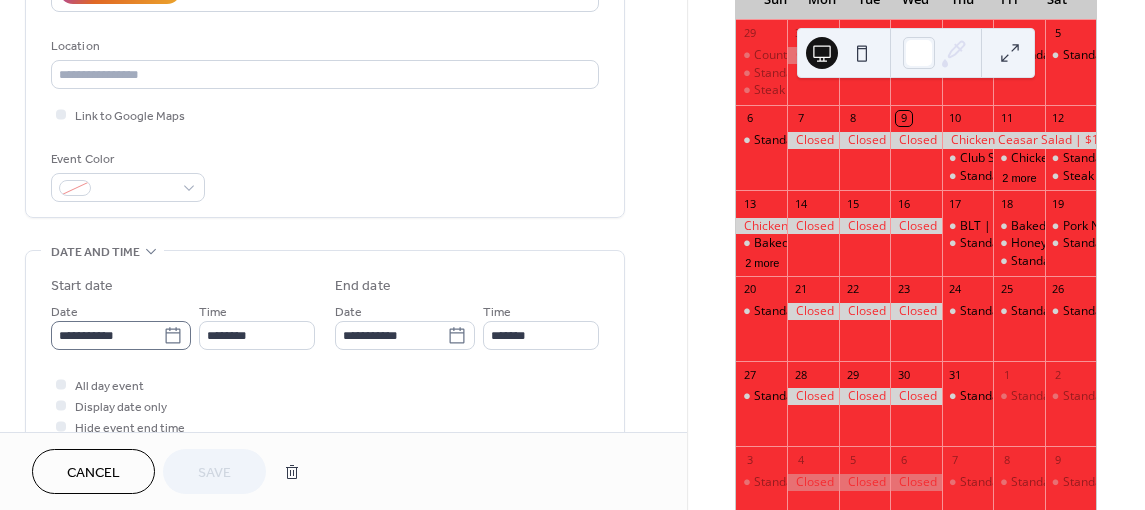 click 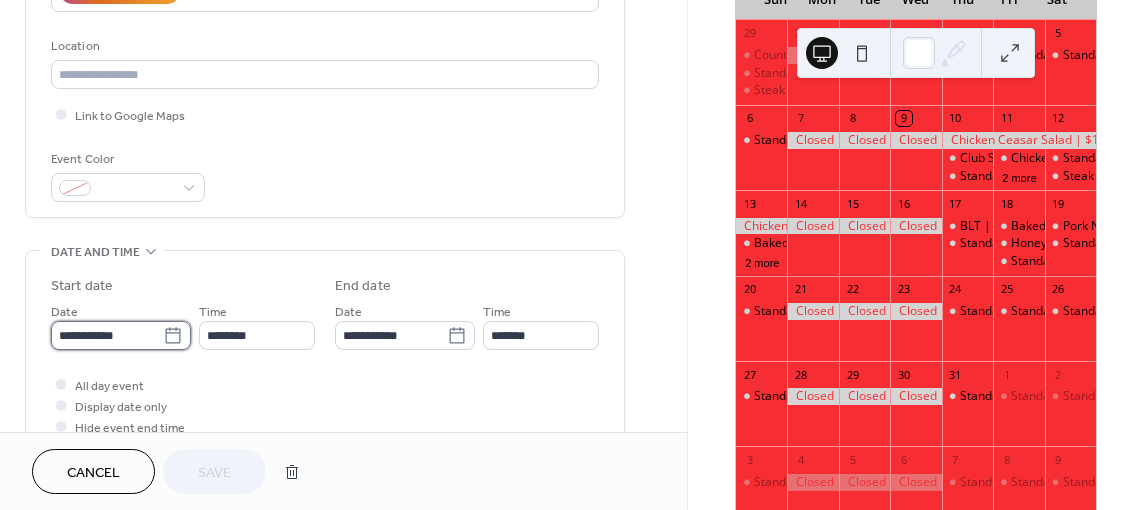 click on "**********" at bounding box center [107, 335] 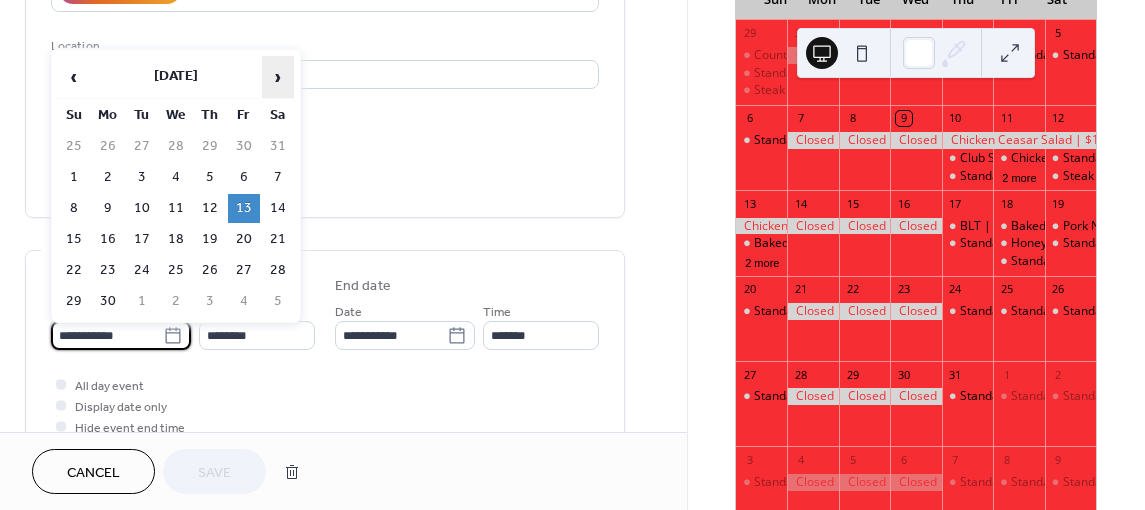 click on "›" at bounding box center [278, 77] 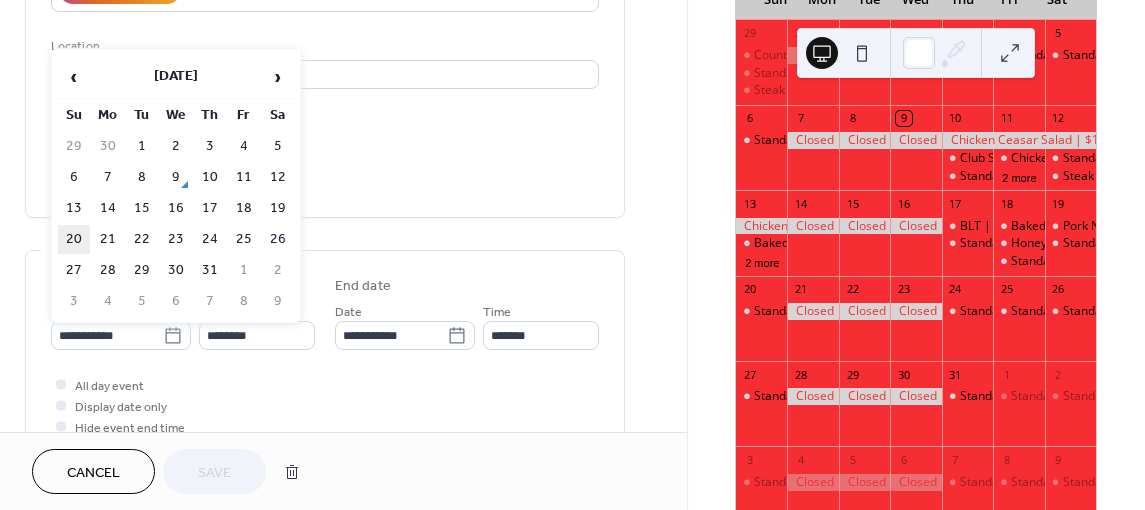 click on "20" at bounding box center (74, 239) 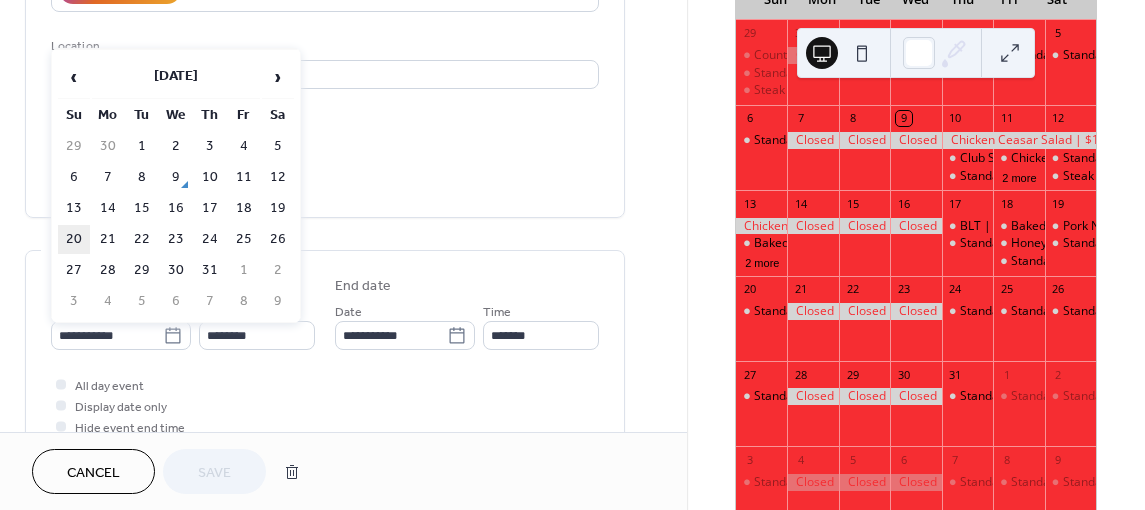 type on "**********" 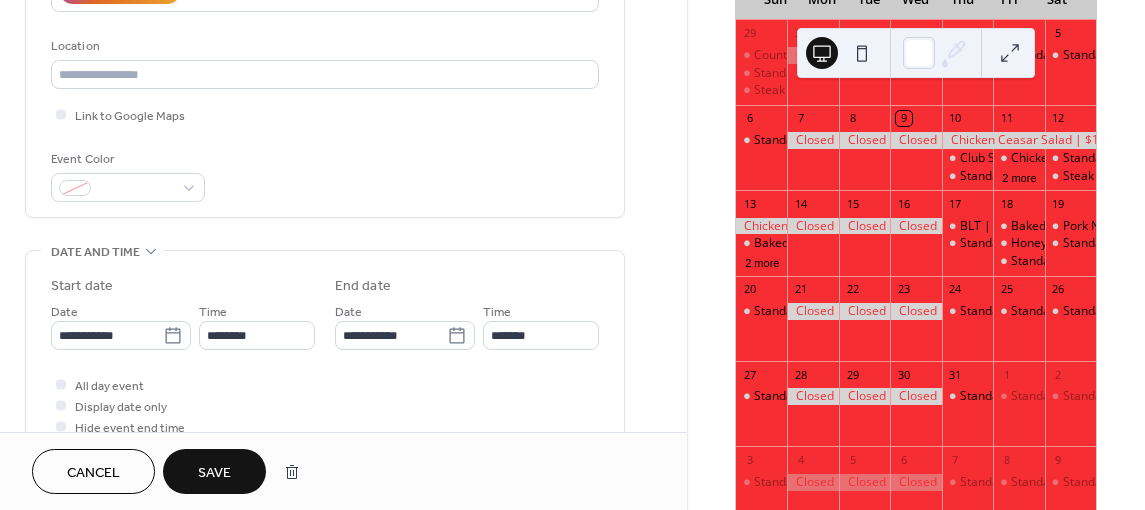click on "Save" at bounding box center (214, 473) 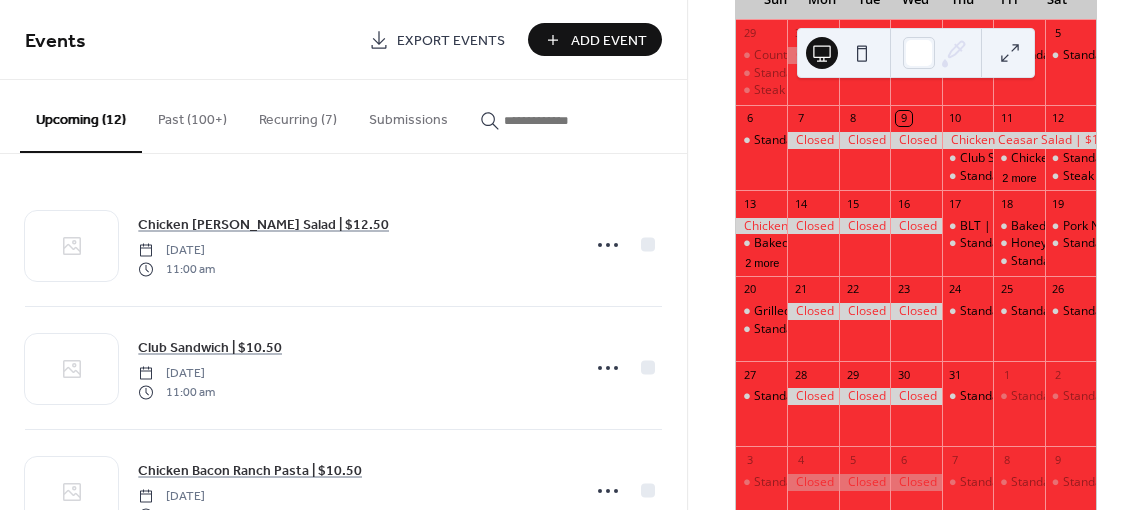 click at bounding box center [554, 120] 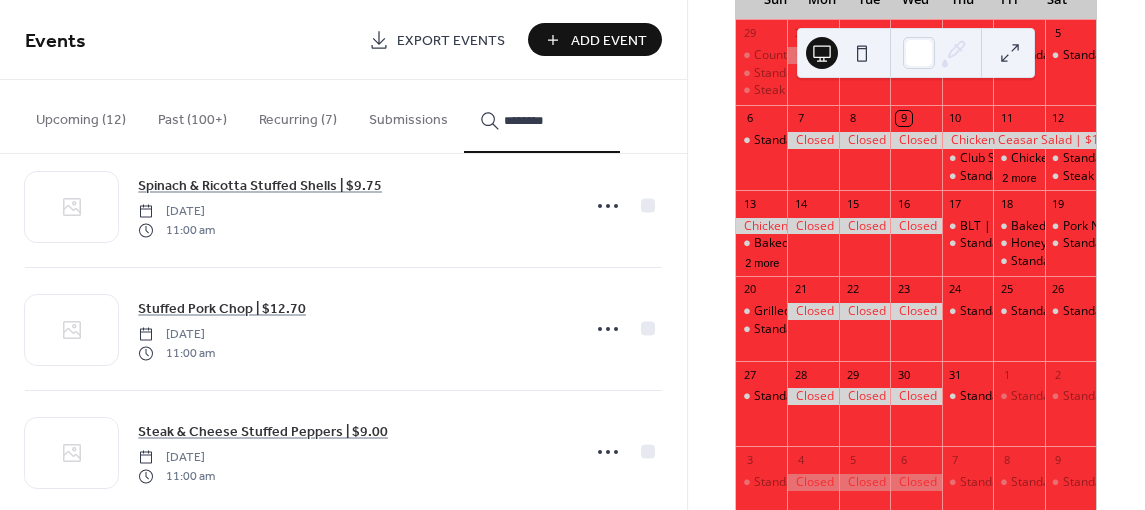 click on "*******" at bounding box center (542, 116) 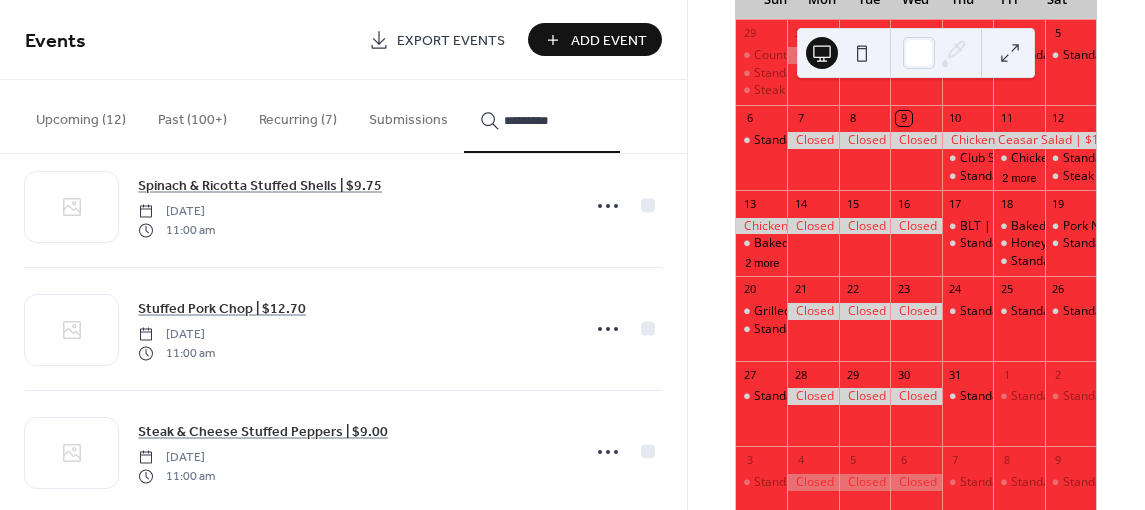 scroll, scrollTop: 71, scrollLeft: 0, axis: vertical 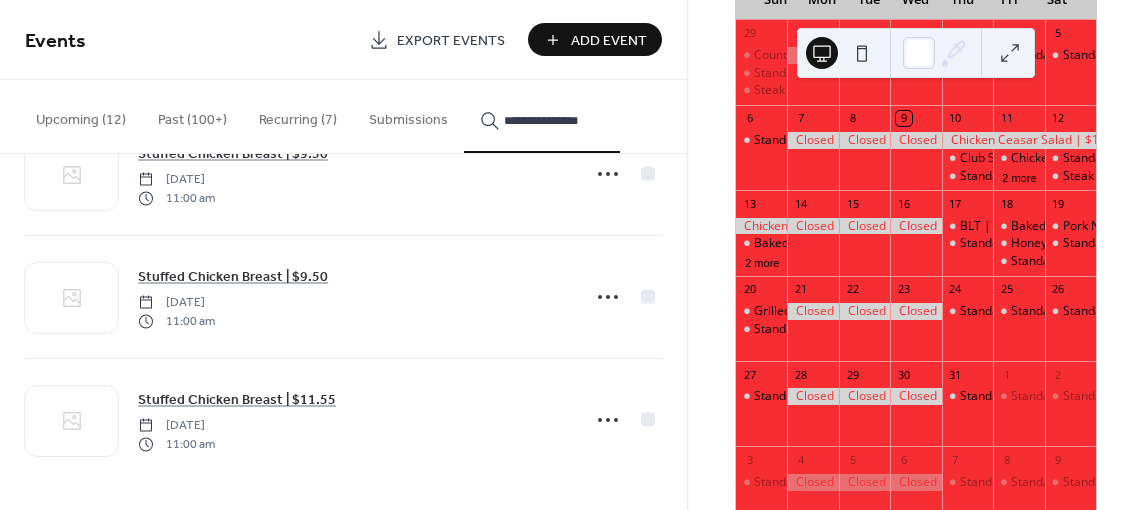 type on "**********" 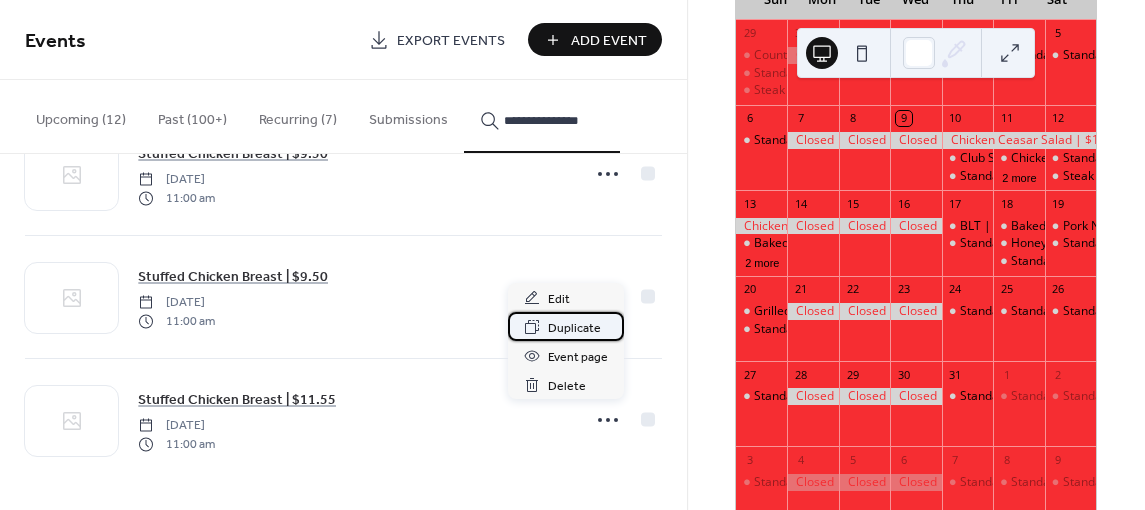 click on "Duplicate" at bounding box center [574, 328] 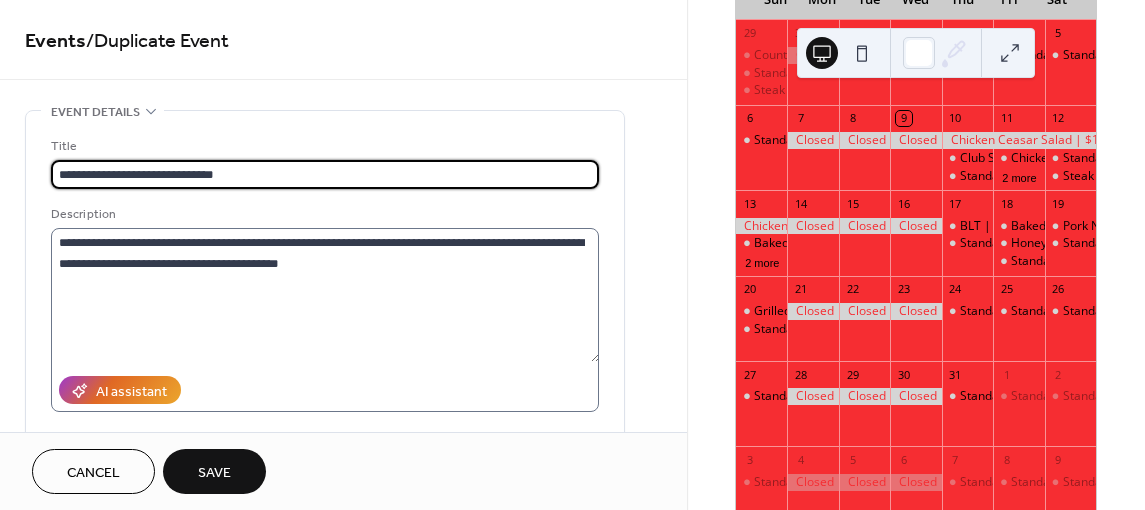 type on "**********" 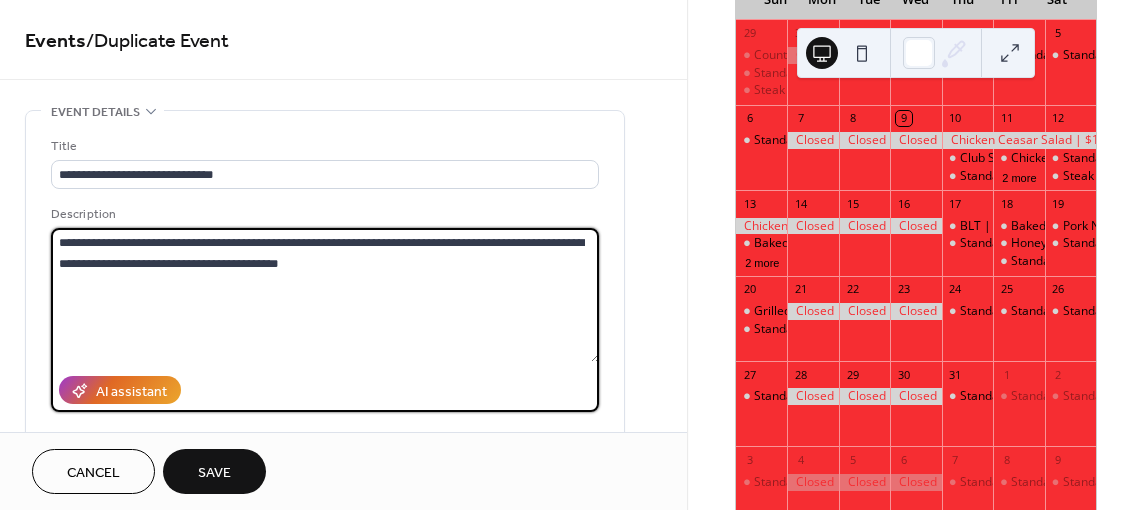 drag, startPoint x: 349, startPoint y: 254, endPoint x: 126, endPoint y: 264, distance: 223.2241 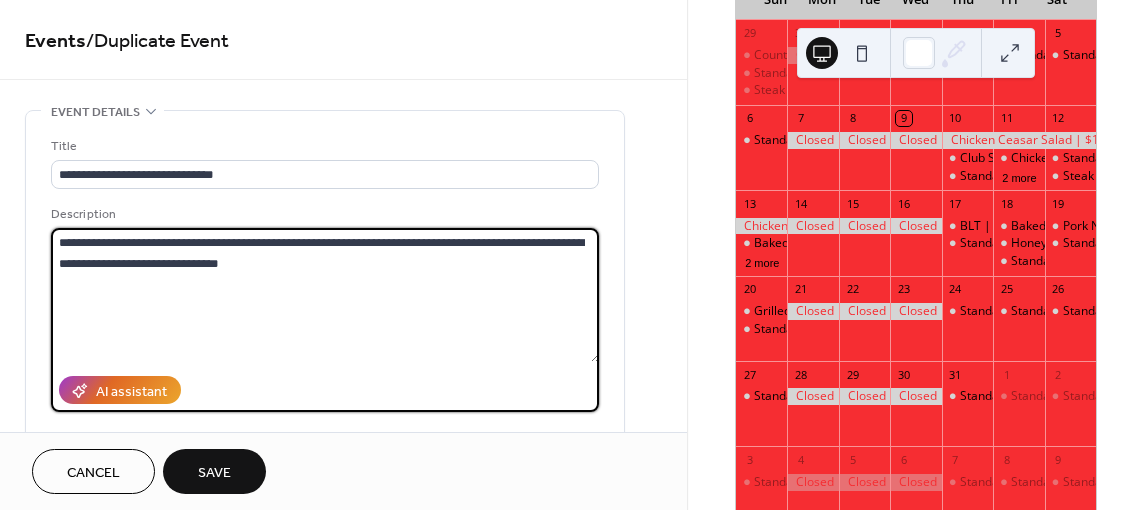 click on "**********" at bounding box center (325, 295) 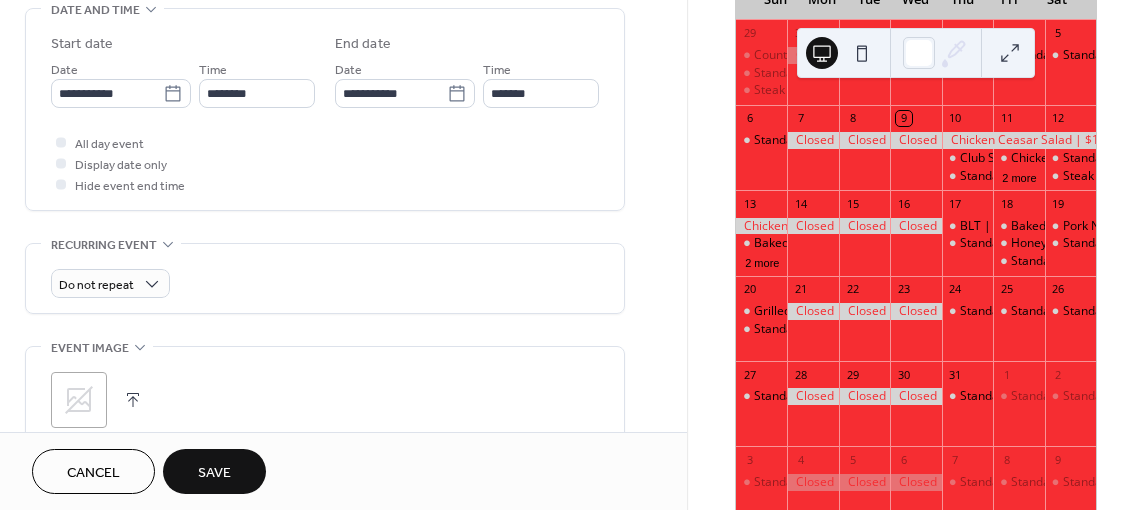 scroll, scrollTop: 700, scrollLeft: 0, axis: vertical 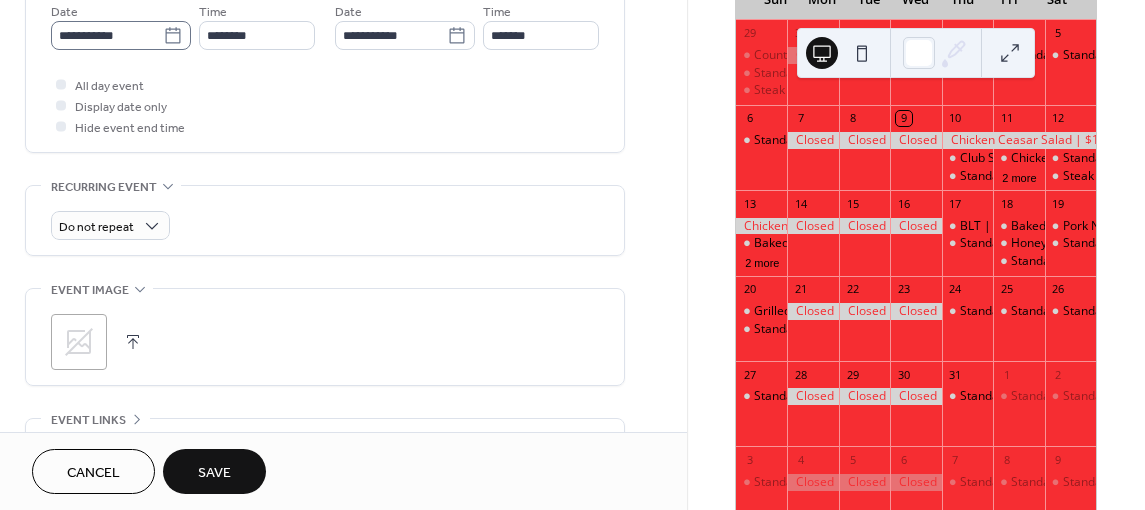type on "**********" 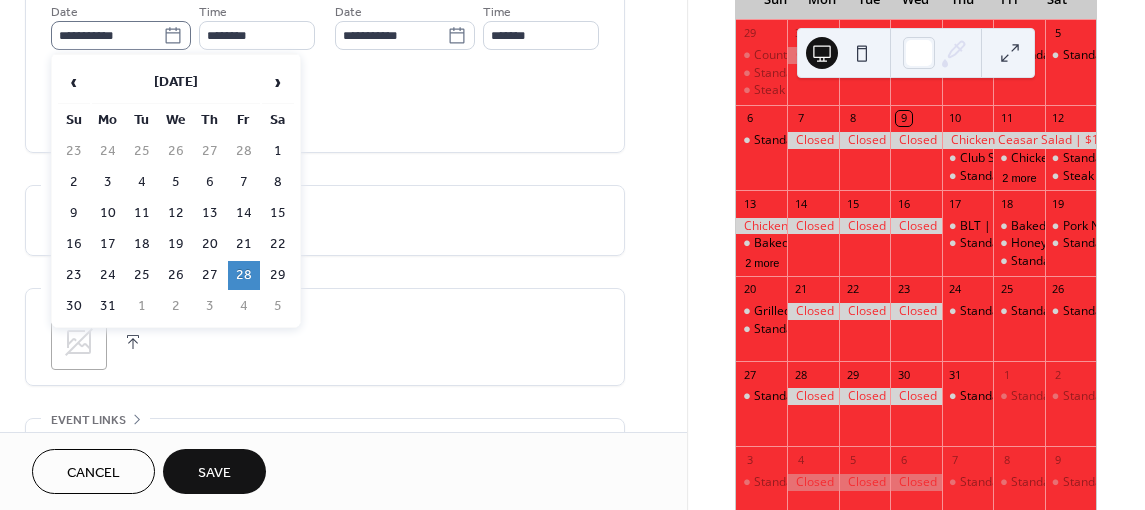 click 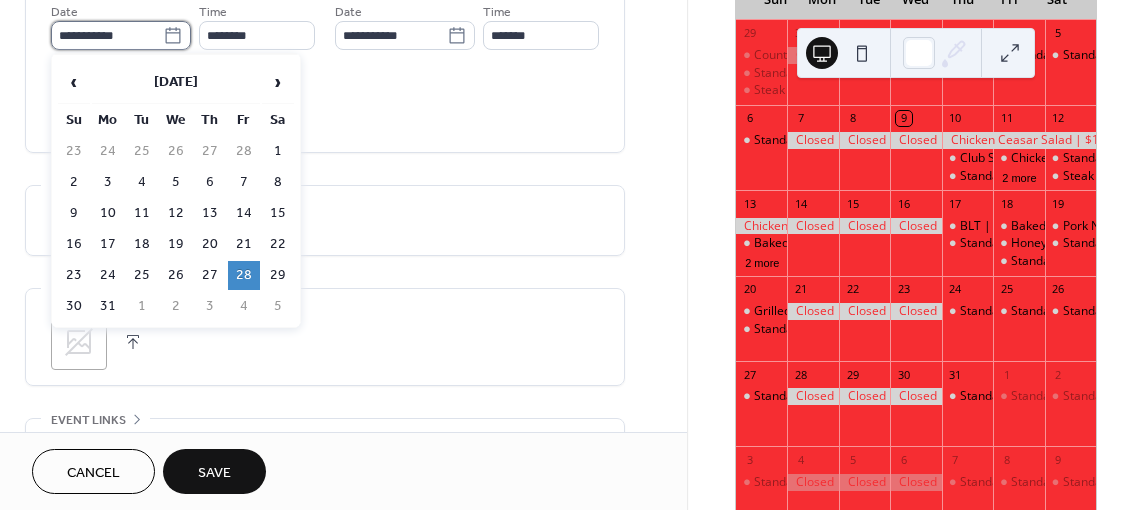 click on "**********" at bounding box center [107, 35] 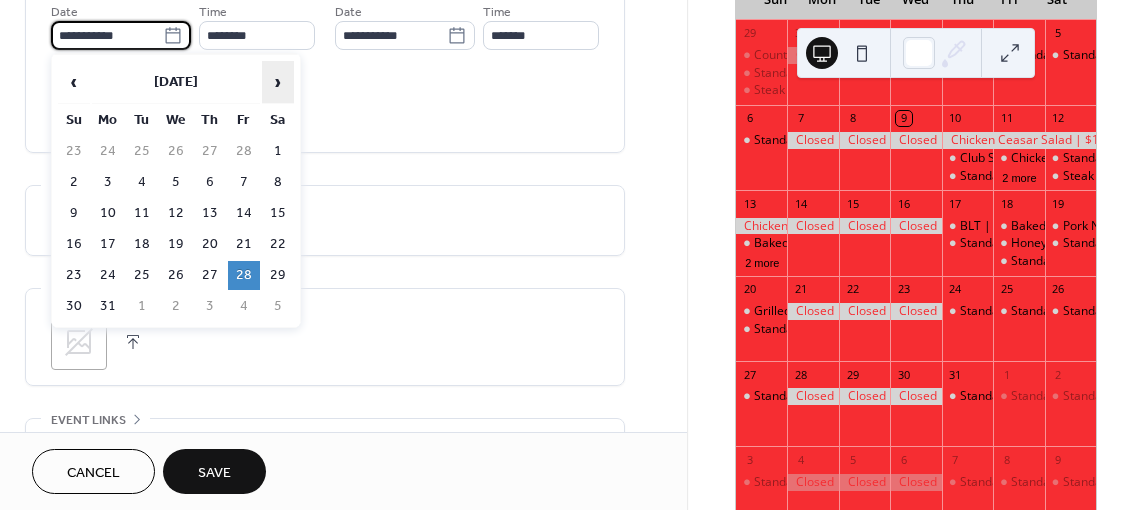 click on "›" at bounding box center (278, 82) 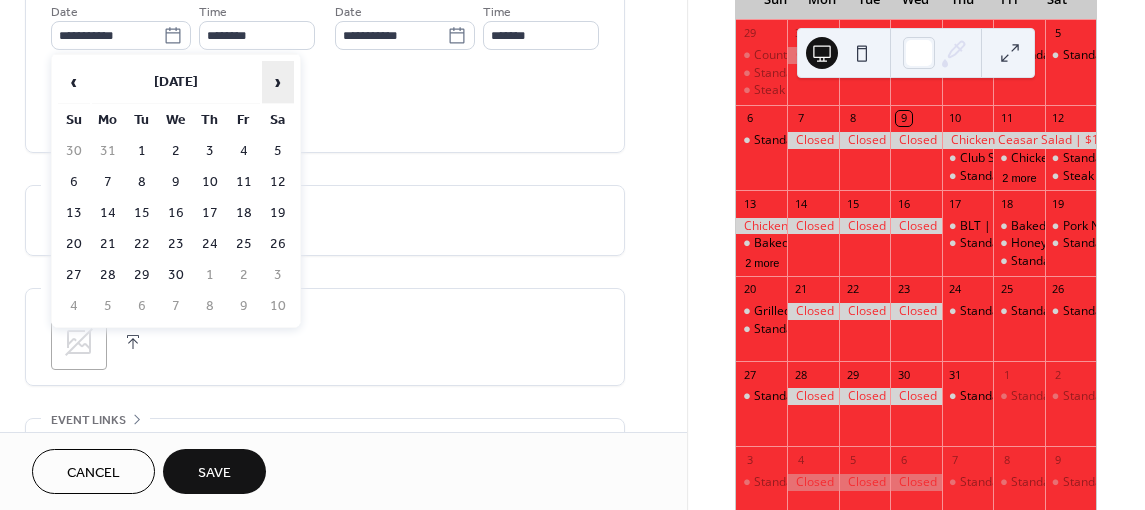 click on "›" at bounding box center [278, 82] 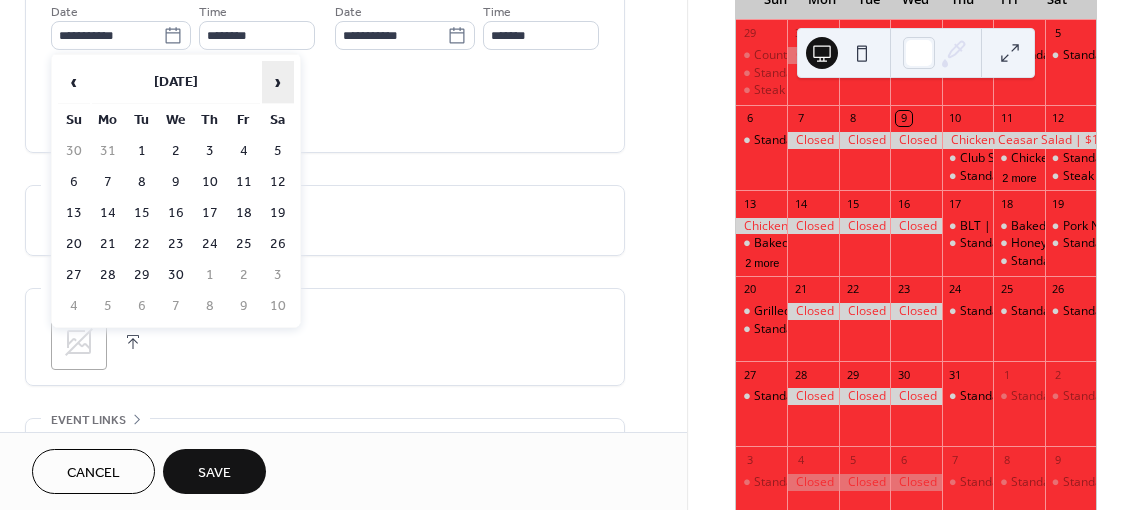 click on "›" at bounding box center (278, 82) 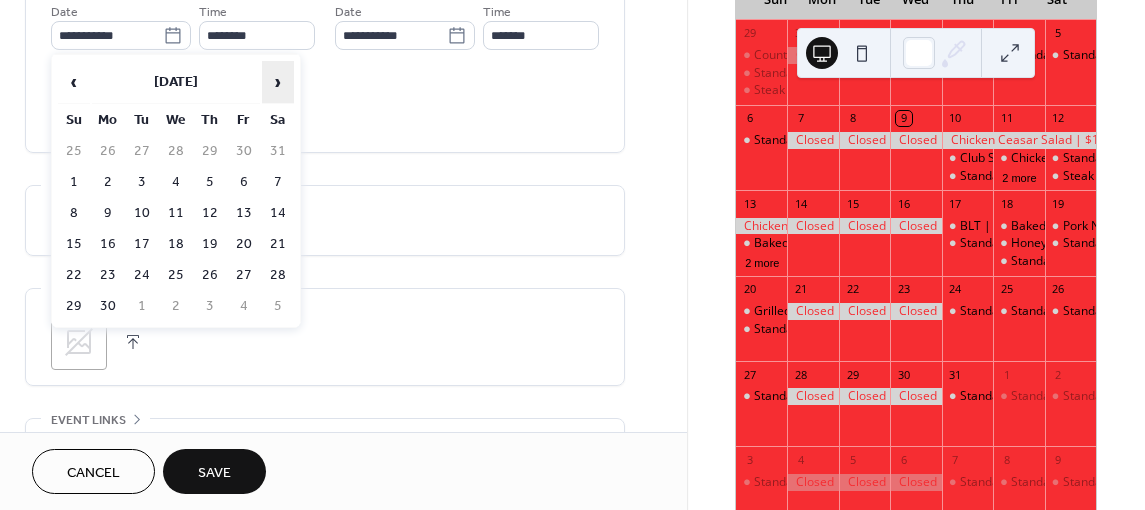 click on "›" at bounding box center (278, 82) 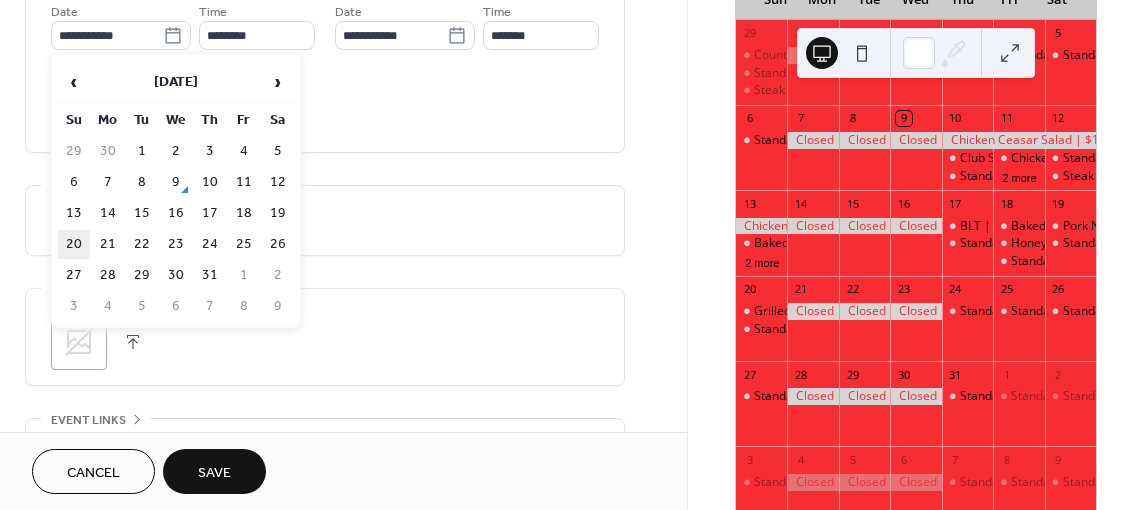 click on "20" at bounding box center (74, 244) 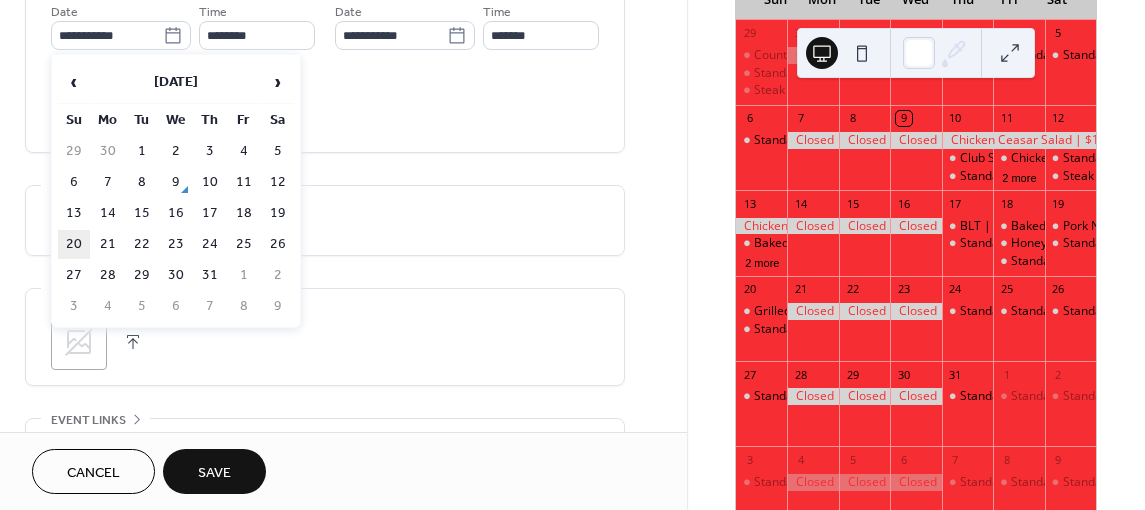 type on "**********" 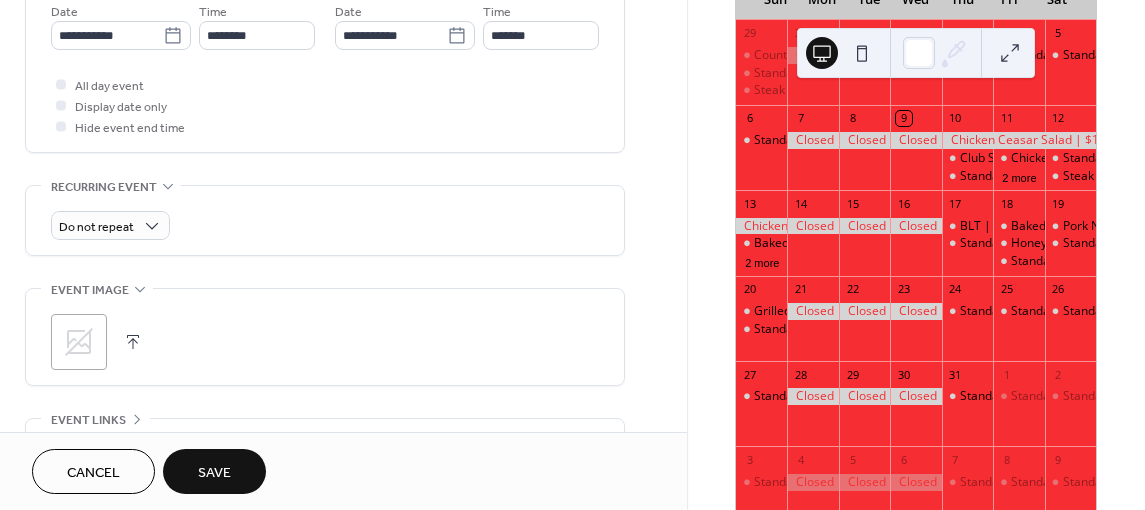 click on "Save" at bounding box center [214, 471] 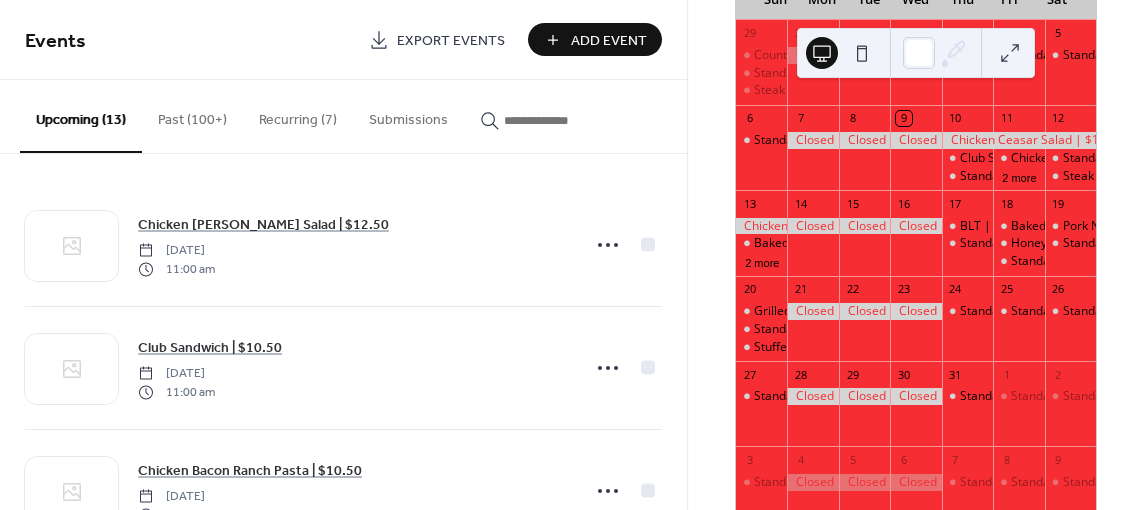 click at bounding box center (554, 120) 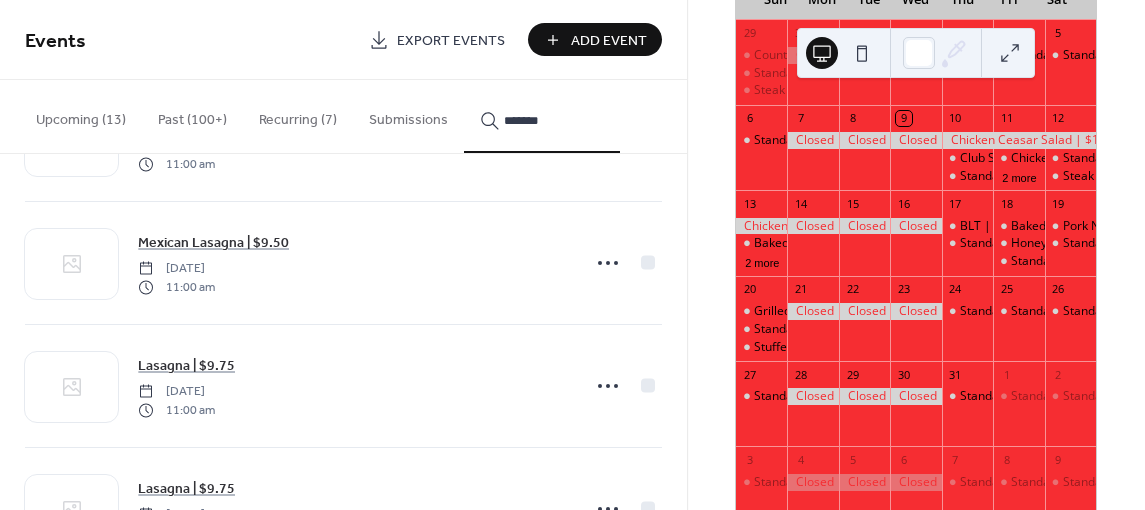 scroll, scrollTop: 1175, scrollLeft: 0, axis: vertical 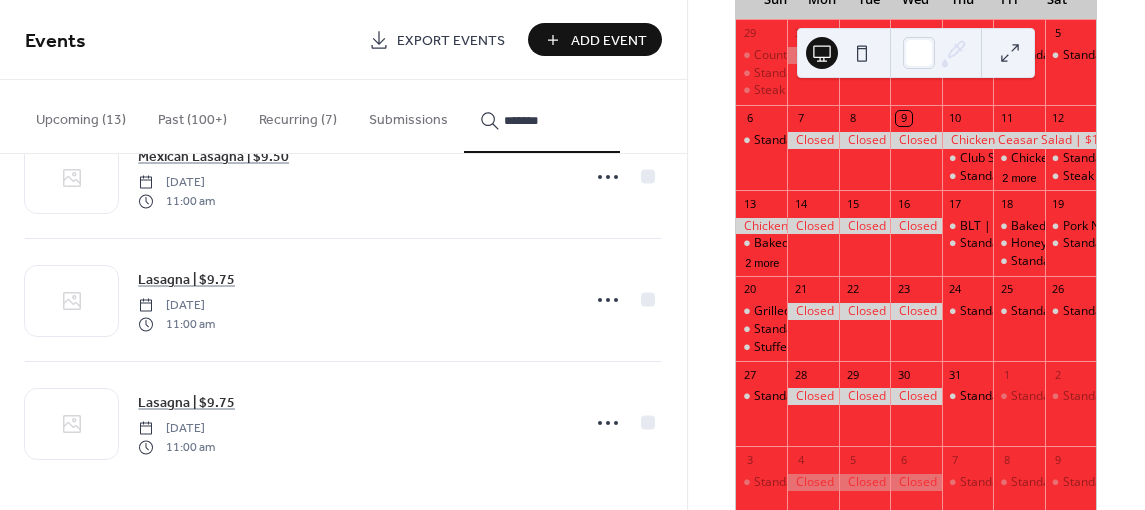type on "*******" 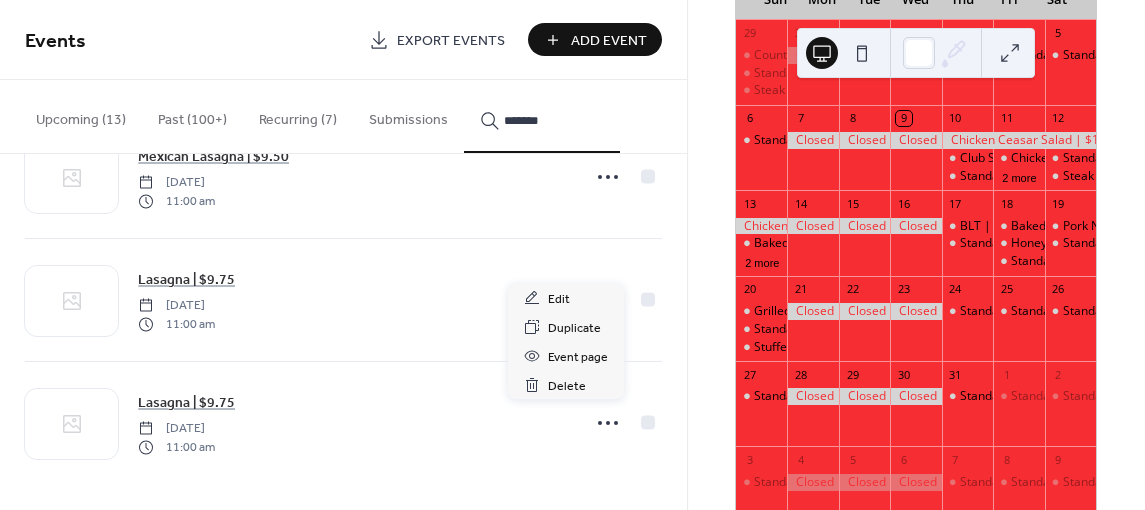 click 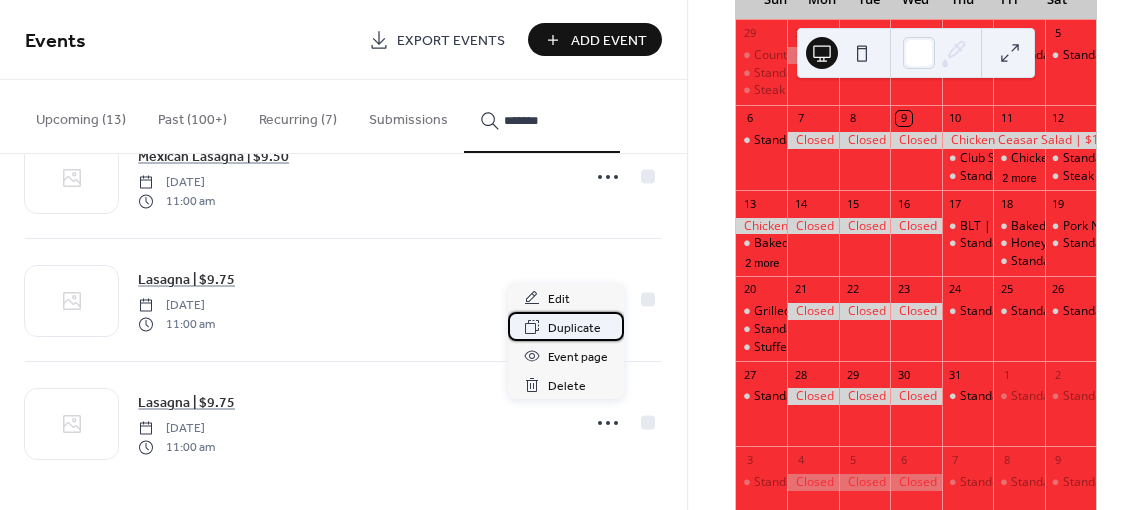 click on "Duplicate" at bounding box center (574, 328) 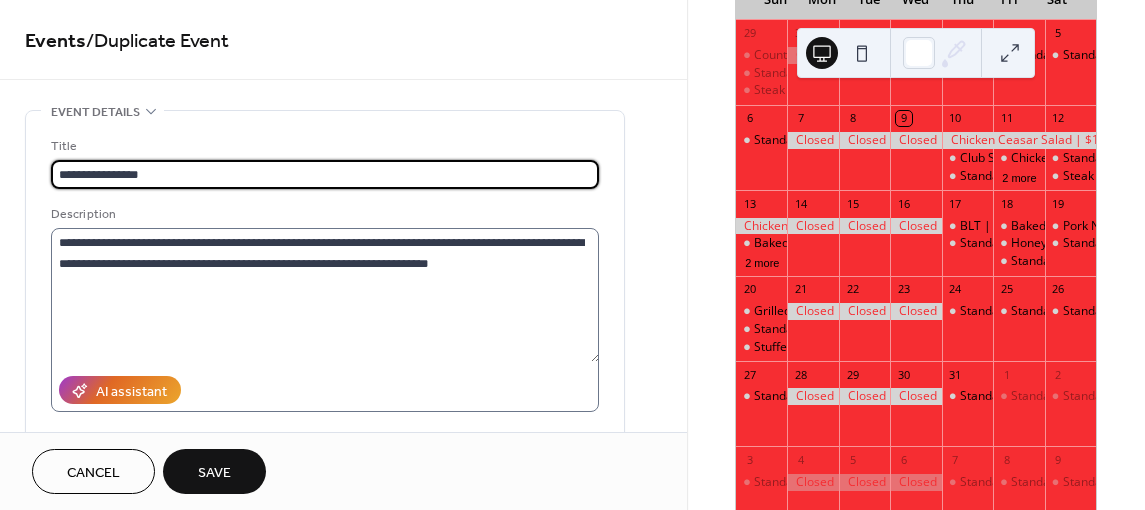 type on "**********" 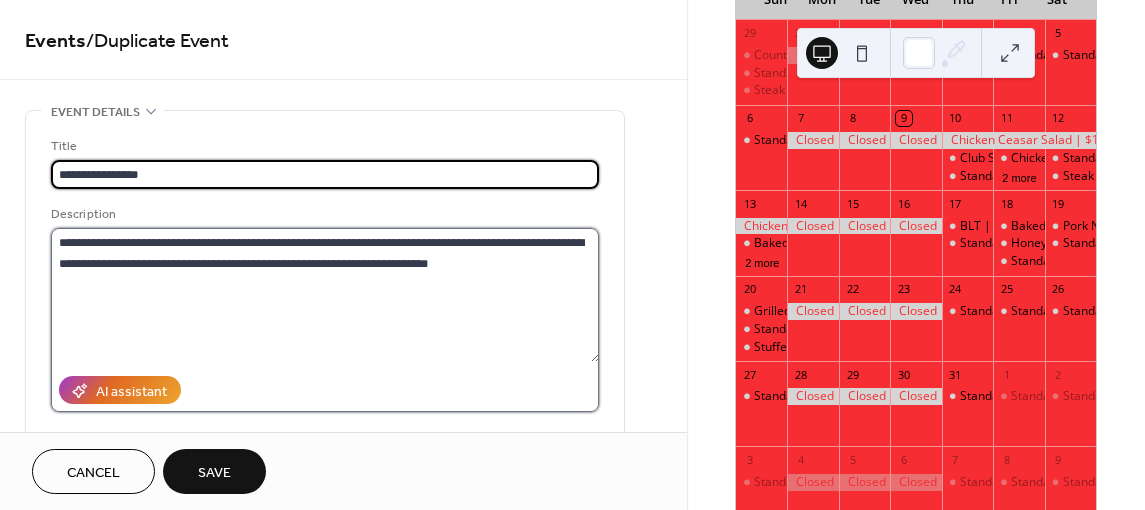 click on "**********" at bounding box center (325, 295) 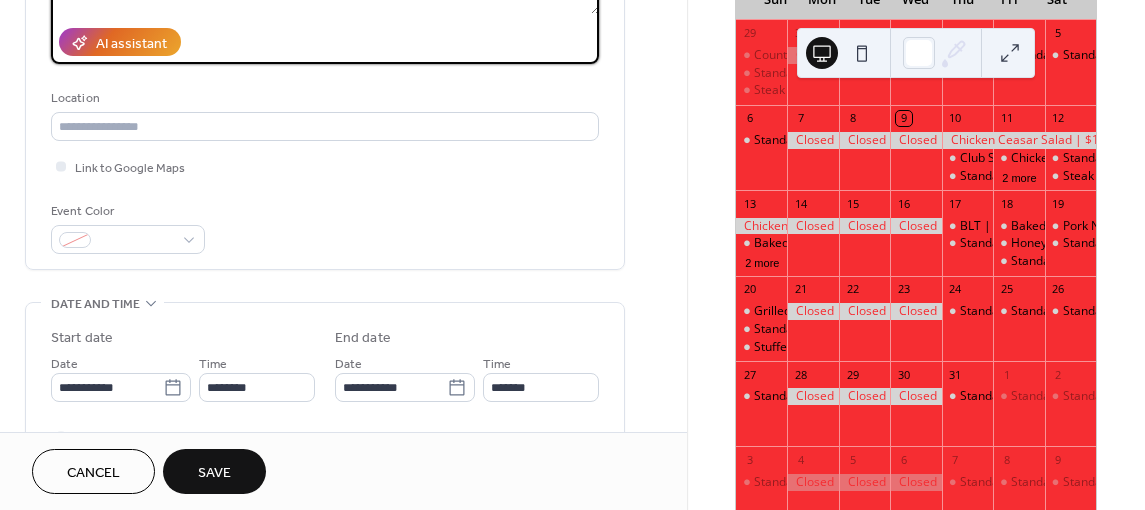 scroll, scrollTop: 500, scrollLeft: 0, axis: vertical 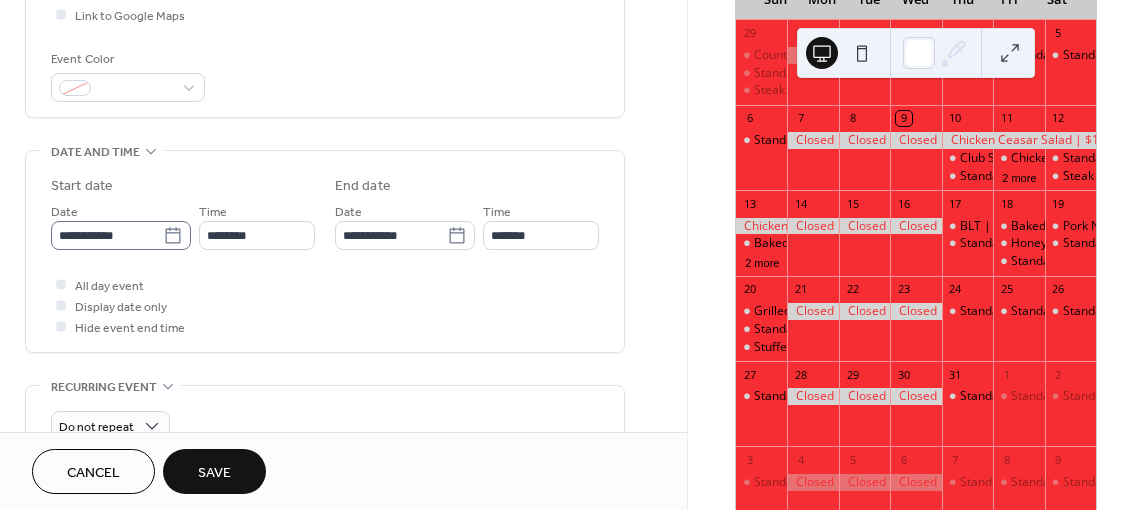 click 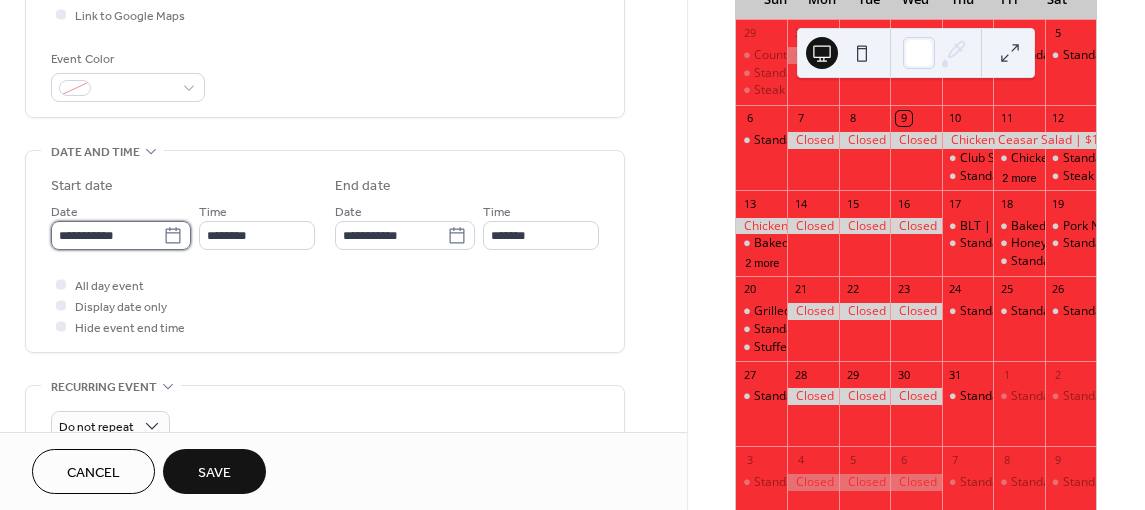click on "**********" at bounding box center [107, 235] 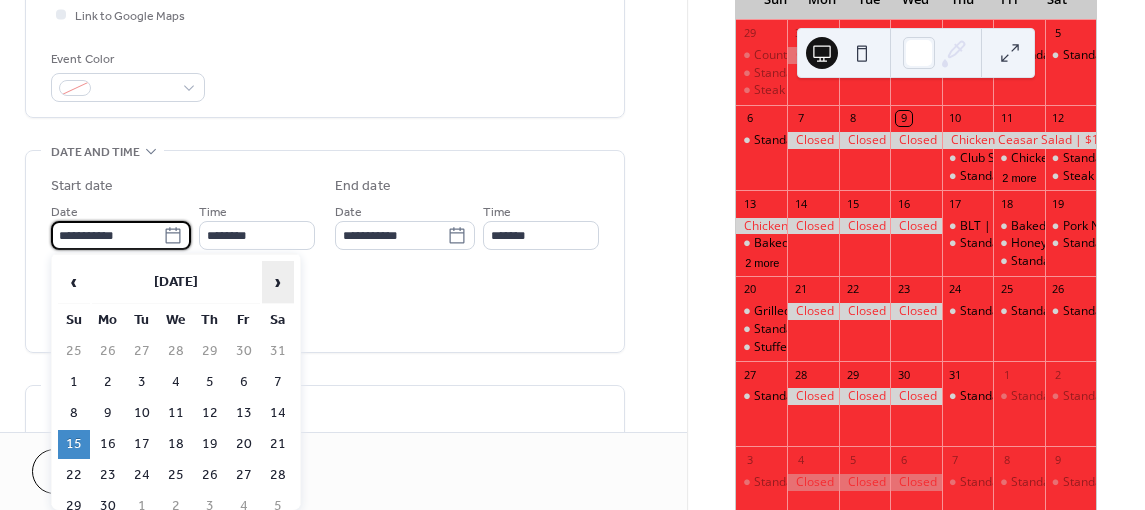click on "›" at bounding box center [278, 282] 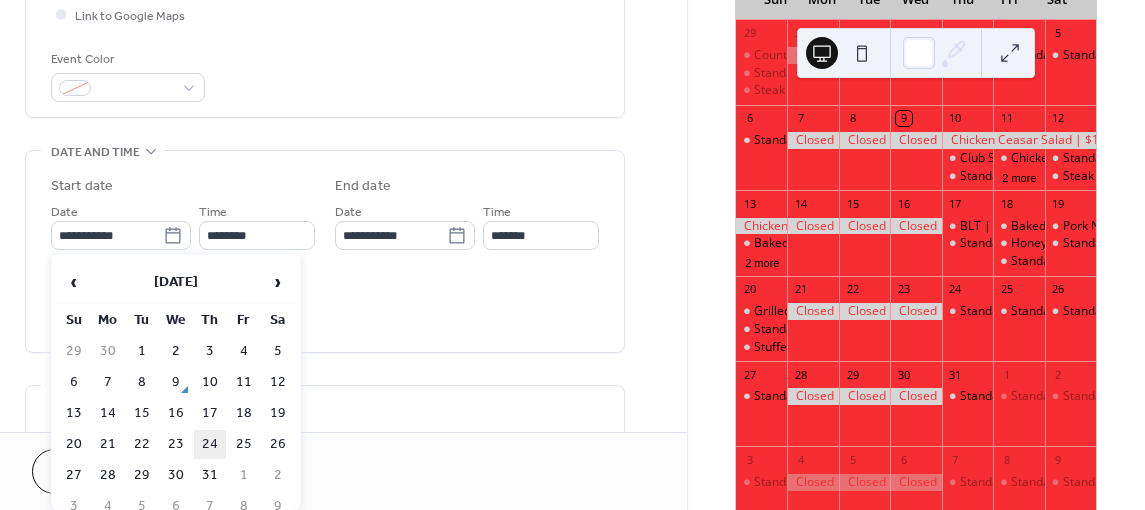 click on "24" at bounding box center [210, 444] 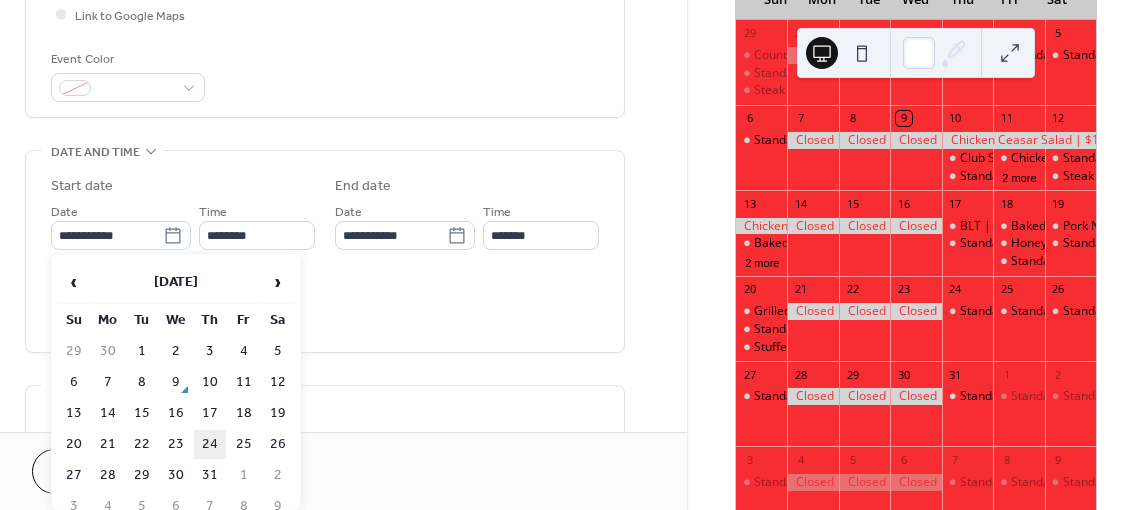 type on "**********" 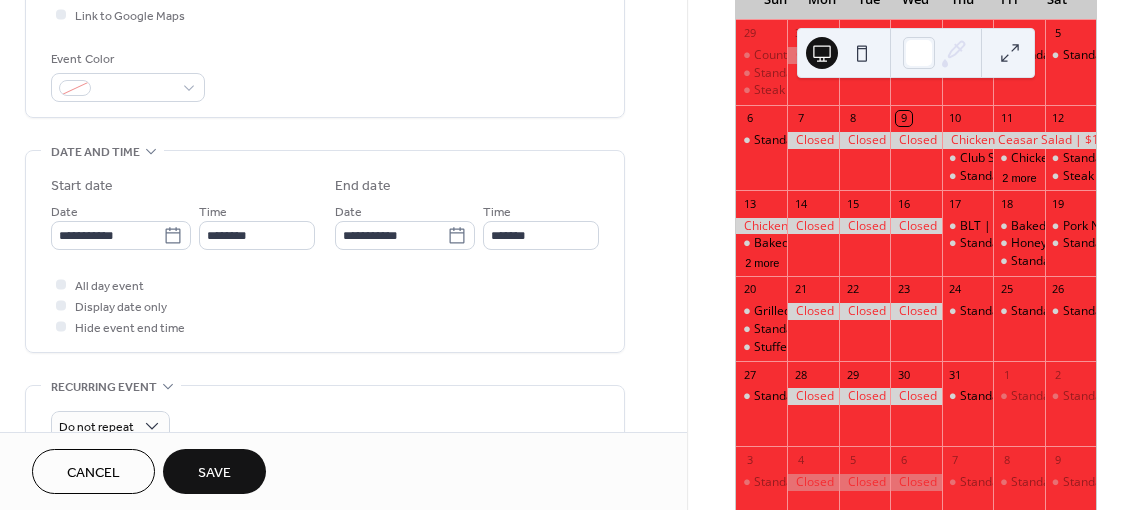 click on "Save" at bounding box center [214, 473] 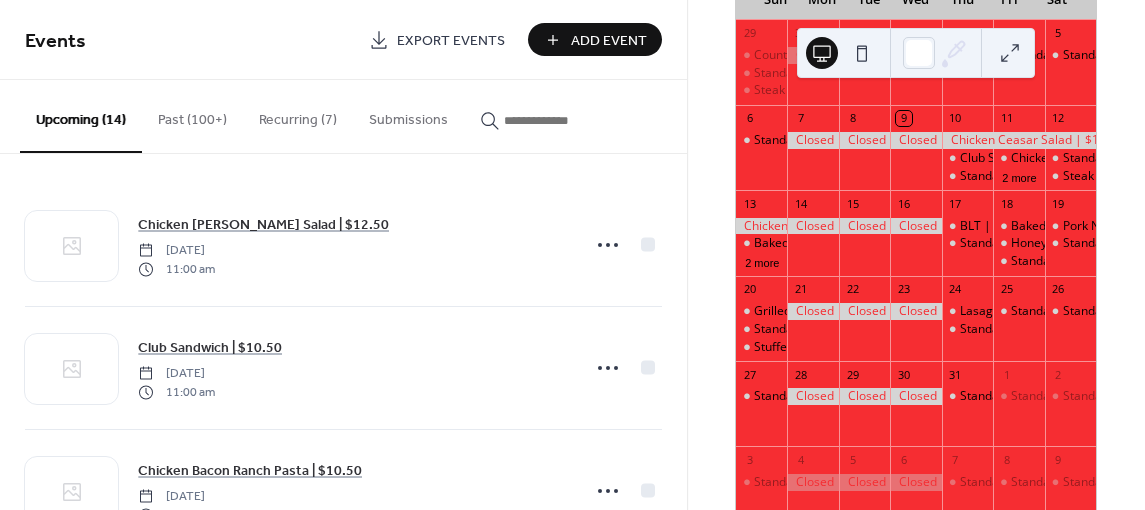 click at bounding box center [554, 120] 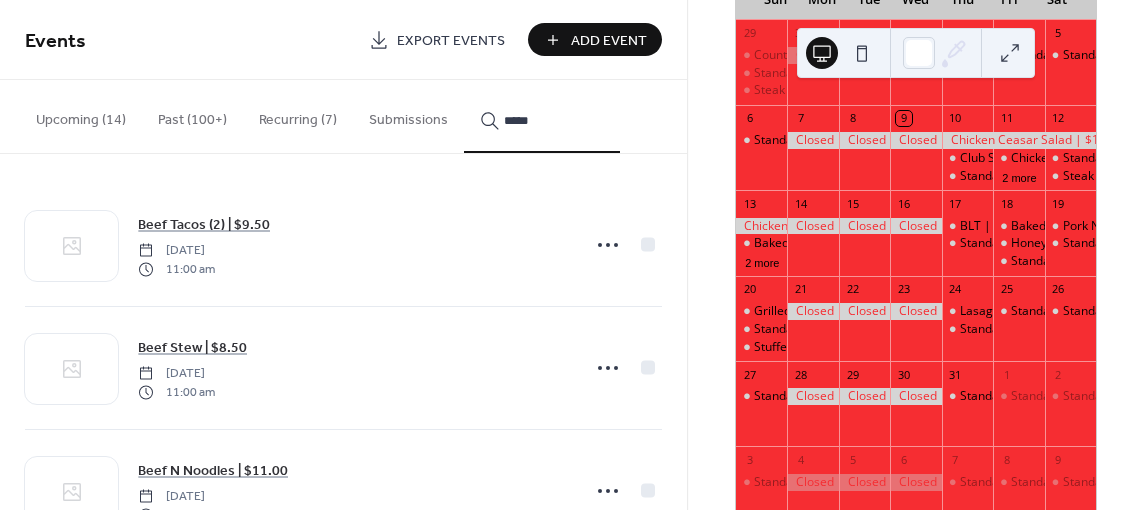 click on "****" at bounding box center [542, 116] 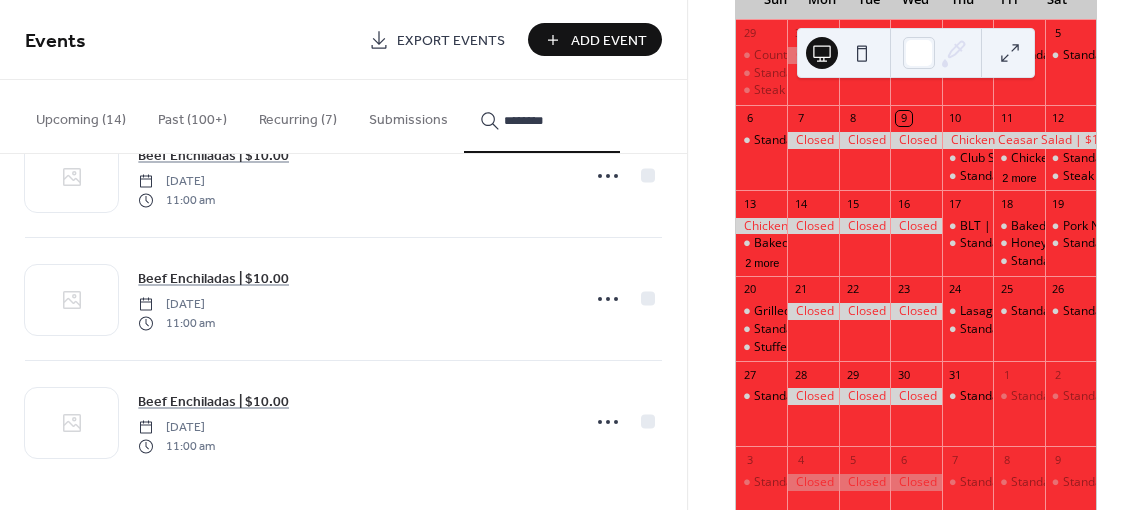 scroll, scrollTop: 439, scrollLeft: 0, axis: vertical 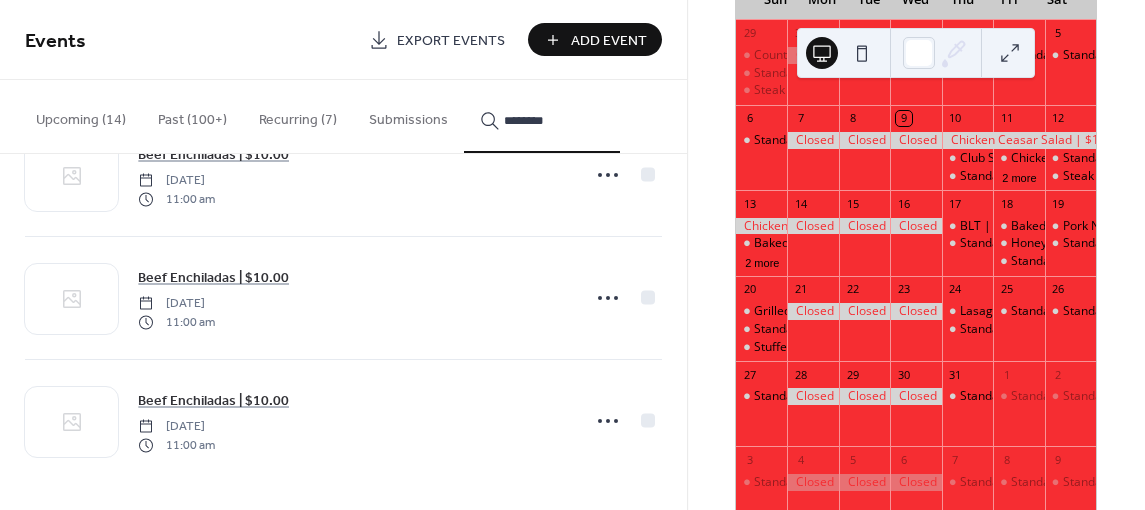 type on "********" 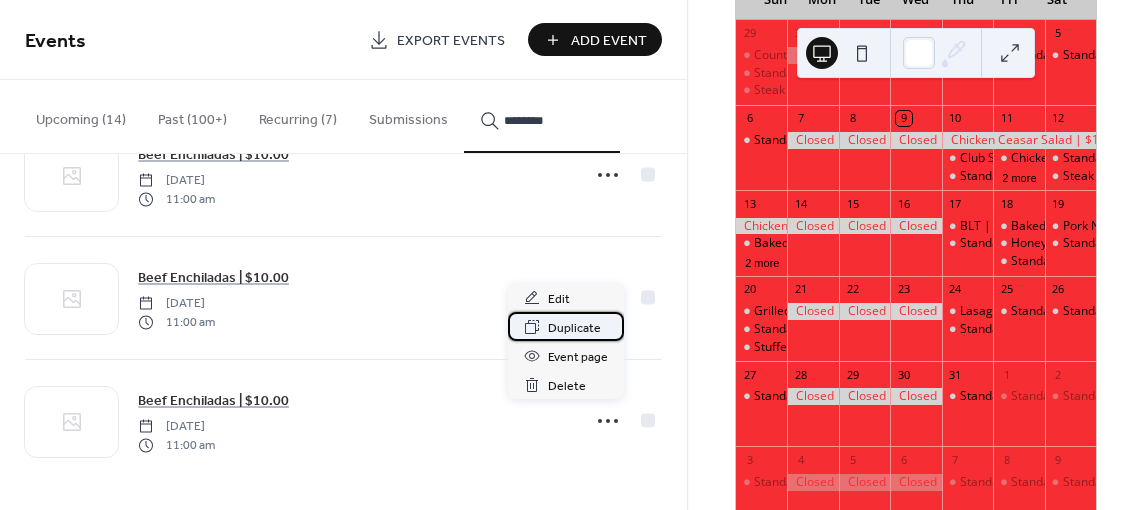 click on "Duplicate" at bounding box center [574, 328] 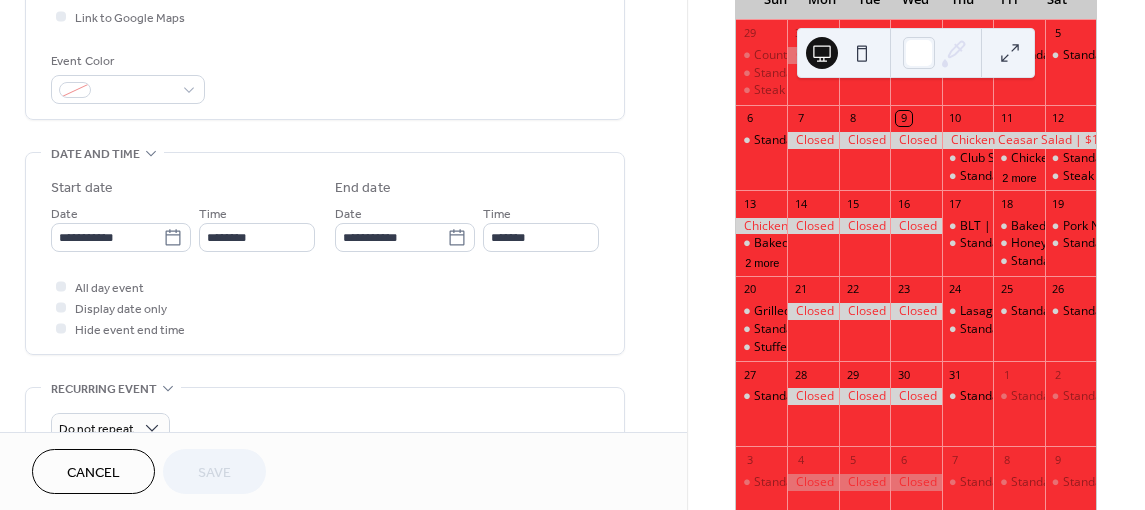 scroll, scrollTop: 500, scrollLeft: 0, axis: vertical 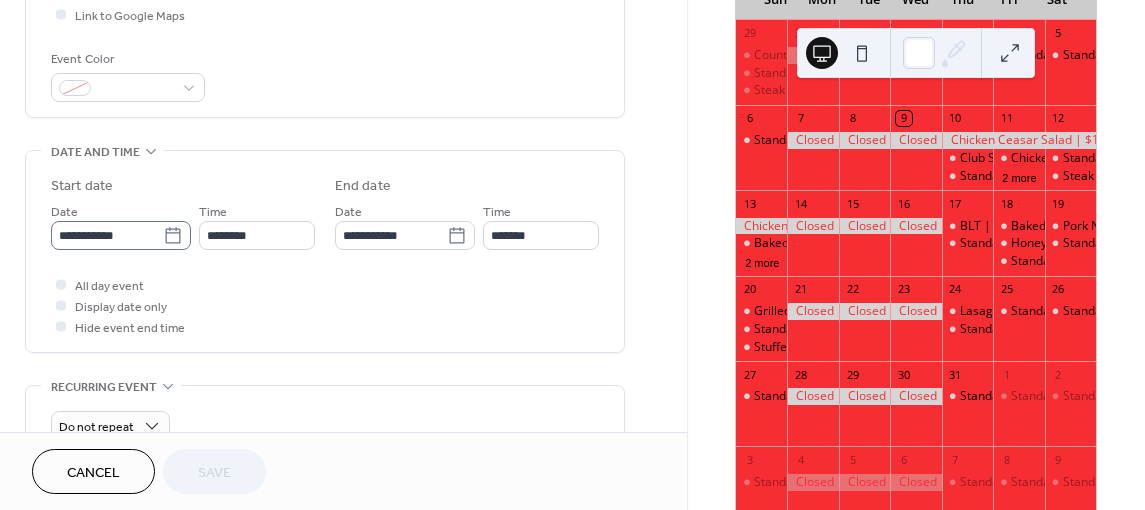 click 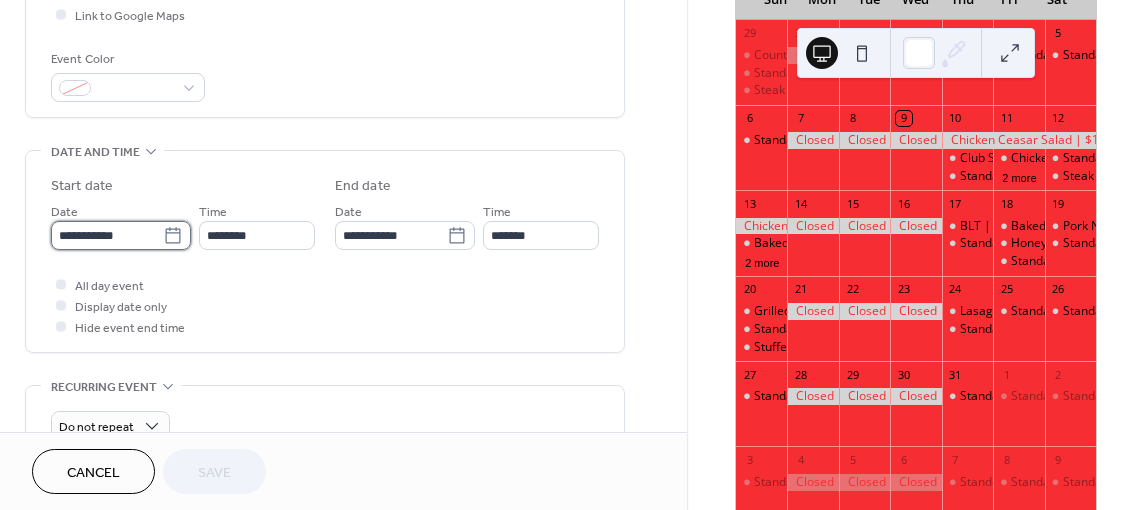 click on "**********" at bounding box center [107, 235] 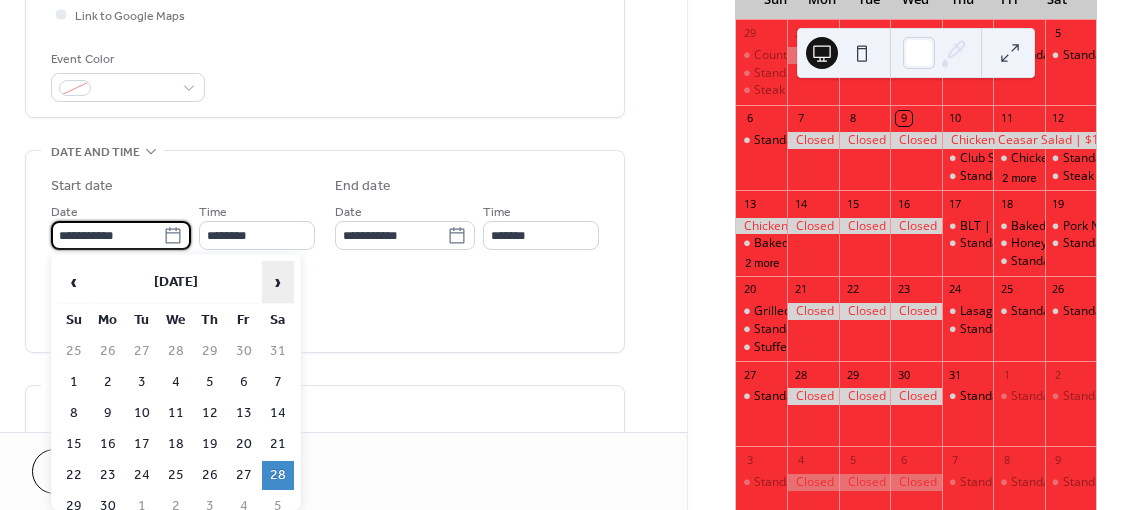 click on "›" at bounding box center (278, 282) 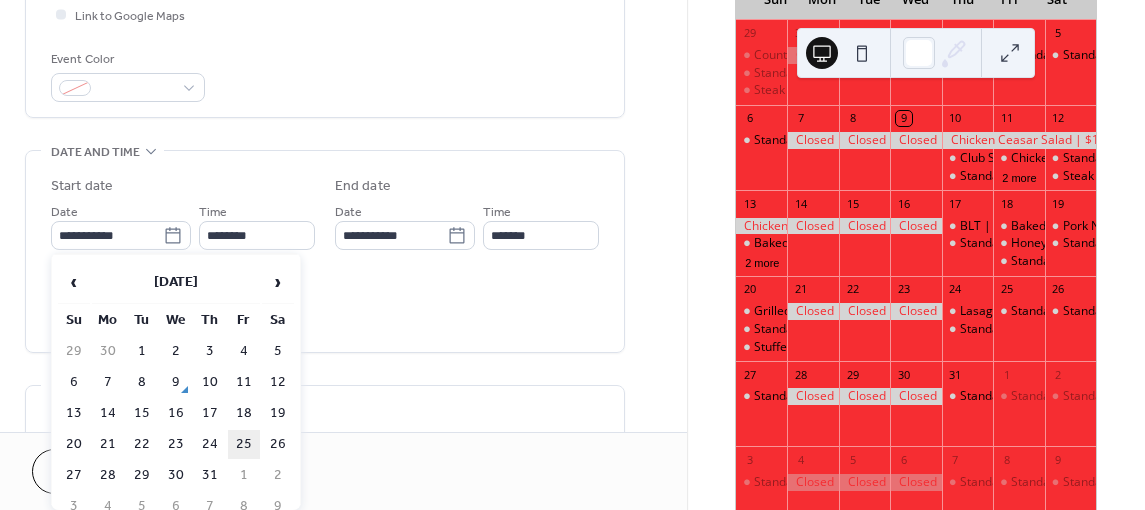 click on "25" at bounding box center (244, 444) 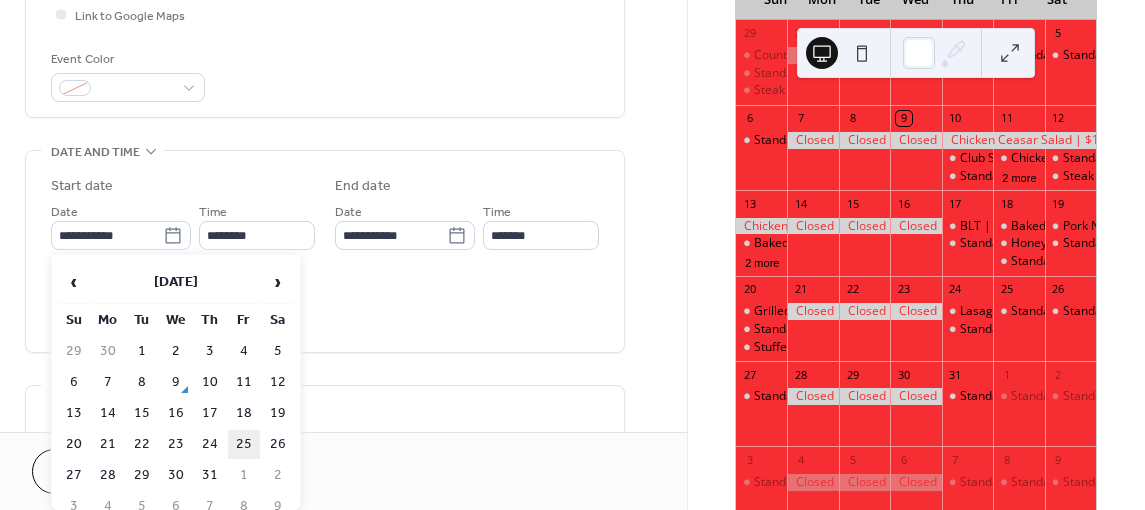 type on "**********" 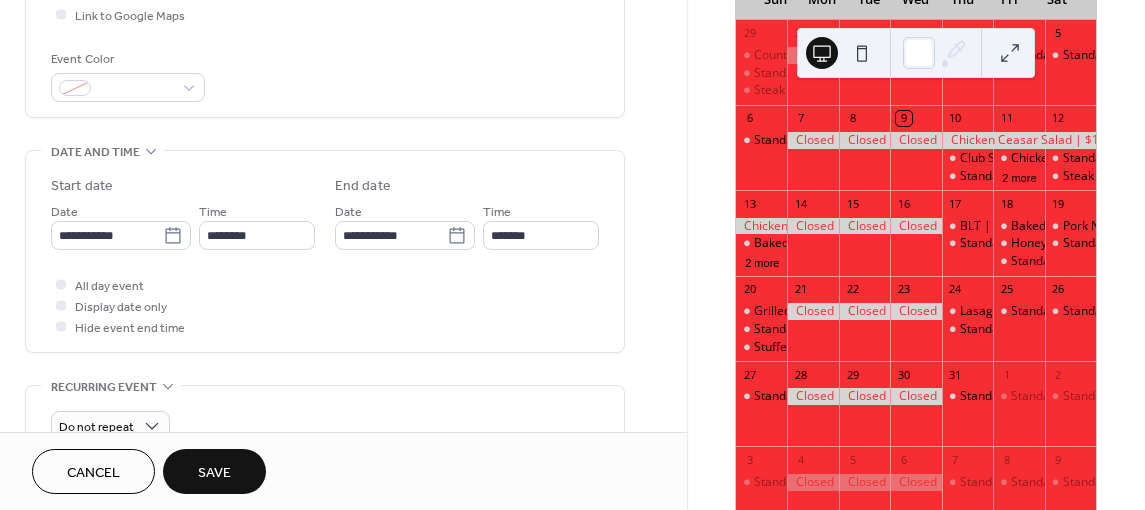 click on "Save" at bounding box center (214, 473) 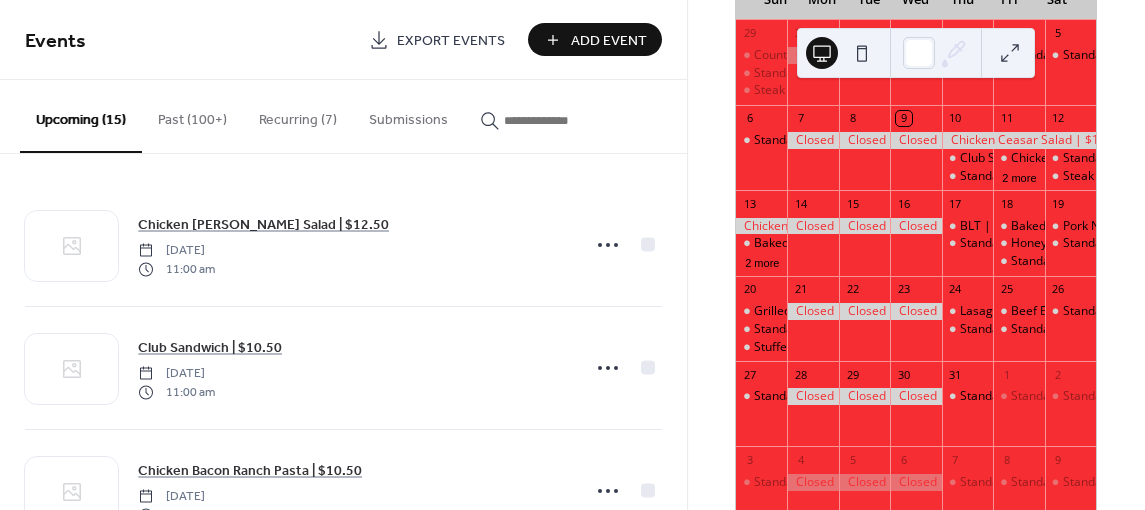 click at bounding box center [554, 120] 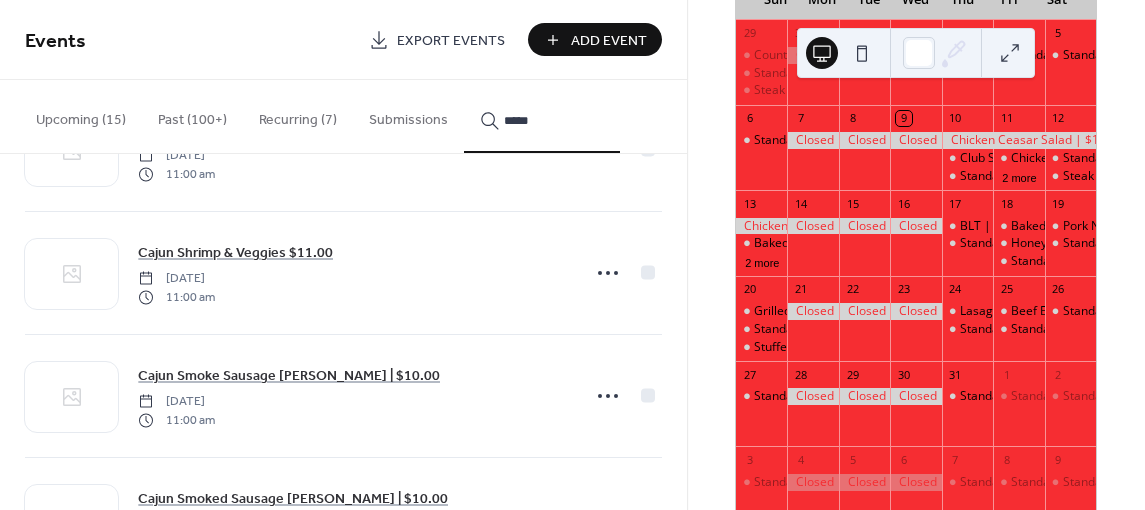 scroll, scrollTop: 953, scrollLeft: 0, axis: vertical 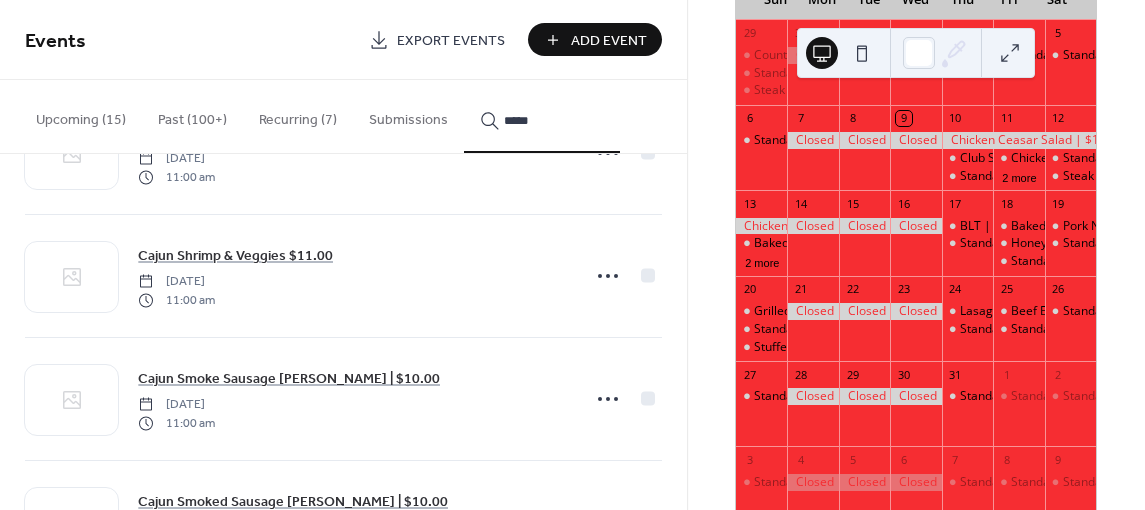 type on "*****" 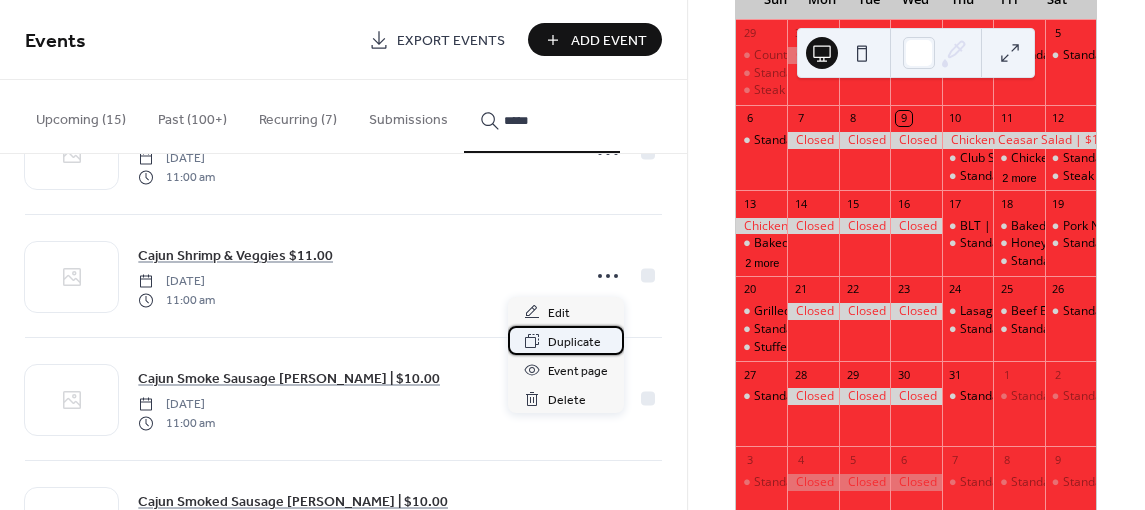 click on "Duplicate" at bounding box center (566, 340) 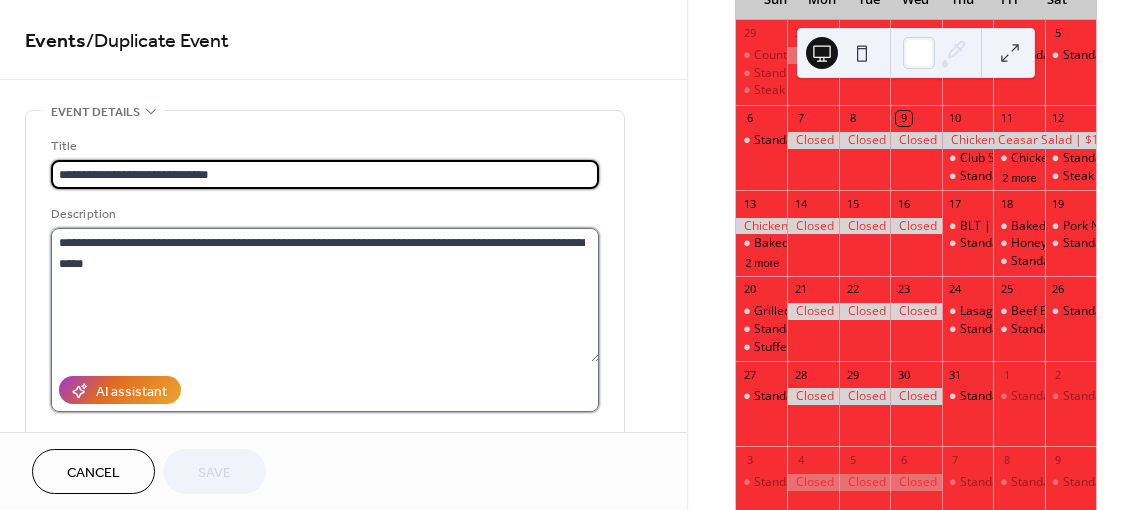 click on "**********" at bounding box center (325, 295) 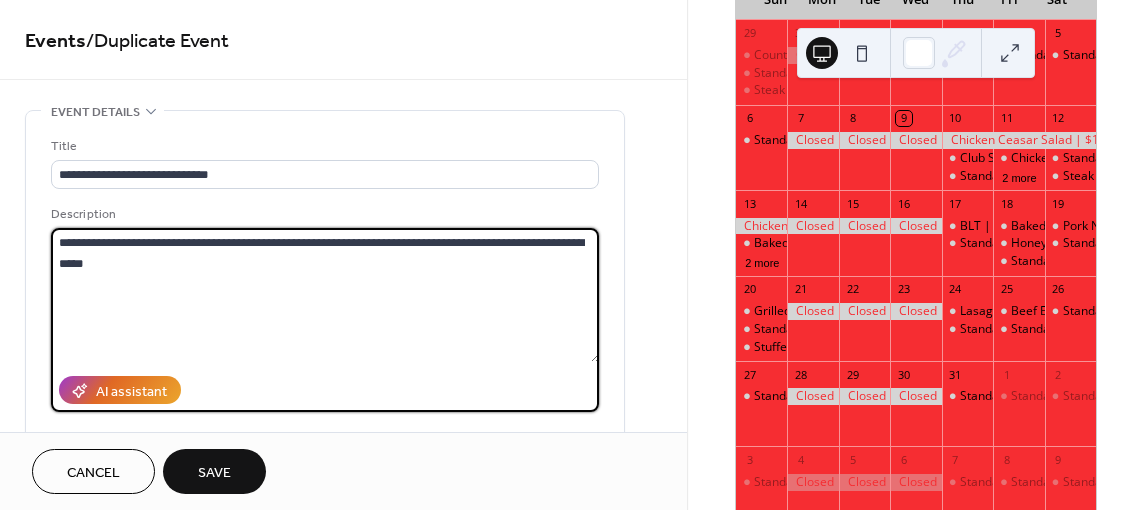 click on "**********" at bounding box center (325, 295) 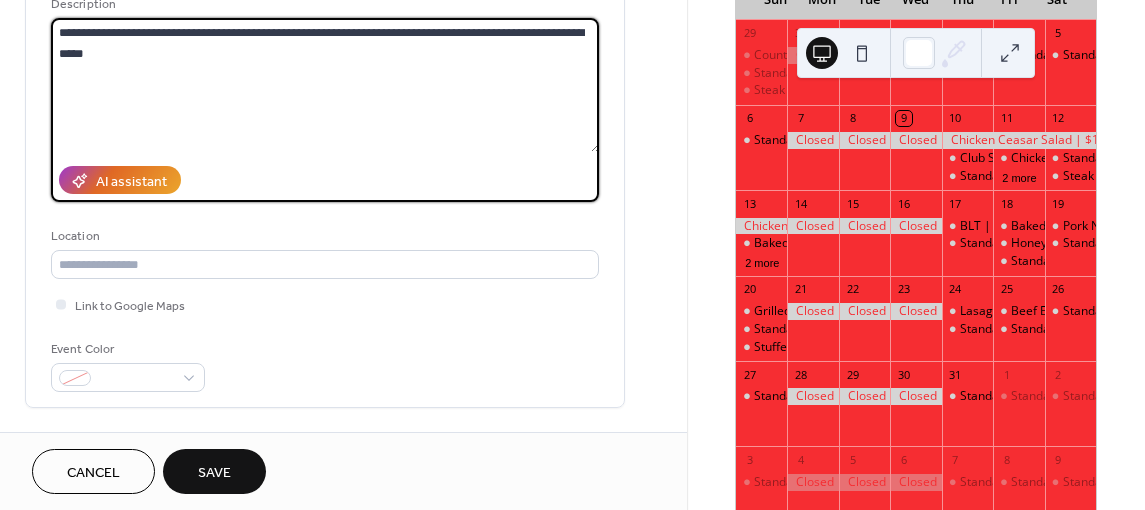 scroll, scrollTop: 500, scrollLeft: 0, axis: vertical 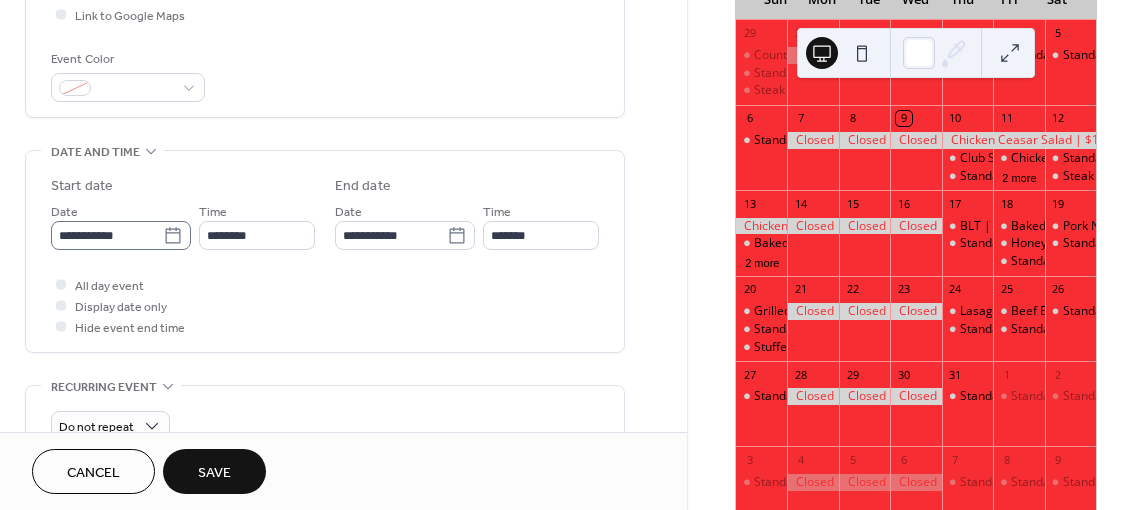 type on "**********" 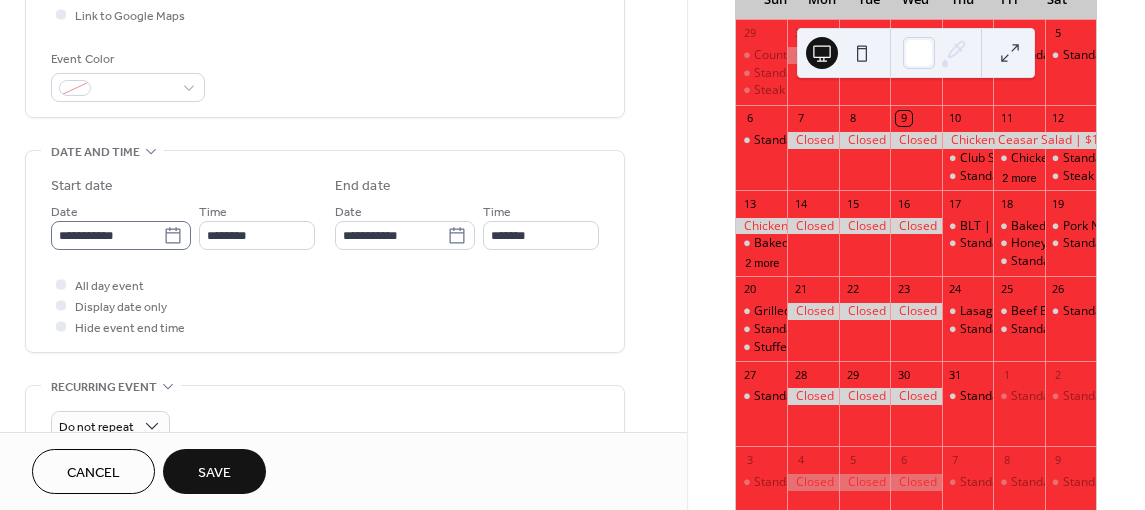 click on "**********" at bounding box center [121, 235] 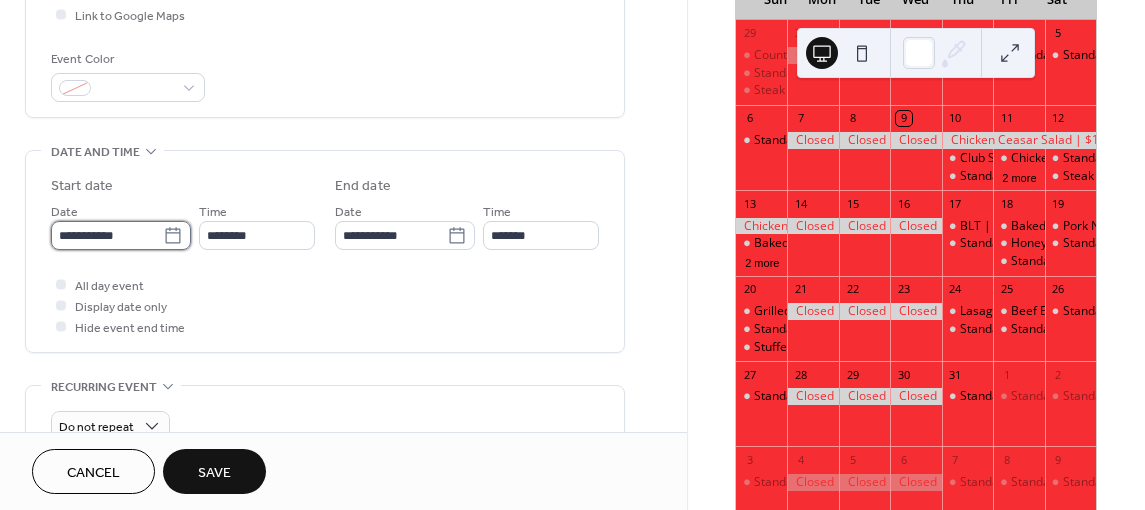 click on "**********" at bounding box center [107, 235] 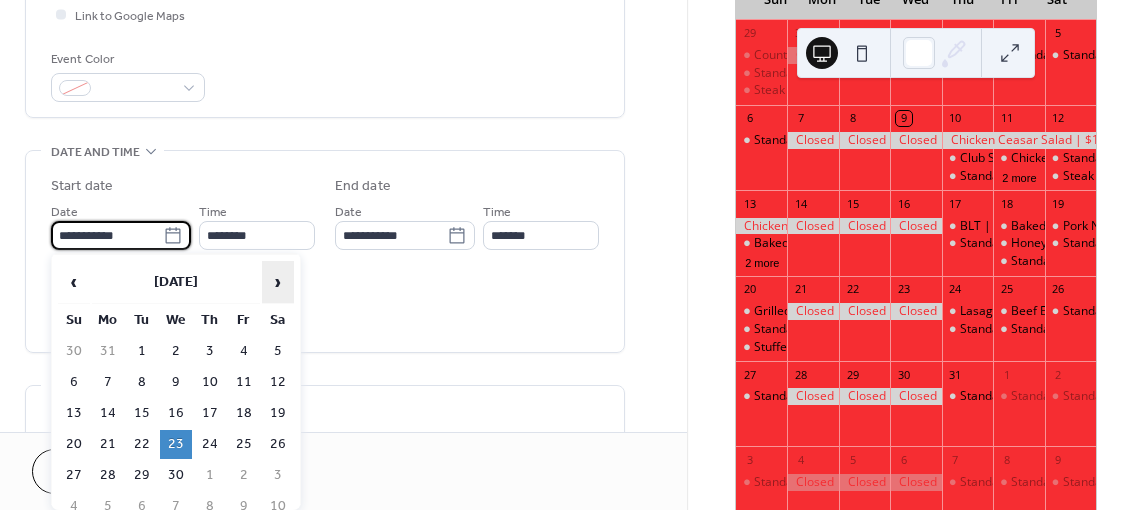 click on "›" at bounding box center [278, 282] 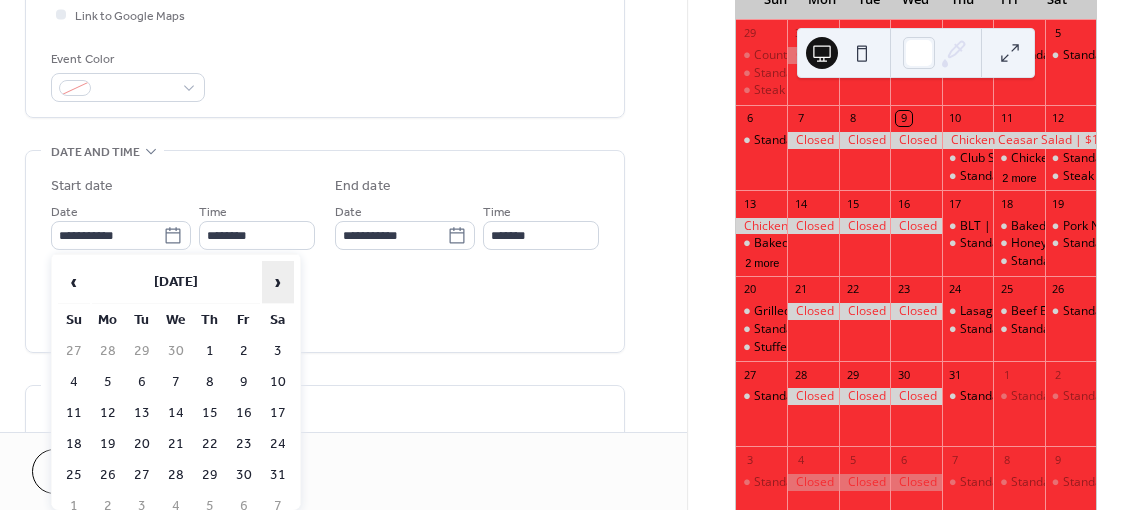 click on "›" at bounding box center (278, 282) 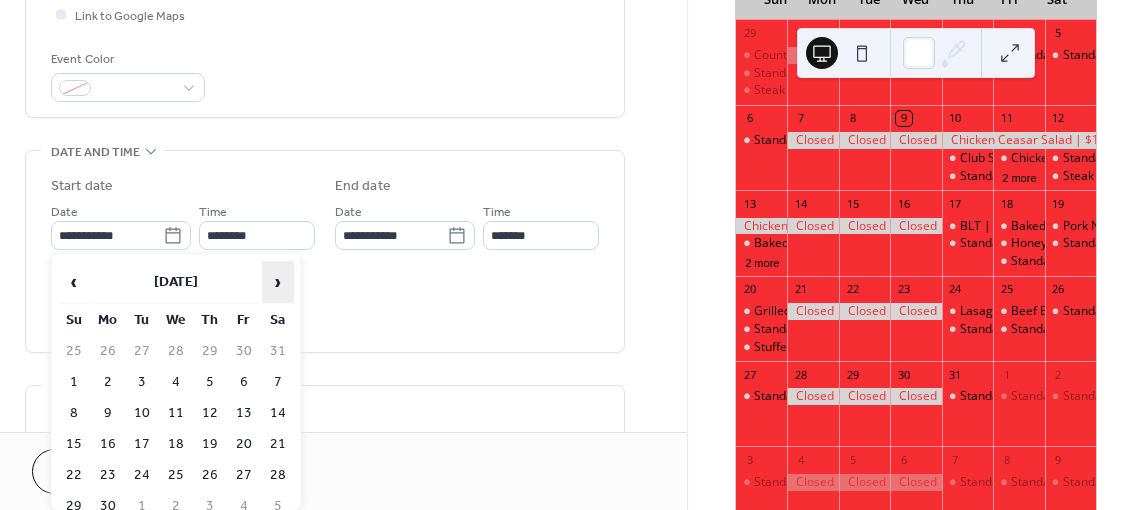 click on "›" at bounding box center (278, 282) 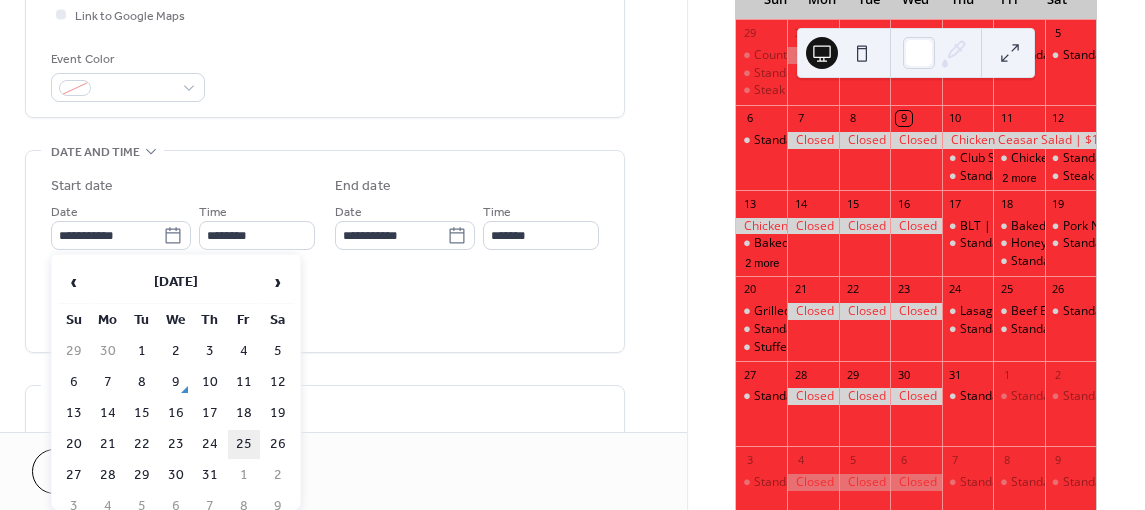 click on "25" at bounding box center [244, 444] 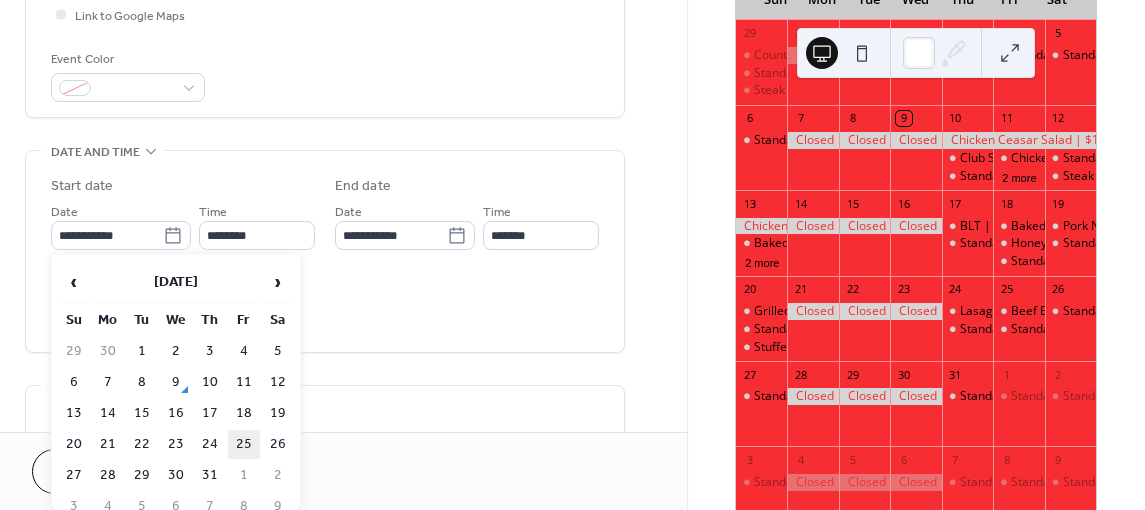 type on "**********" 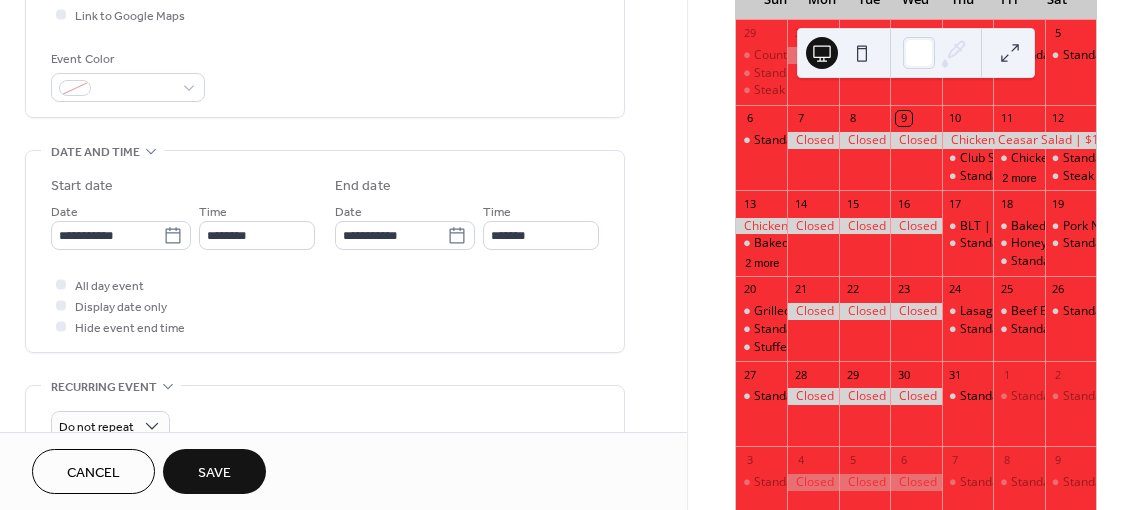 click on "Save" at bounding box center (214, 473) 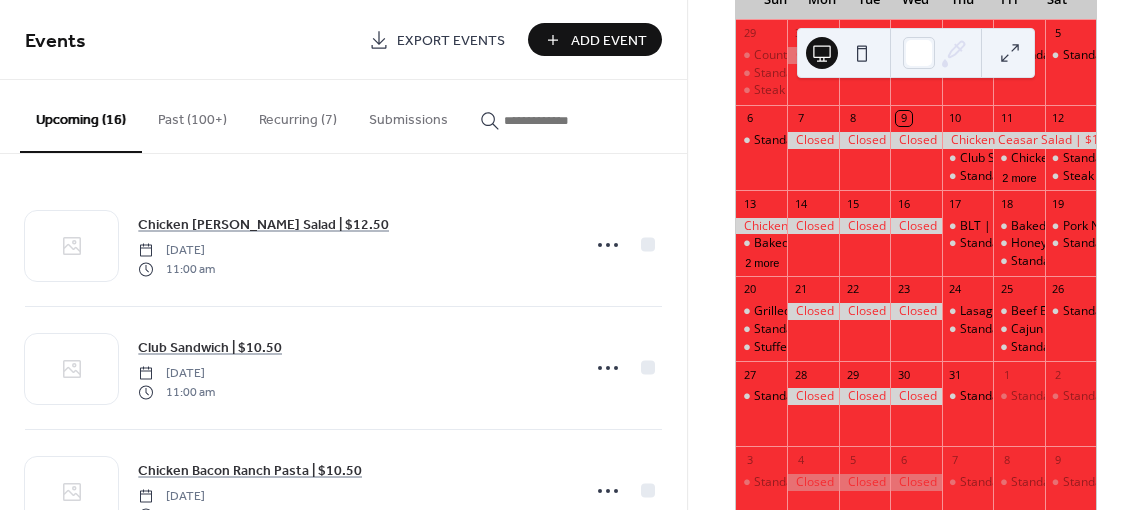 click at bounding box center (554, 120) 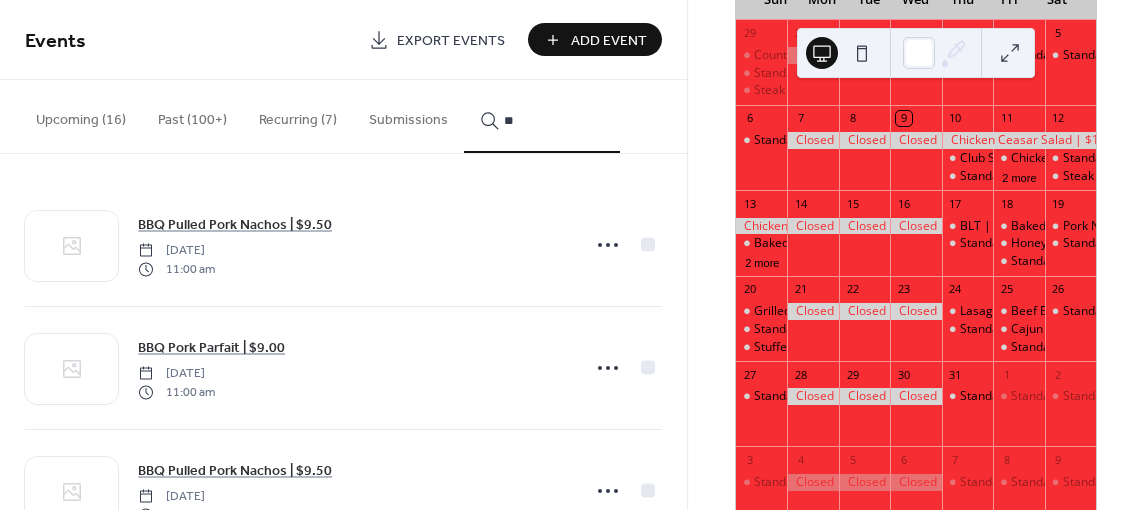 type on "*" 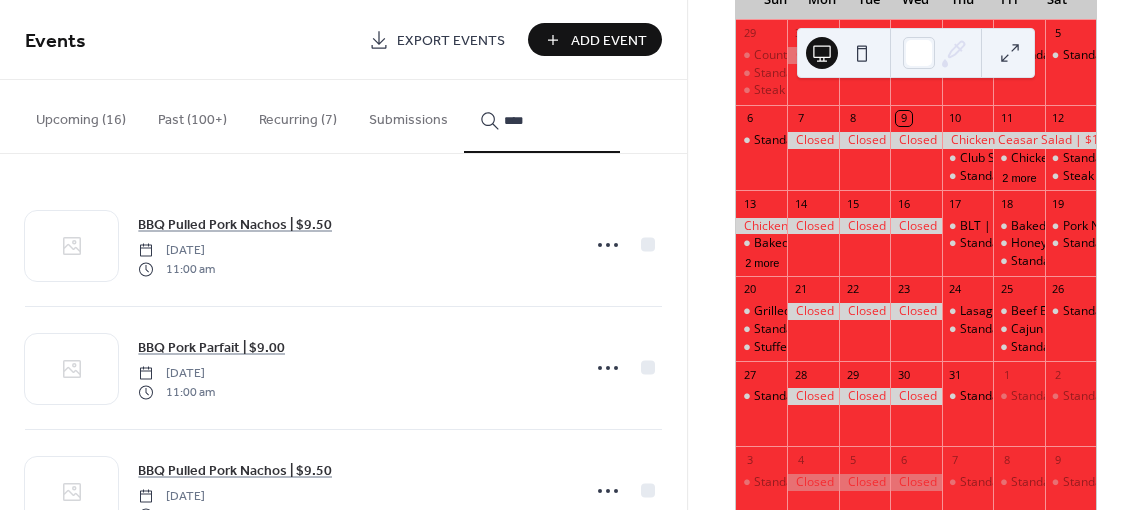 click on "***" at bounding box center (542, 116) 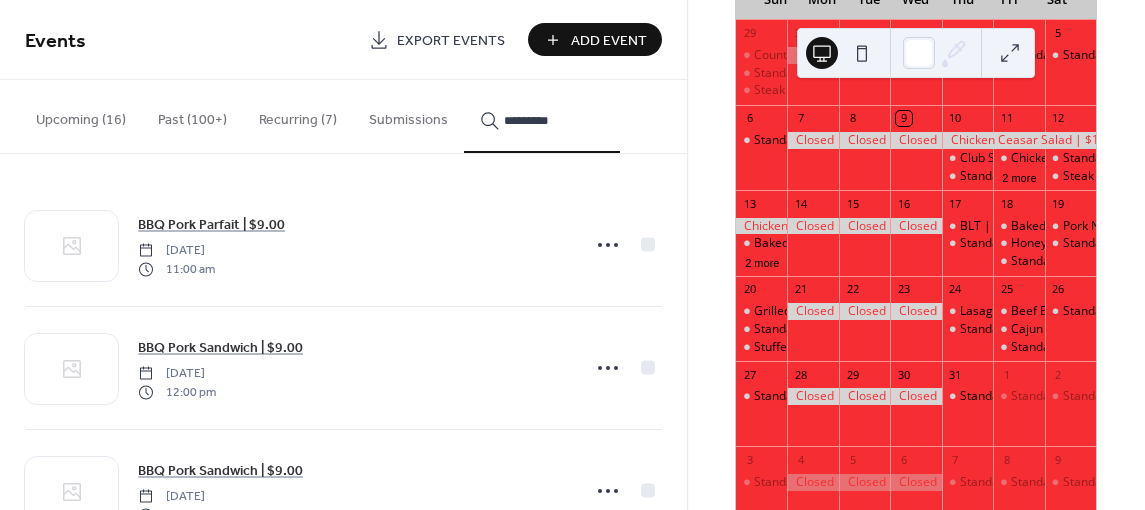 click on "********" at bounding box center [542, 116] 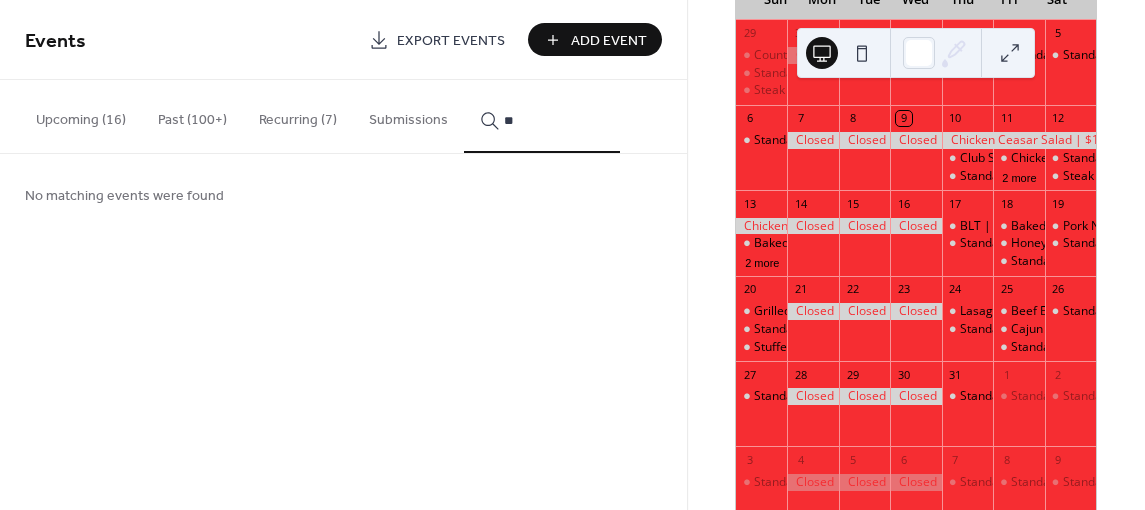 type on "*" 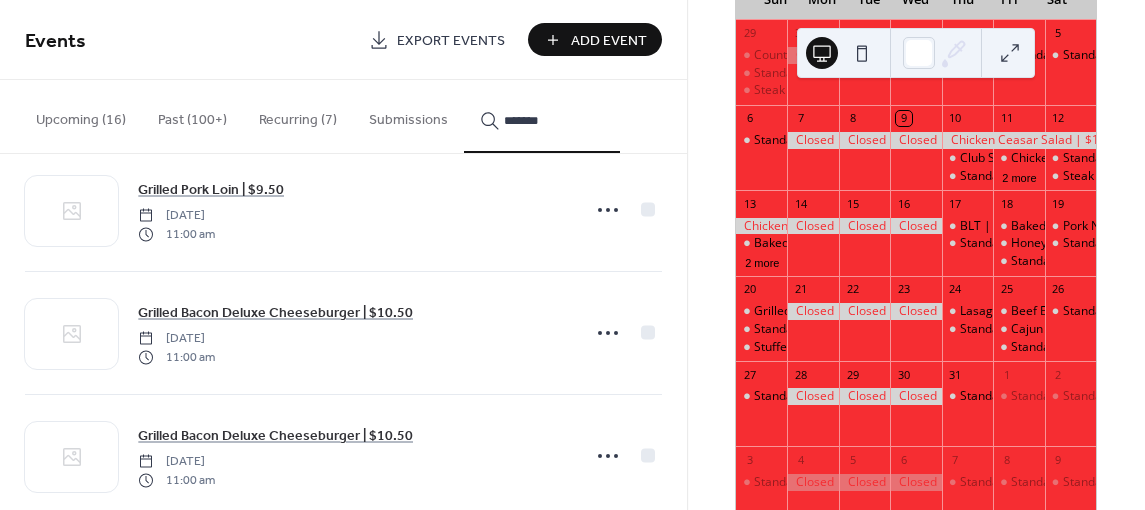 scroll, scrollTop: 2616, scrollLeft: 0, axis: vertical 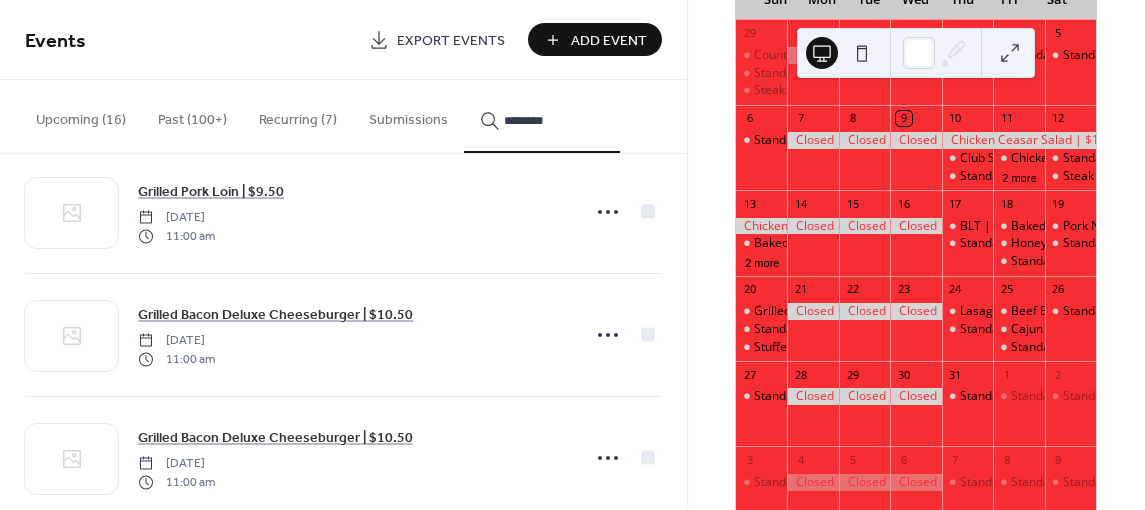 click on "*******" at bounding box center [542, 116] 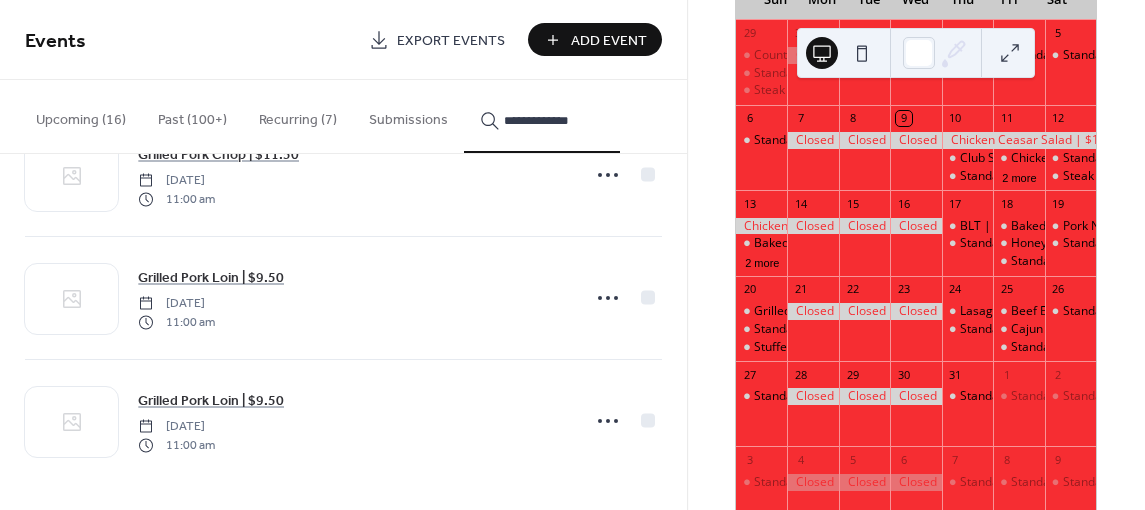 click on "**********" at bounding box center [542, 116] 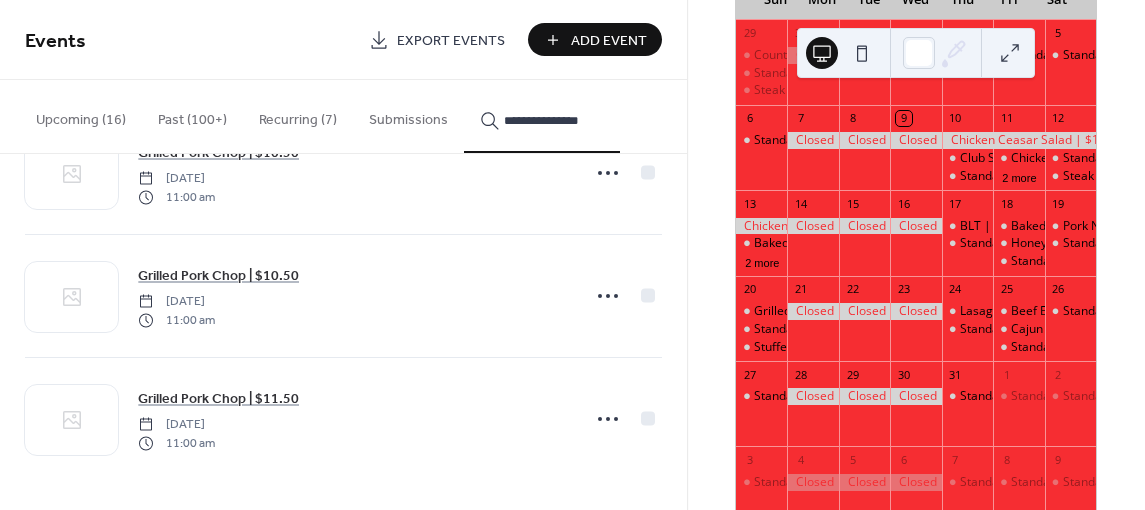 scroll, scrollTop: 194, scrollLeft: 0, axis: vertical 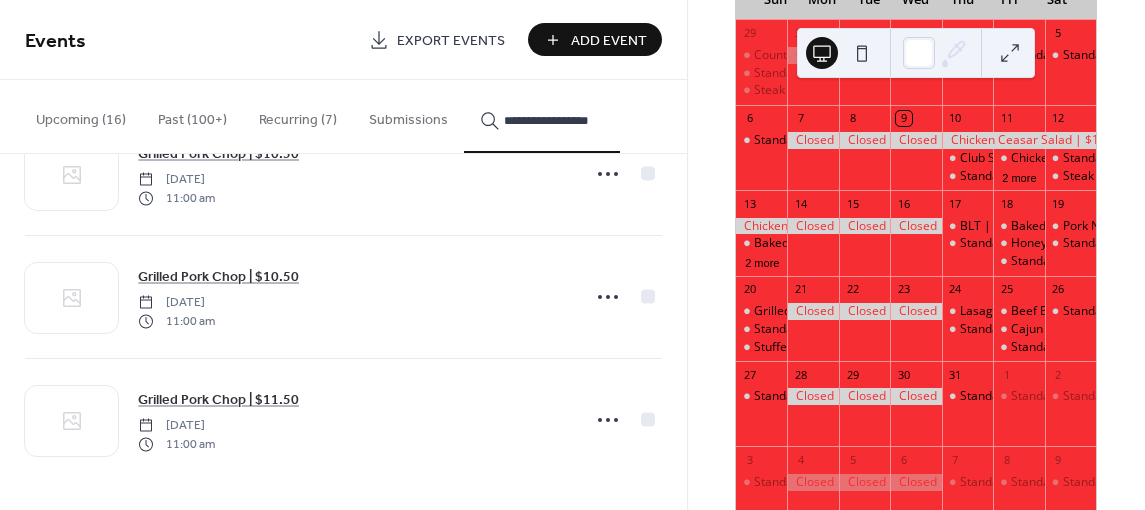 type on "**********" 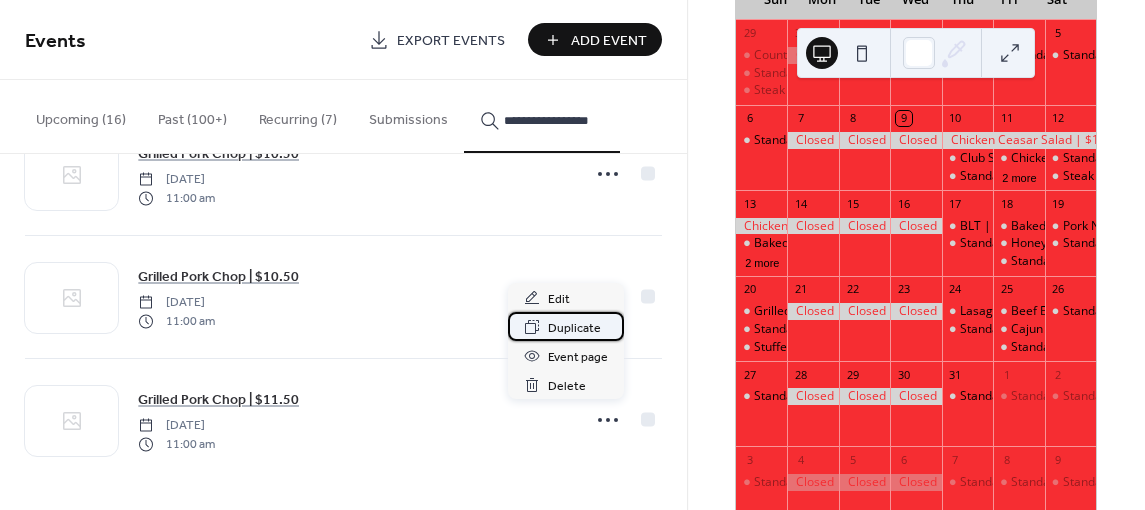 click on "Duplicate" at bounding box center [574, 328] 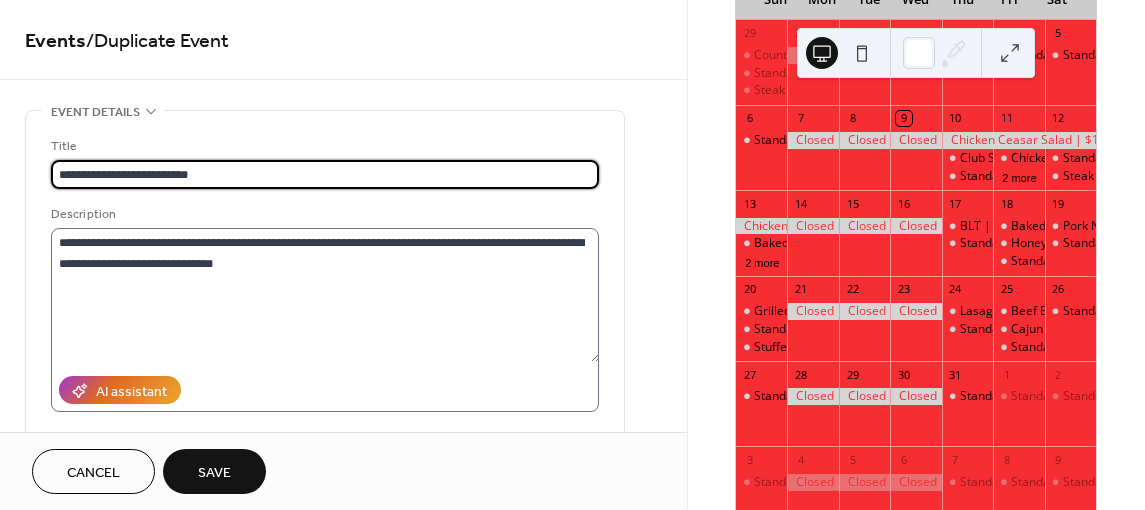 type on "**********" 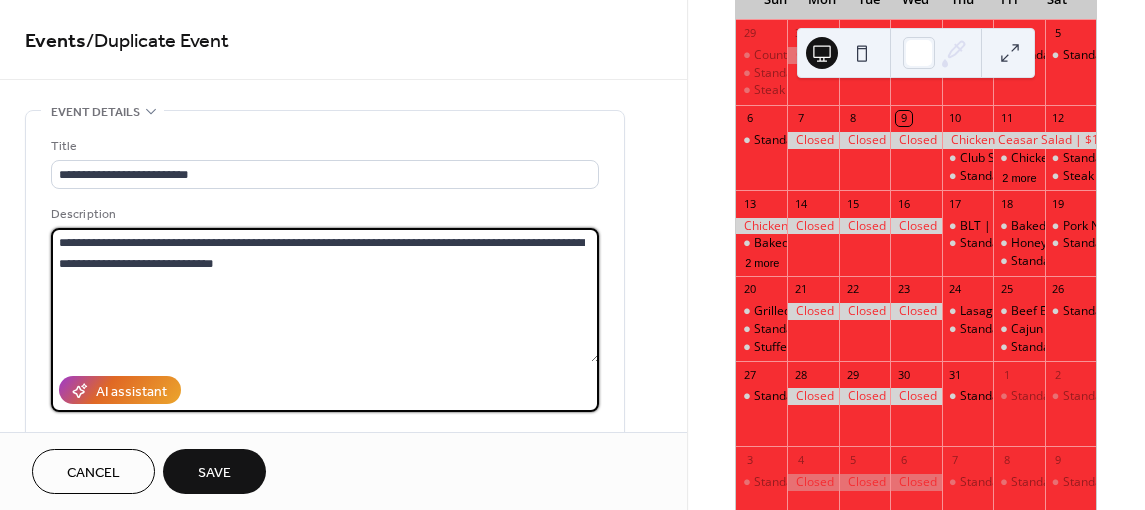 click on "**********" at bounding box center (325, 295) 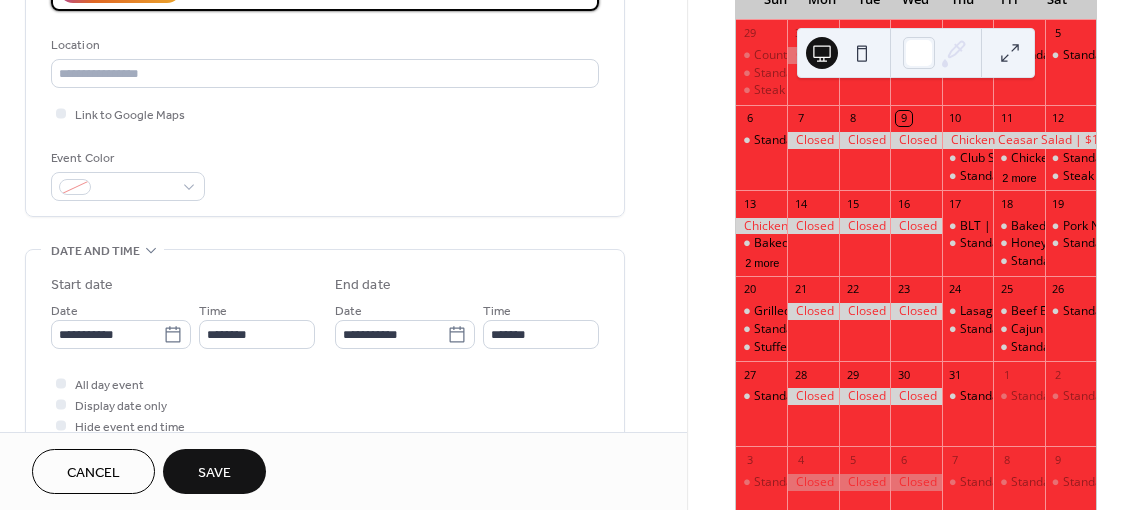 scroll, scrollTop: 500, scrollLeft: 0, axis: vertical 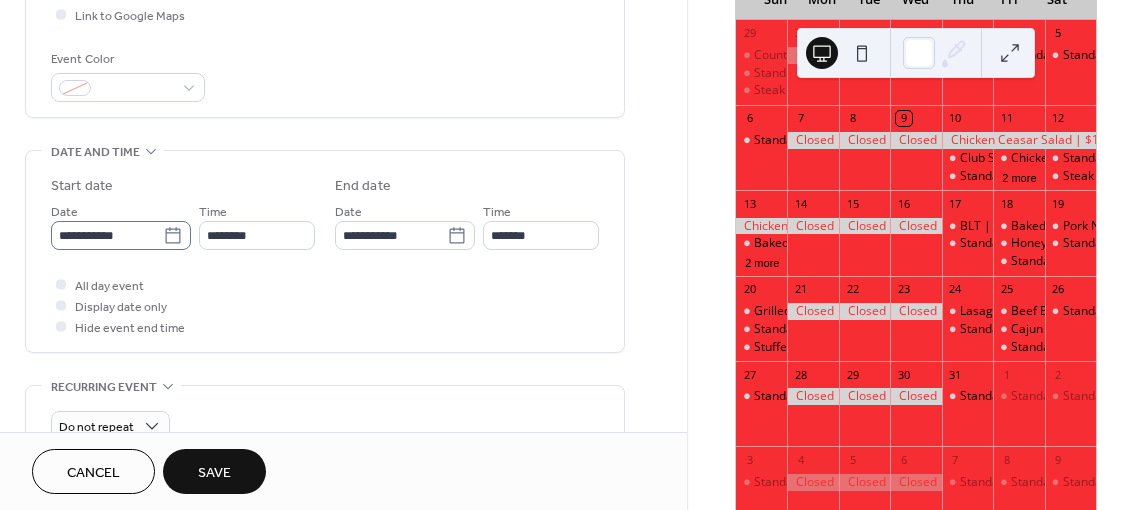 click 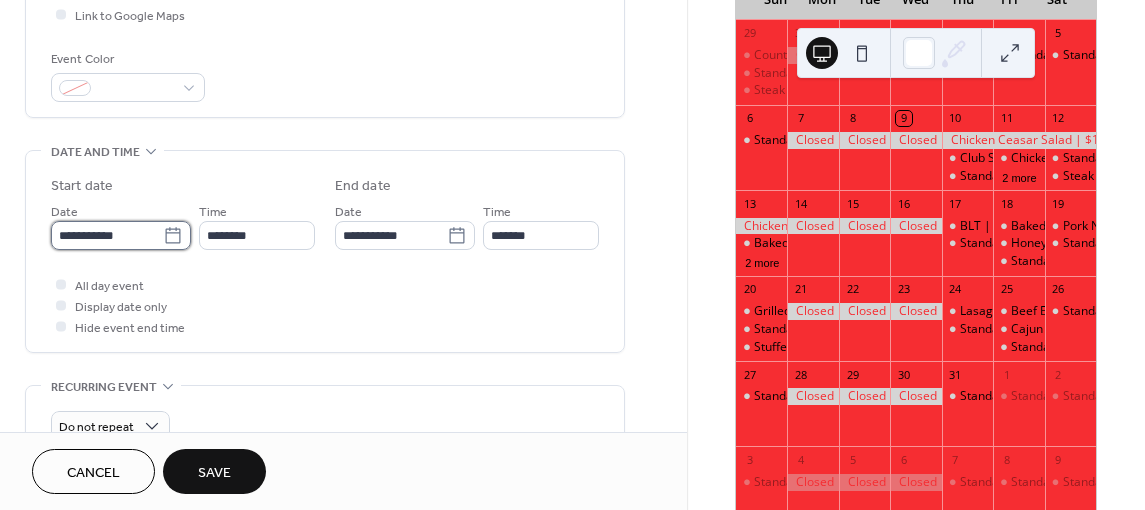 click on "**********" at bounding box center [107, 235] 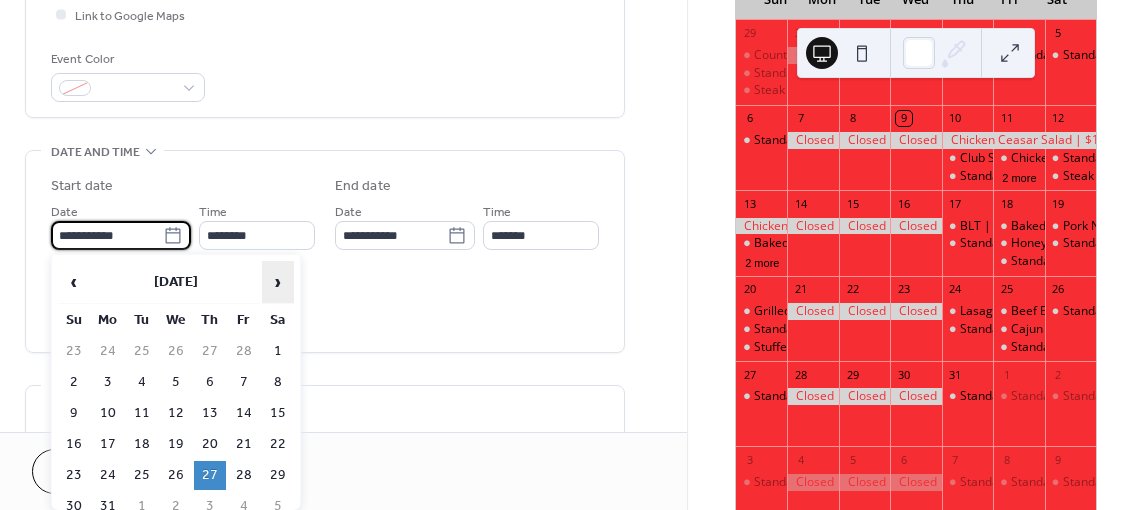 click on "›" at bounding box center (278, 282) 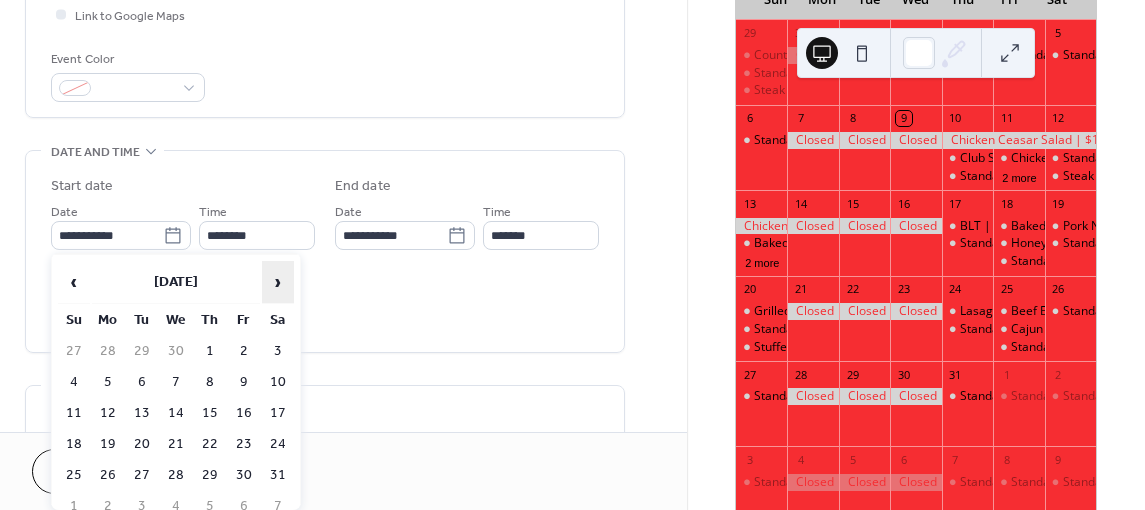click on "›" at bounding box center (278, 282) 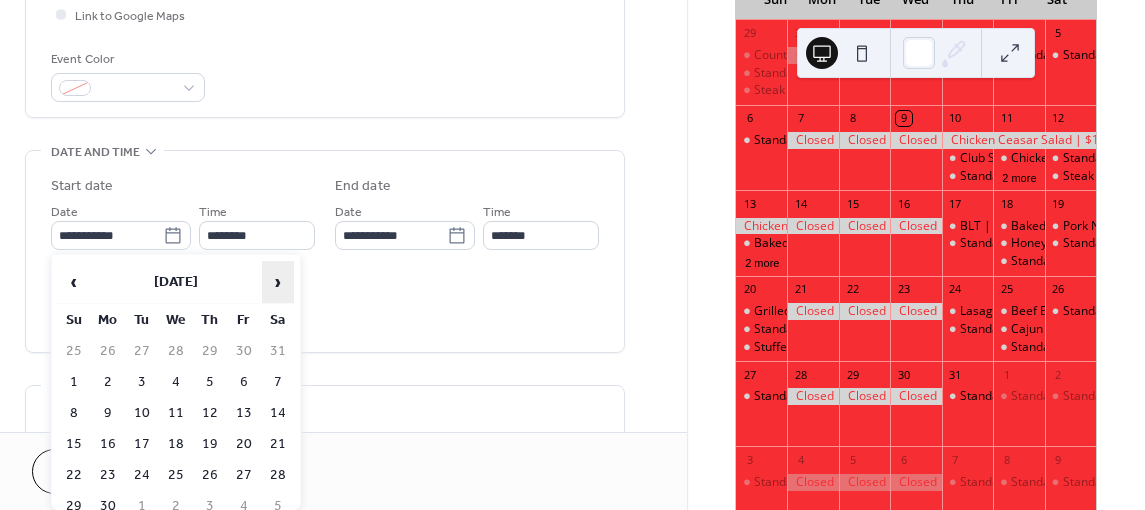 click on "›" at bounding box center [278, 282] 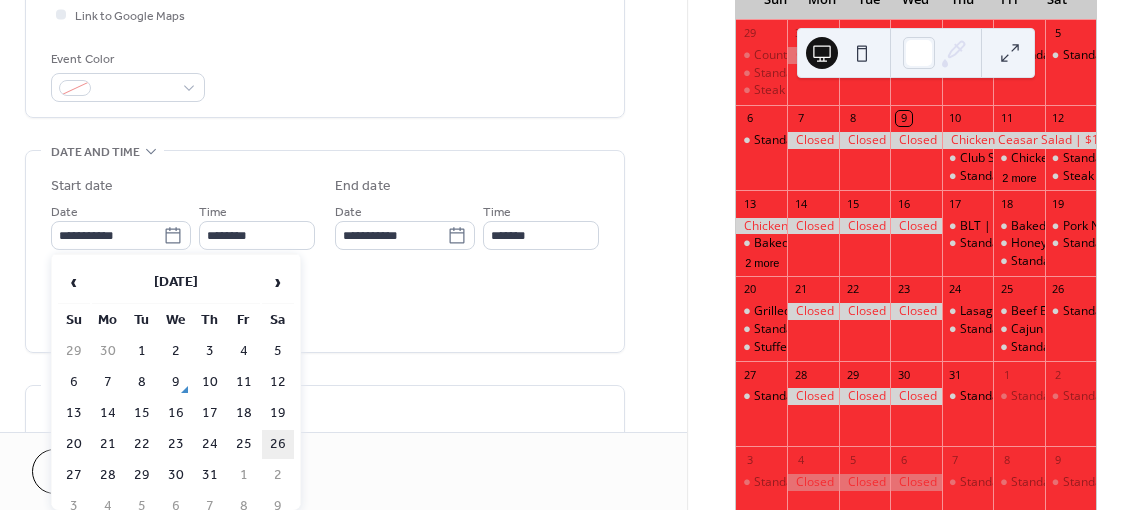 click on "26" at bounding box center [278, 444] 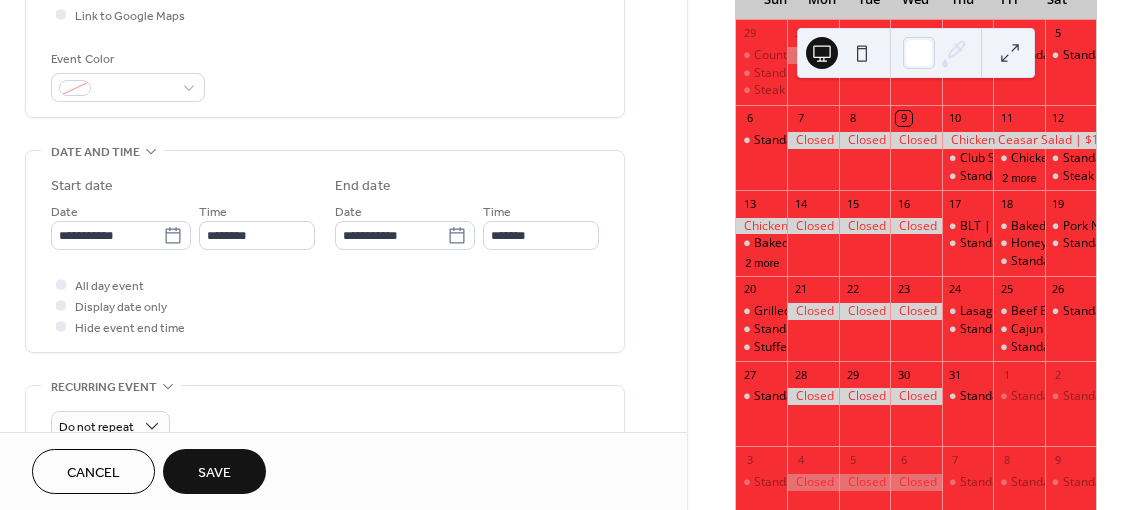 click on "Save" at bounding box center [214, 473] 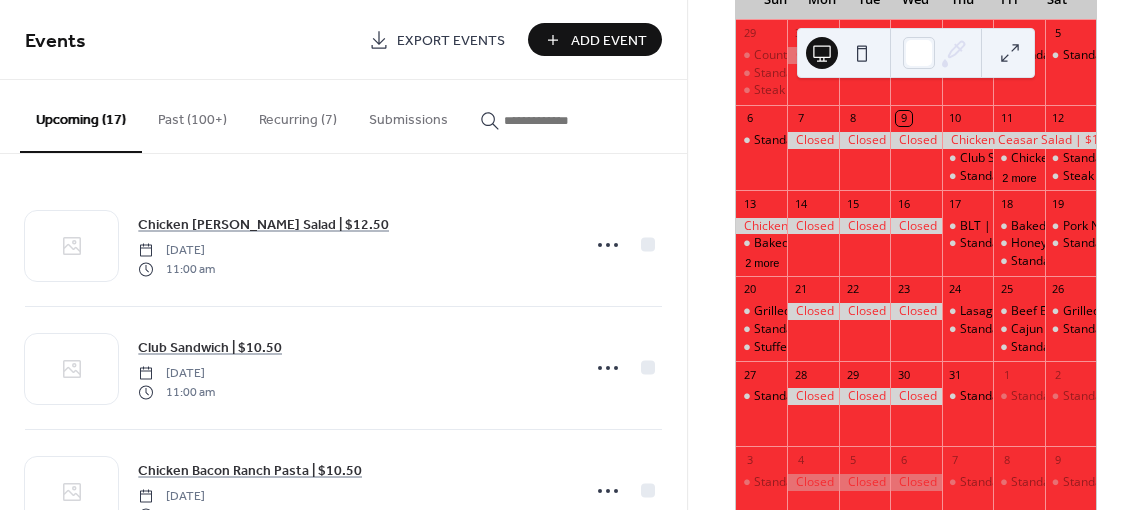 click at bounding box center [554, 120] 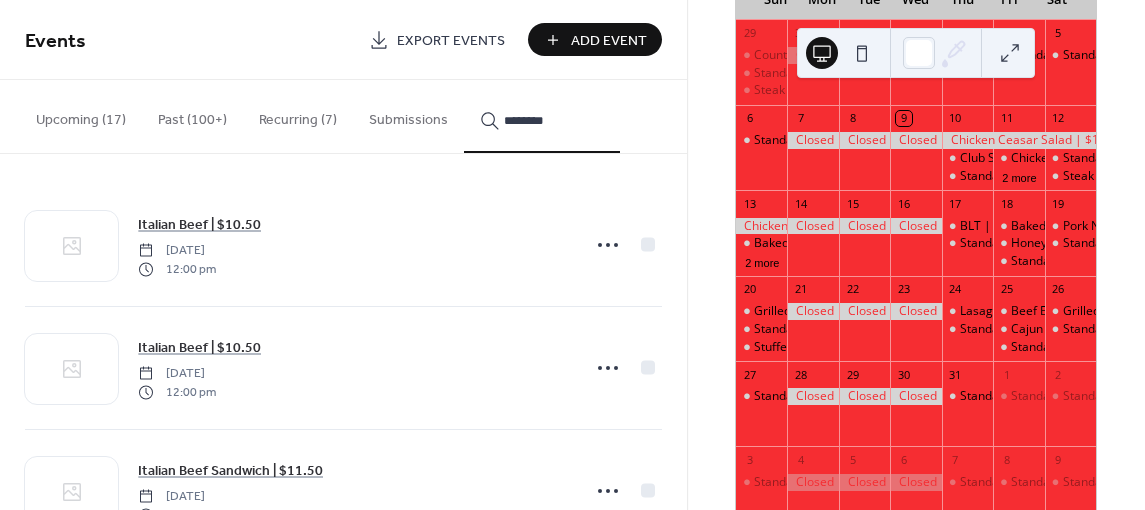 click on "*******" at bounding box center (542, 116) 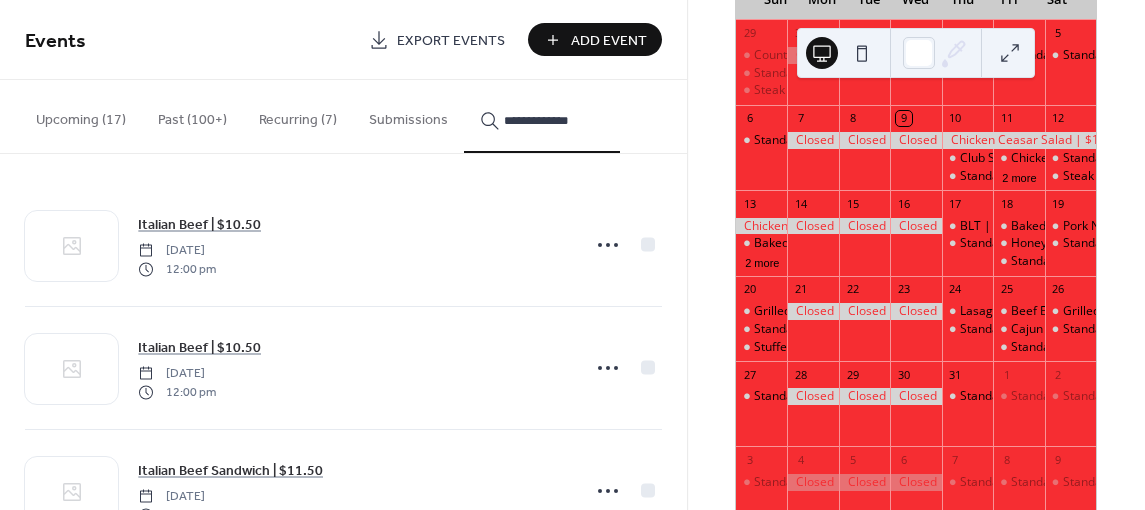 click on "**********" at bounding box center (542, 116) 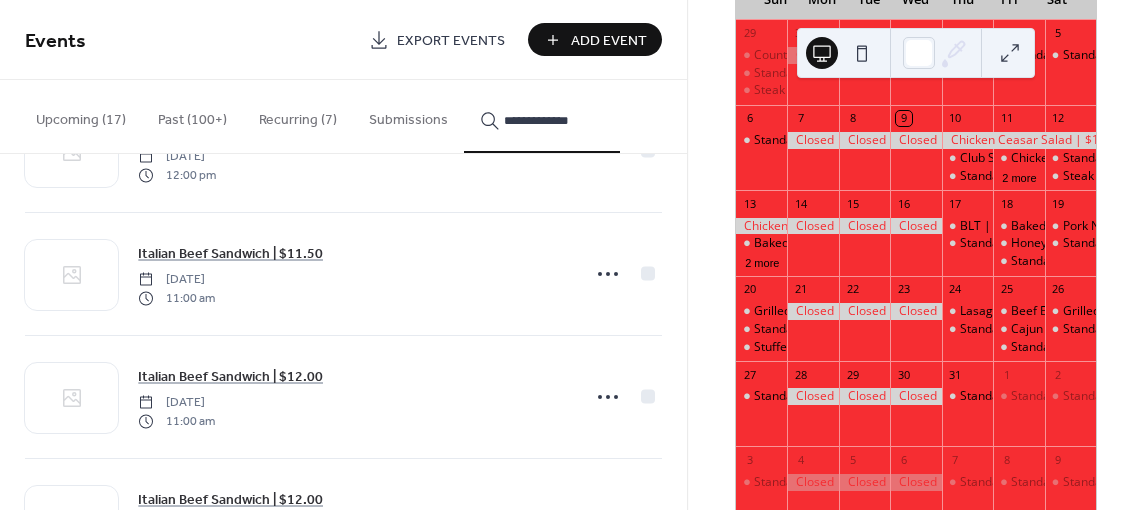 scroll, scrollTop: 316, scrollLeft: 0, axis: vertical 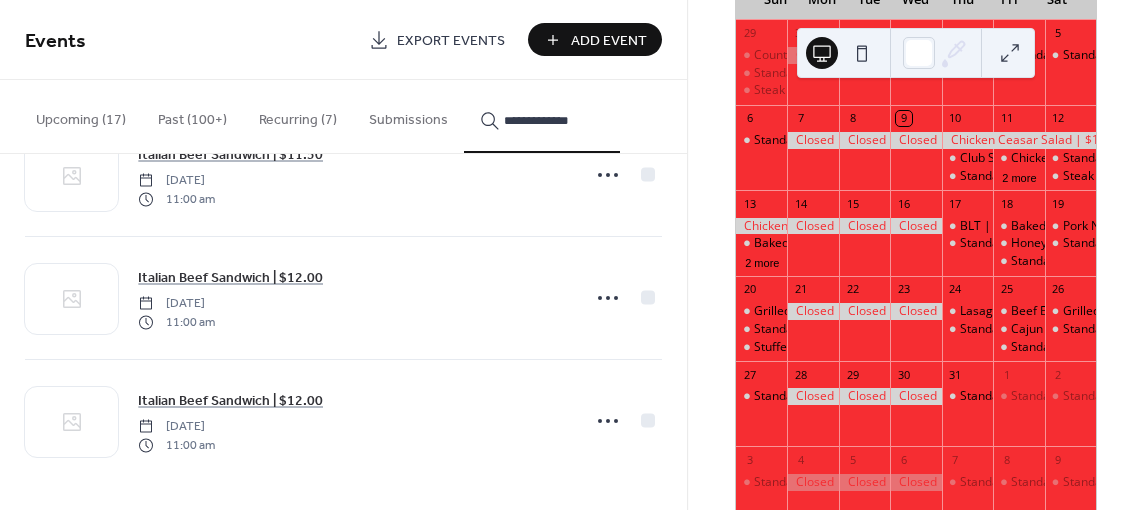 type on "**********" 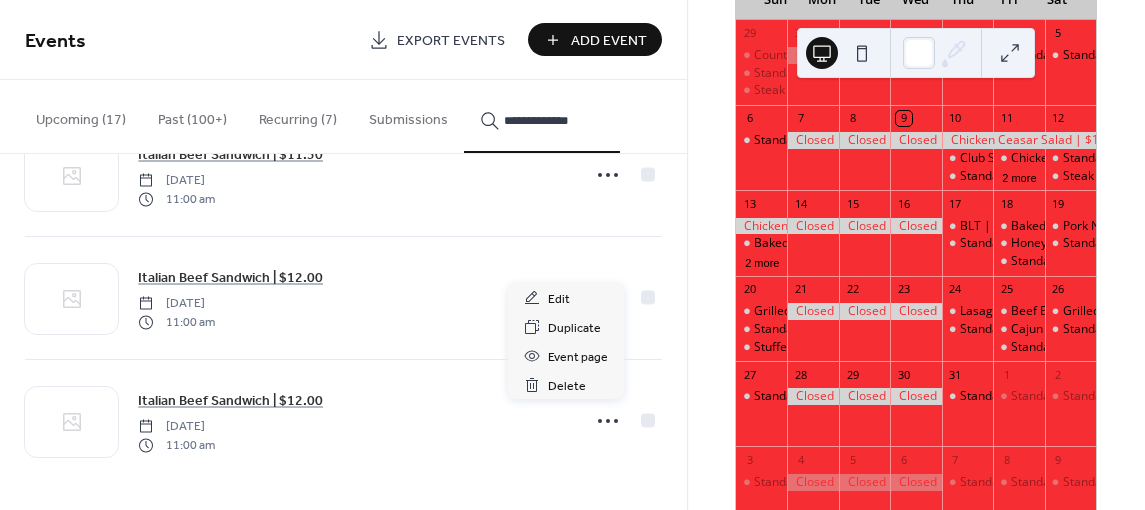 click 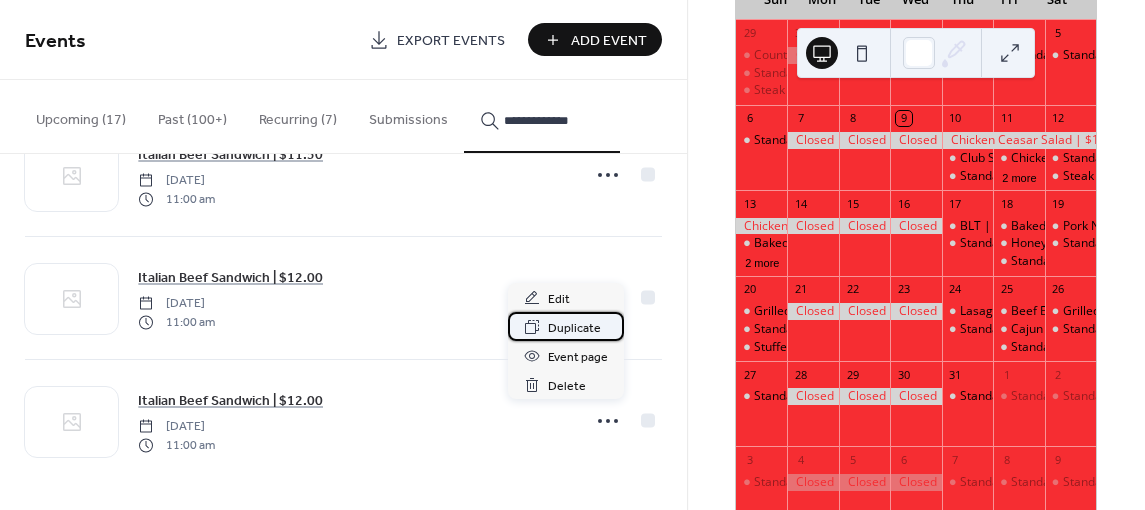 click on "Duplicate" at bounding box center [574, 328] 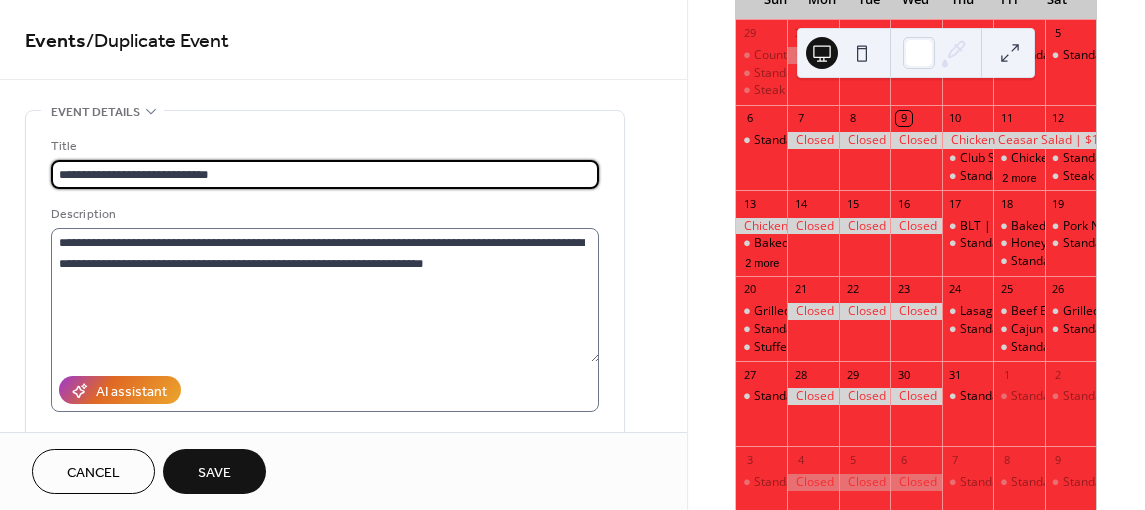 type on "**********" 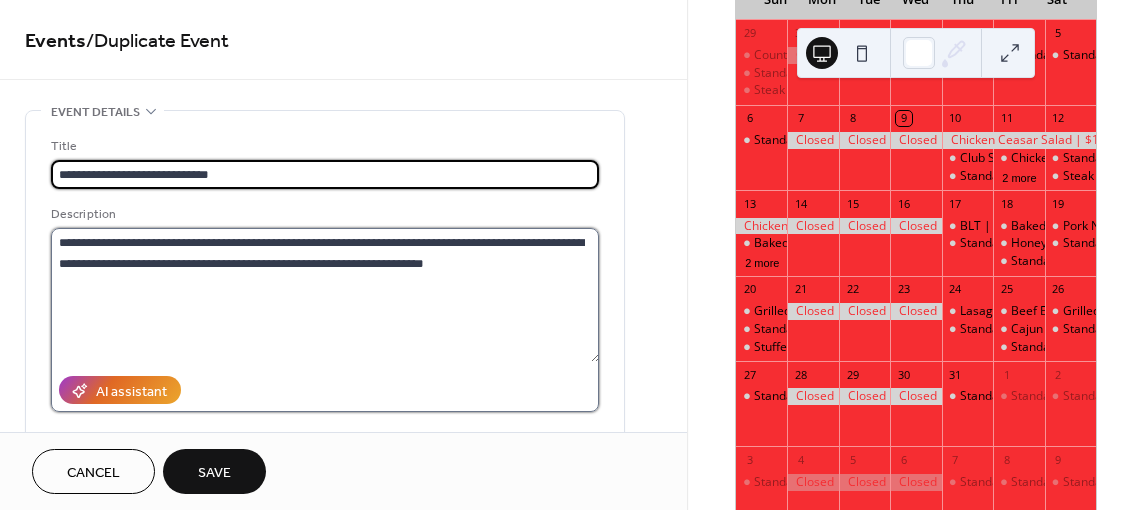 click on "**********" at bounding box center [325, 295] 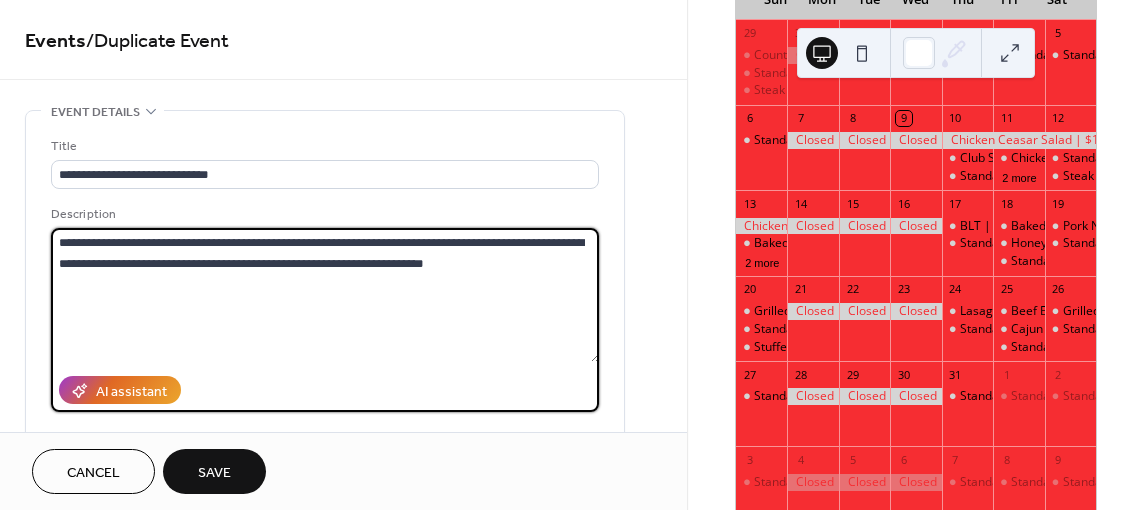 drag, startPoint x: 469, startPoint y: 262, endPoint x: 363, endPoint y: 263, distance: 106.004715 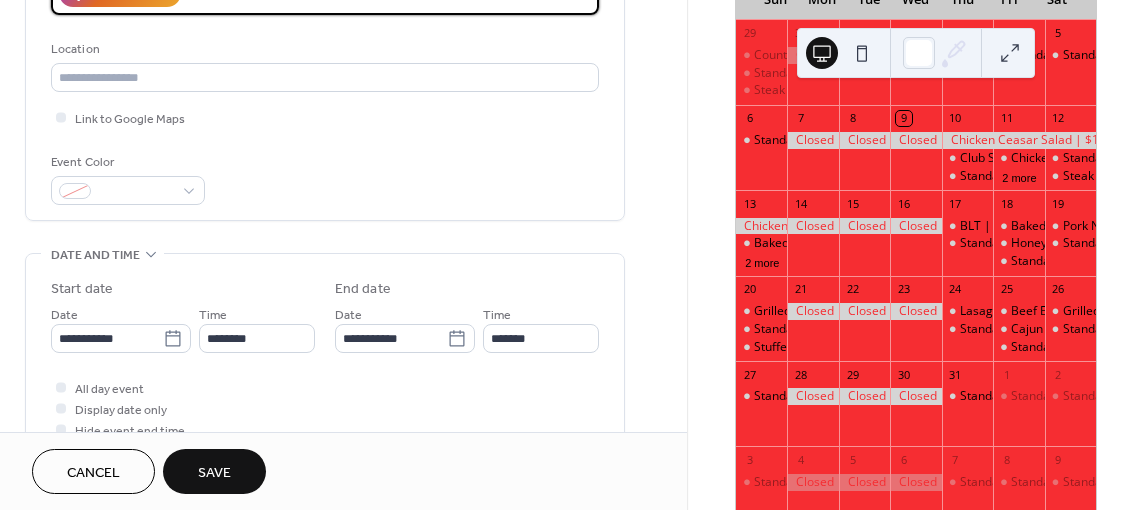 scroll, scrollTop: 400, scrollLeft: 0, axis: vertical 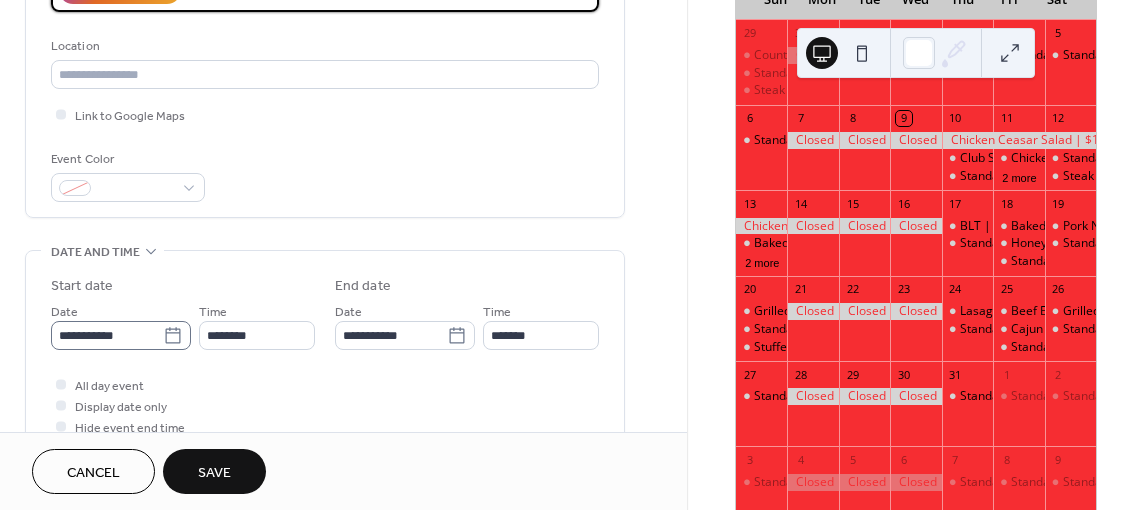 type on "**********" 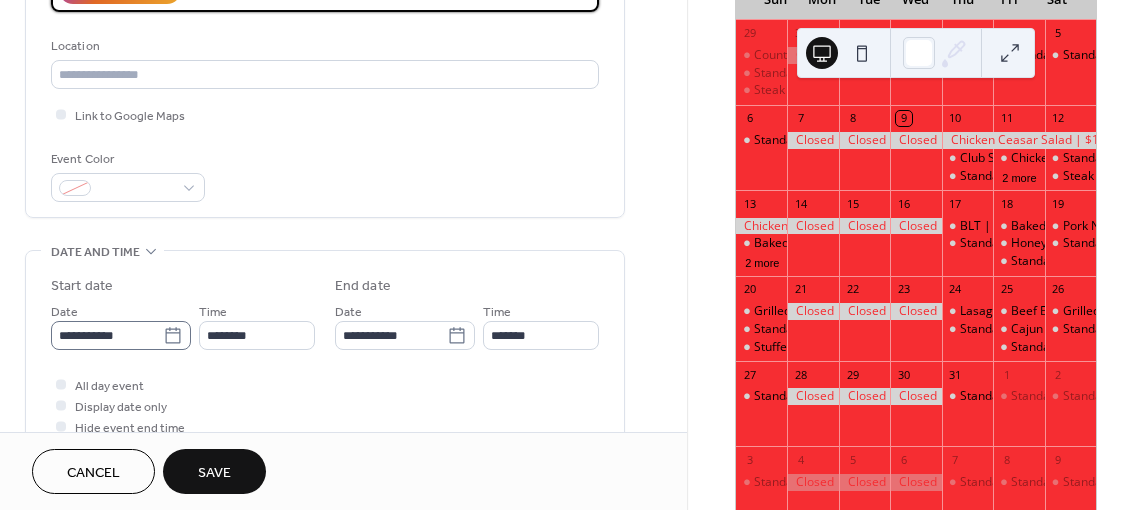 click 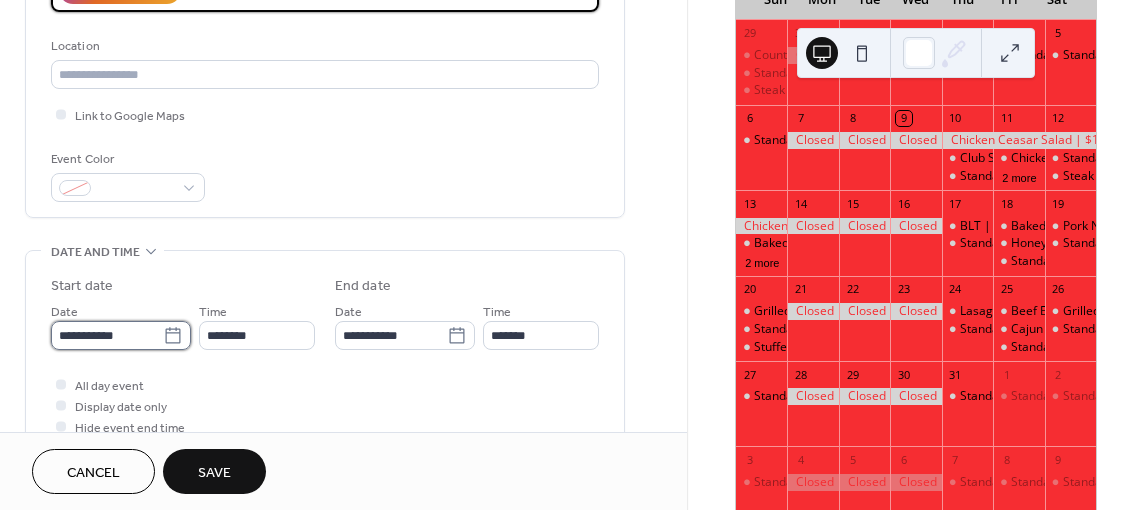 click on "**********" at bounding box center [107, 335] 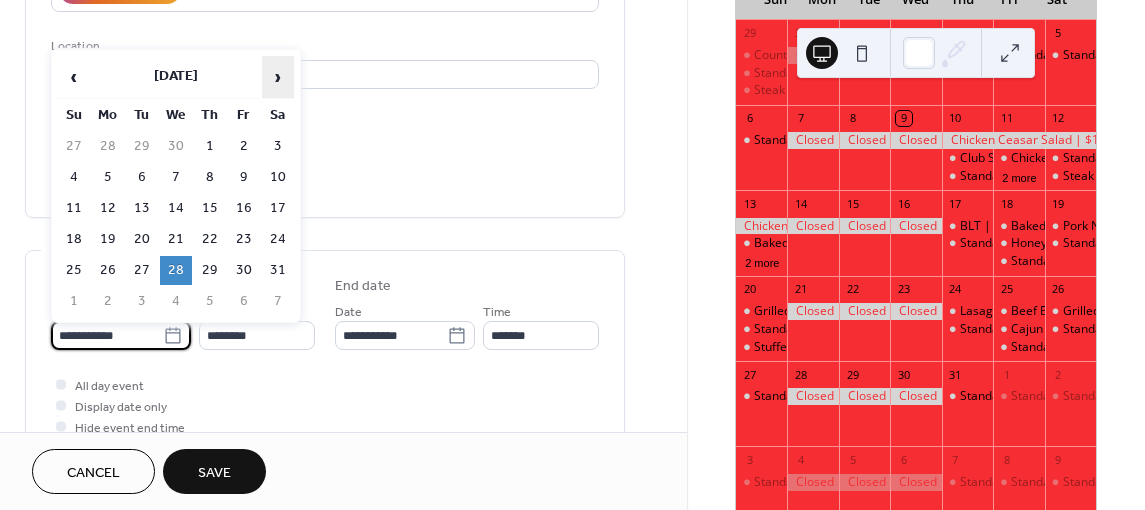 click on "›" at bounding box center (278, 77) 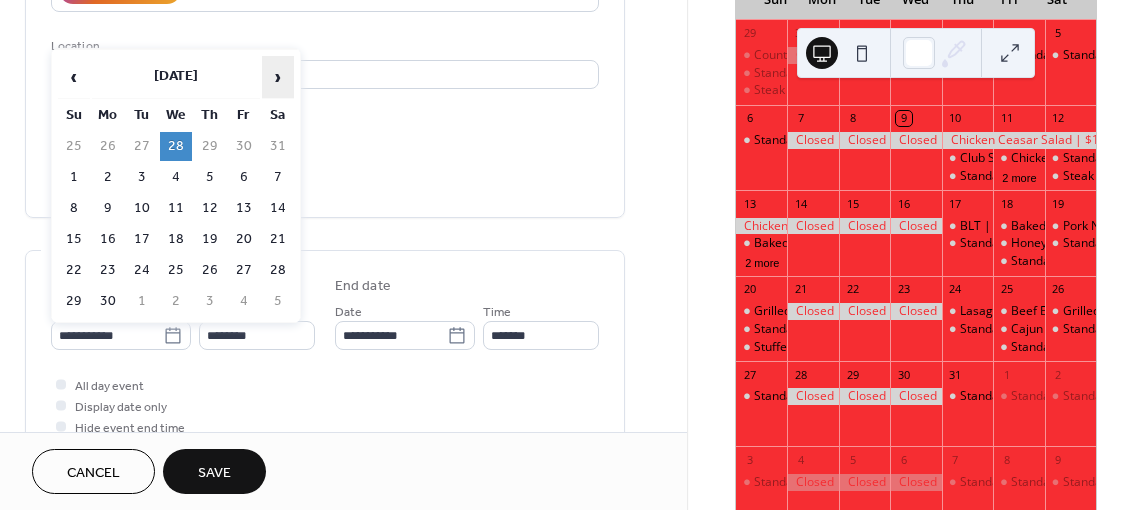 click on "›" at bounding box center [278, 77] 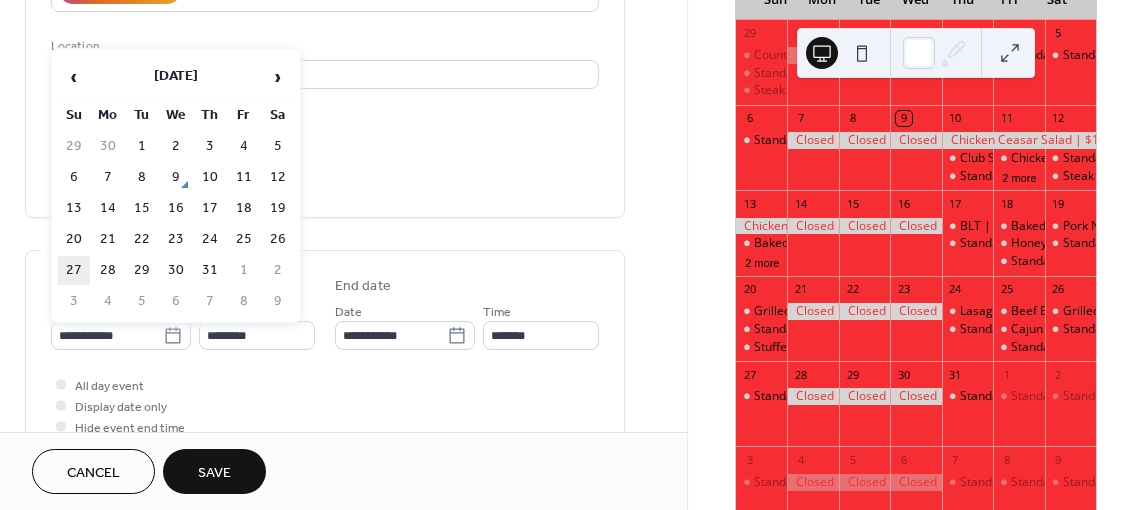 click on "27" at bounding box center [74, 270] 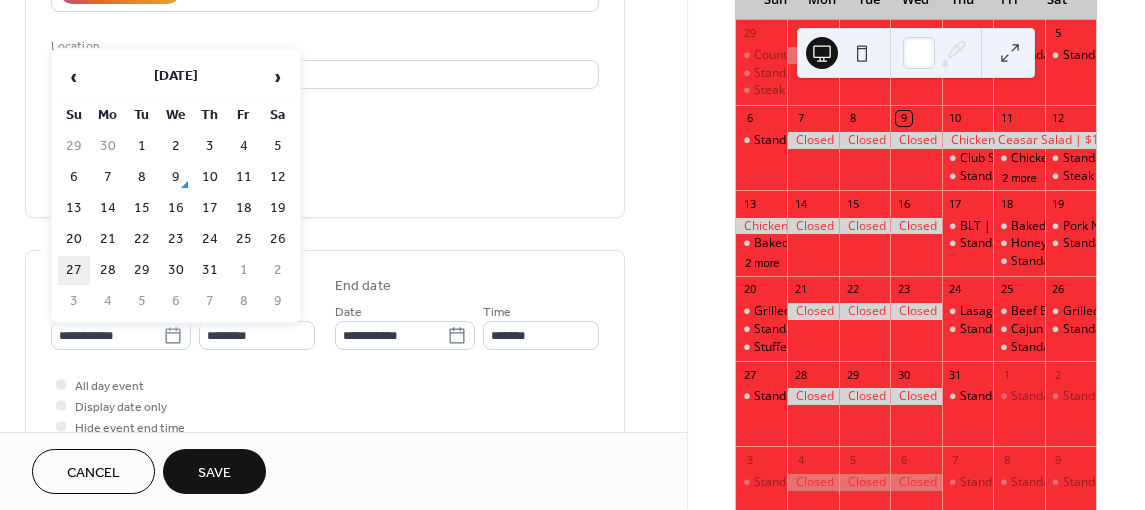 type on "**********" 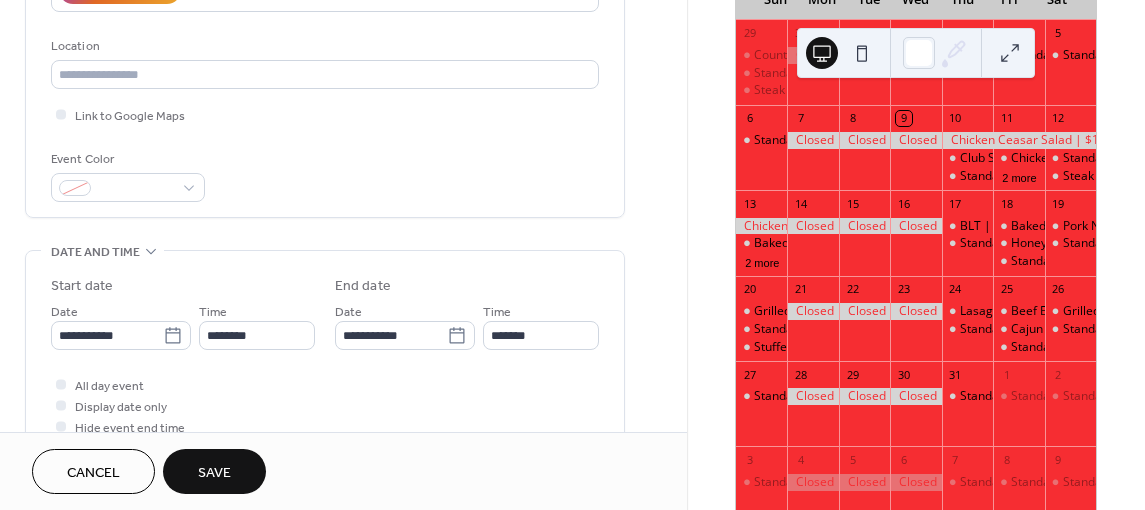click on "Save" at bounding box center (214, 473) 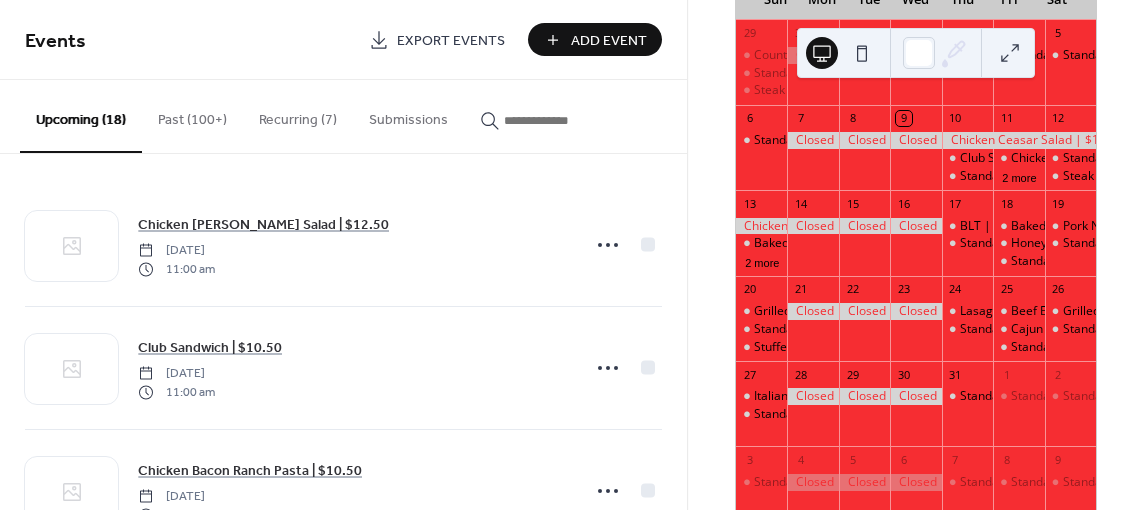 click at bounding box center (554, 120) 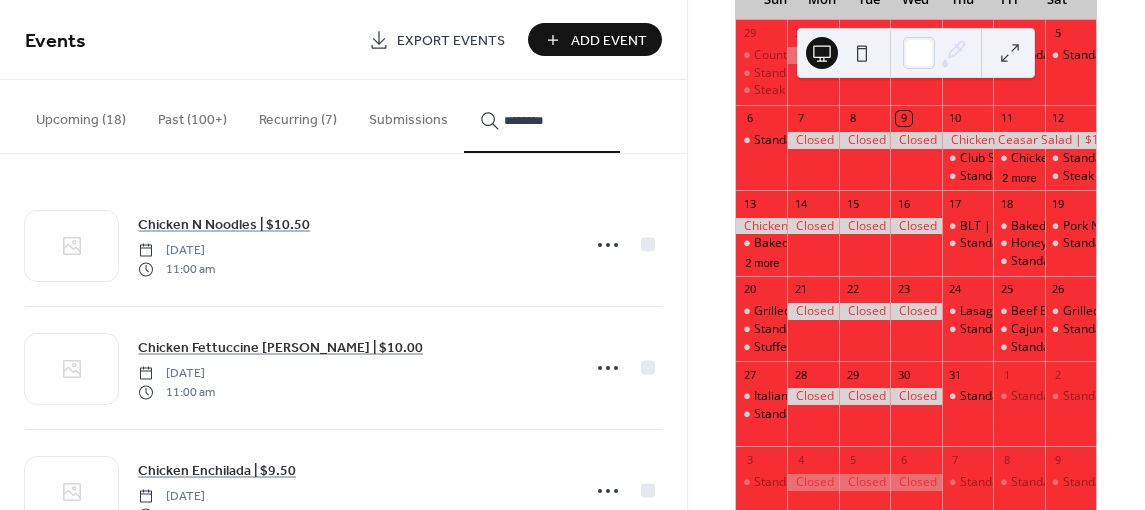 click on "*******" at bounding box center (542, 116) 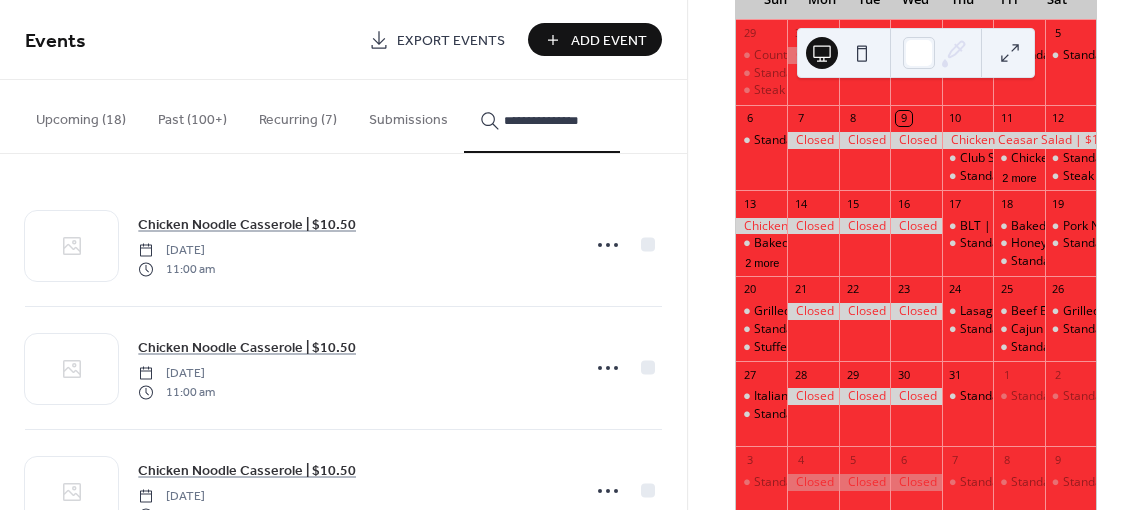 click on "**********" at bounding box center (542, 116) 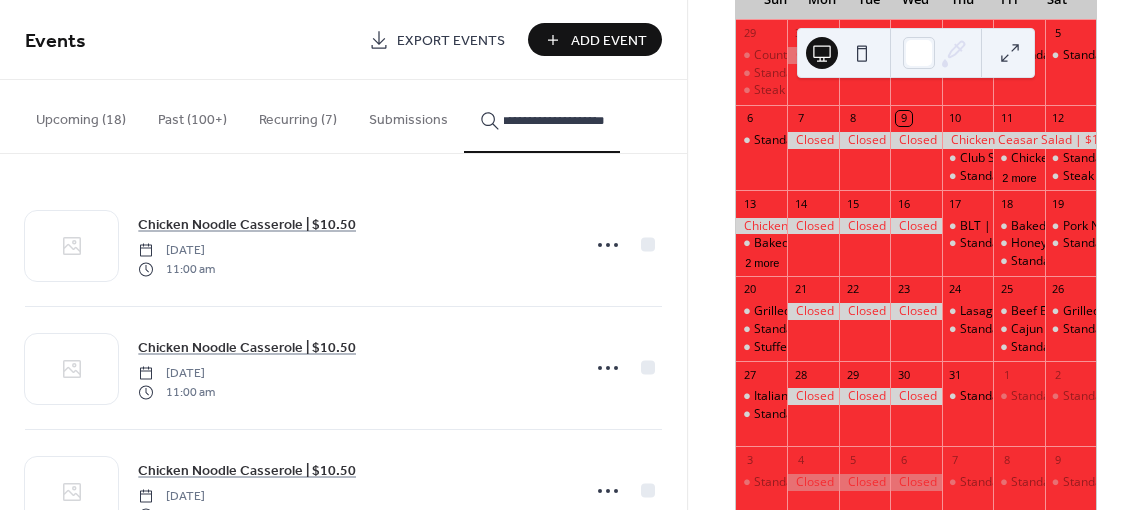 scroll, scrollTop: 0, scrollLeft: 16, axis: horizontal 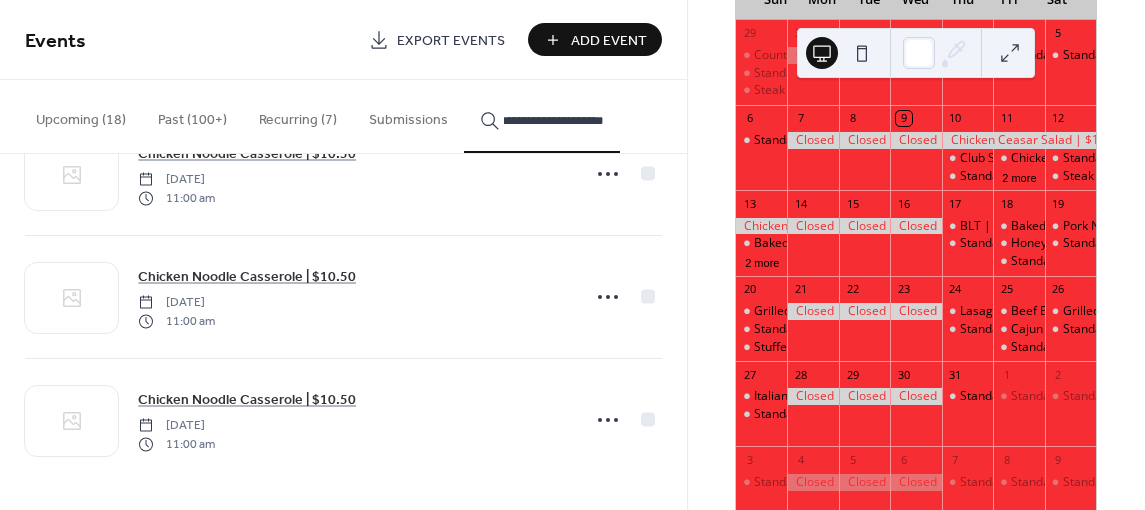 type on "**********" 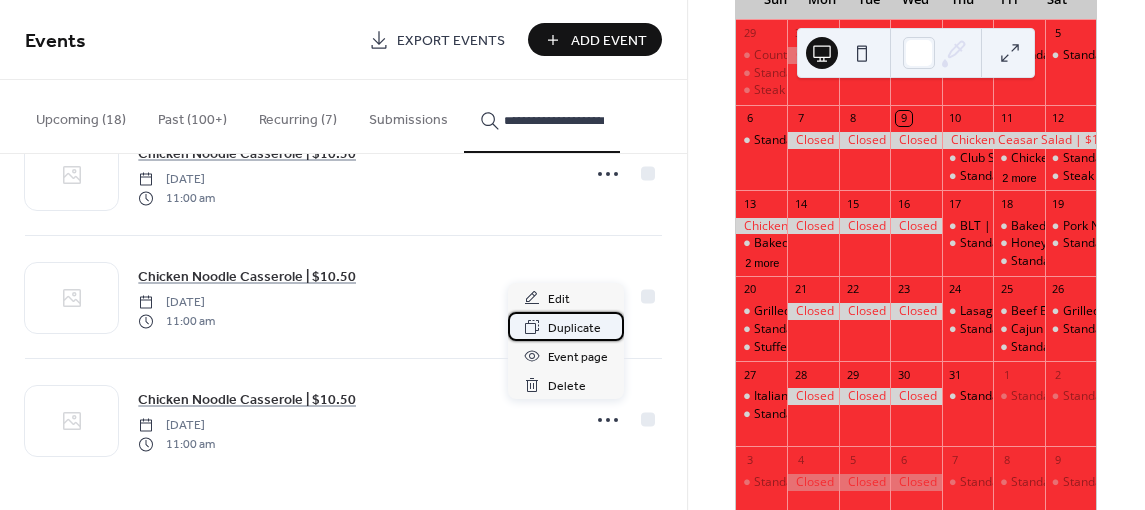 click on "Duplicate" at bounding box center (566, 326) 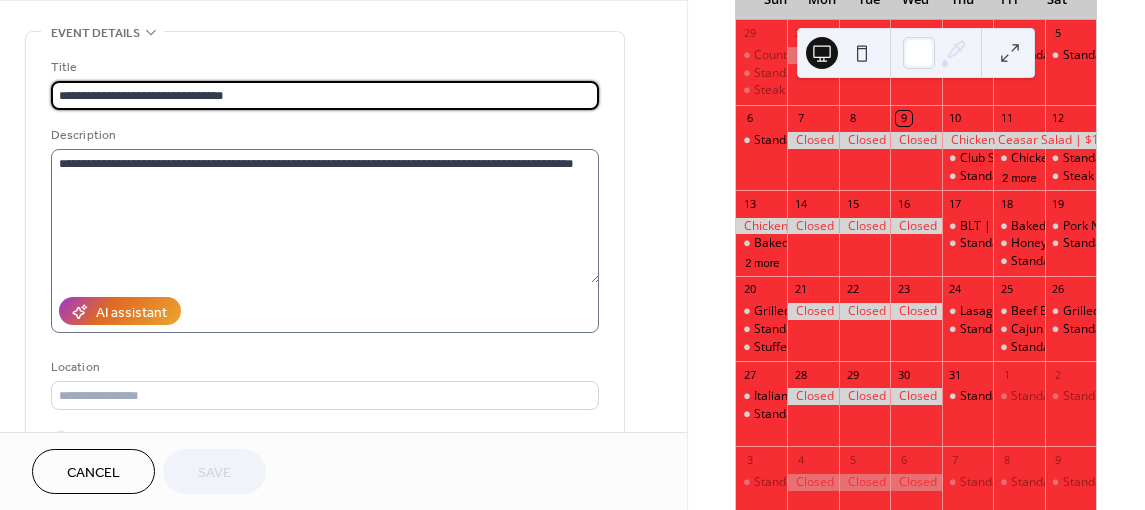 scroll, scrollTop: 0, scrollLeft: 0, axis: both 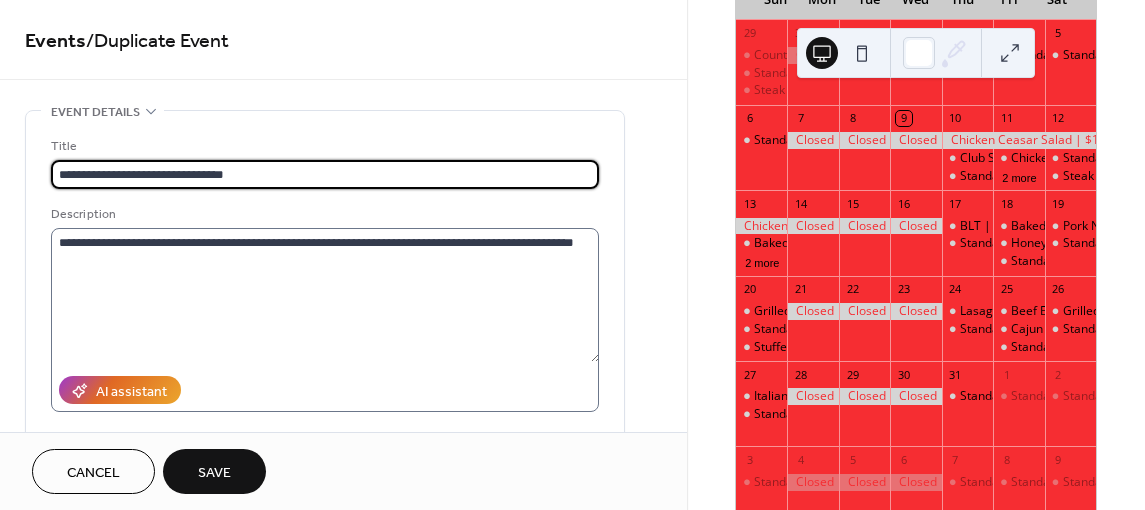 type on "**********" 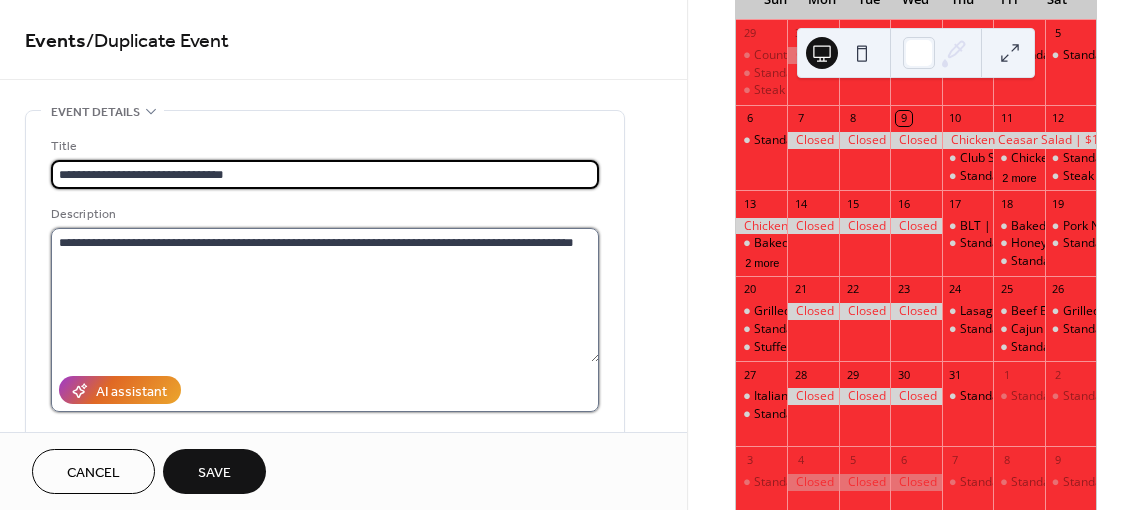 click on "**********" at bounding box center [325, 295] 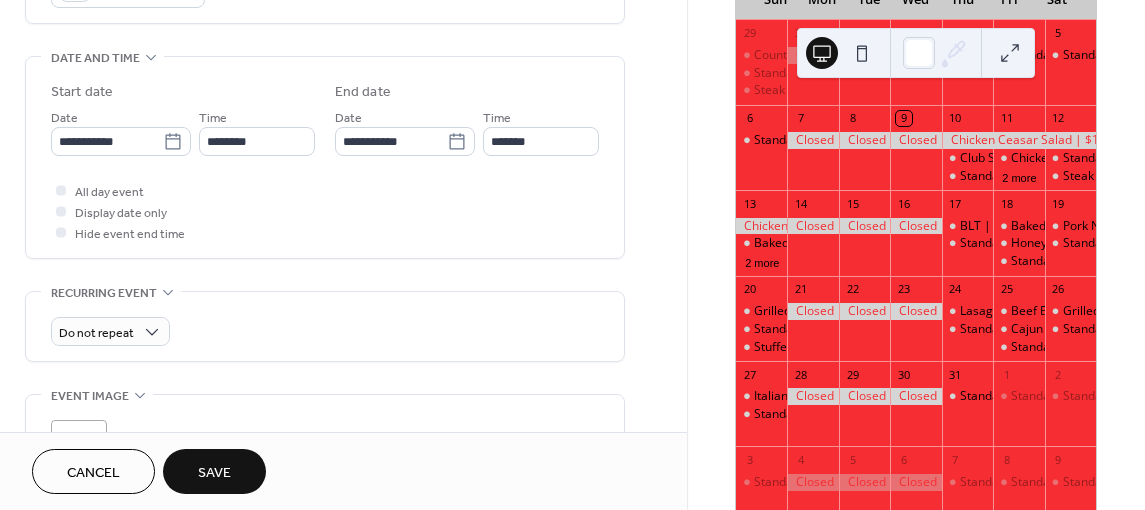 scroll, scrollTop: 590, scrollLeft: 0, axis: vertical 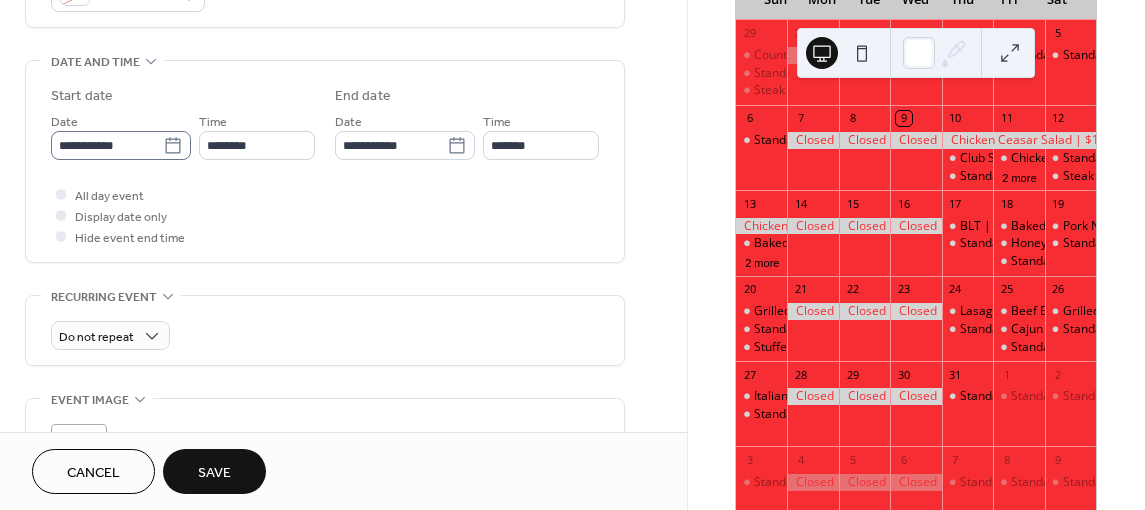 click 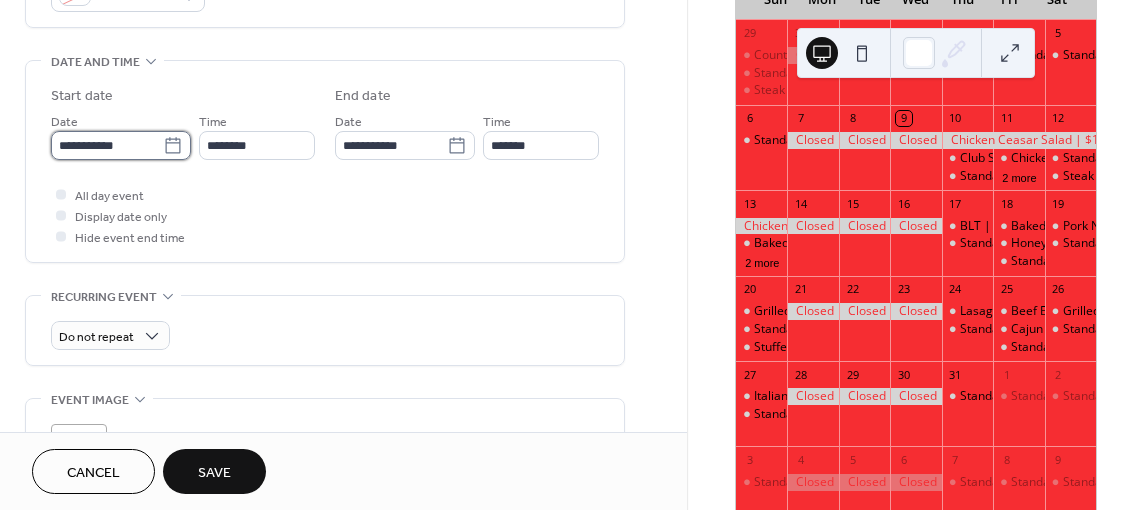 click on "**********" at bounding box center [107, 145] 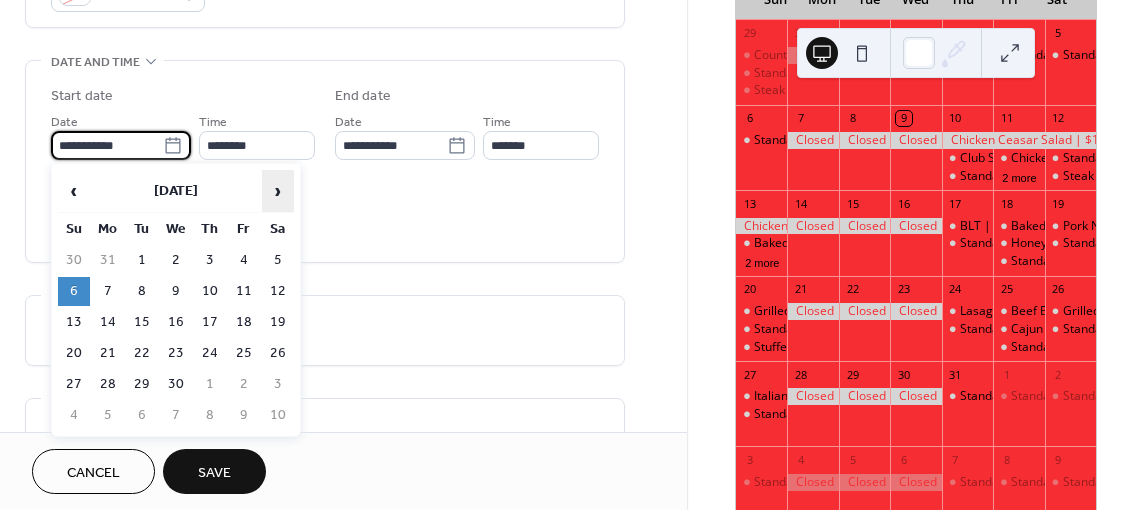 click on "›" at bounding box center [278, 191] 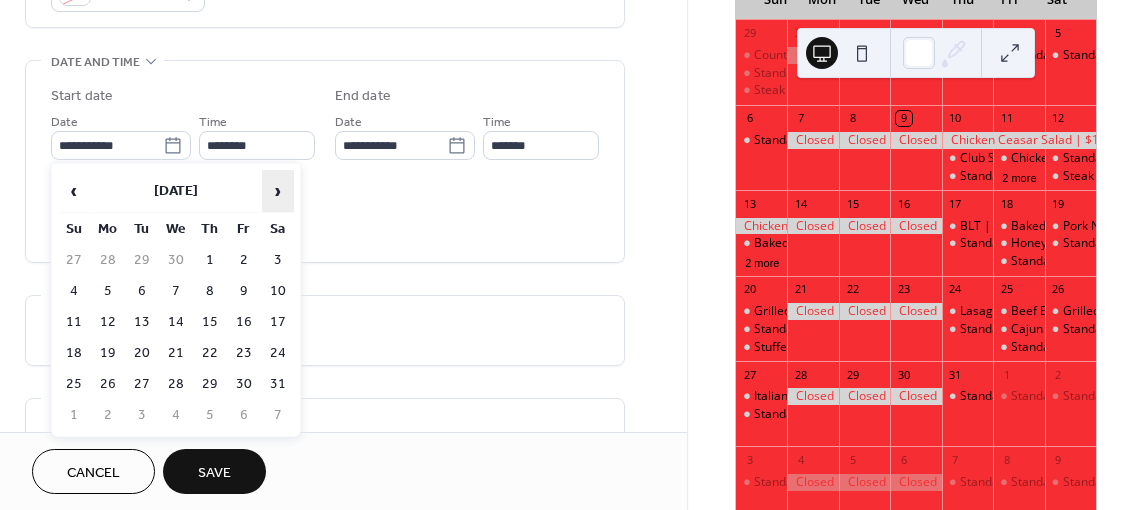 click on "›" at bounding box center (278, 191) 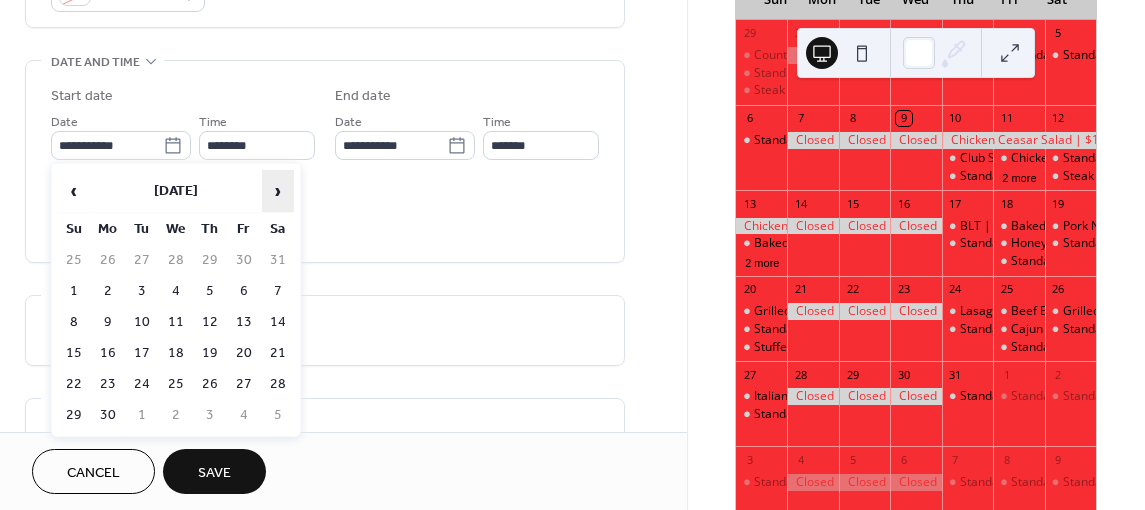 click on "›" at bounding box center (278, 191) 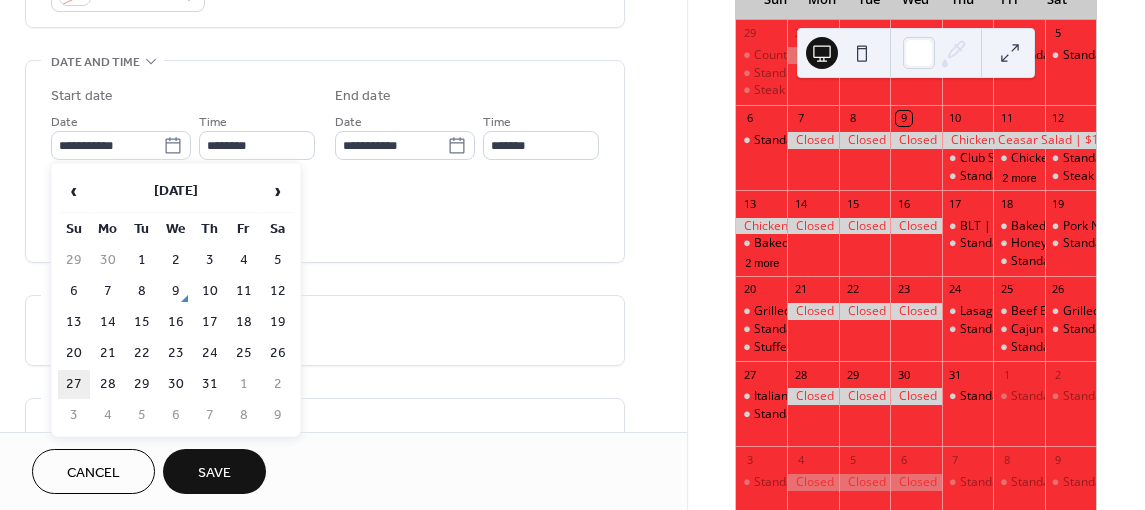click on "27" at bounding box center [74, 384] 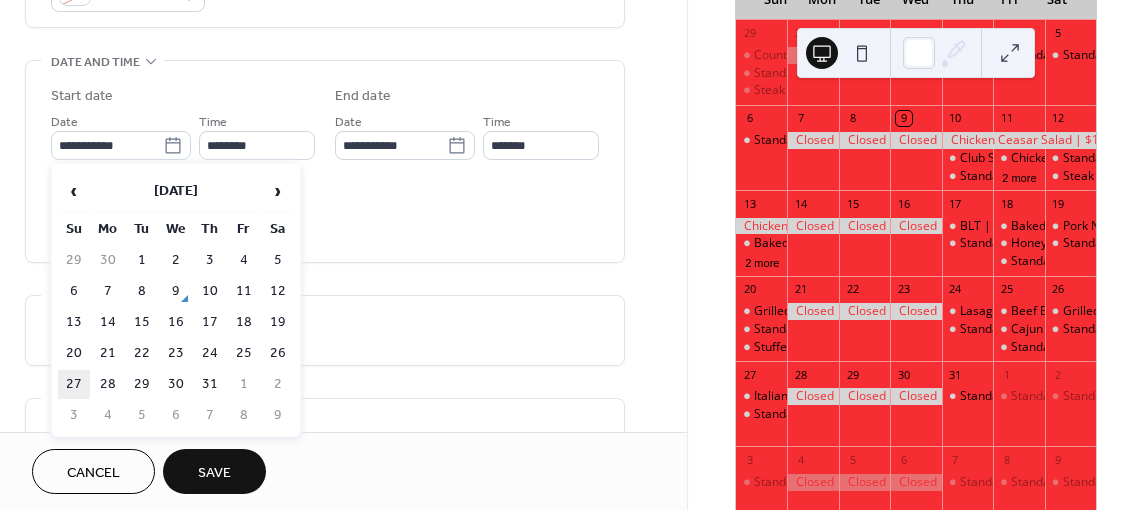 type on "**********" 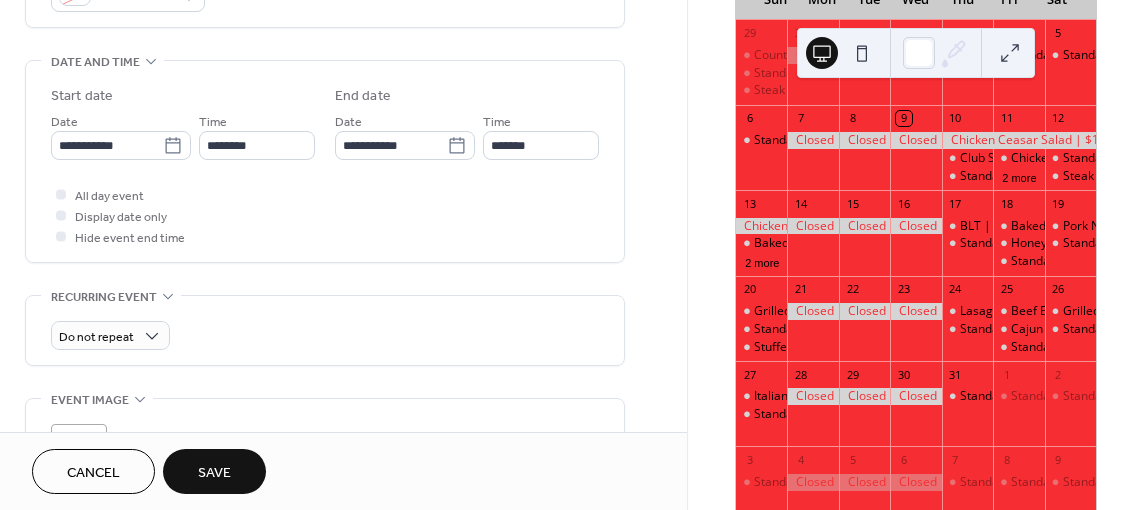 click on "Save" at bounding box center [214, 473] 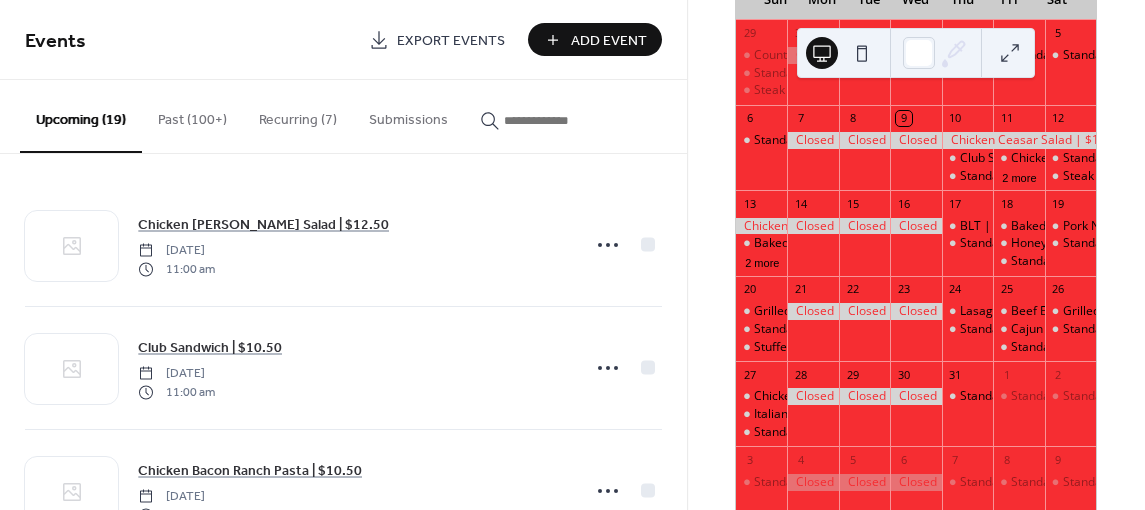 click at bounding box center (554, 120) 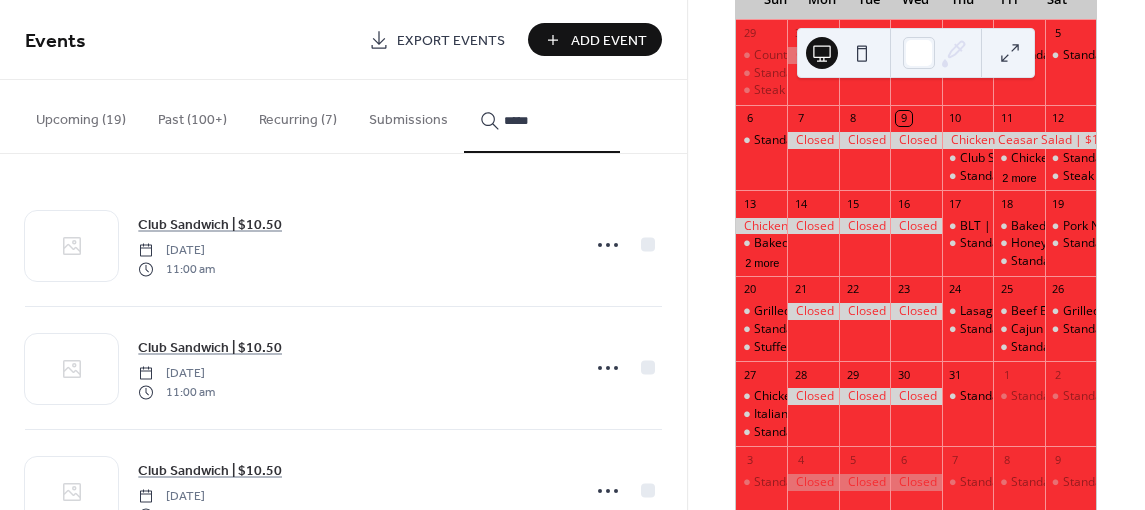 click on "****" at bounding box center (542, 116) 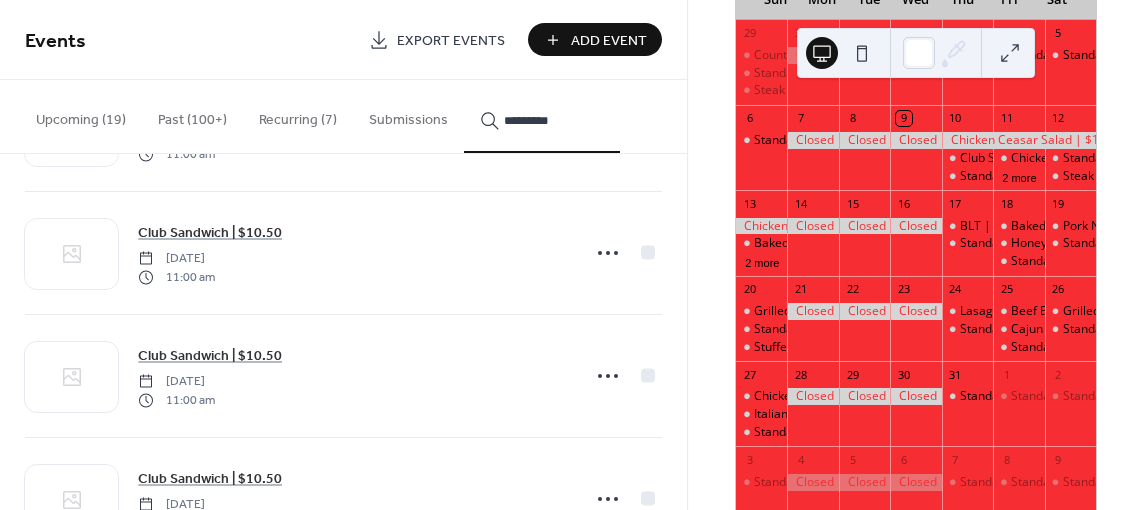 scroll, scrollTop: 700, scrollLeft: 0, axis: vertical 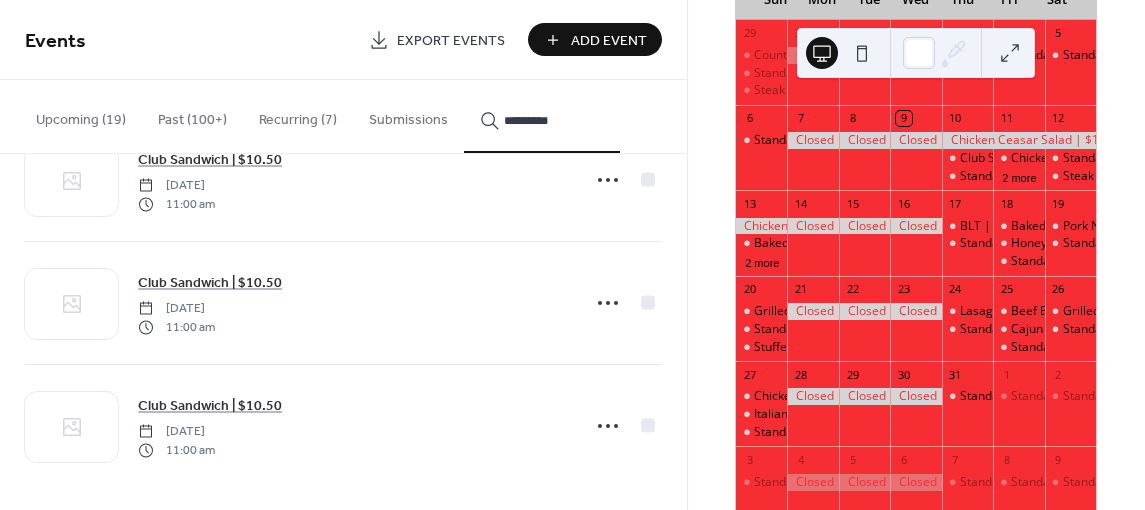 type on "*********" 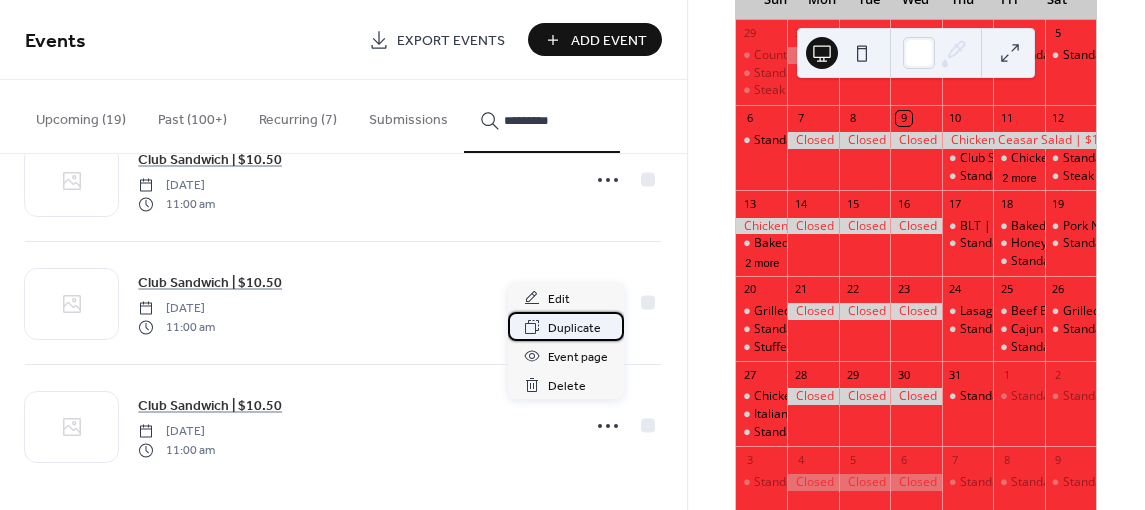 click on "Duplicate" at bounding box center (574, 328) 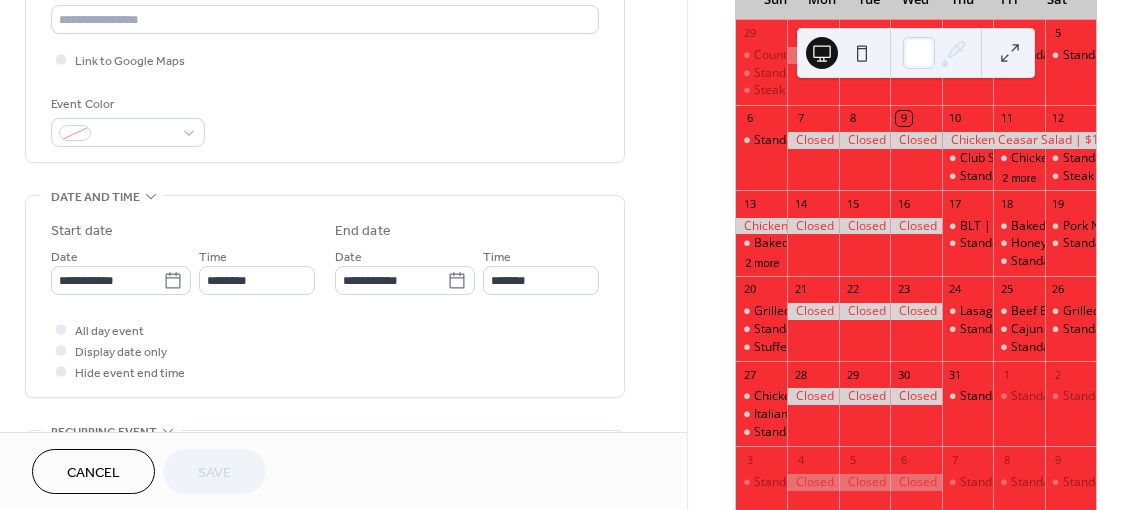 scroll, scrollTop: 500, scrollLeft: 0, axis: vertical 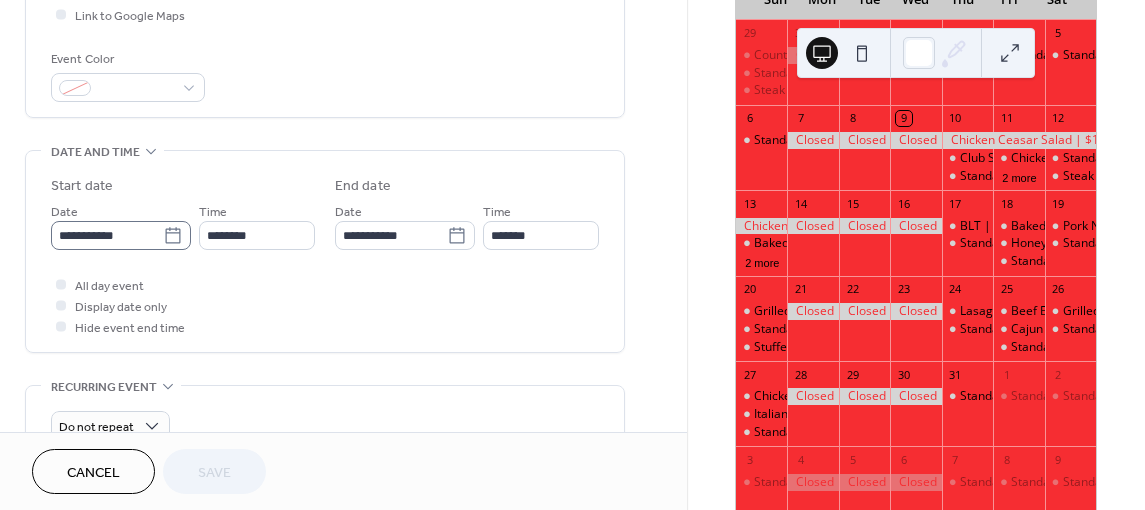 click 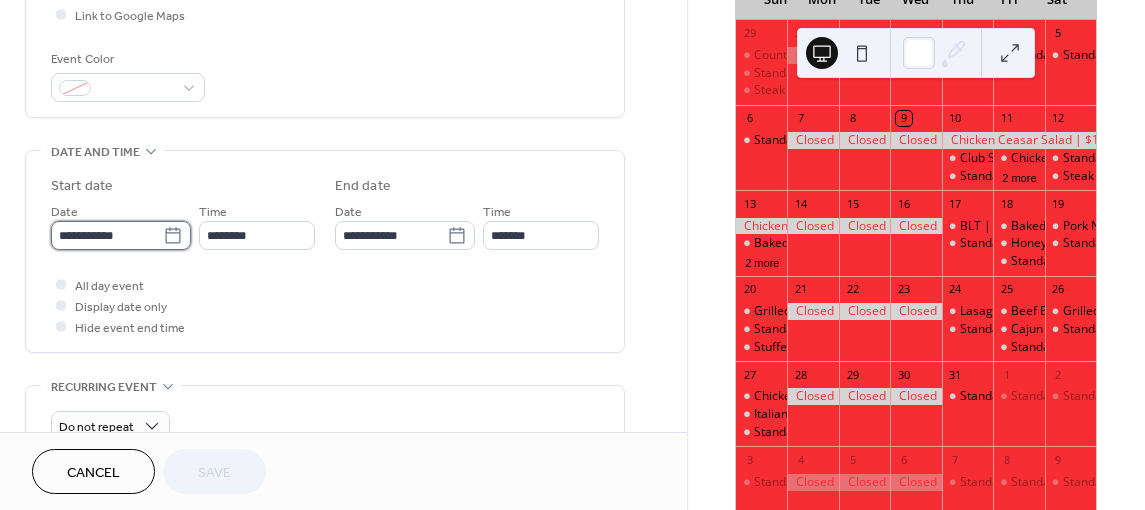 click on "**********" at bounding box center (107, 235) 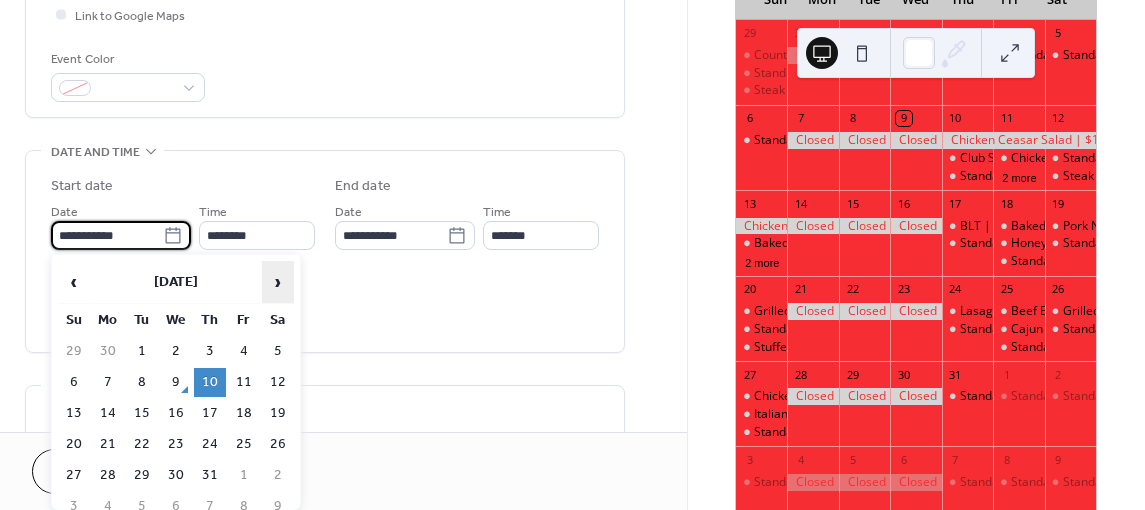 click on "›" at bounding box center [278, 282] 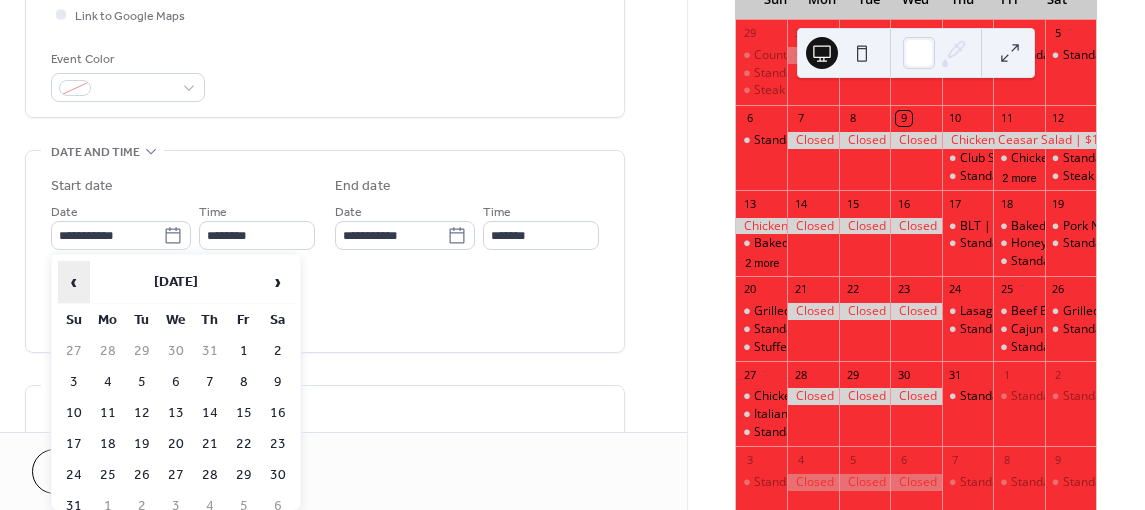 click on "‹" at bounding box center (74, 282) 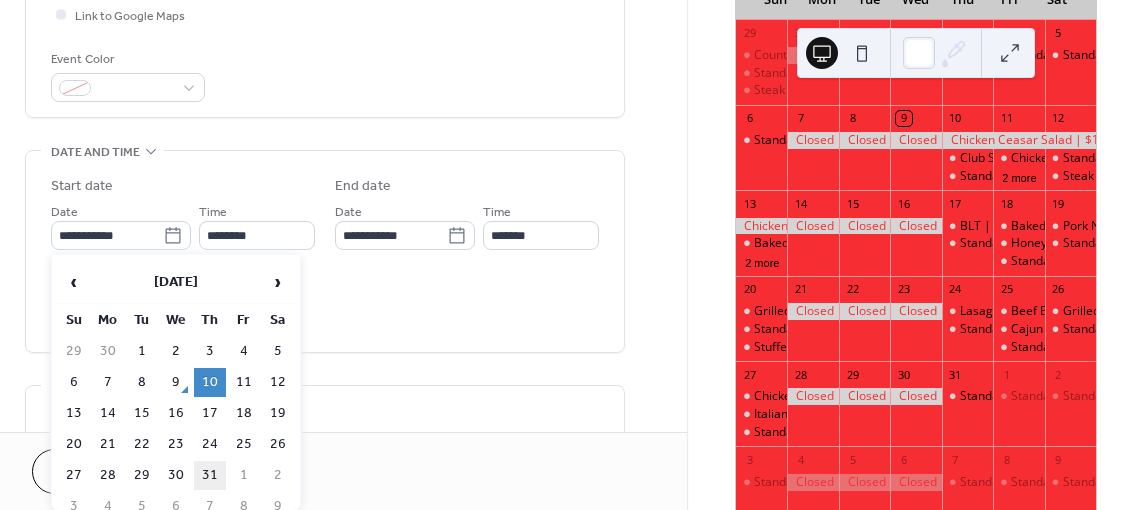 click on "31" at bounding box center (210, 475) 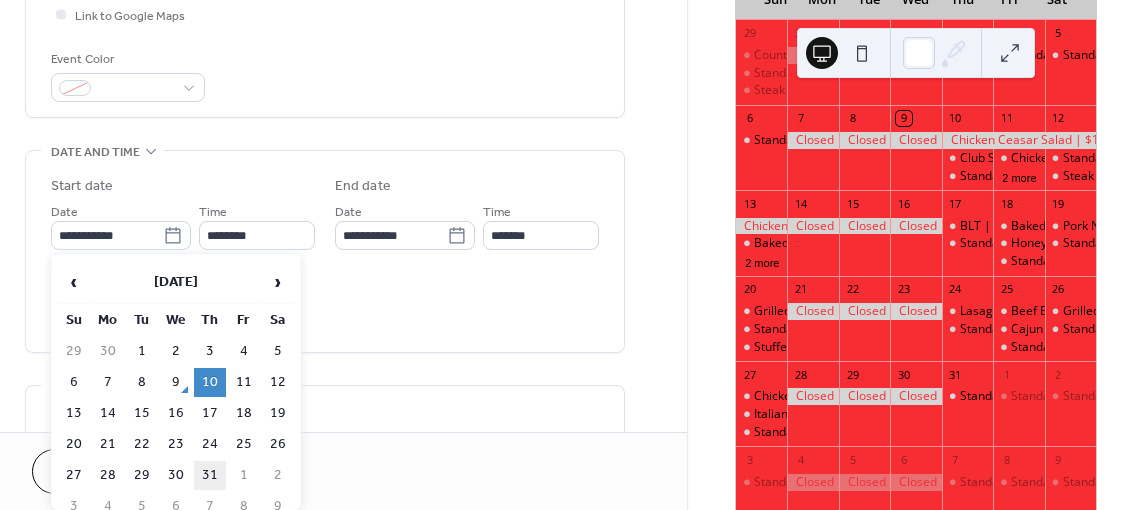 type on "**********" 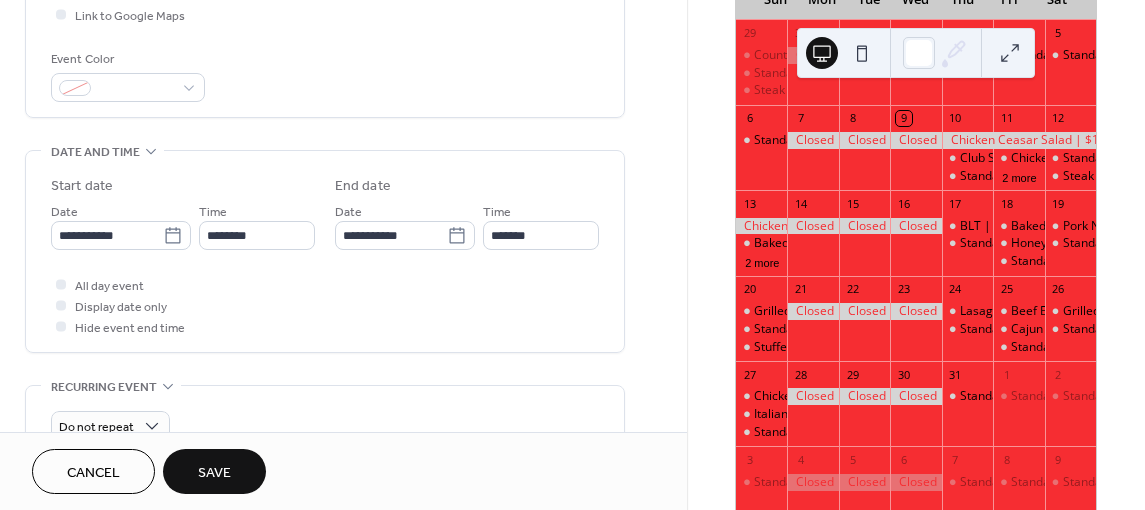 click on "Save" at bounding box center [214, 473] 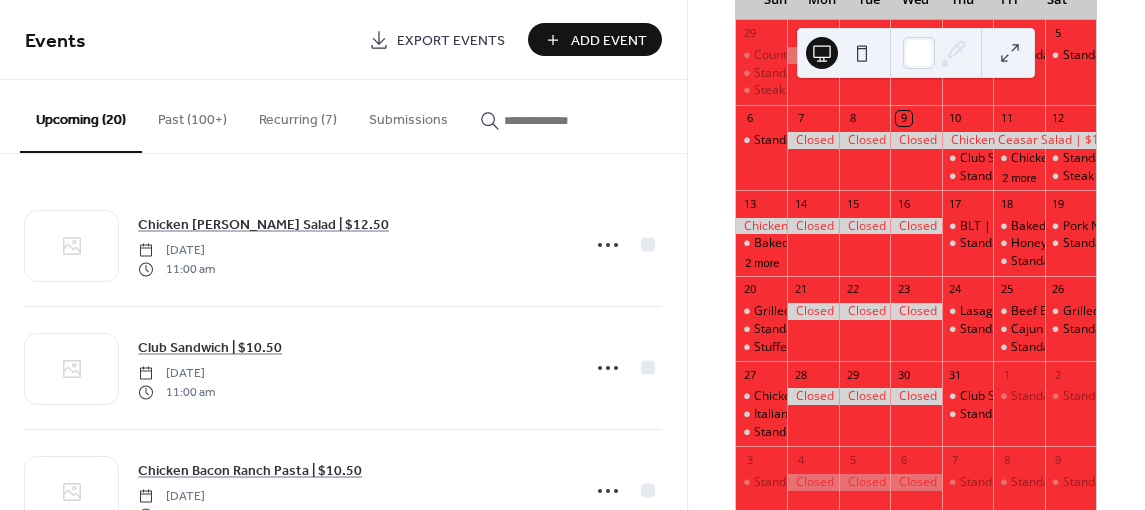click at bounding box center (554, 120) 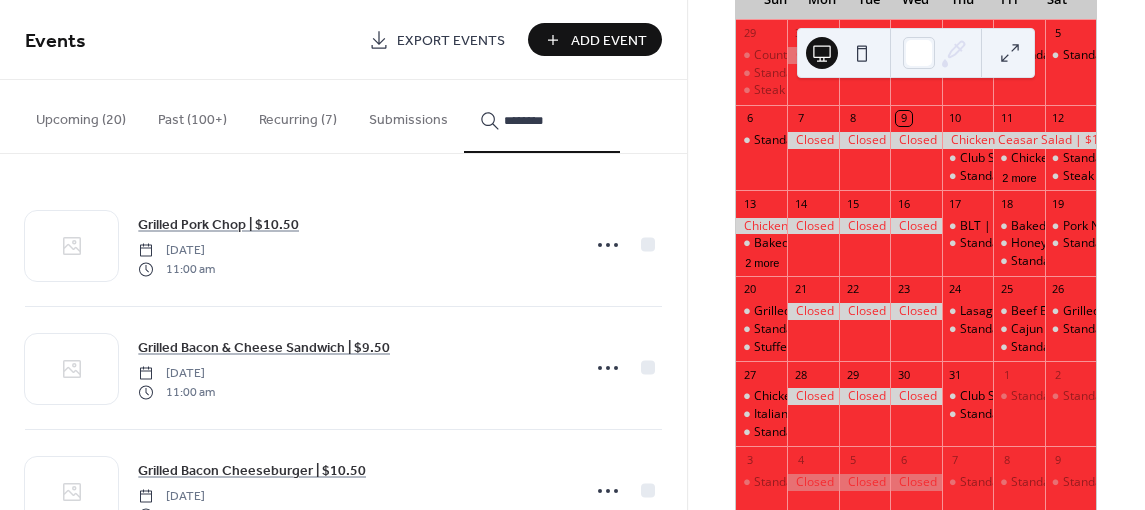 click on "*******" at bounding box center (542, 116) 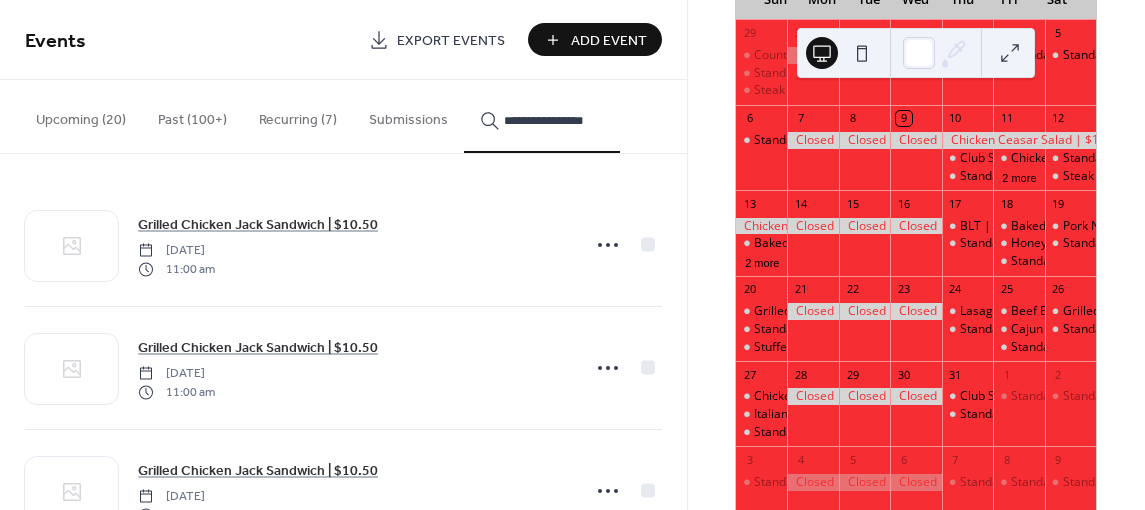 click on "**********" at bounding box center (542, 116) 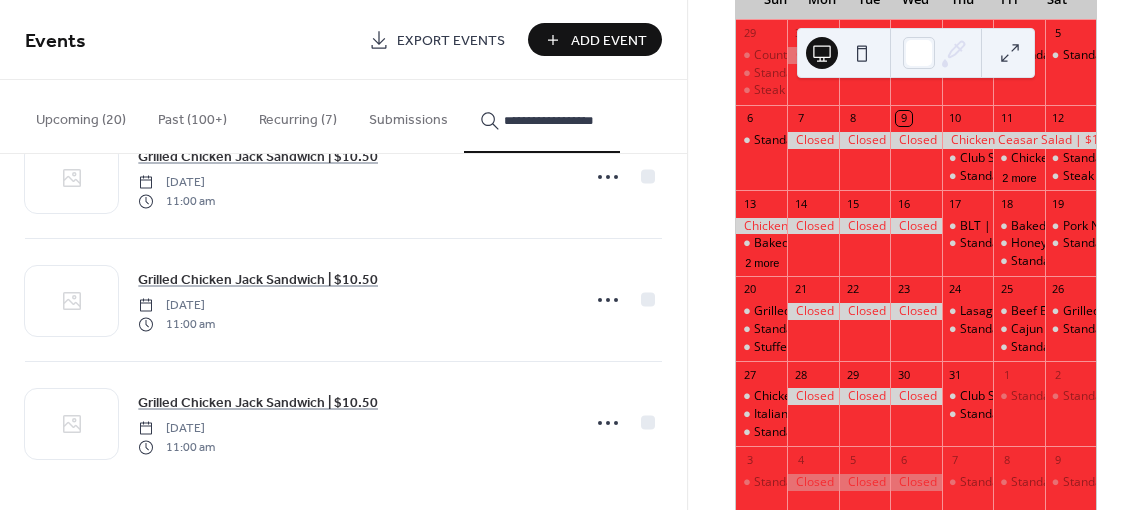 scroll, scrollTop: 316, scrollLeft: 0, axis: vertical 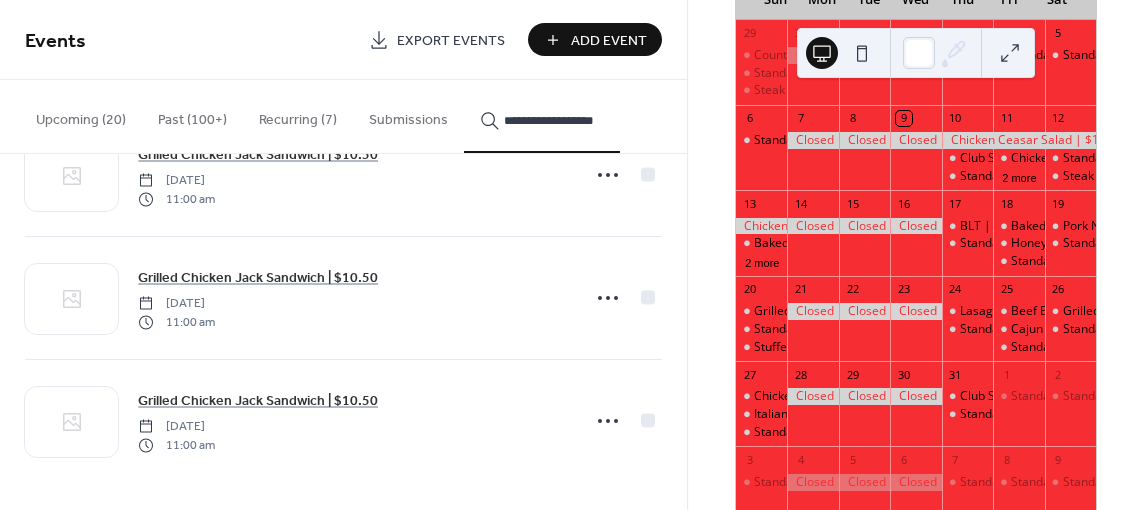 type on "**********" 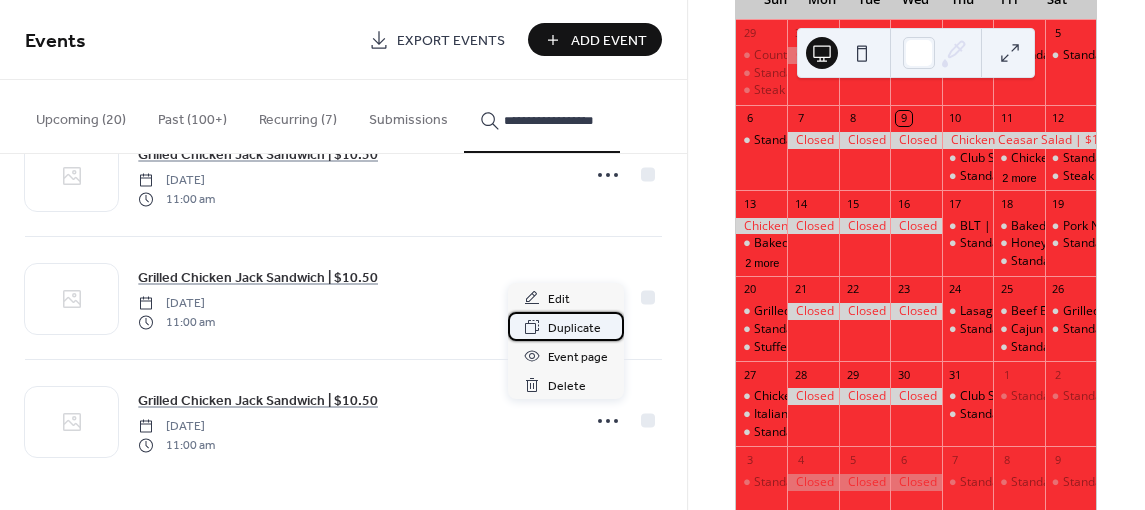 click on "Duplicate" at bounding box center [574, 328] 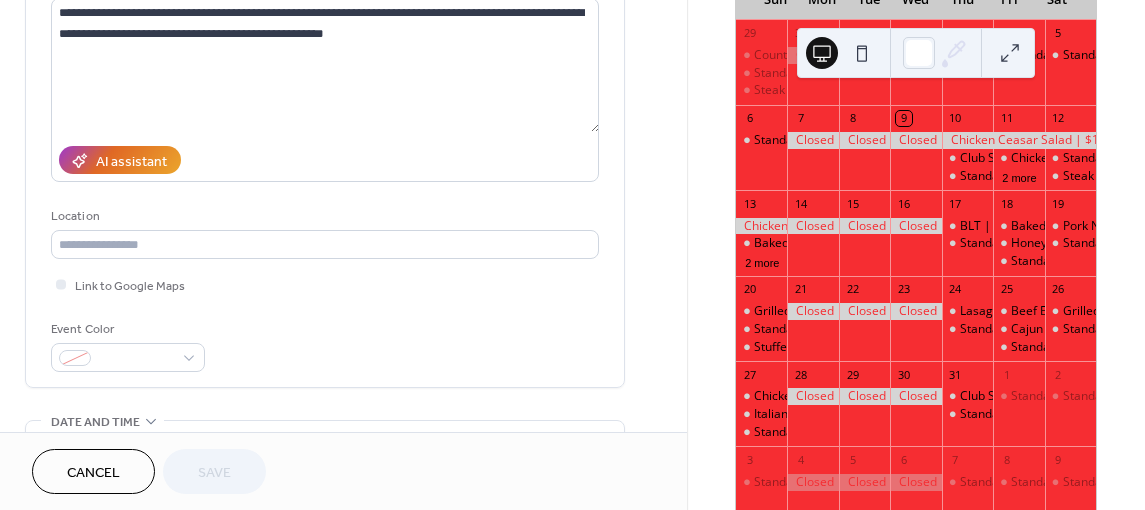 scroll, scrollTop: 400, scrollLeft: 0, axis: vertical 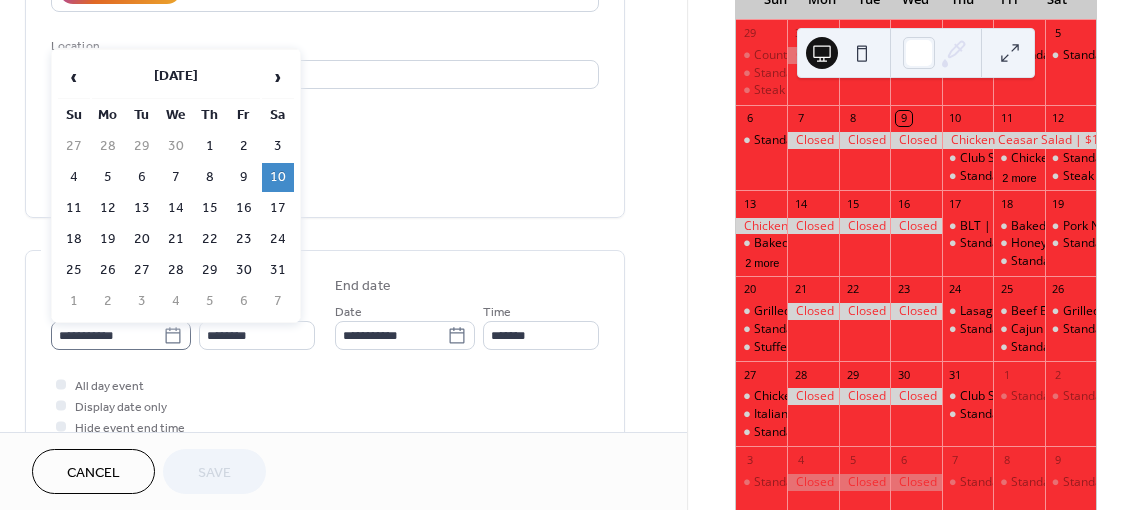 click 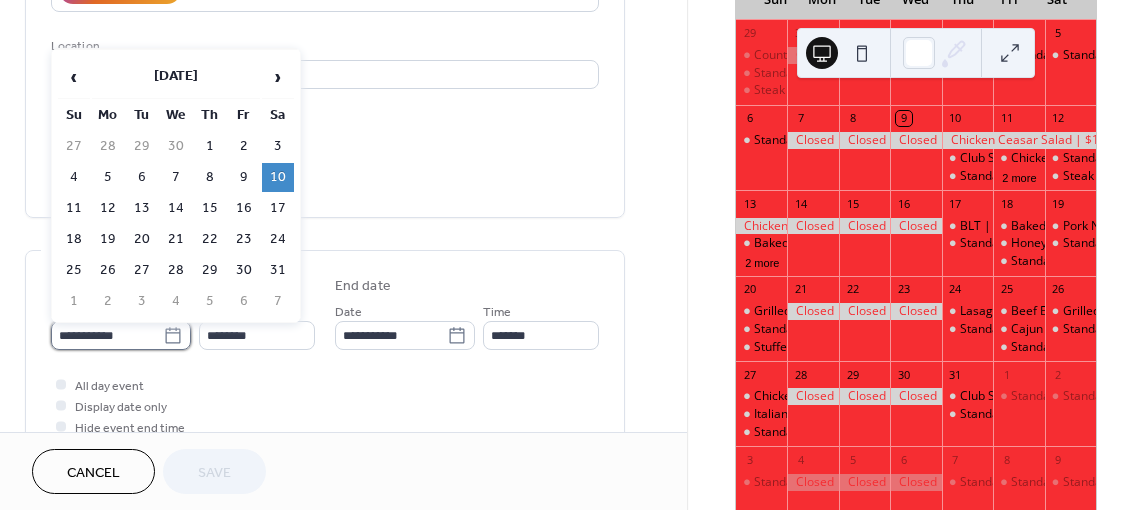 click on "**********" at bounding box center (107, 335) 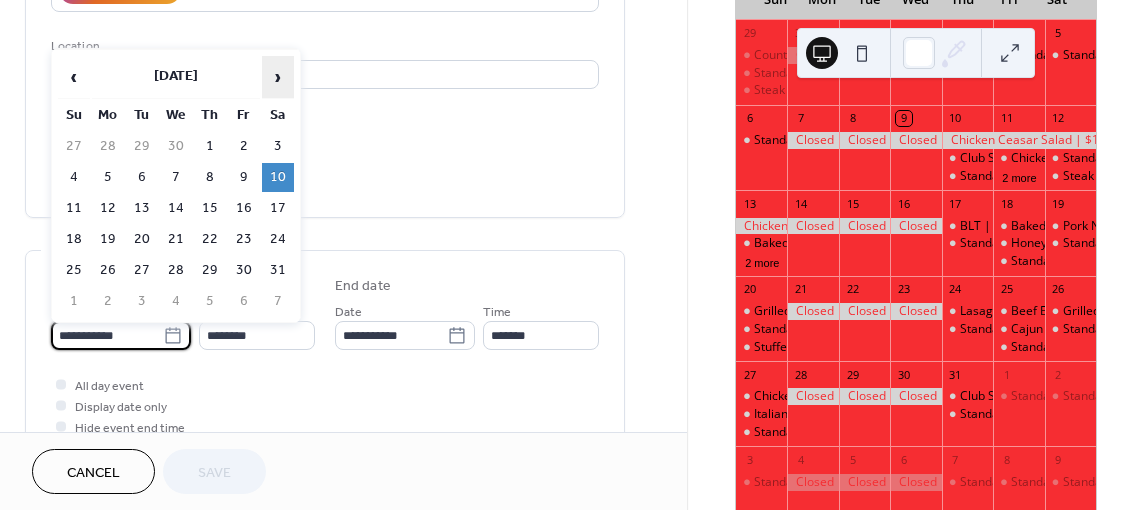 click on "›" at bounding box center [278, 77] 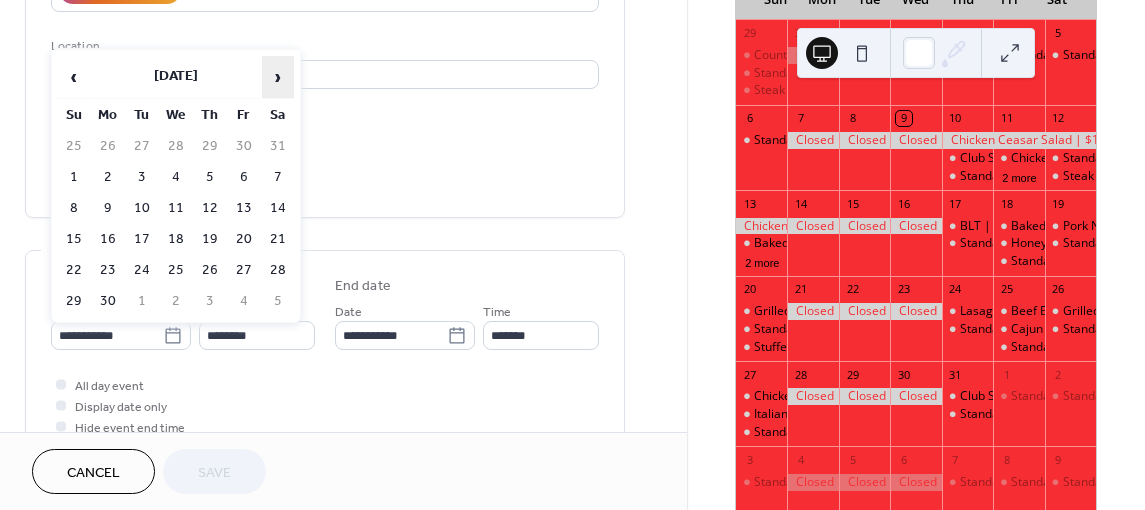 click on "›" at bounding box center [278, 77] 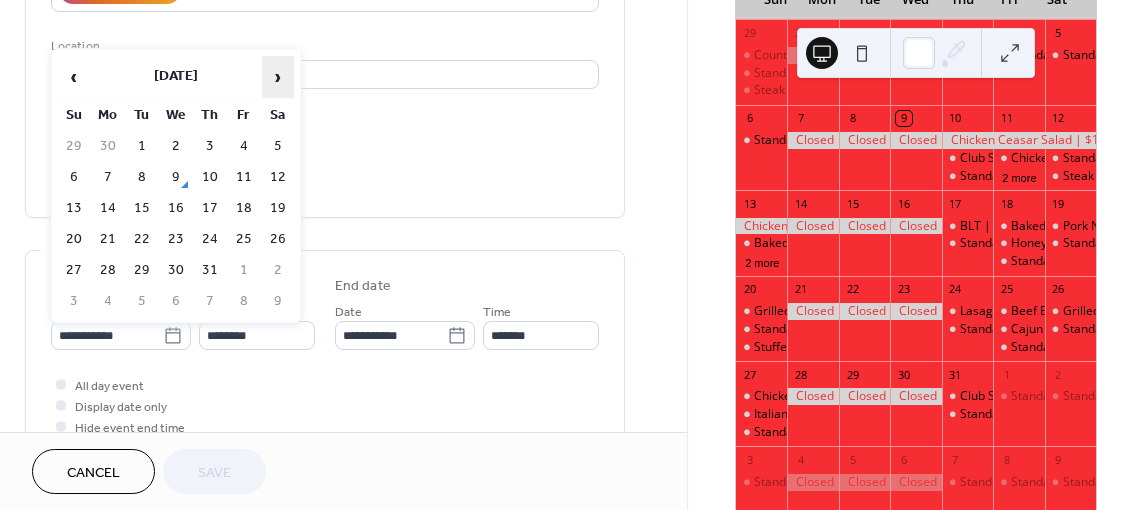 click on "›" at bounding box center [278, 77] 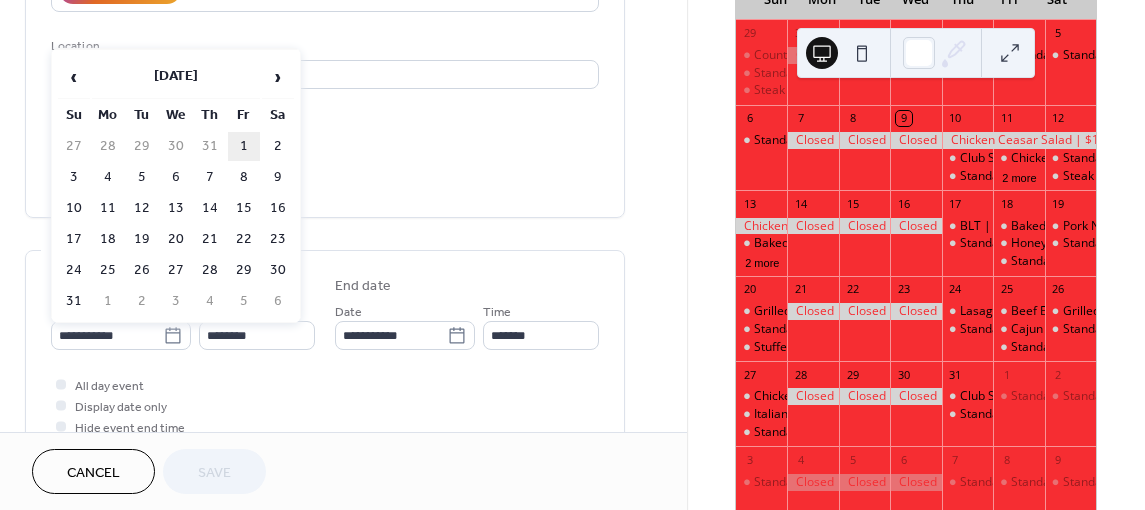 click on "1" at bounding box center (244, 146) 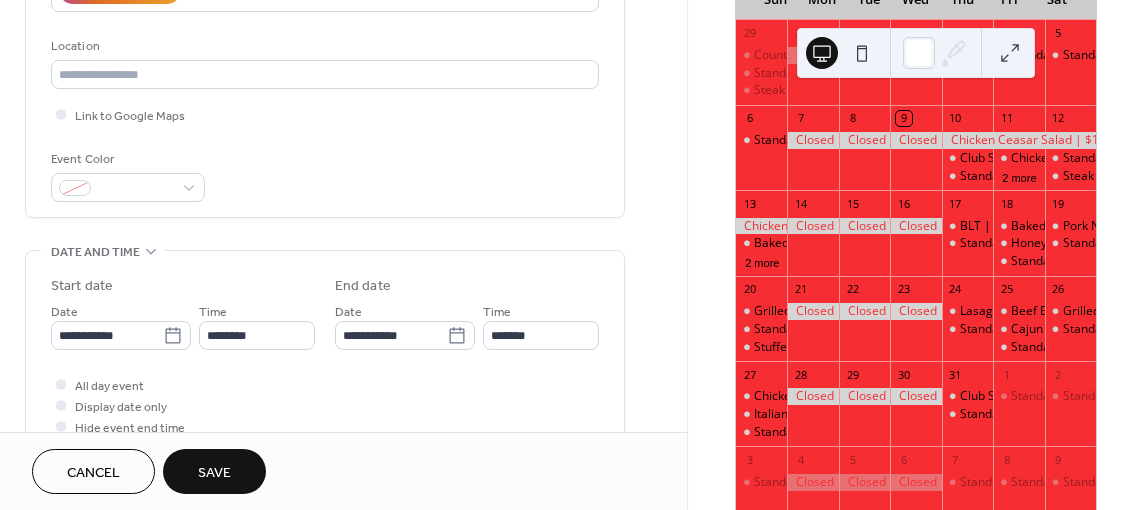 click on "Save" at bounding box center [214, 473] 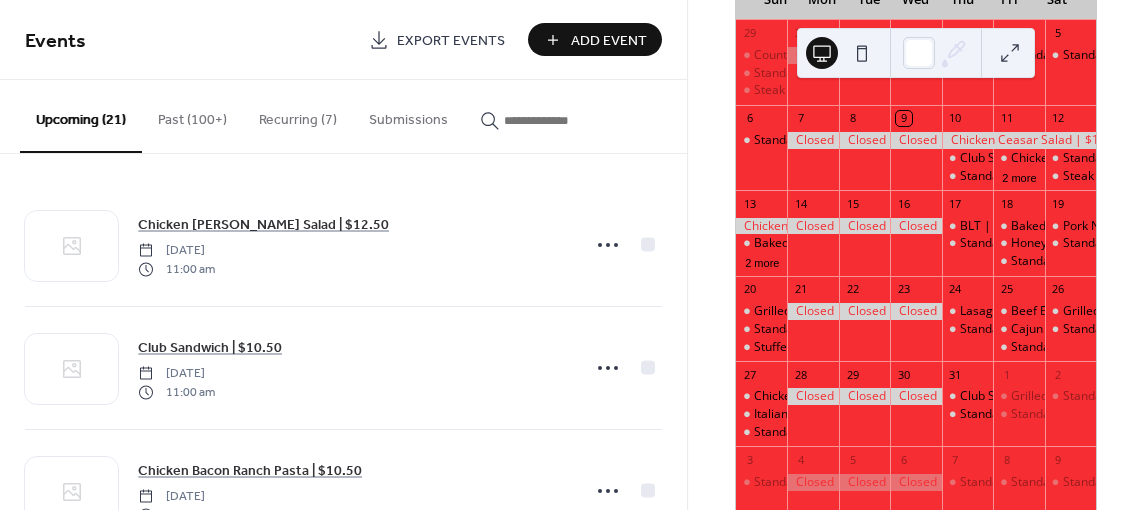 click at bounding box center (554, 120) 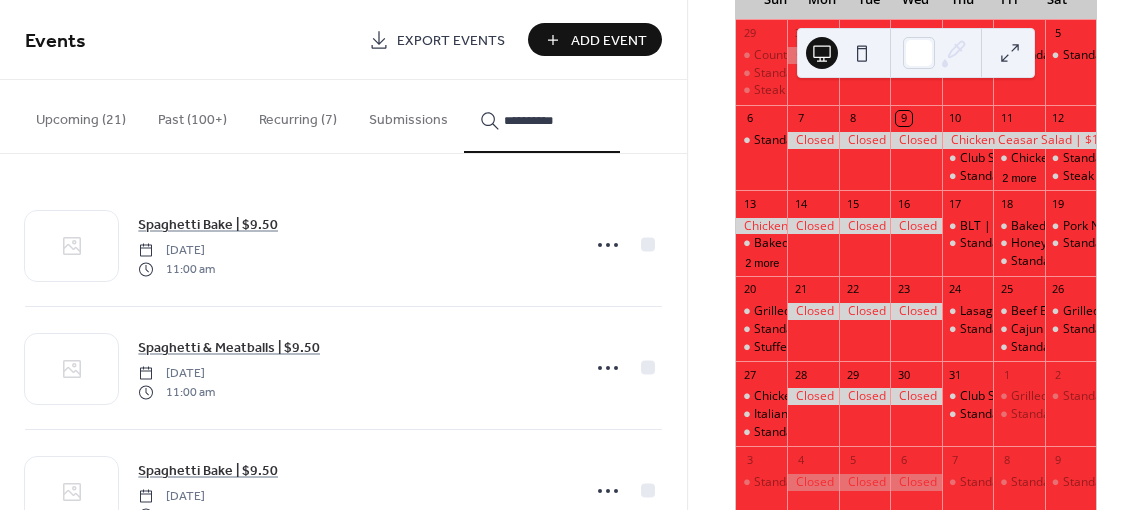 click on "*********" at bounding box center [542, 116] 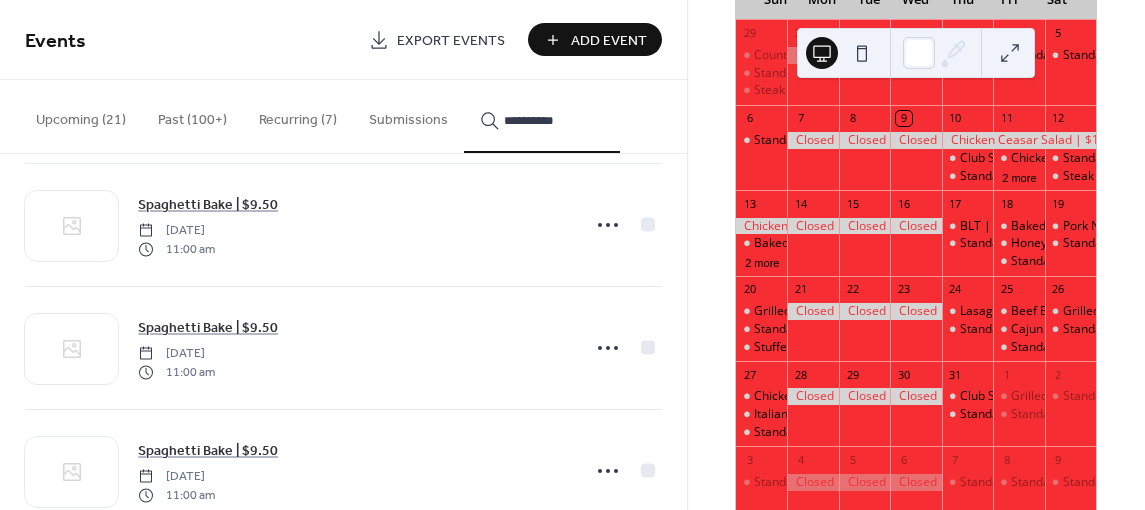 scroll, scrollTop: 1052, scrollLeft: 0, axis: vertical 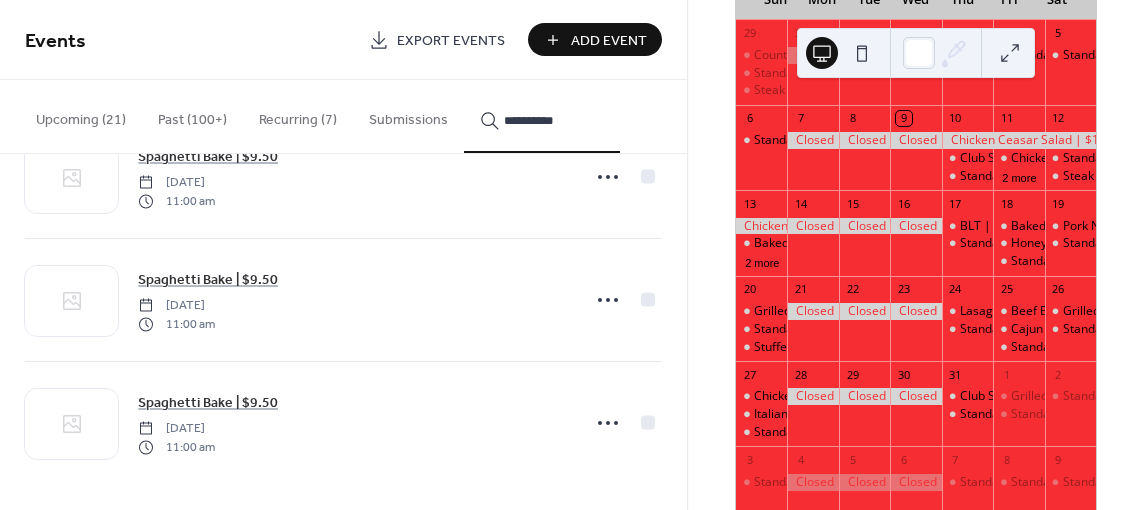 type on "*********" 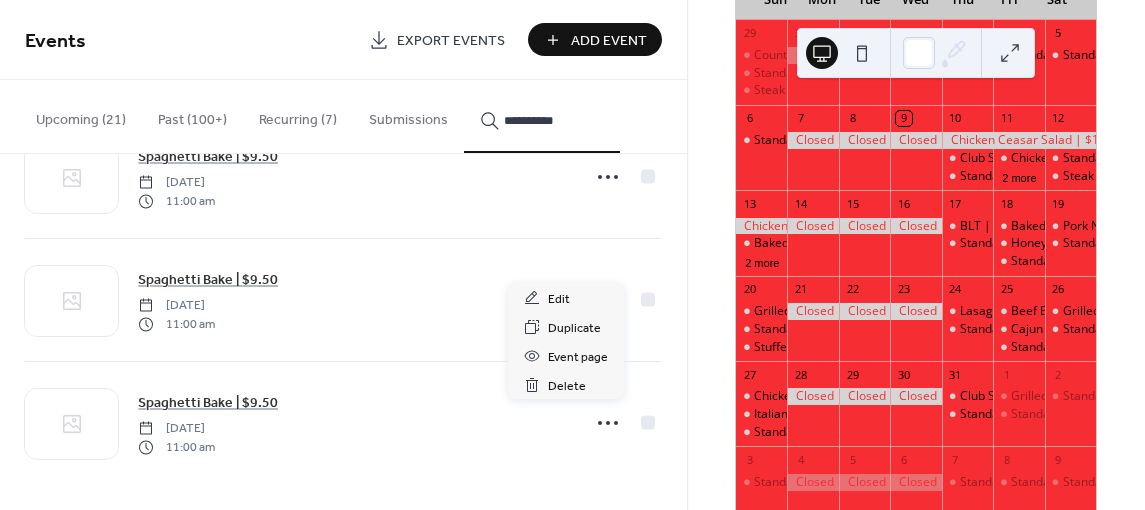click 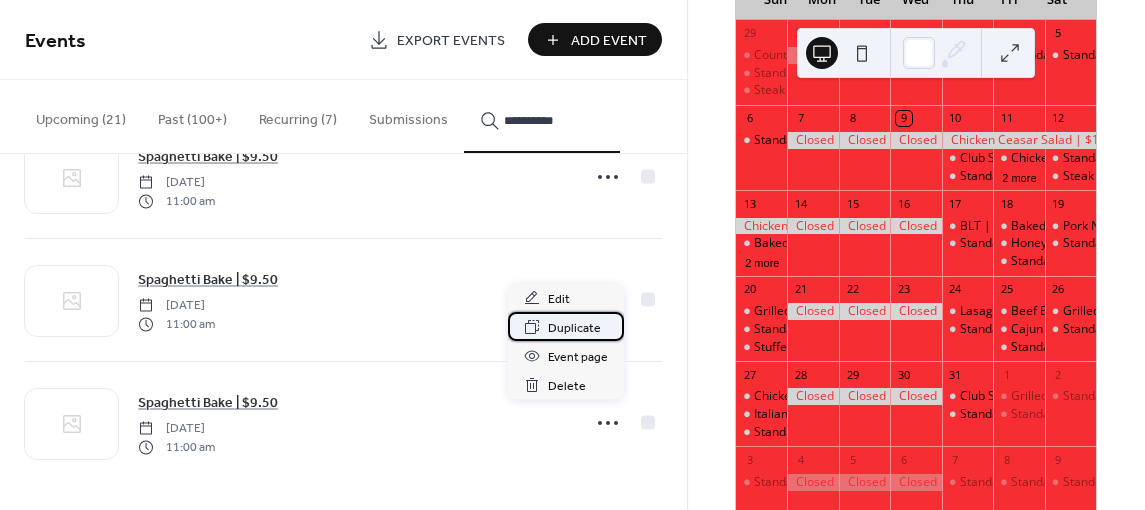 click on "Duplicate" at bounding box center [574, 328] 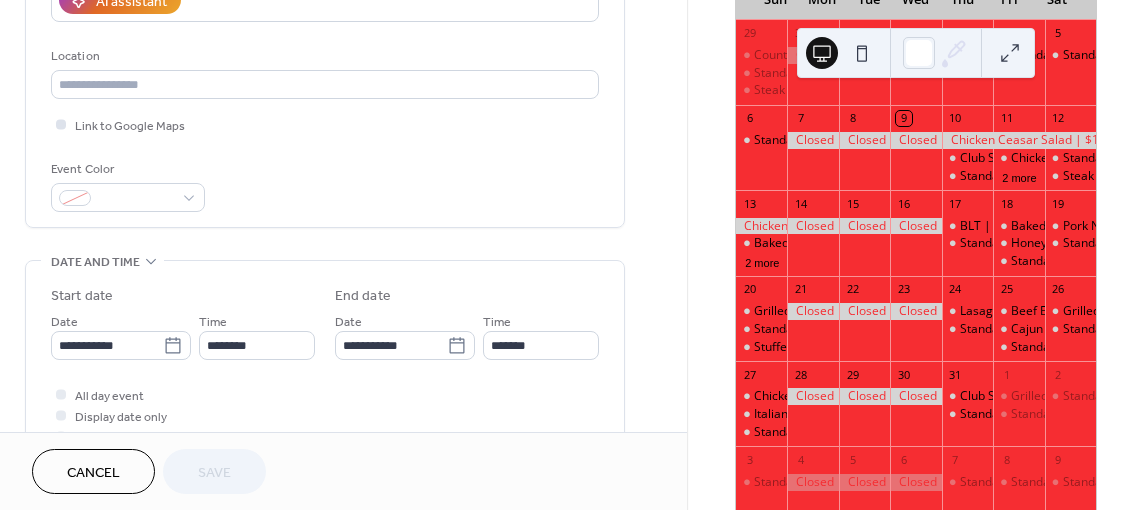 scroll, scrollTop: 400, scrollLeft: 0, axis: vertical 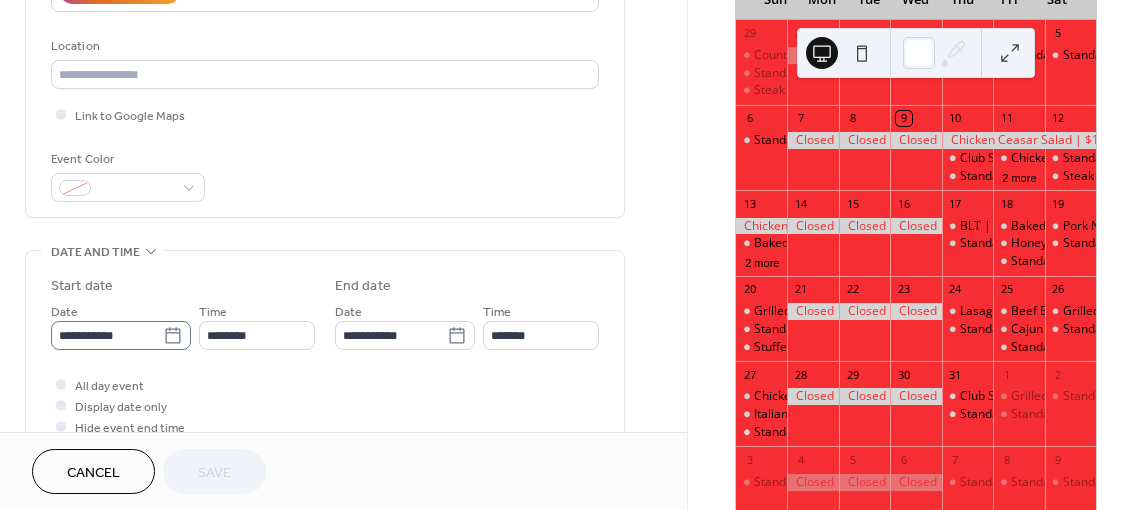 click 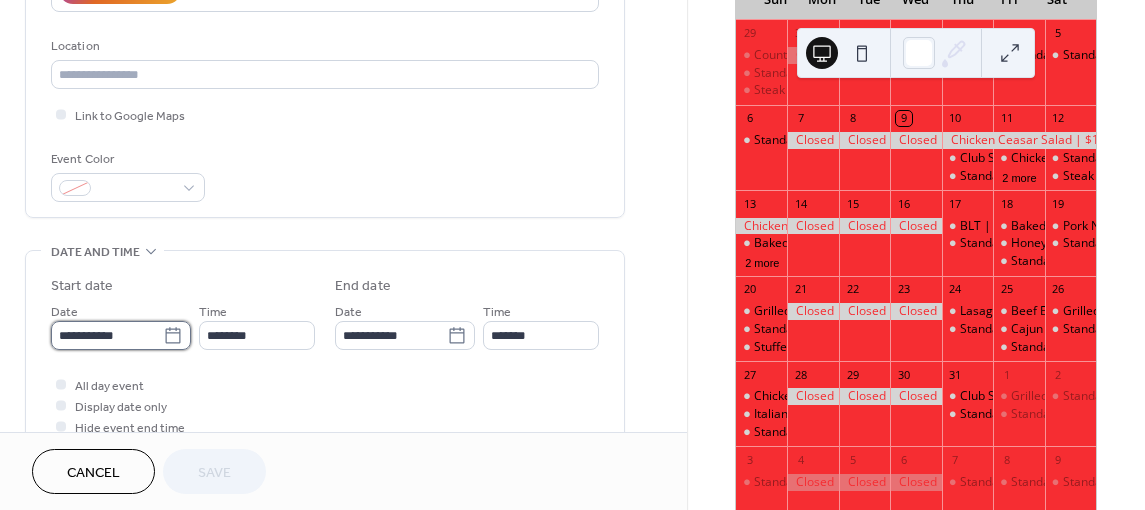 click on "**********" at bounding box center [107, 335] 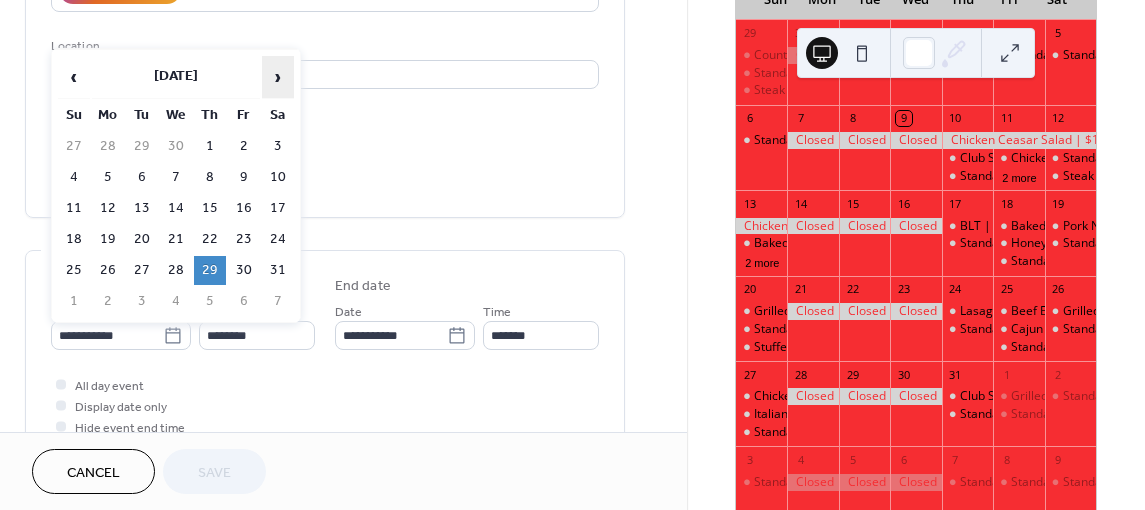 click on "›" at bounding box center [278, 77] 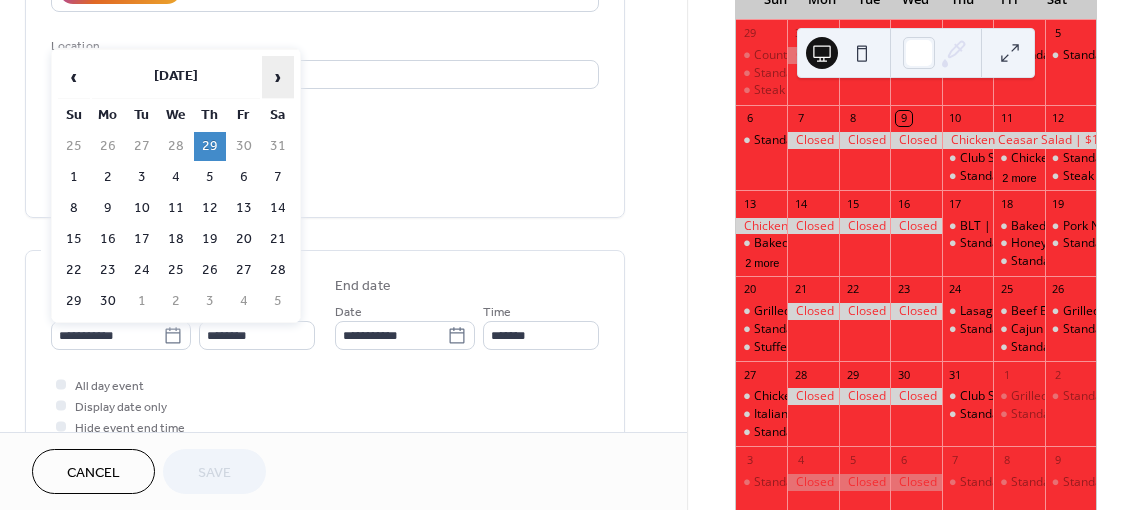 click on "›" at bounding box center (278, 77) 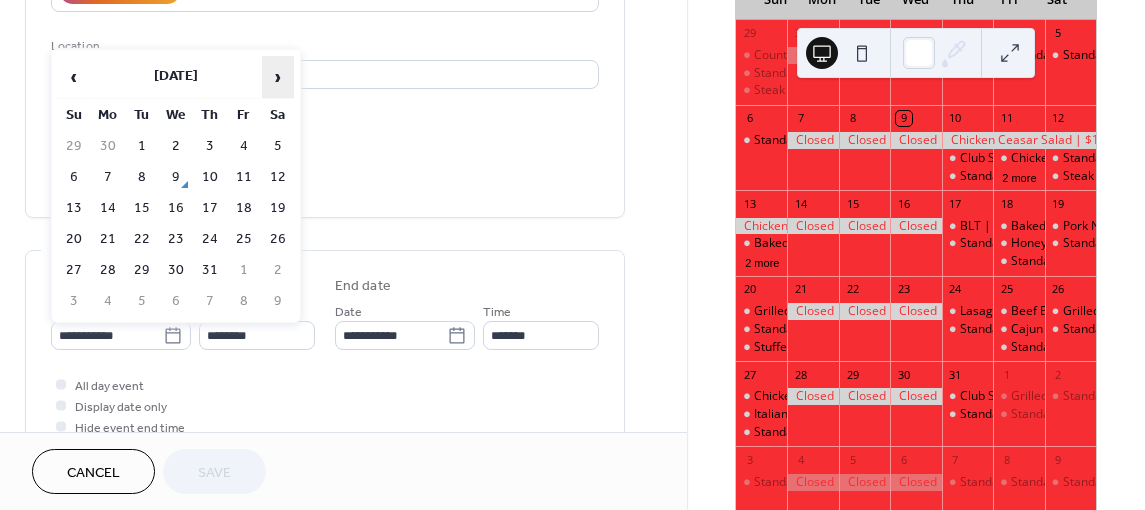click on "›" at bounding box center (278, 77) 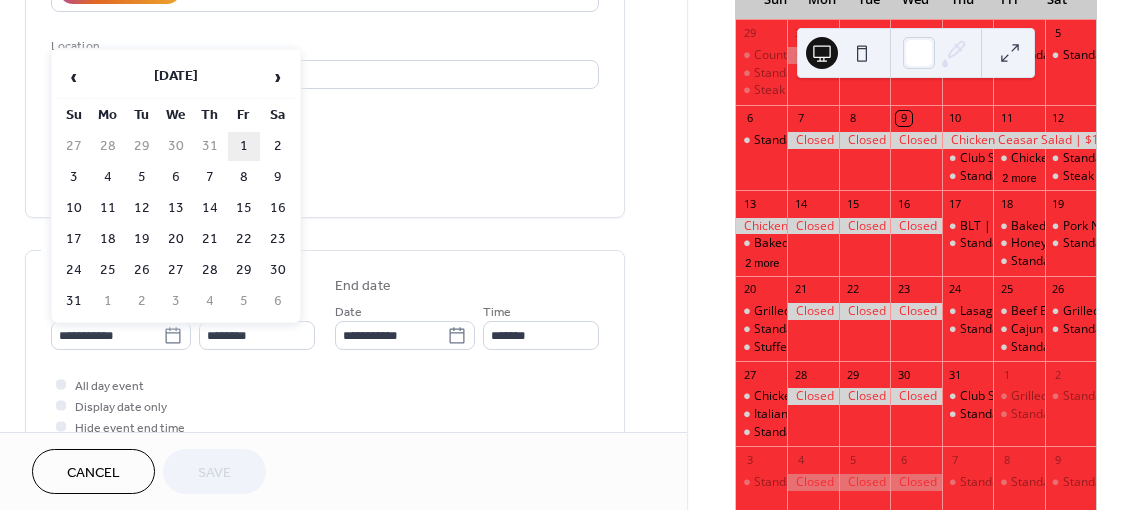 click on "1" at bounding box center [244, 146] 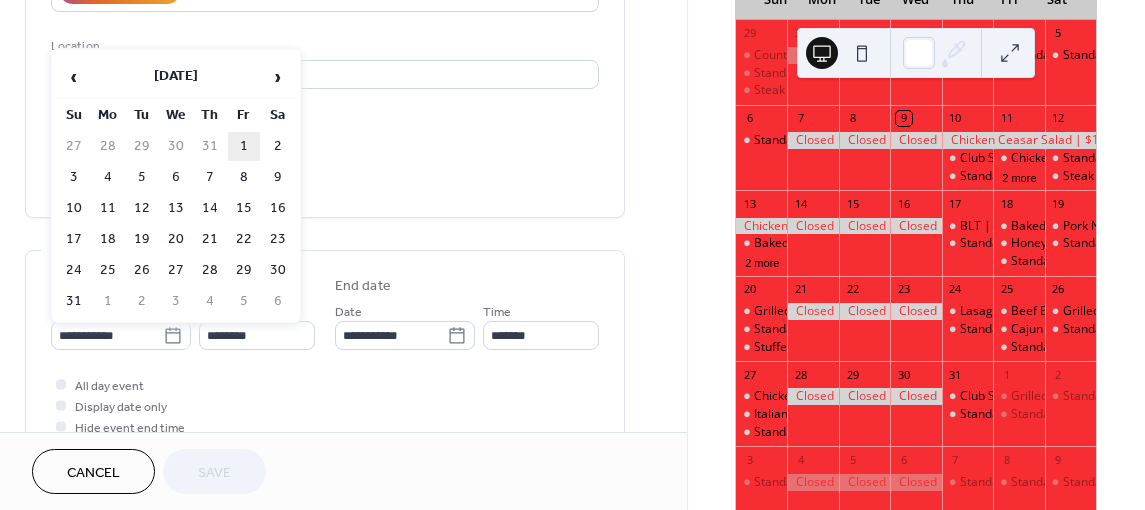type on "**********" 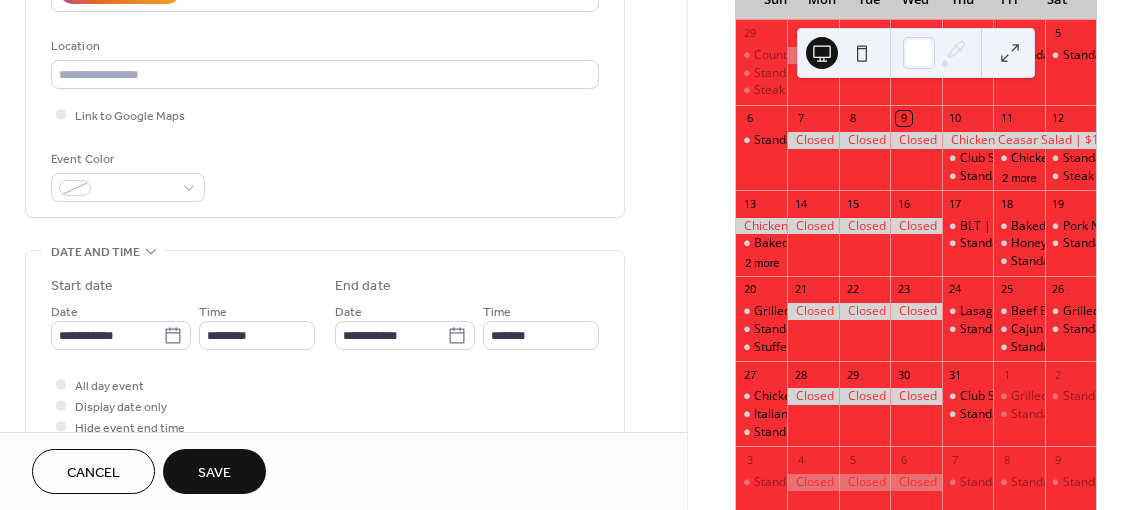 click on "Save" at bounding box center (214, 473) 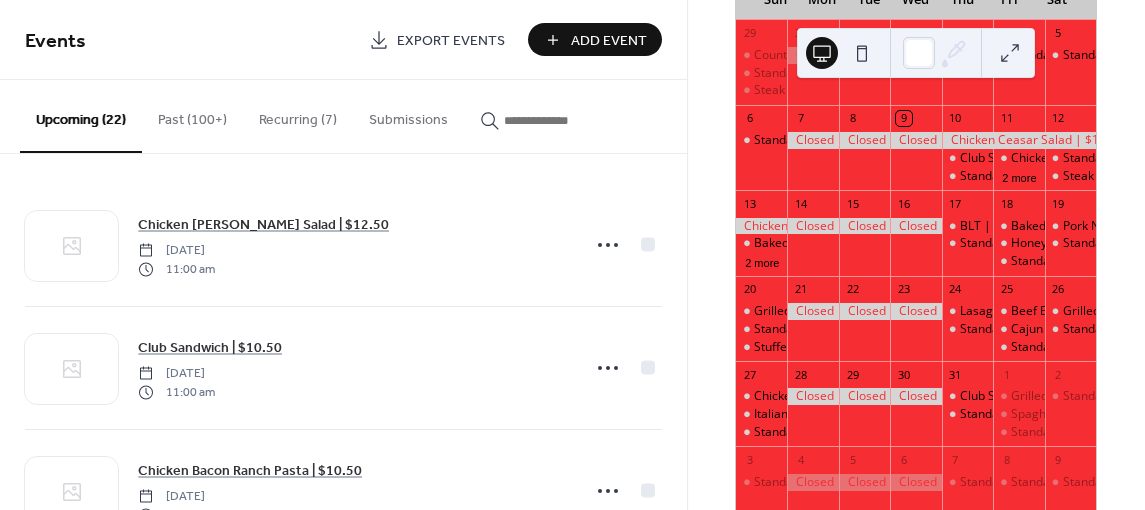 click at bounding box center (554, 120) 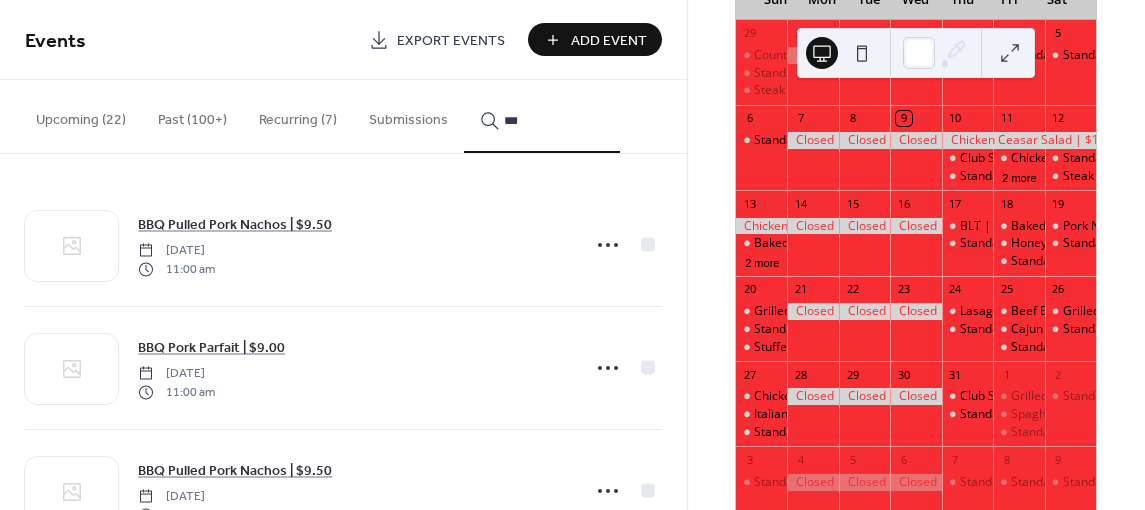 click on "***" at bounding box center [542, 116] 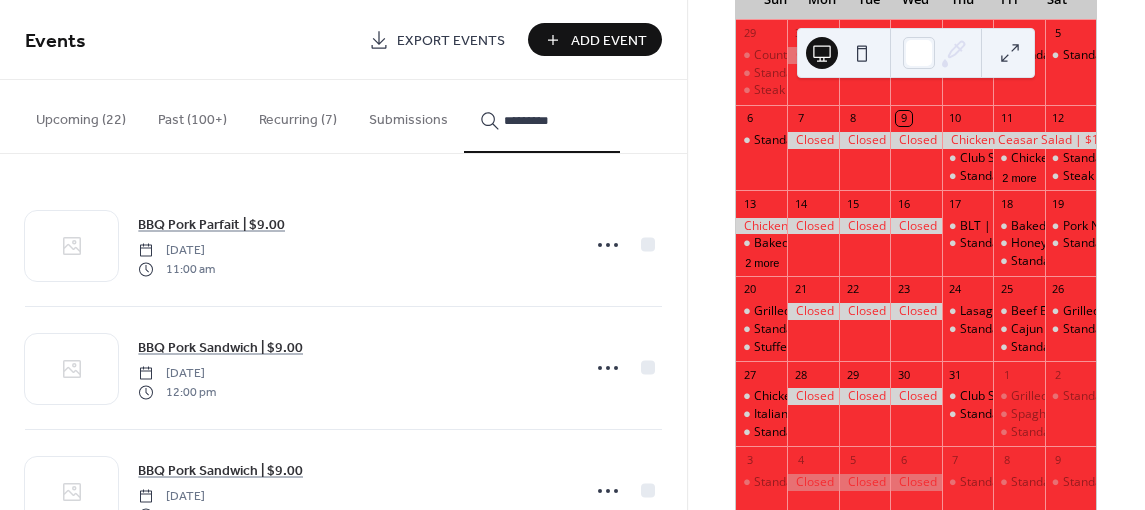 click on "********" at bounding box center [542, 116] 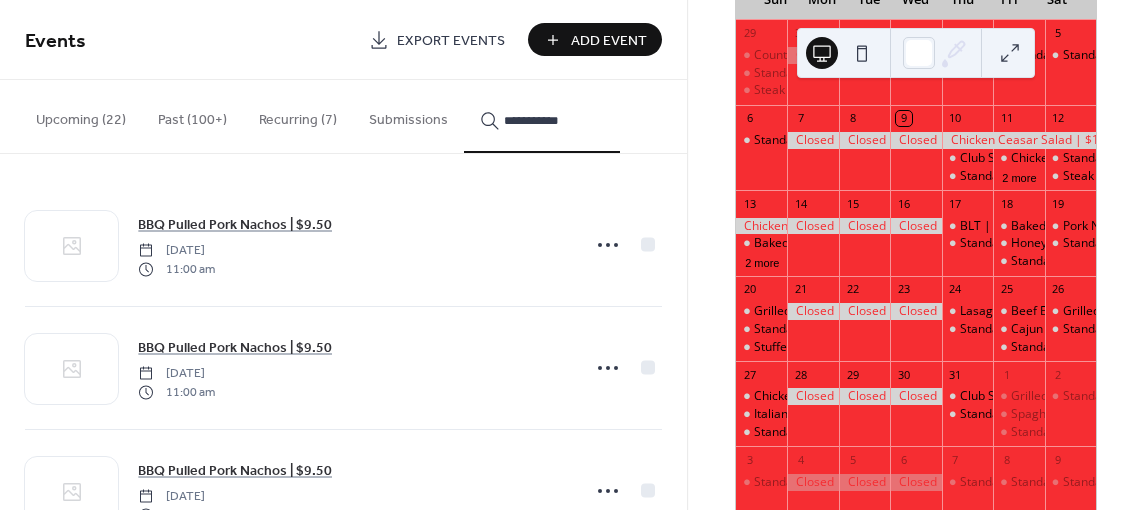 click on "**********" at bounding box center (542, 116) 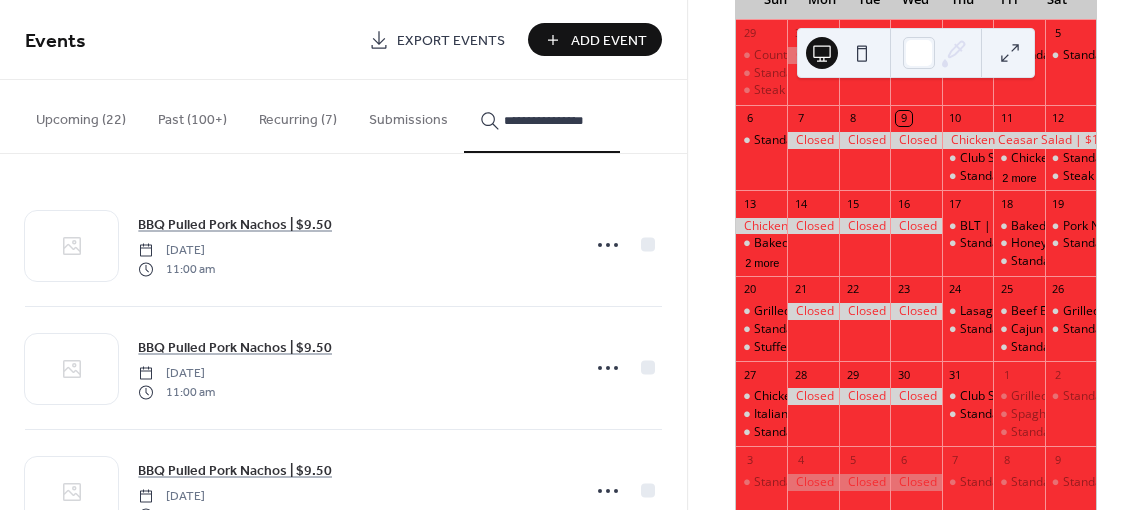 click on "**********" at bounding box center (542, 116) 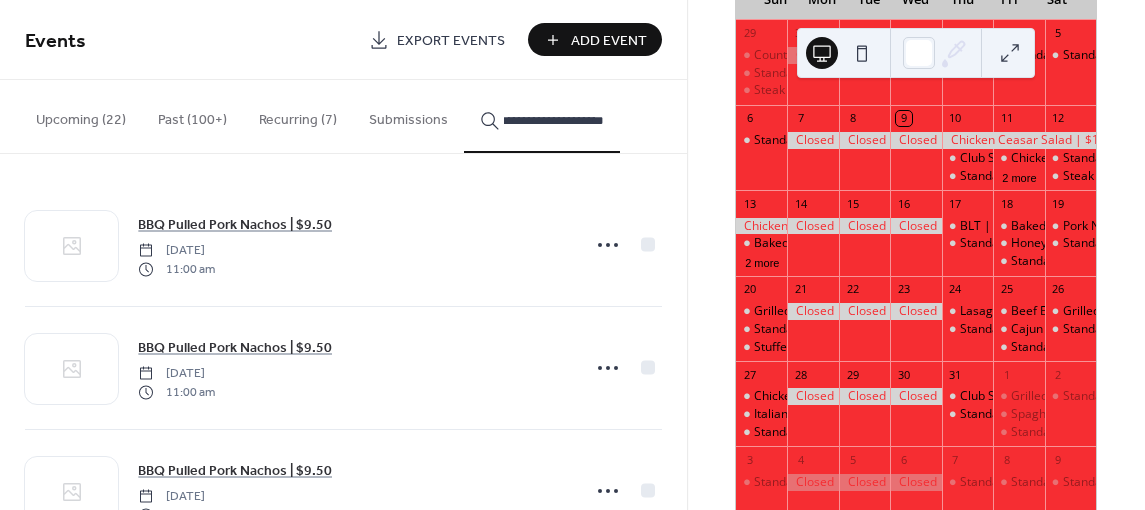 scroll, scrollTop: 0, scrollLeft: 15, axis: horizontal 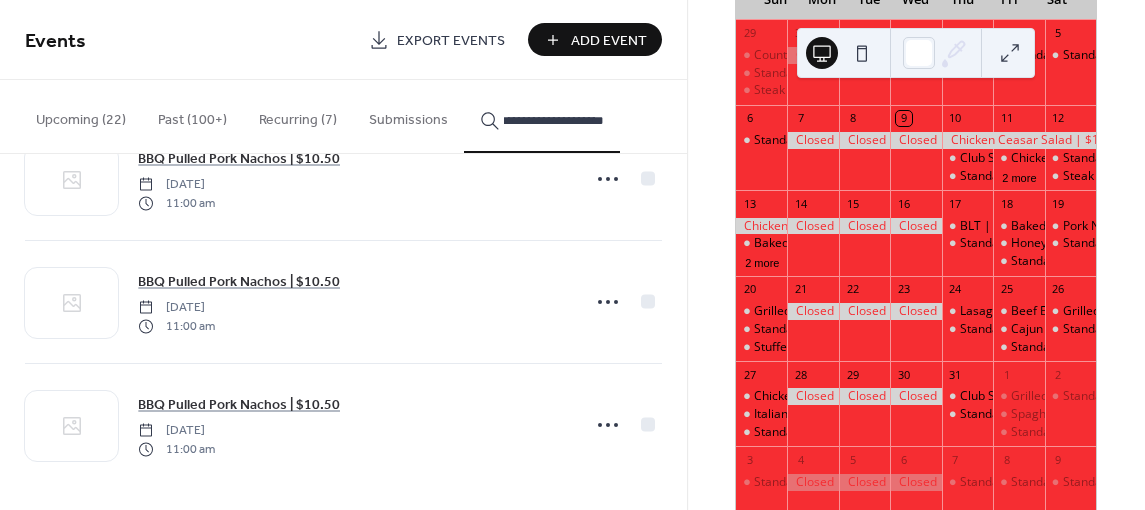 type on "**********" 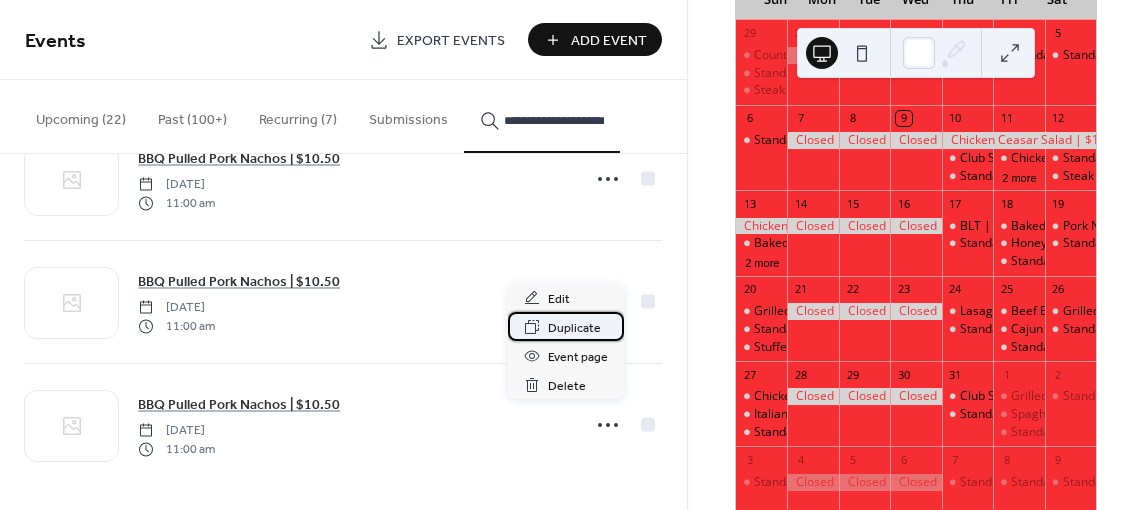 click on "Duplicate" at bounding box center (574, 328) 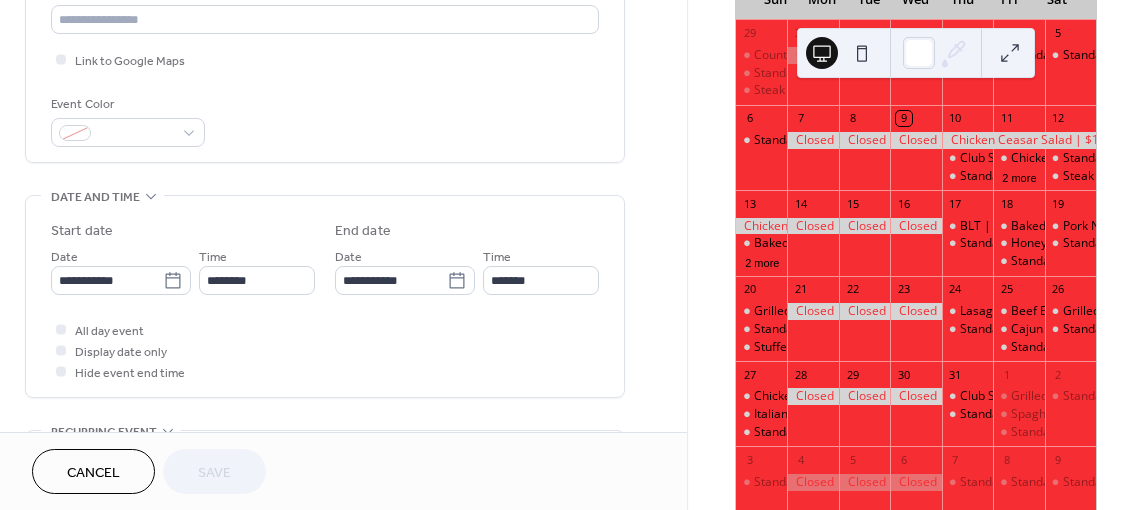 scroll, scrollTop: 600, scrollLeft: 0, axis: vertical 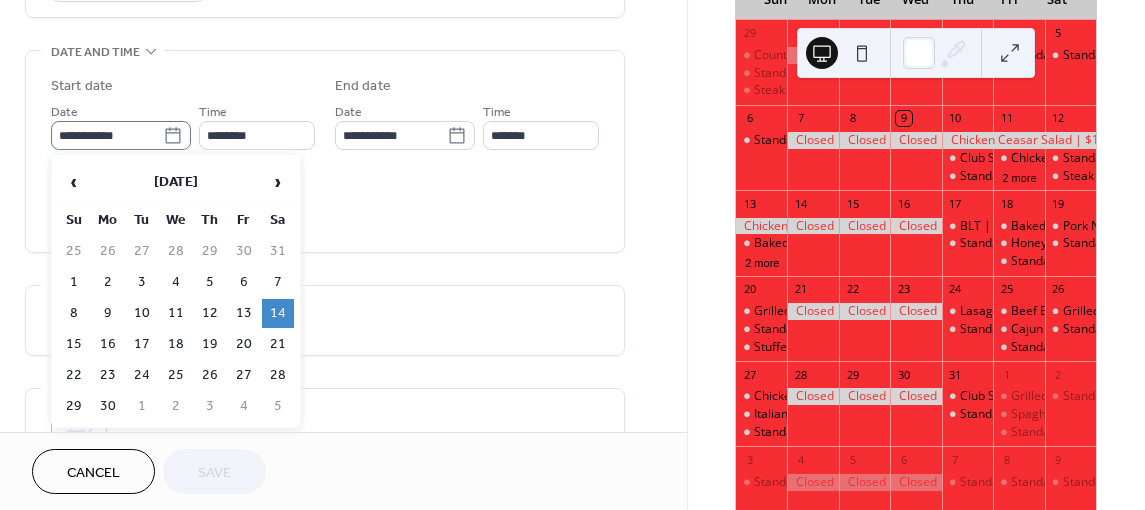 click 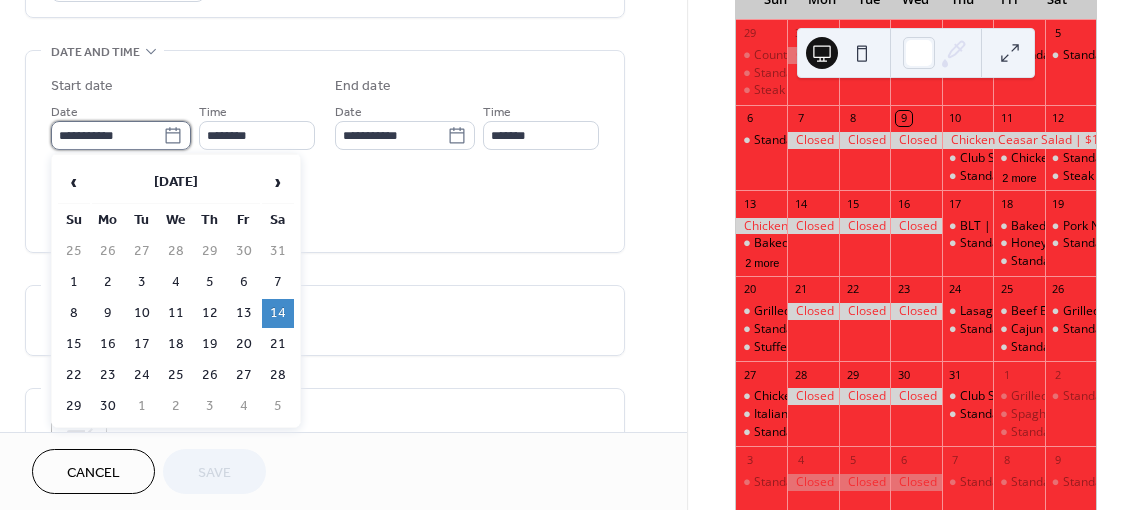 click on "**********" at bounding box center [107, 135] 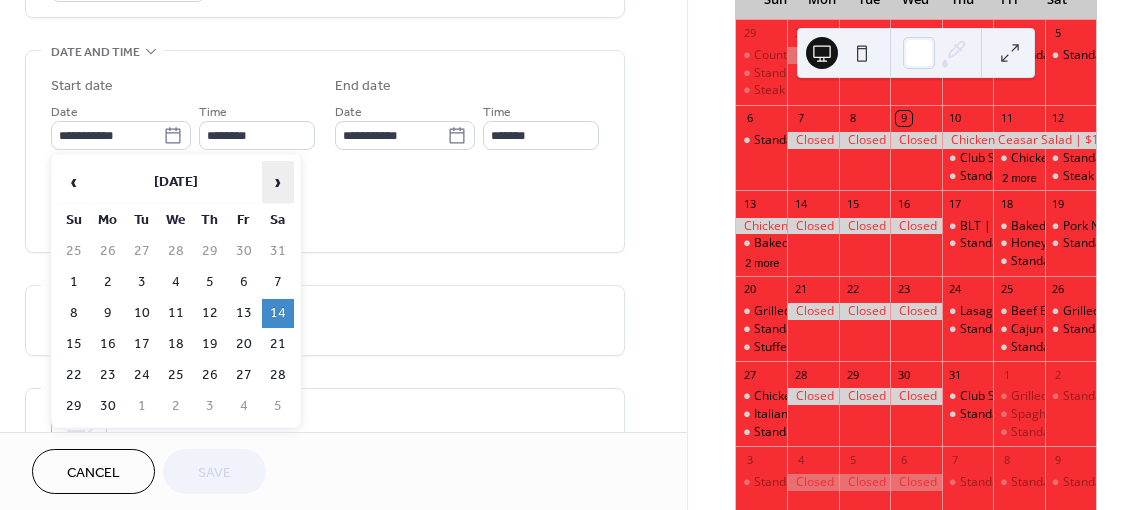 click on "›" at bounding box center (278, 182) 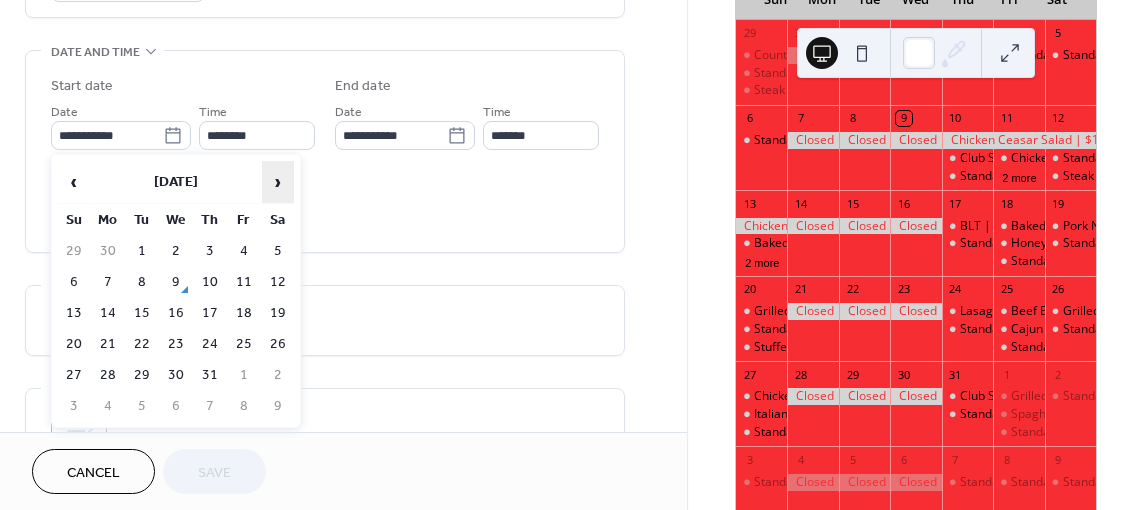 click on "›" at bounding box center [278, 182] 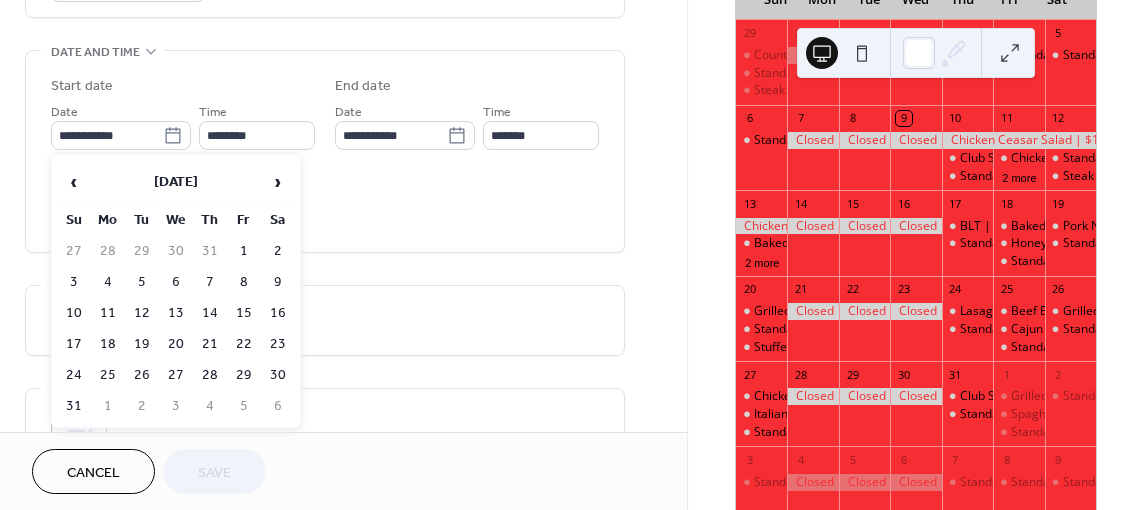 click on "2" at bounding box center (278, 251) 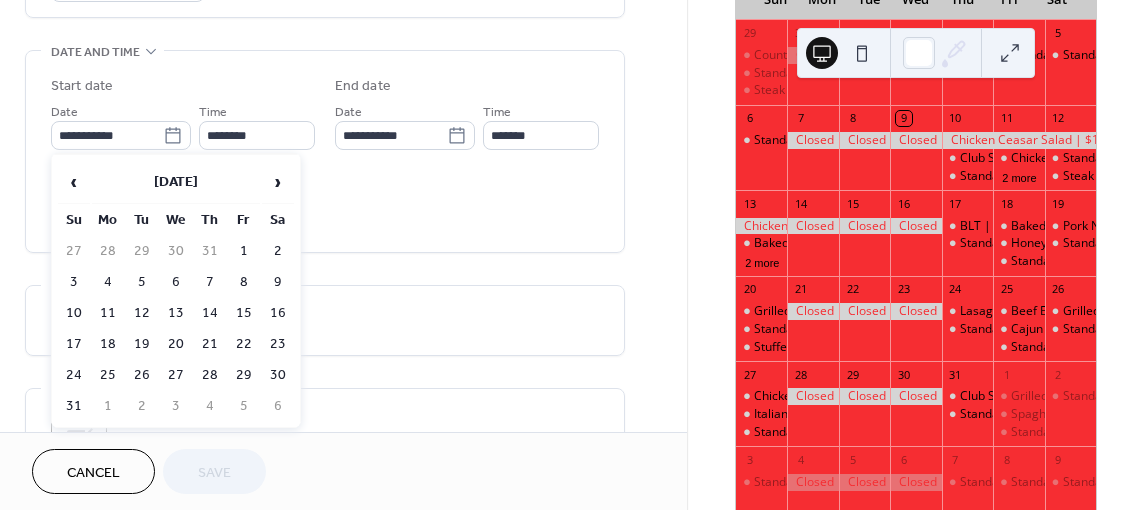 type on "**********" 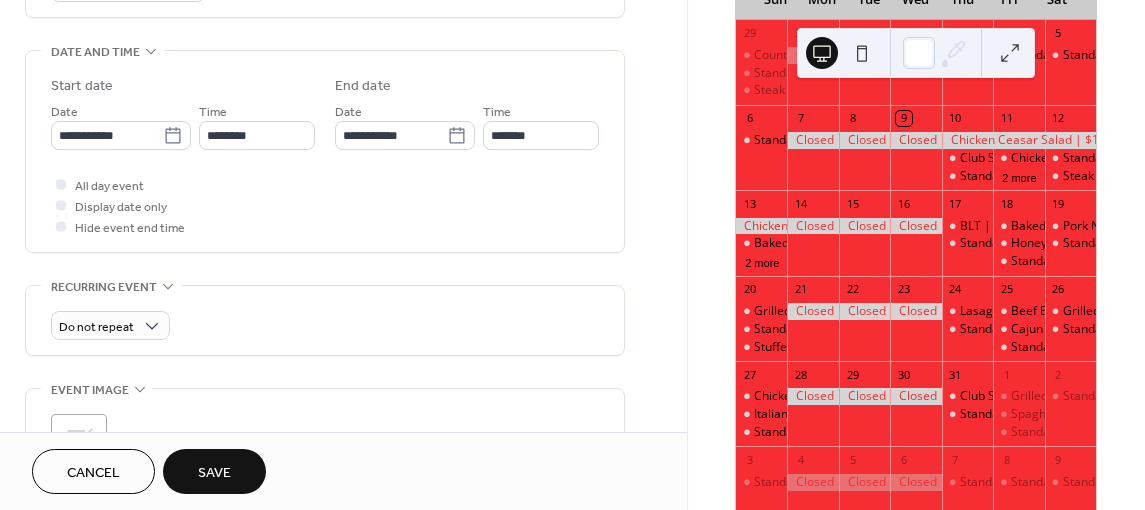 click on "Save" at bounding box center (214, 473) 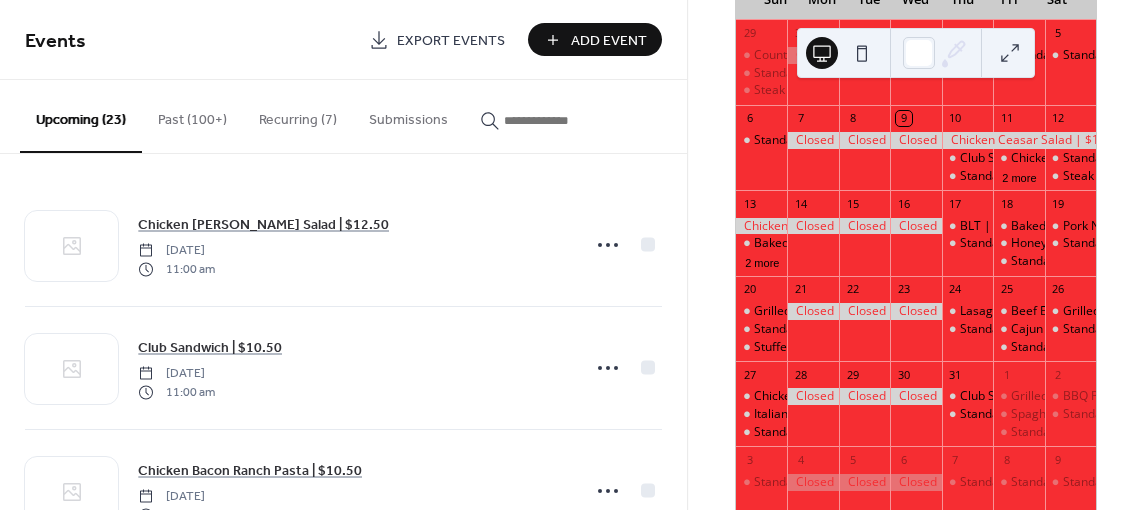 click at bounding box center [554, 120] 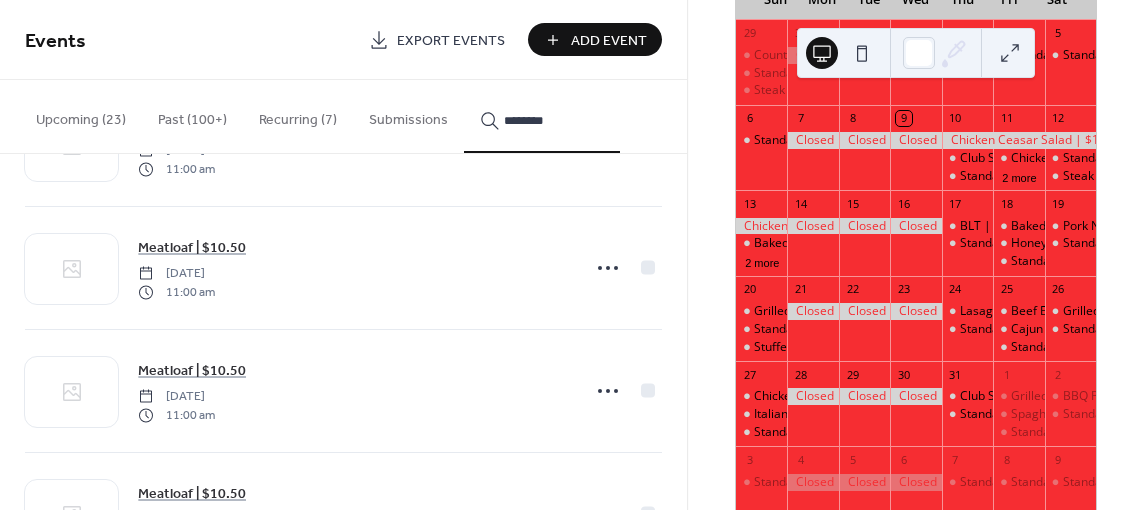 scroll, scrollTop: 1298, scrollLeft: 0, axis: vertical 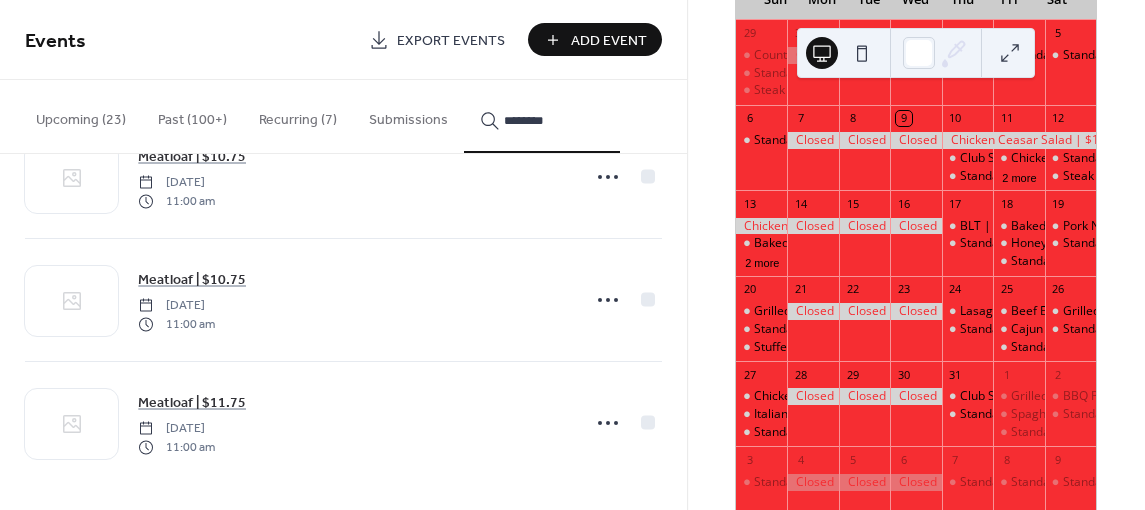 type on "********" 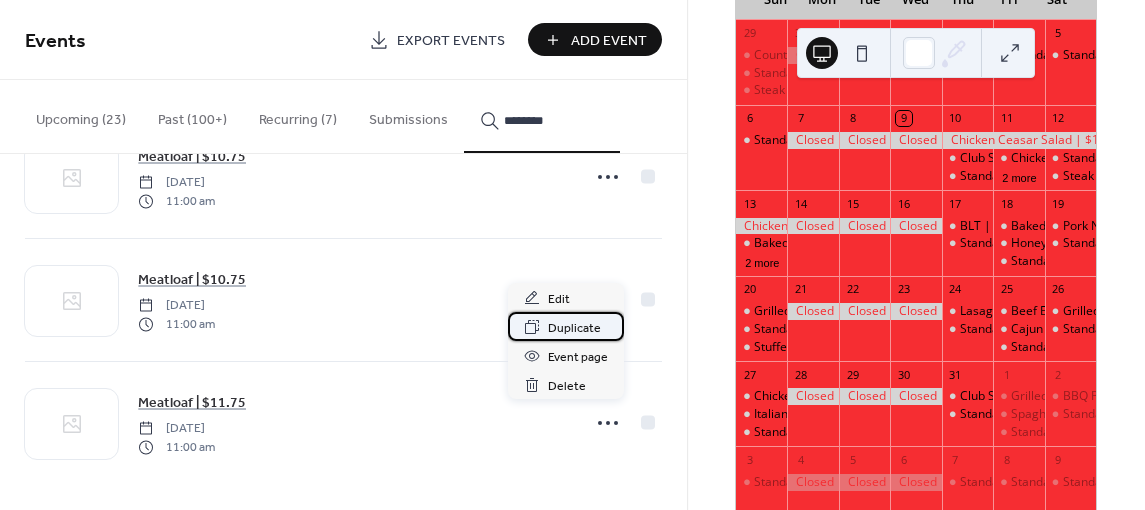 click on "Duplicate" at bounding box center (574, 328) 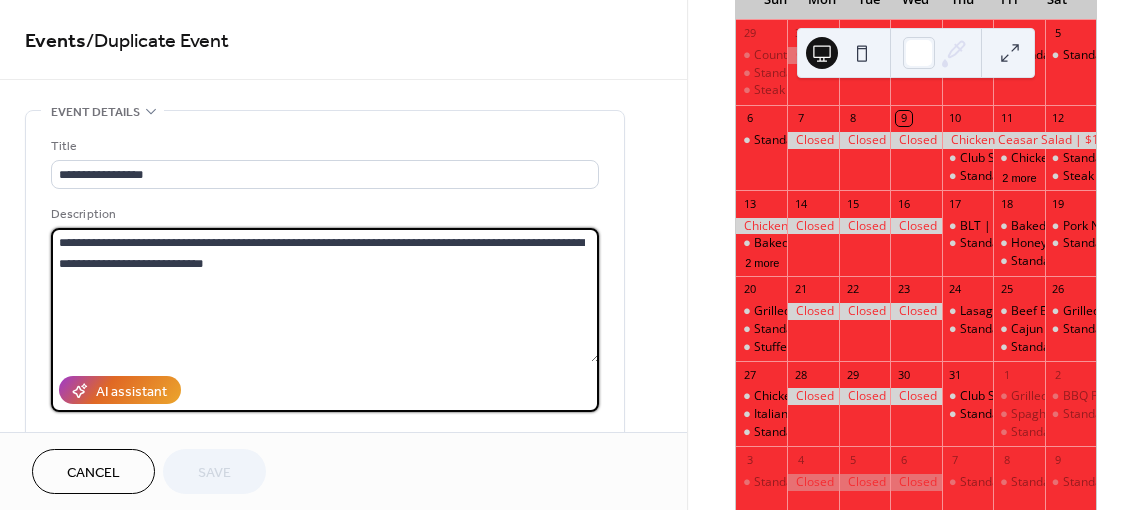 drag, startPoint x: 278, startPoint y: 264, endPoint x: 176, endPoint y: 264, distance: 102 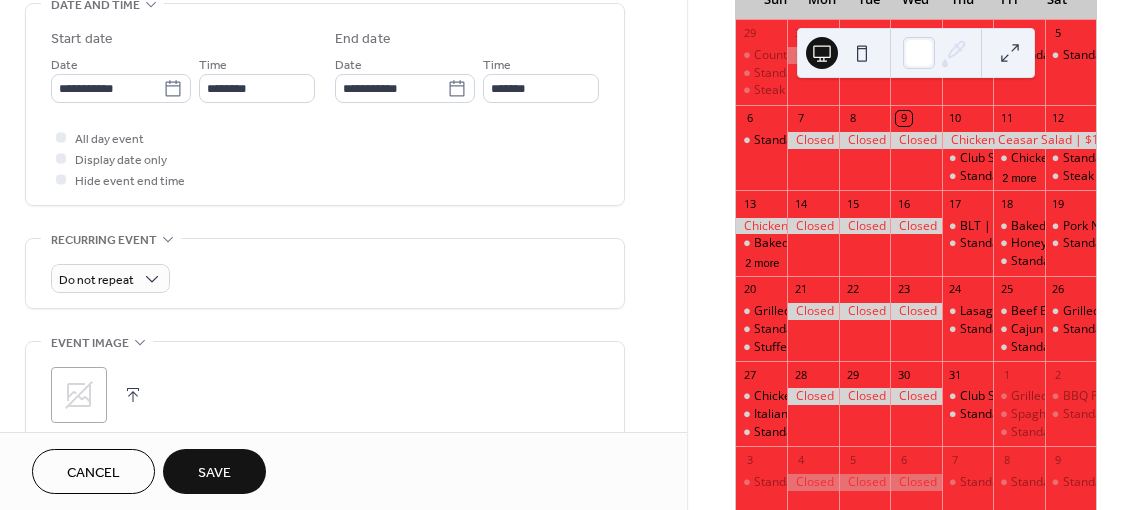 scroll, scrollTop: 600, scrollLeft: 0, axis: vertical 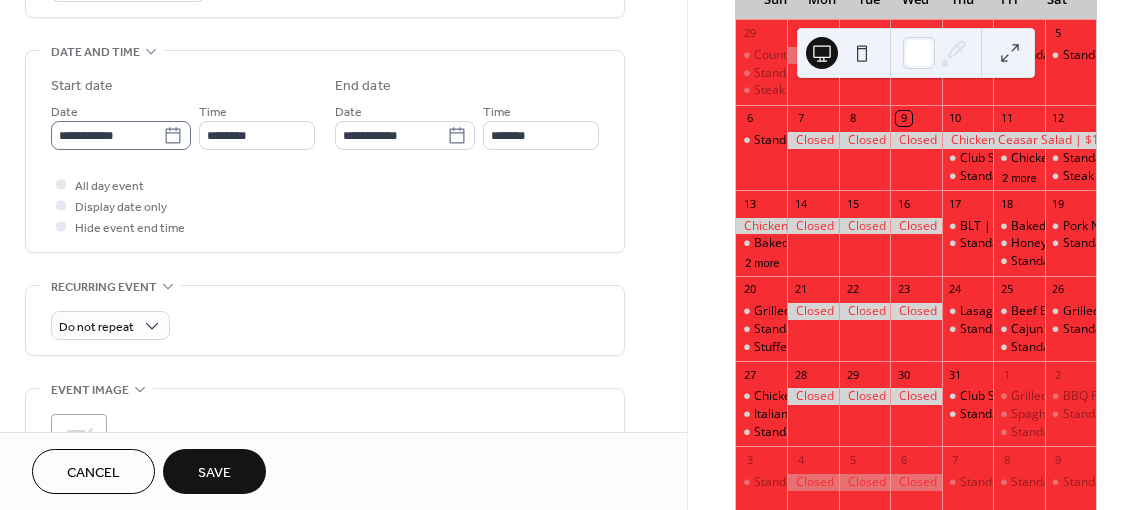 type on "**********" 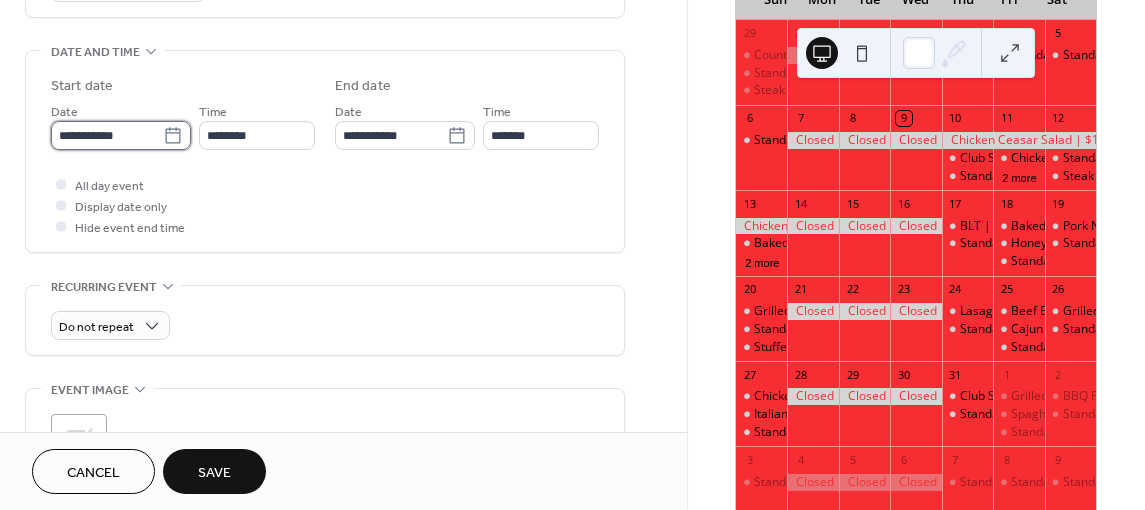 click on "**********" at bounding box center [107, 135] 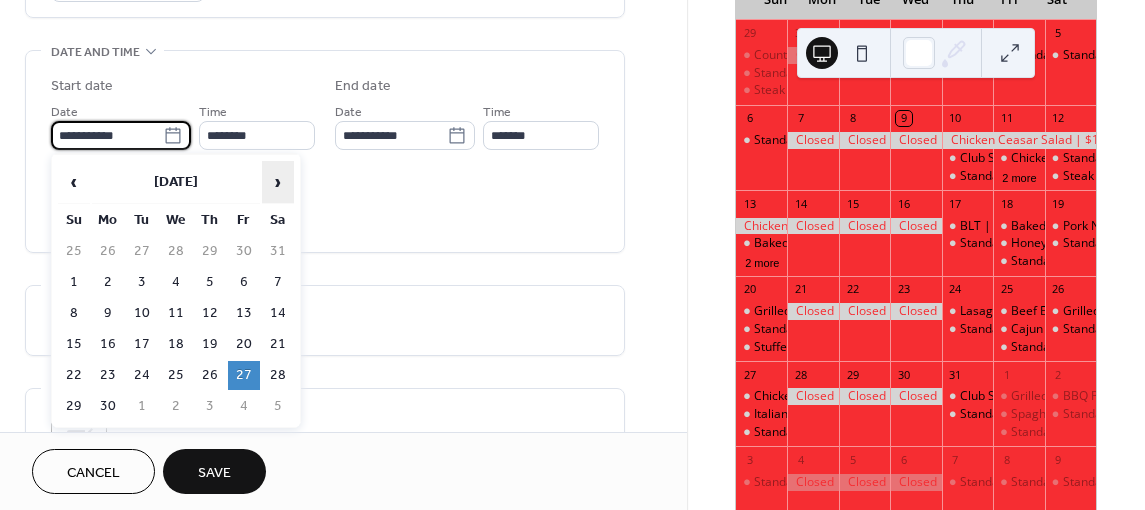 click on "›" at bounding box center (278, 182) 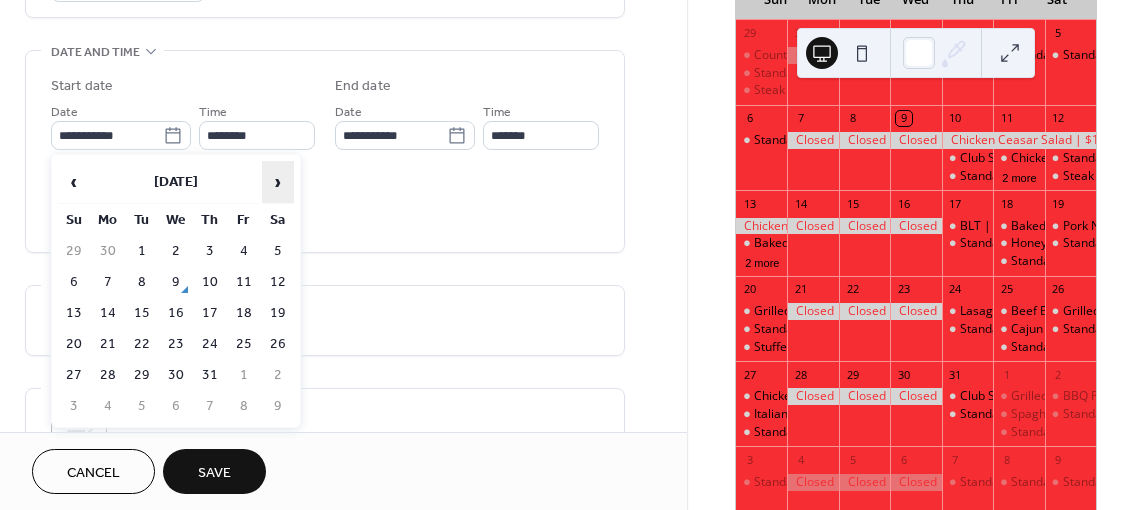 click on "›" at bounding box center (278, 182) 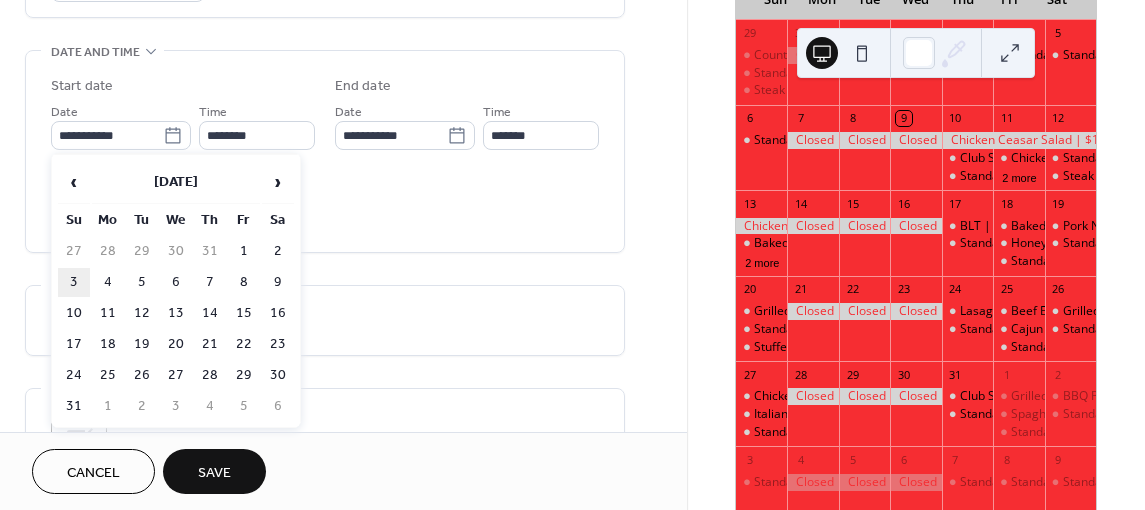 click on "3" at bounding box center (74, 282) 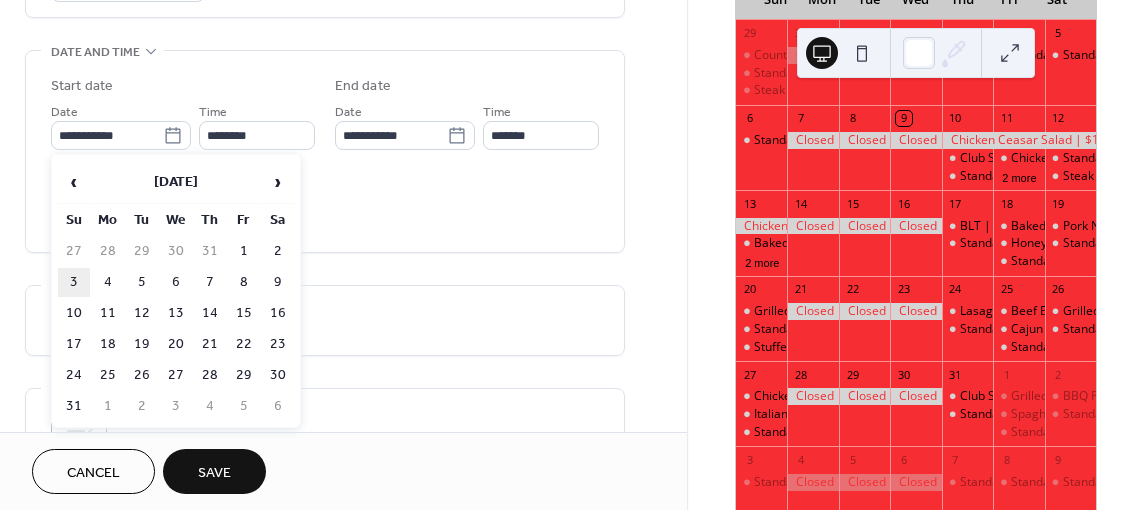 type on "**********" 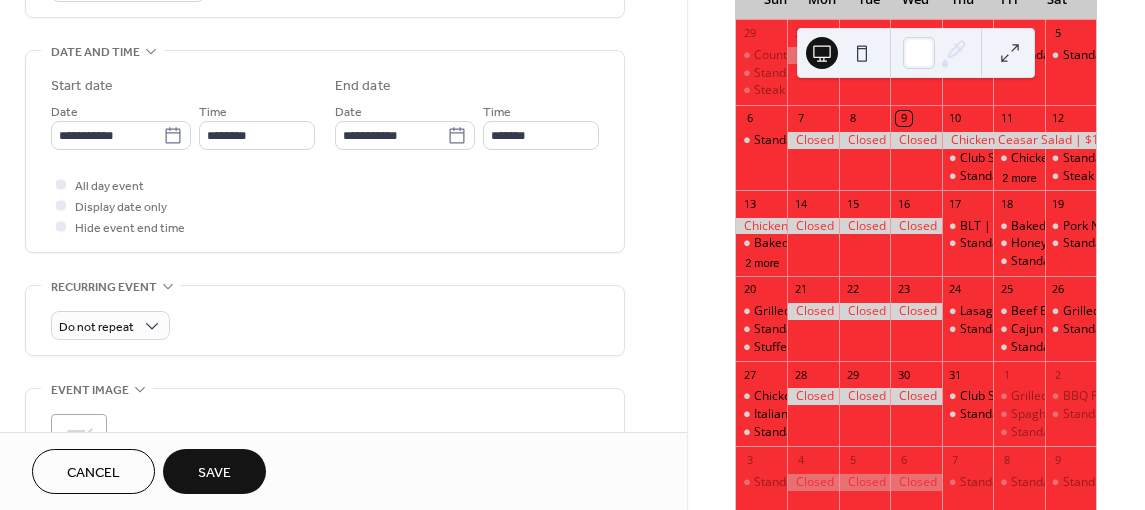 click on "Save" at bounding box center [214, 473] 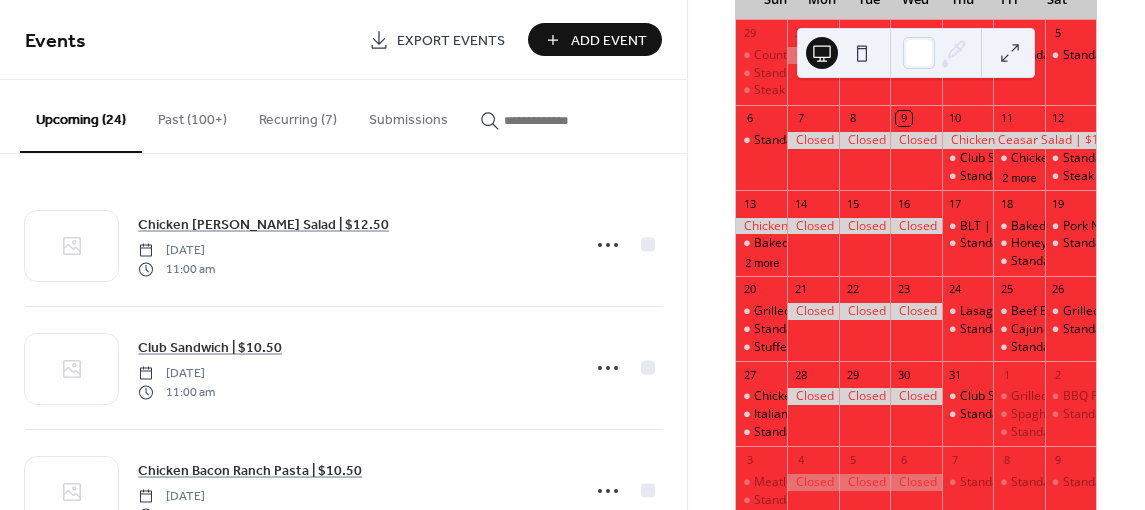 click at bounding box center [542, 115] 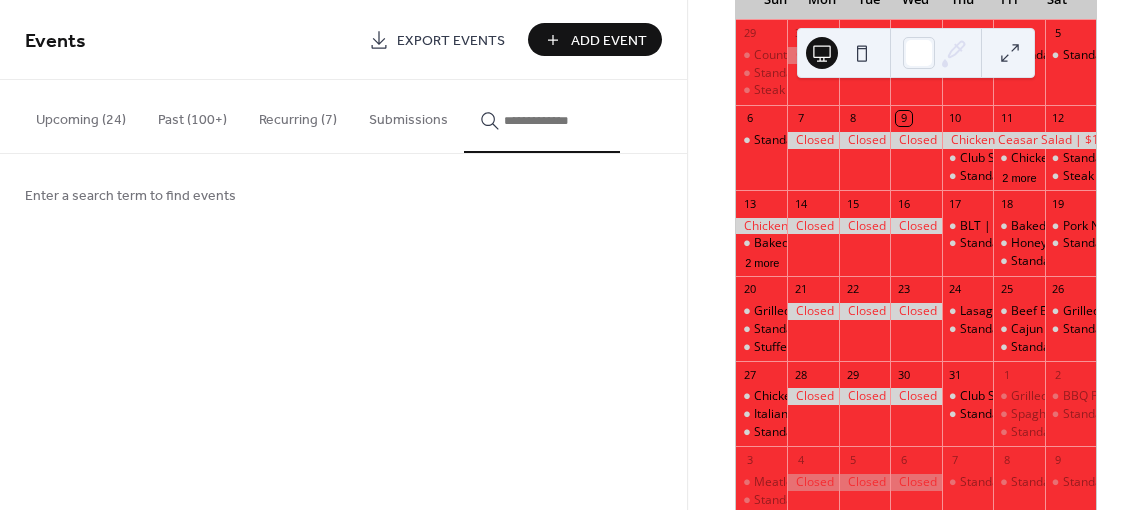 click at bounding box center [554, 120] 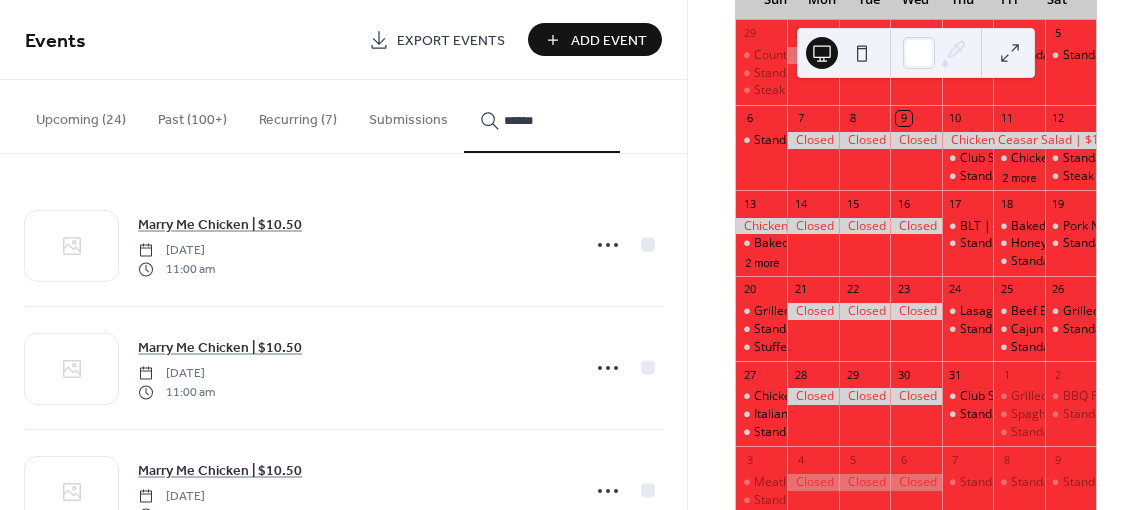 click on "*****" at bounding box center (542, 116) 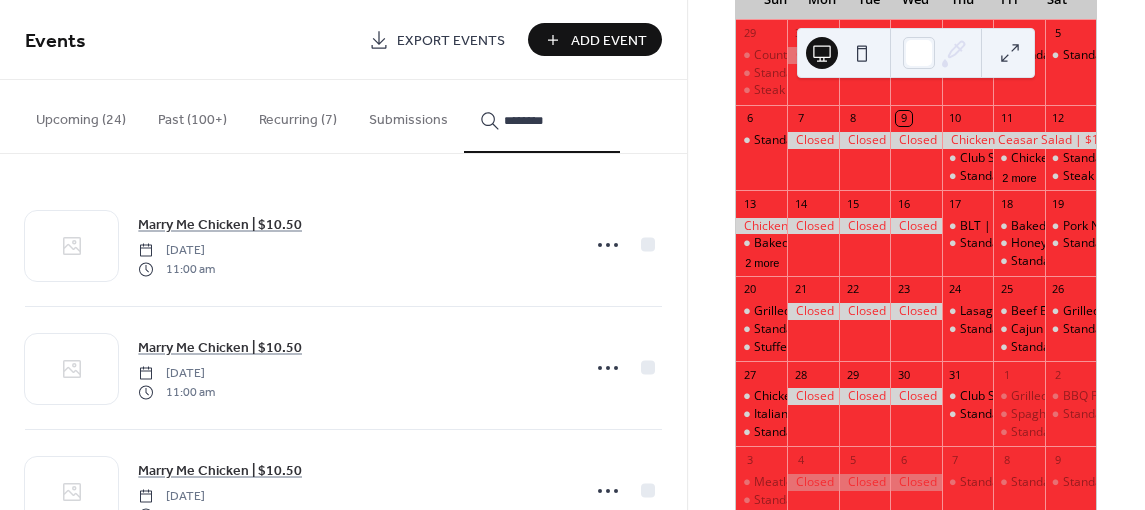 click on "********" at bounding box center [542, 116] 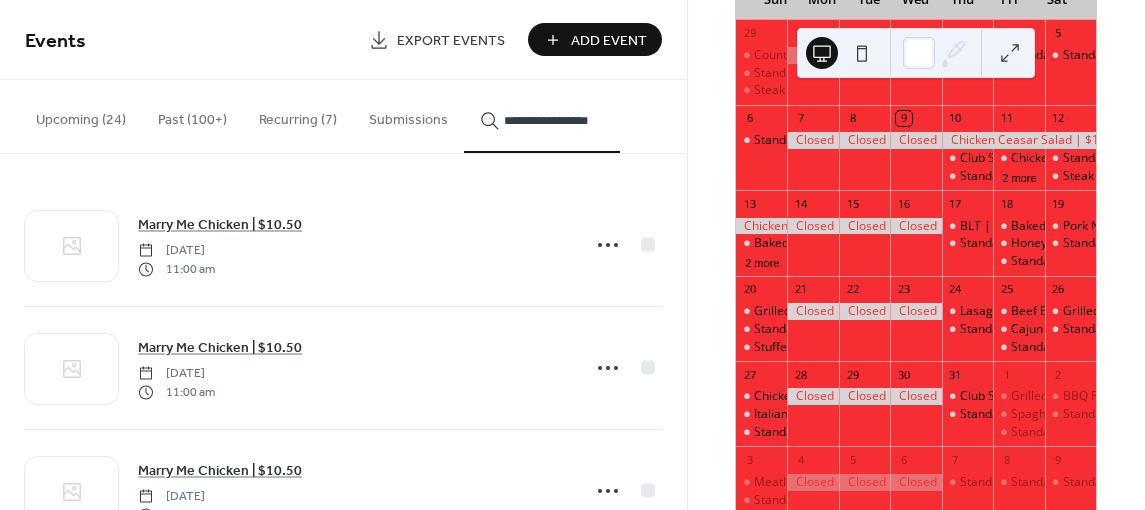 click on "**********" at bounding box center (542, 116) 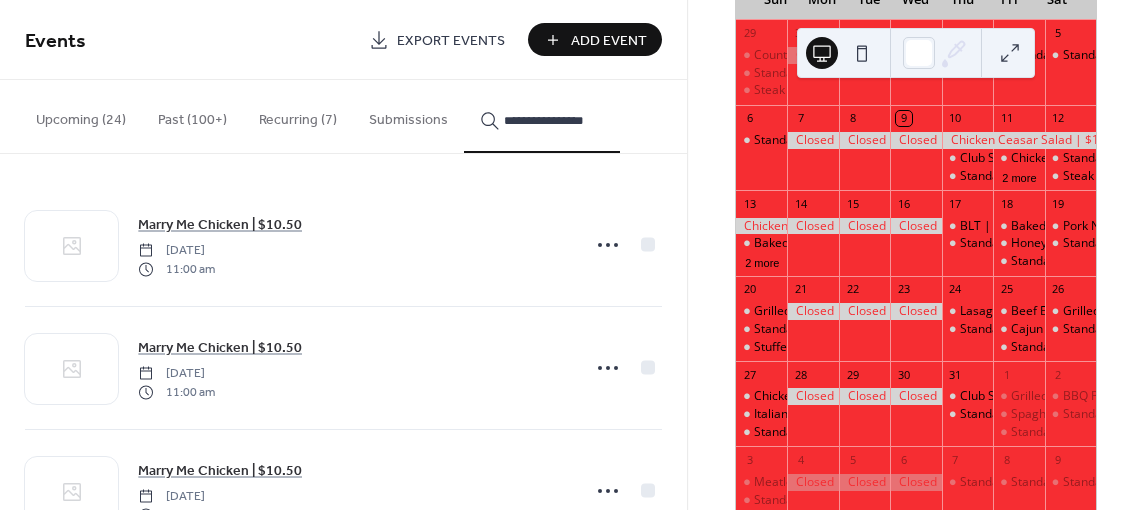 scroll, scrollTop: 0, scrollLeft: 0, axis: both 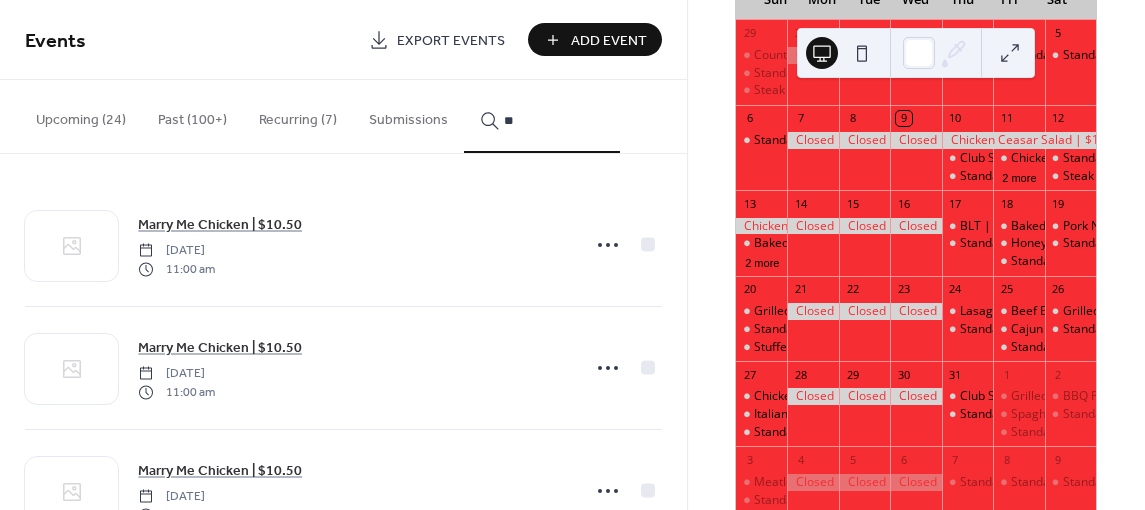 type on "*" 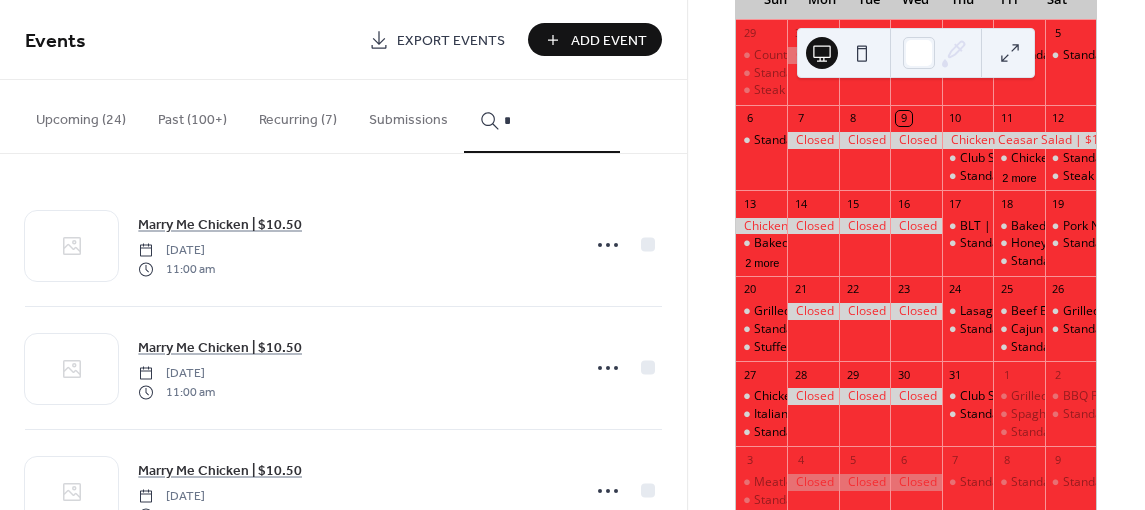 type 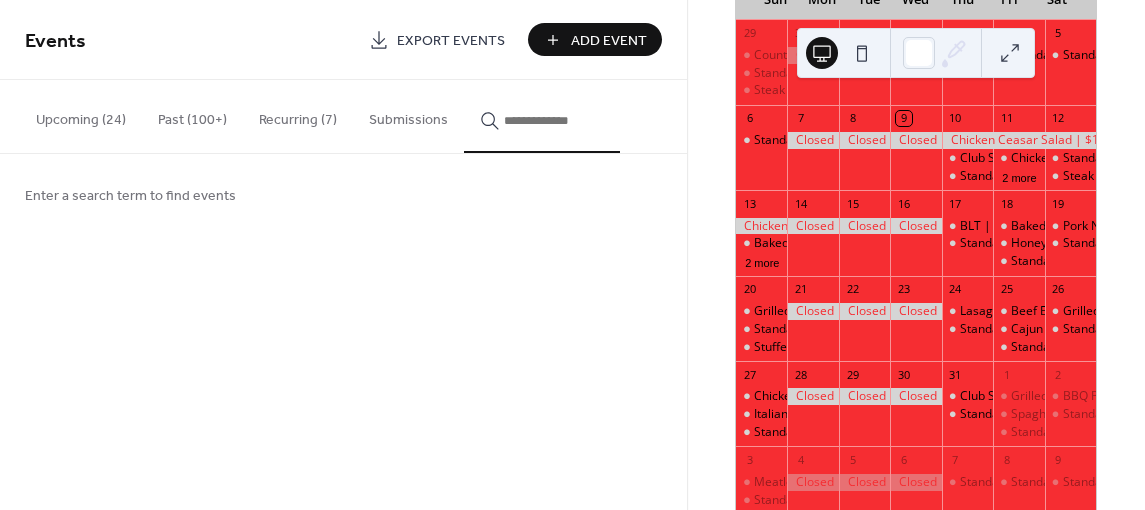 click on "Add Event" at bounding box center (609, 41) 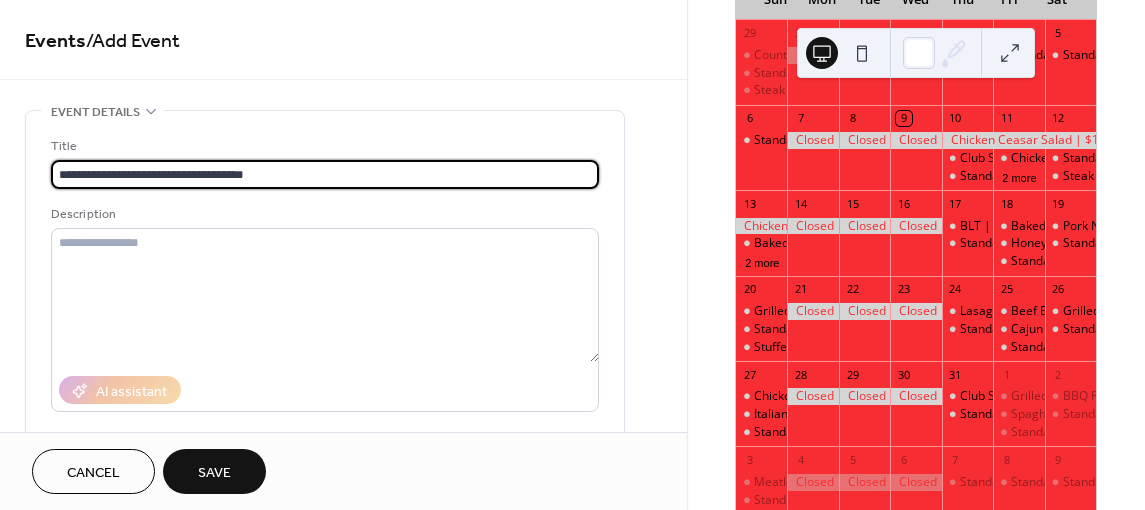 type on "**********" 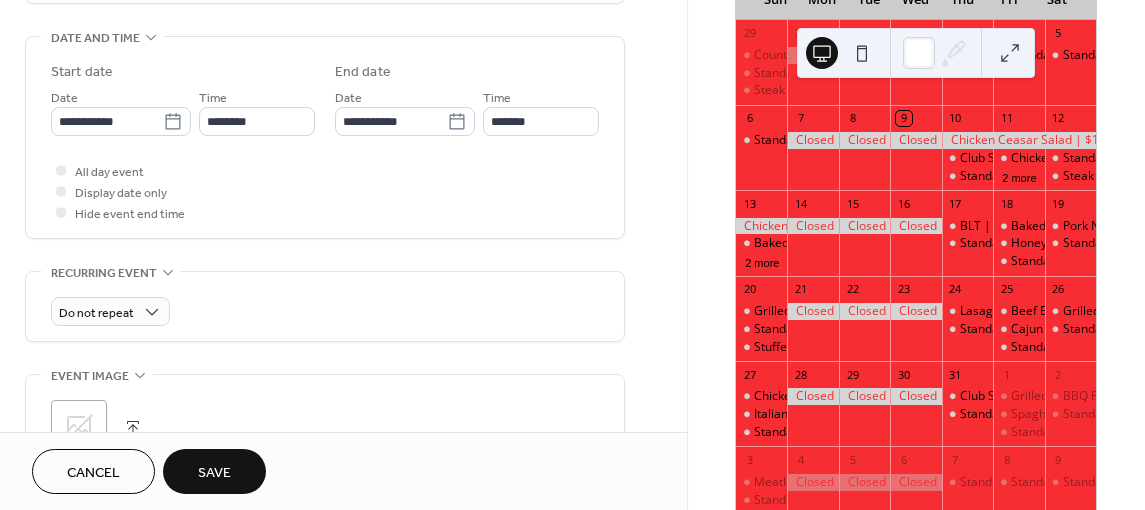 scroll, scrollTop: 700, scrollLeft: 0, axis: vertical 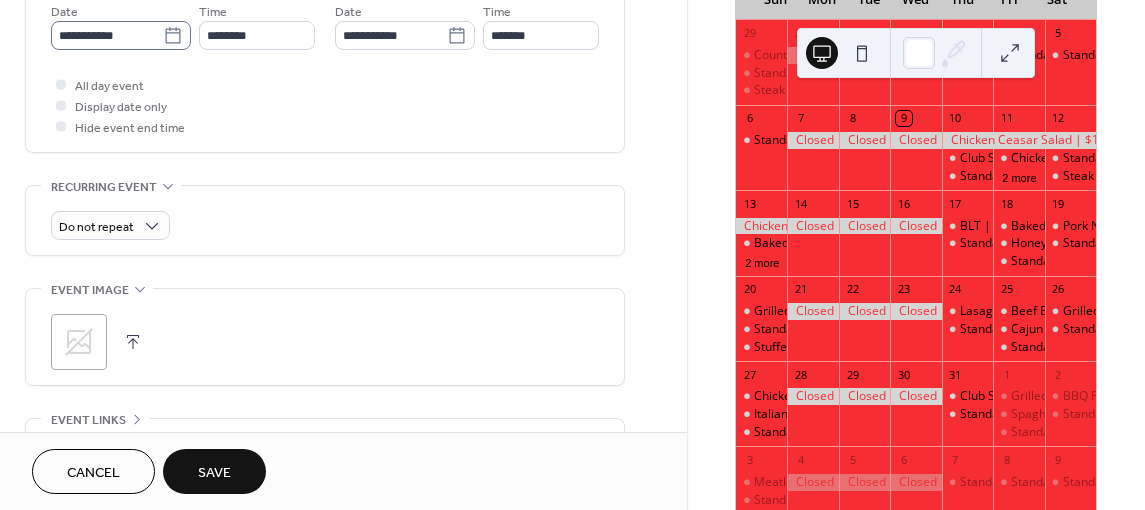 type on "**********" 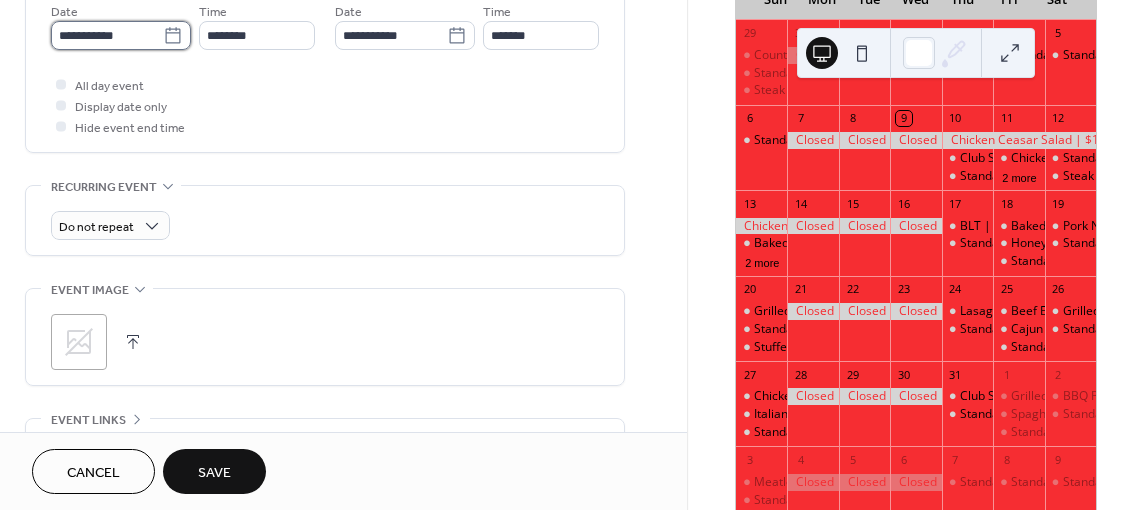 click on "**********" at bounding box center [107, 35] 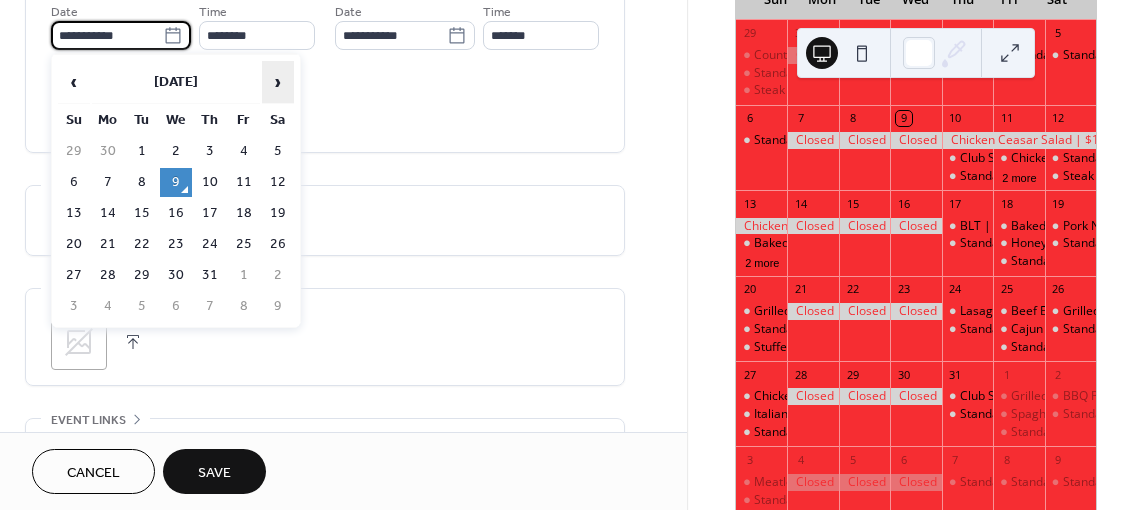 click on "›" at bounding box center (278, 82) 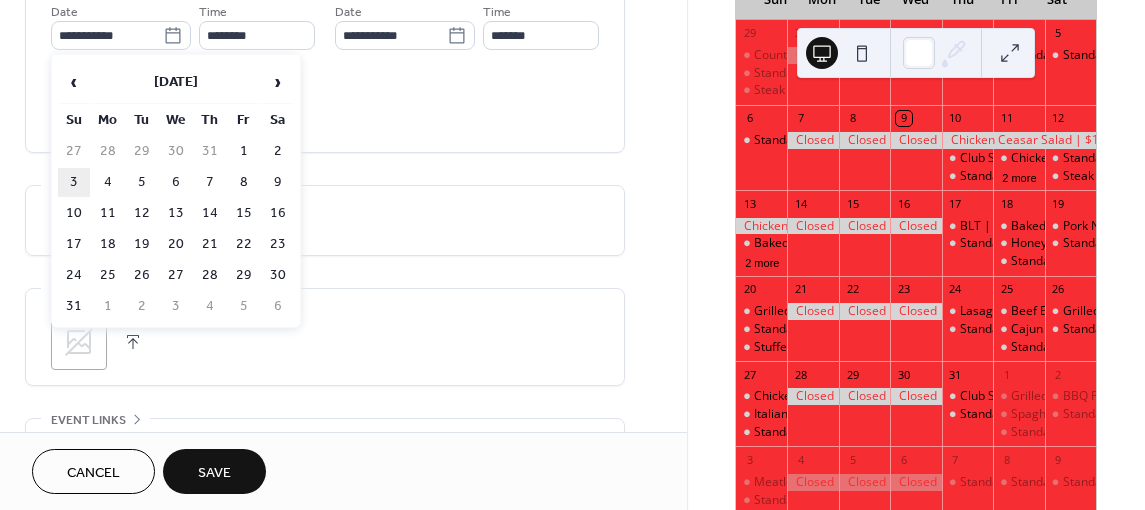 click on "3" at bounding box center [74, 182] 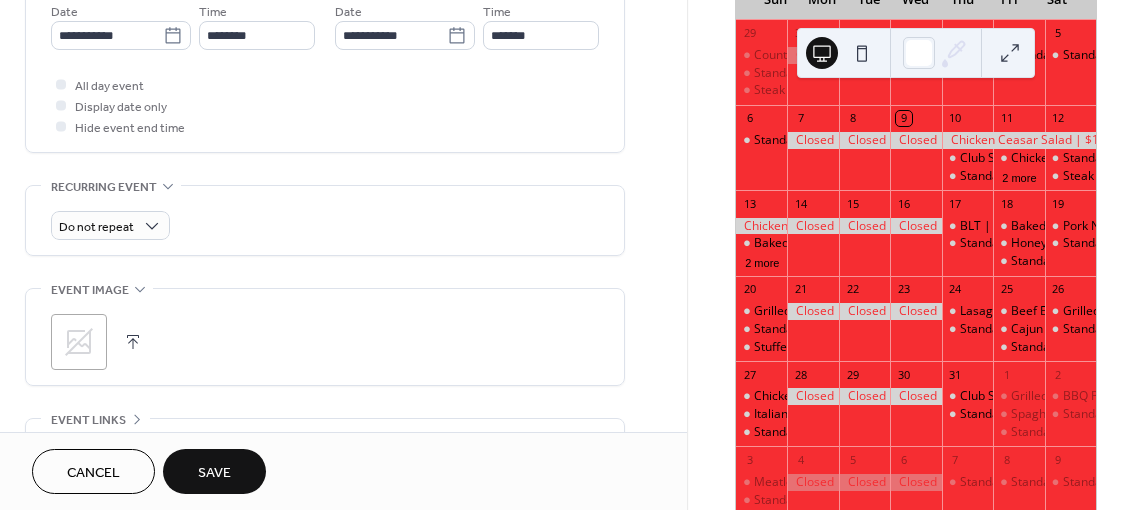 click on "Save" at bounding box center (214, 471) 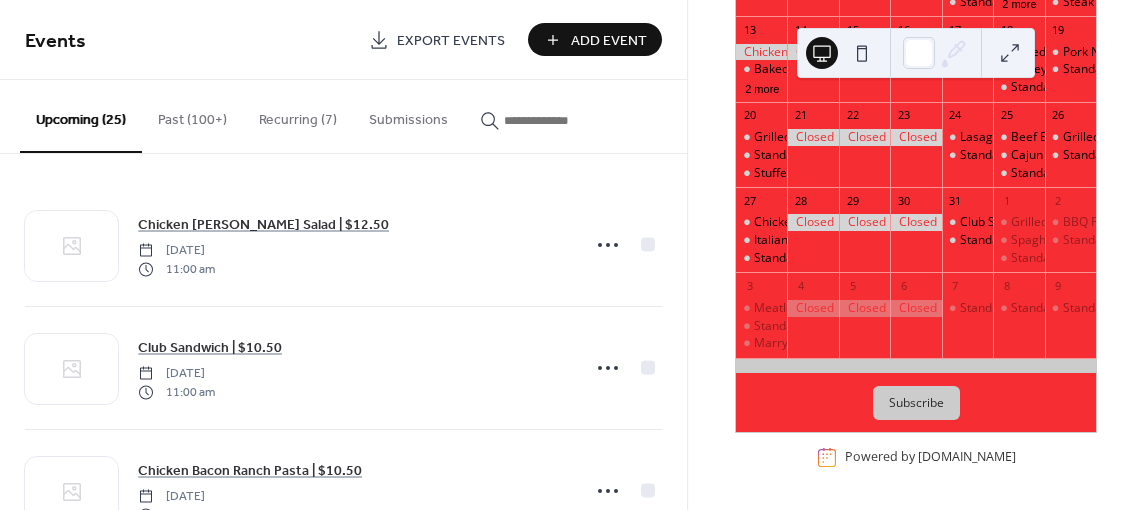 scroll, scrollTop: 384, scrollLeft: 0, axis: vertical 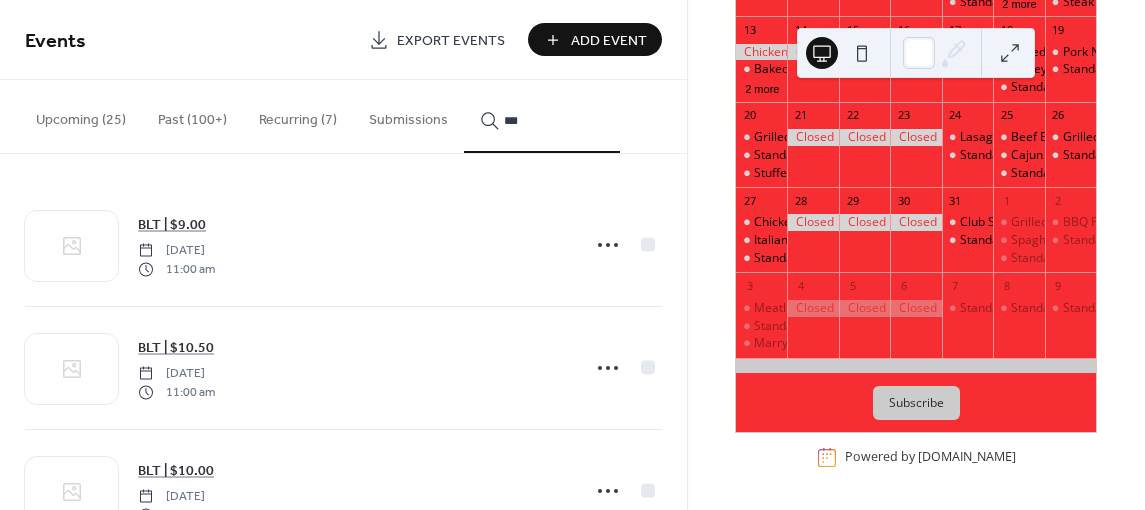 click on "***" at bounding box center [542, 116] 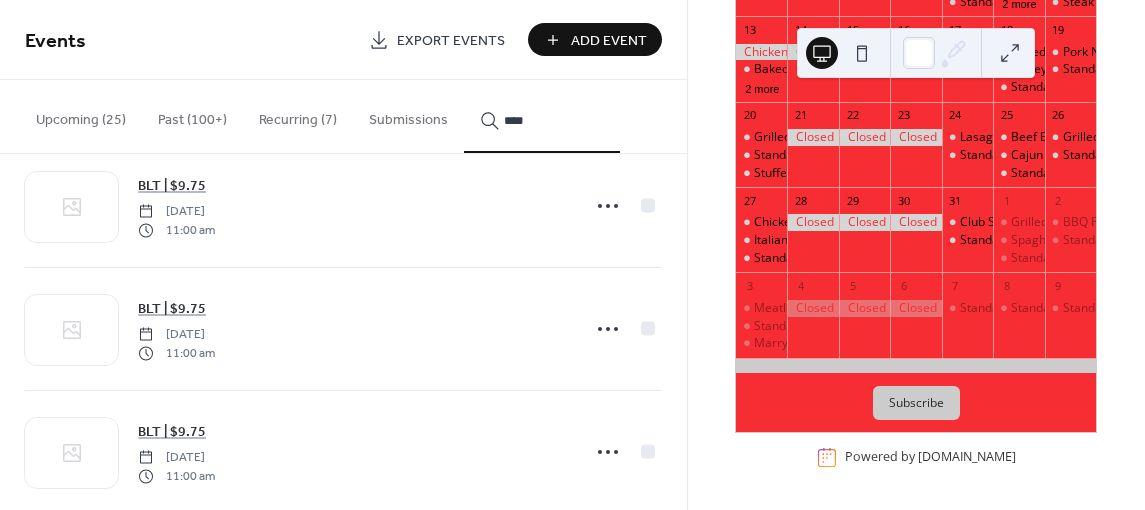 scroll, scrollTop: 1788, scrollLeft: 0, axis: vertical 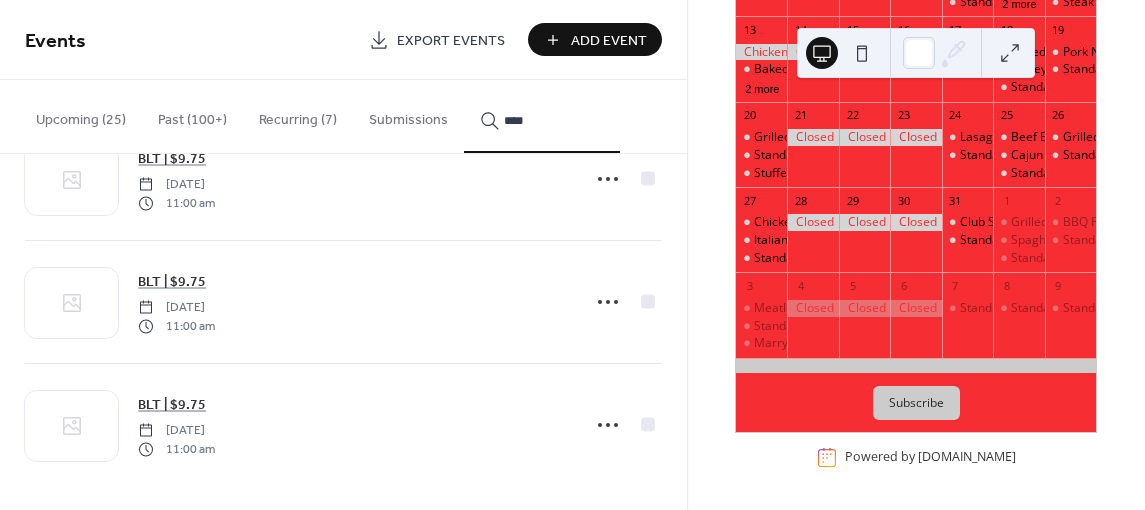 type on "***" 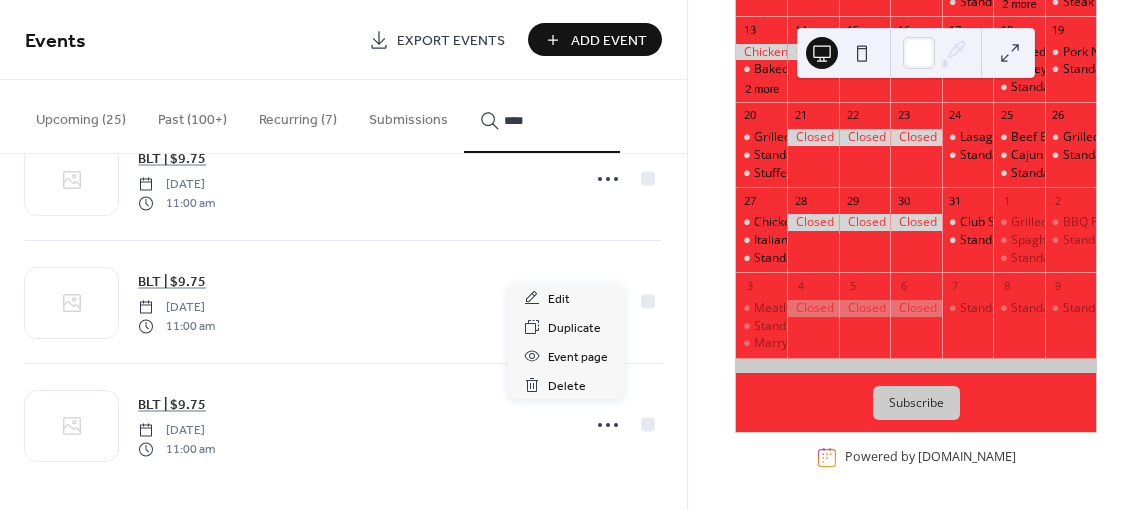 click 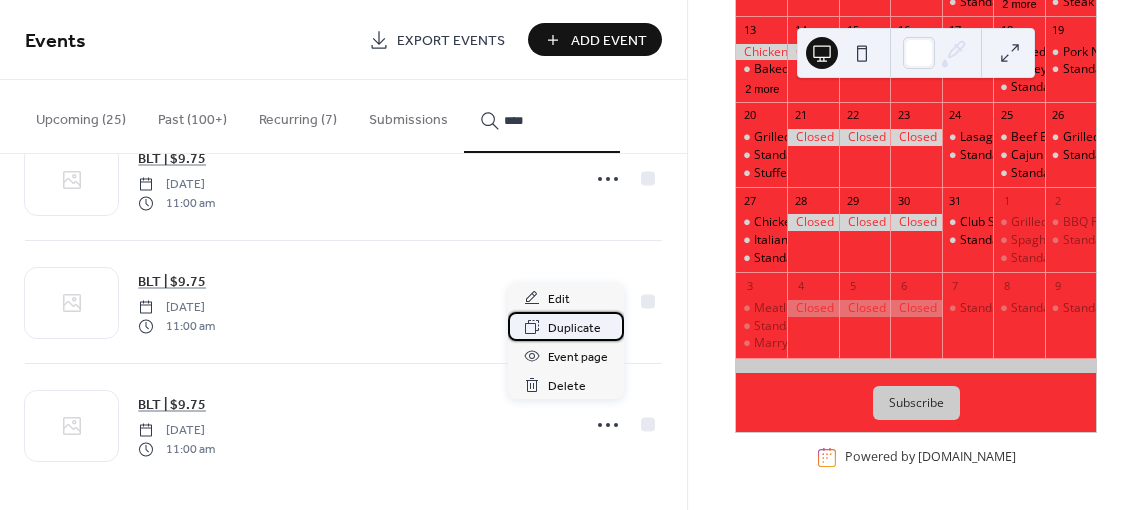 click on "Duplicate" at bounding box center [574, 328] 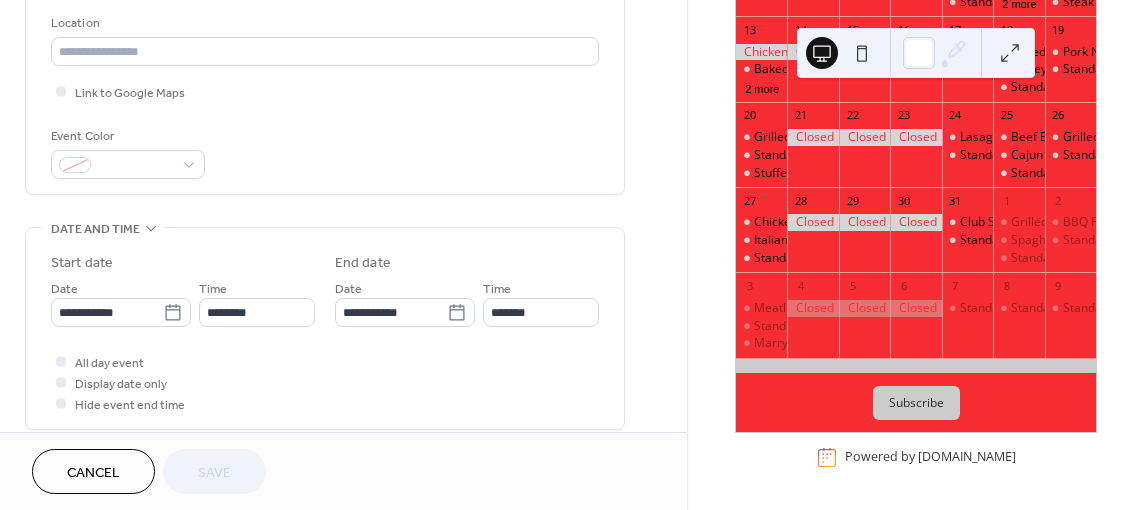 scroll, scrollTop: 600, scrollLeft: 0, axis: vertical 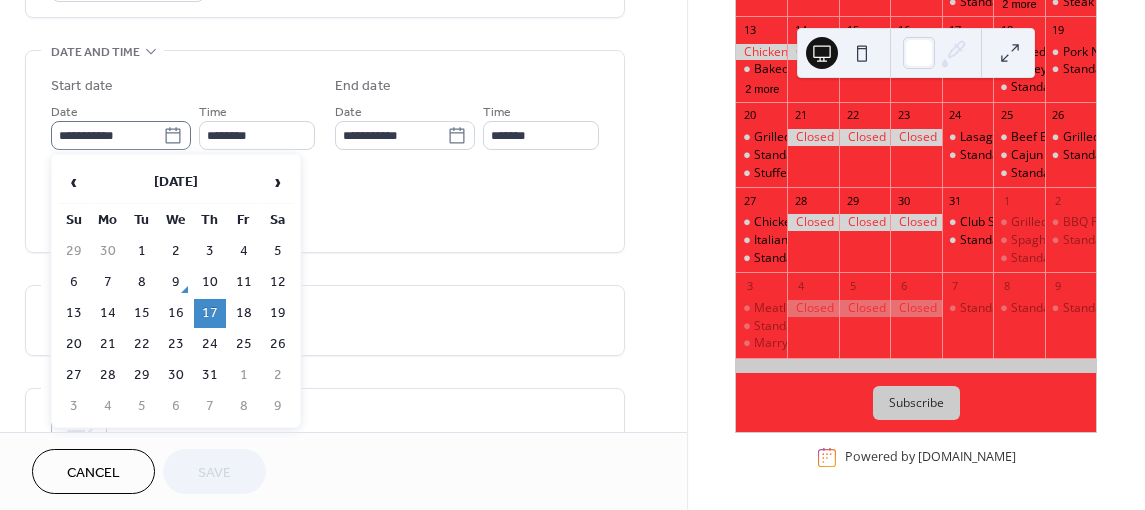 click 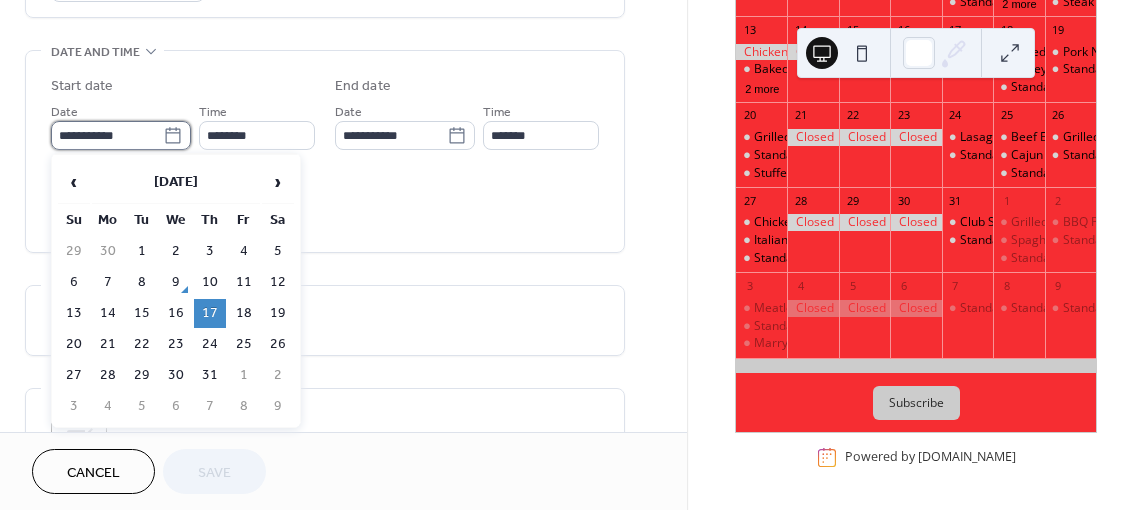 click on "**********" at bounding box center [107, 135] 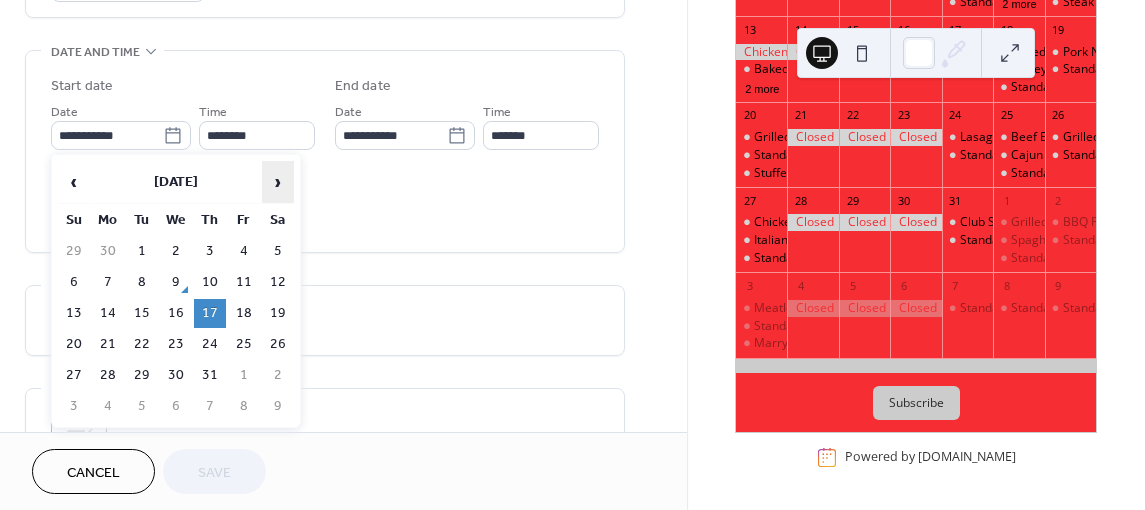 click on "›" at bounding box center [278, 182] 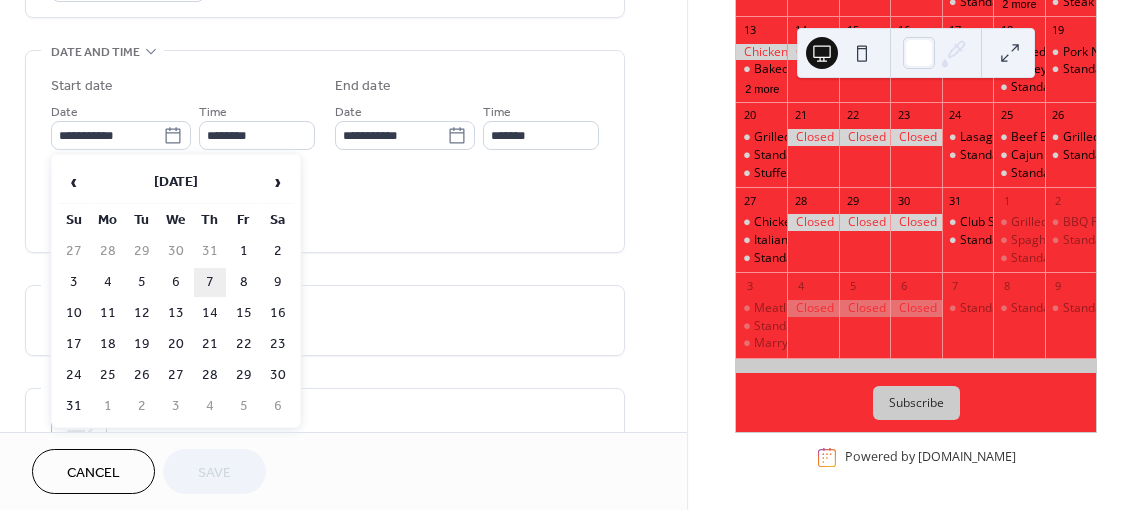 click on "7" at bounding box center [210, 282] 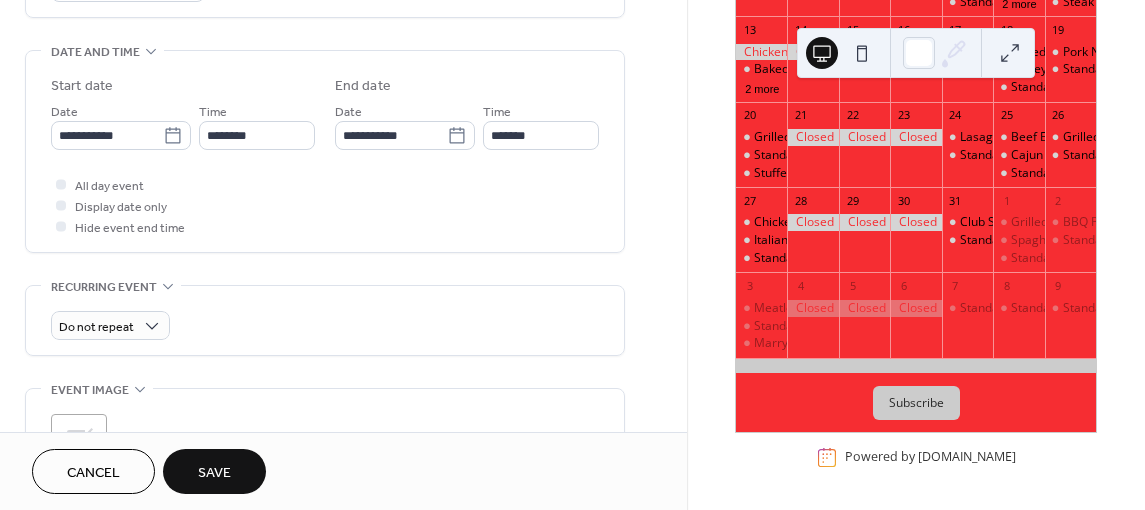 click on "Save" at bounding box center [214, 473] 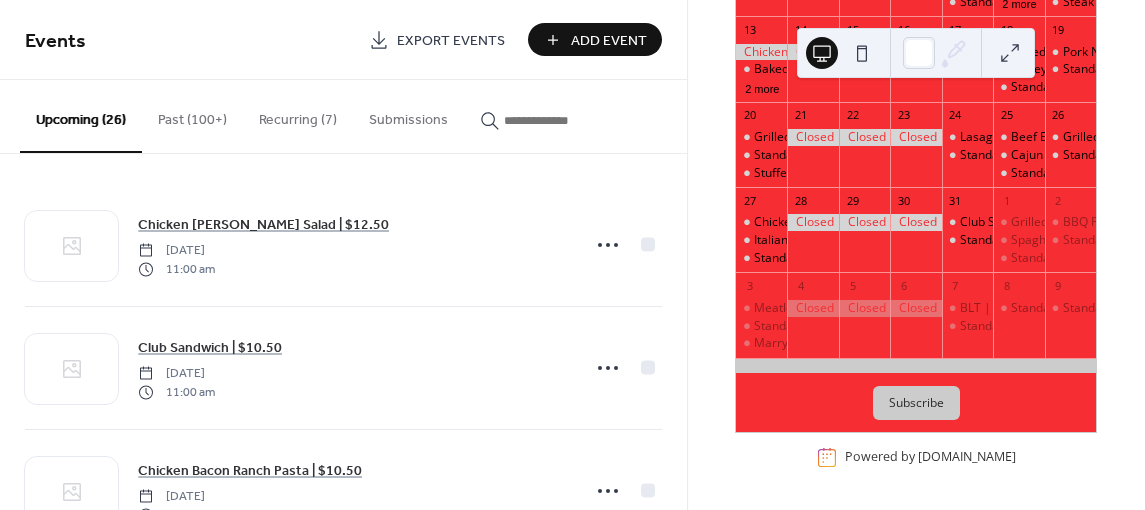 click at bounding box center [554, 120] 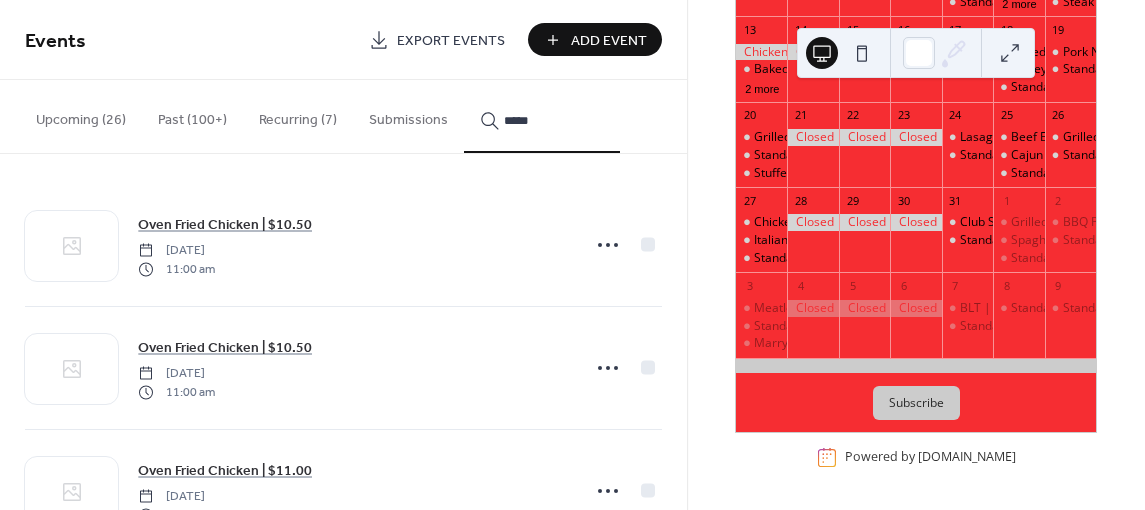 click on "****" at bounding box center [542, 116] 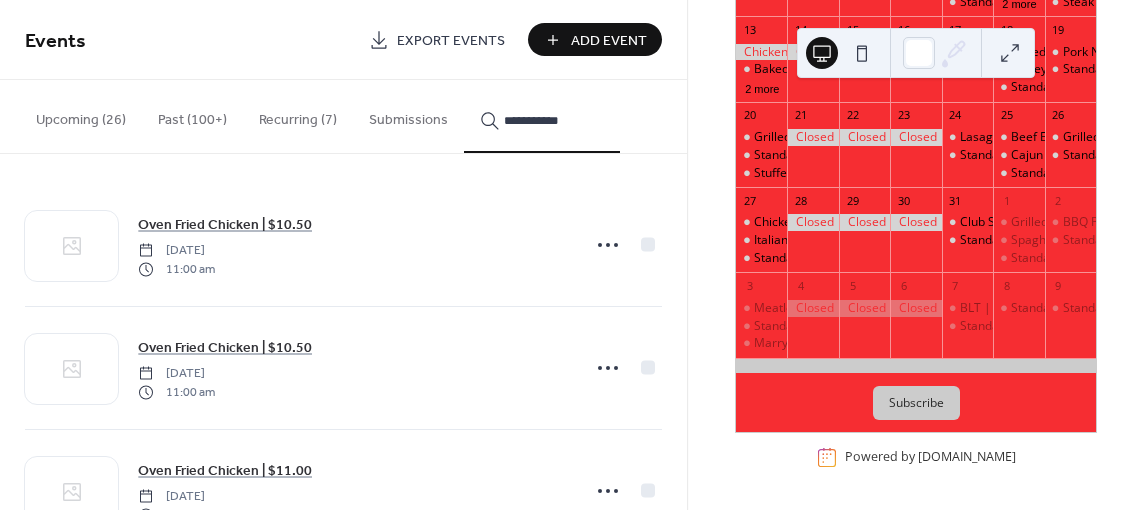 click on "**********" at bounding box center (542, 116) 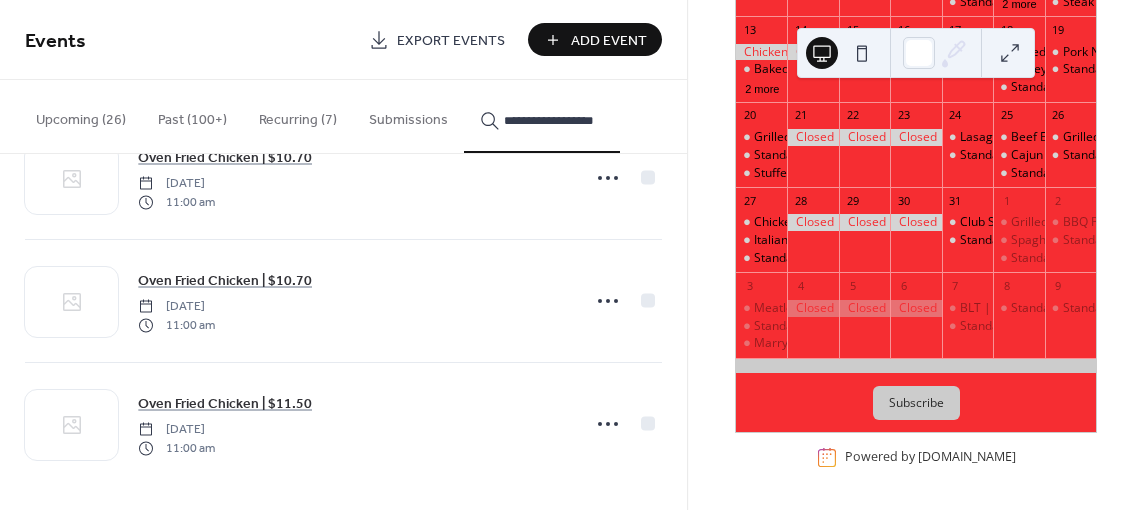 scroll, scrollTop: 684, scrollLeft: 0, axis: vertical 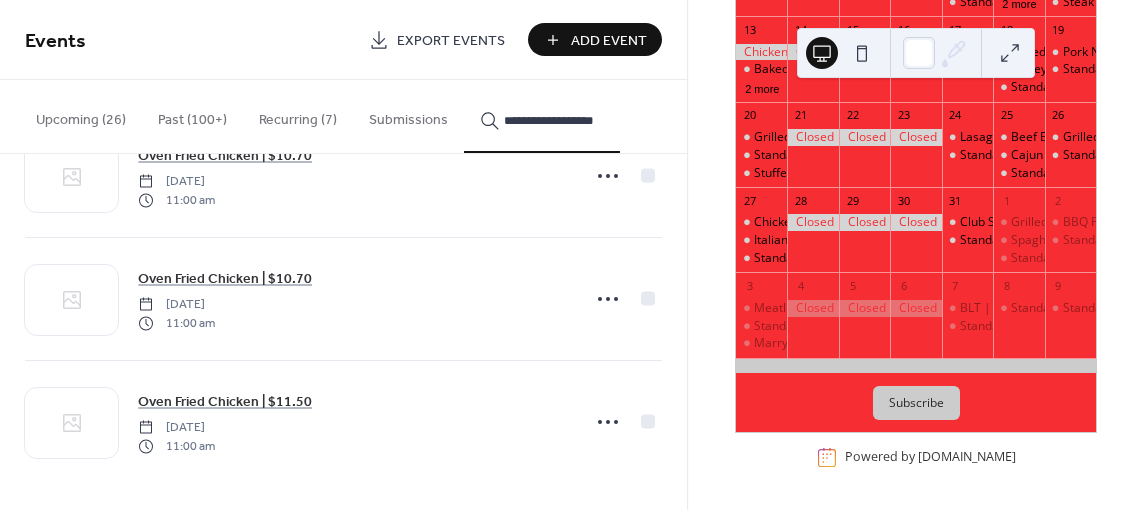 type on "**********" 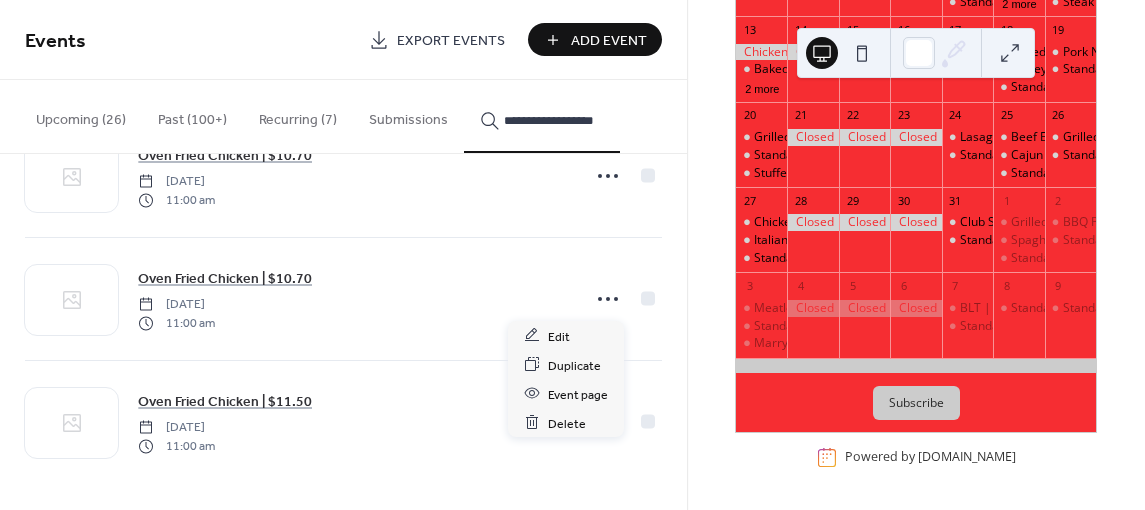 click 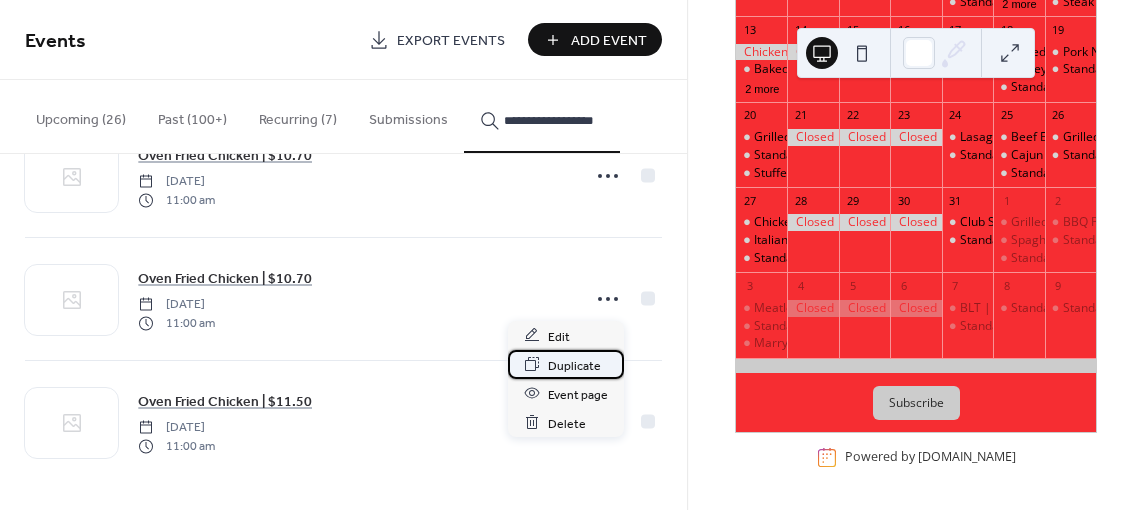 click on "Duplicate" at bounding box center [574, 365] 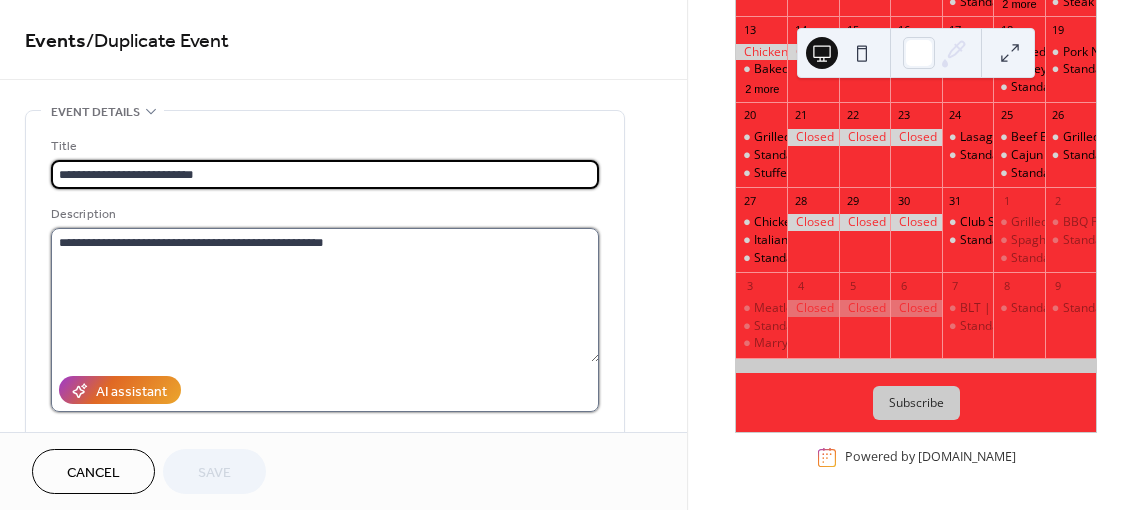 click on "**********" at bounding box center (325, 295) 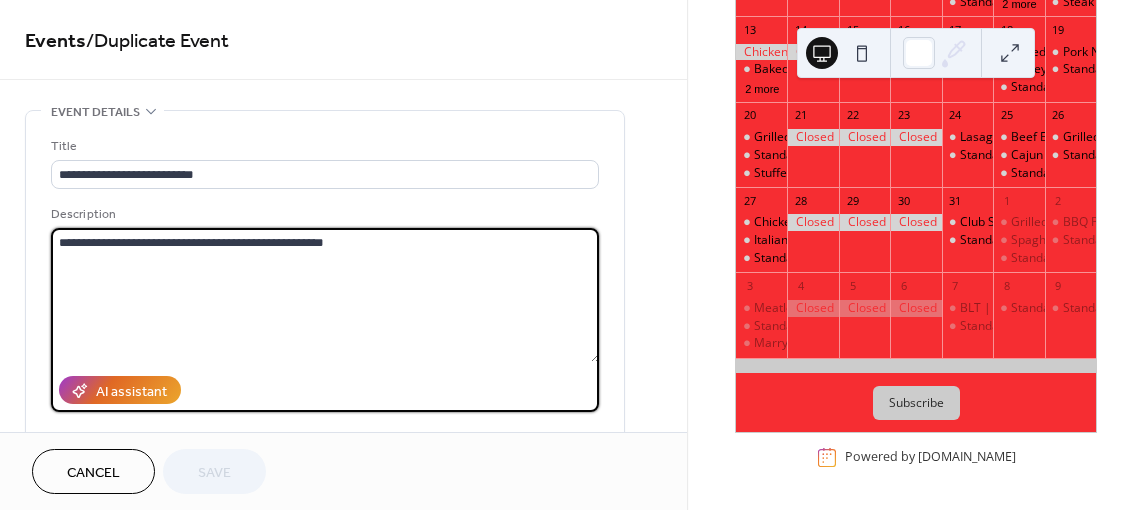 drag, startPoint x: 361, startPoint y: 244, endPoint x: 242, endPoint y: 236, distance: 119.26861 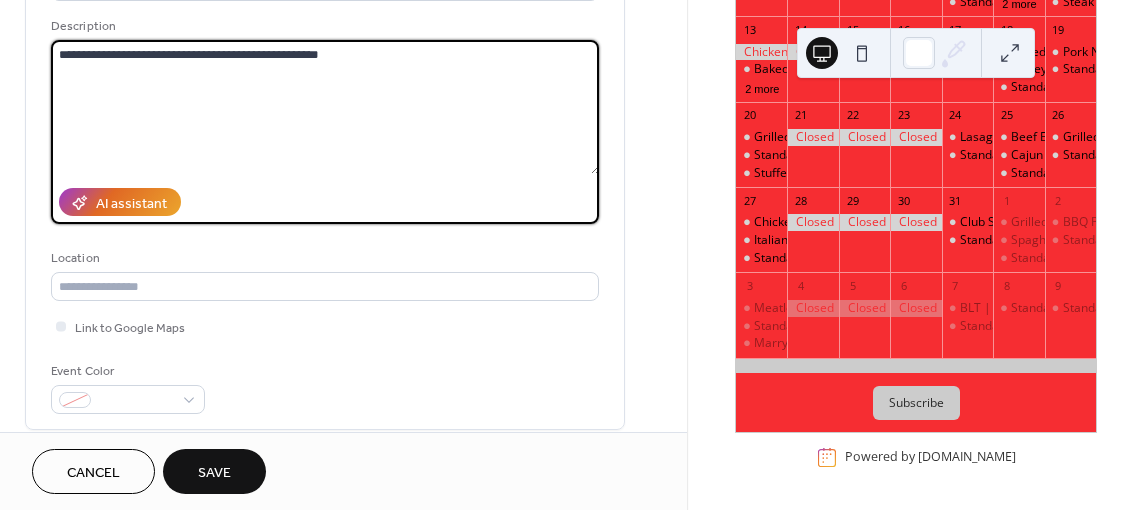 scroll, scrollTop: 400, scrollLeft: 0, axis: vertical 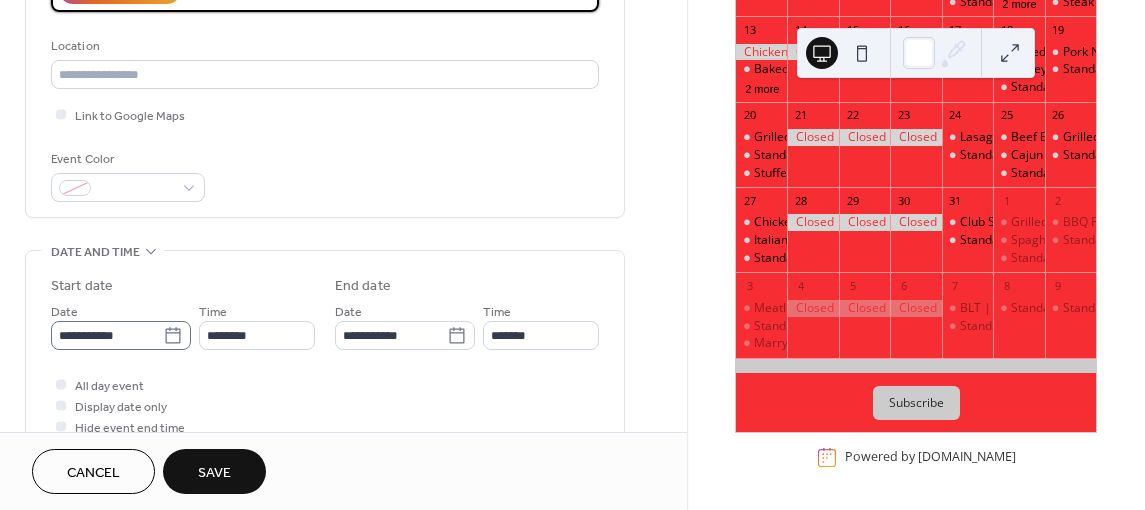 type on "**********" 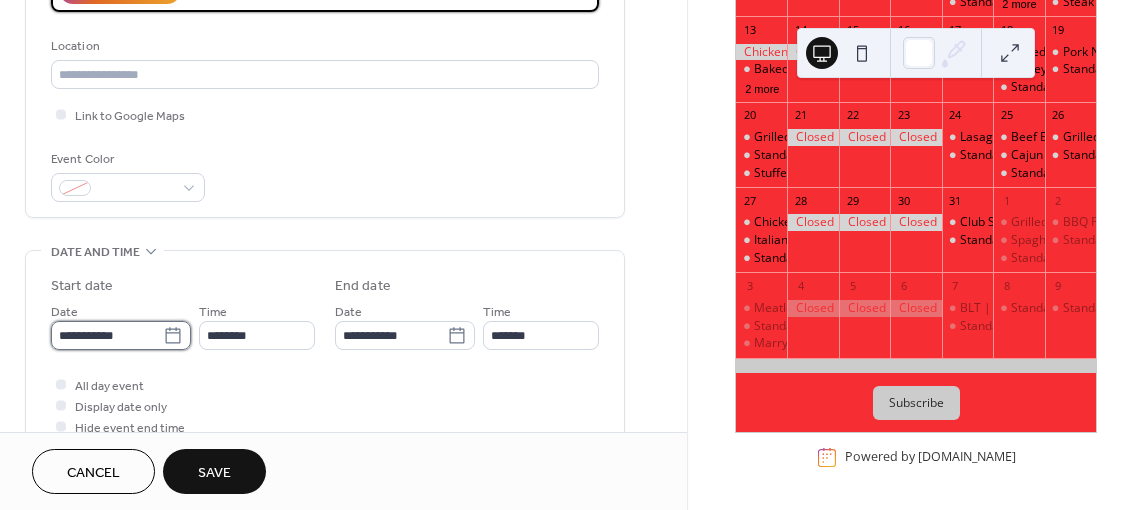 click on "**********" at bounding box center [107, 335] 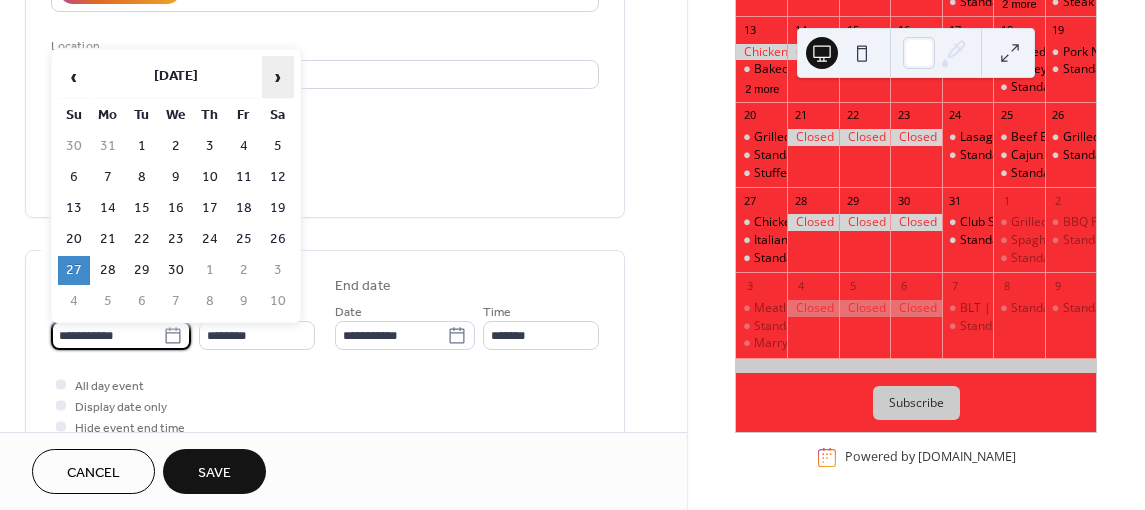 click on "›" at bounding box center [278, 77] 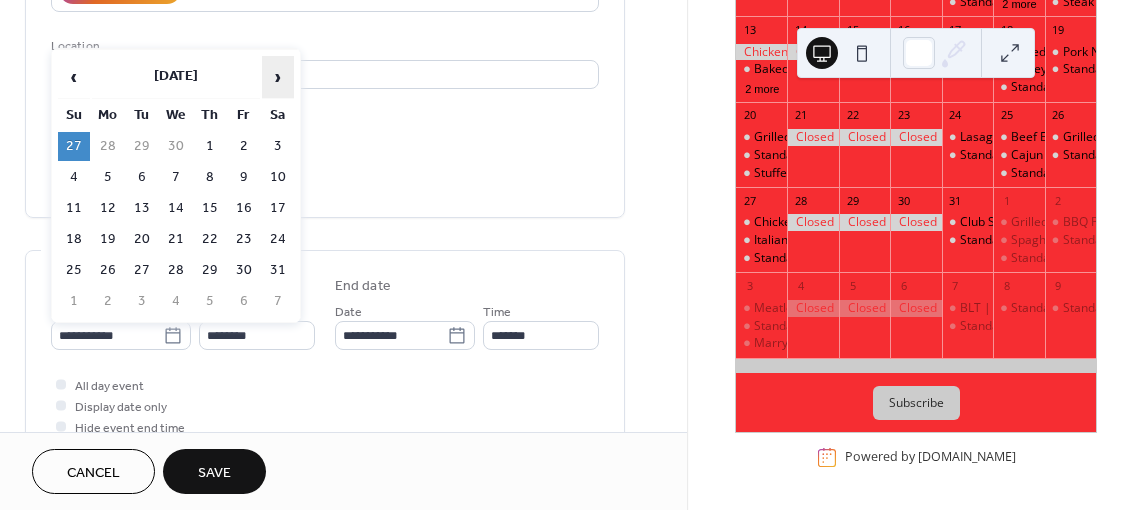 click on "›" at bounding box center [278, 77] 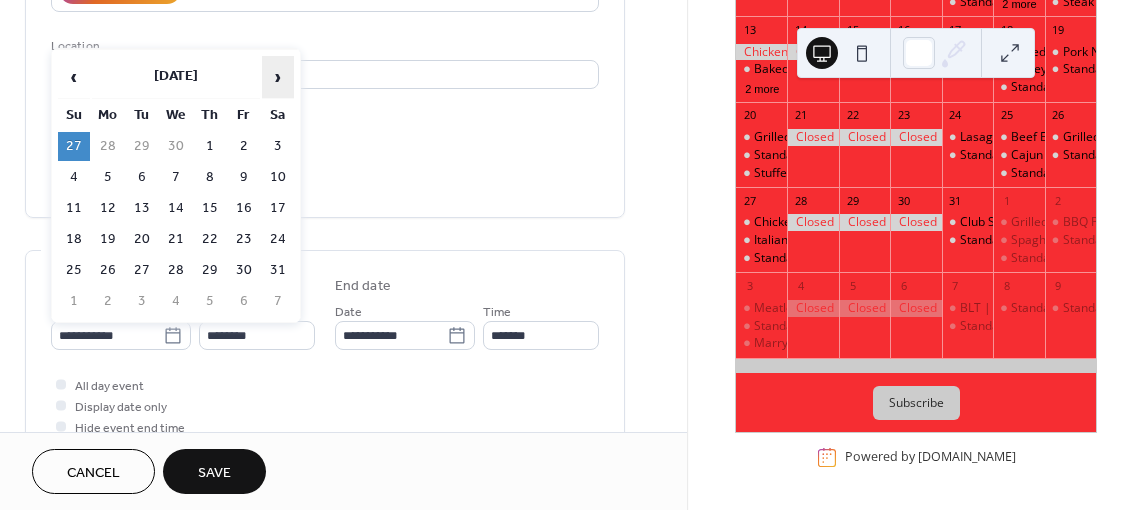 click on "›" at bounding box center [278, 77] 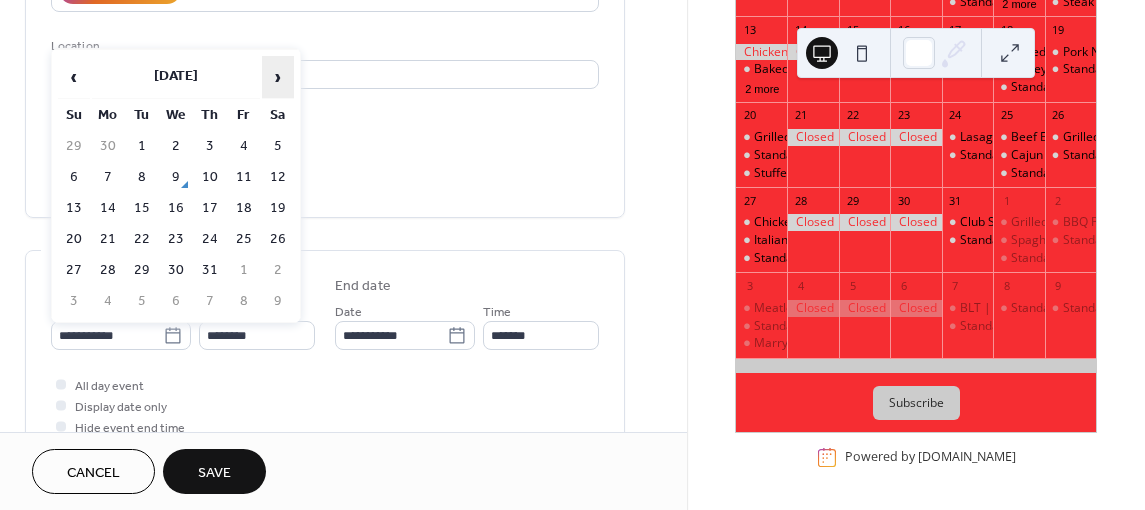 click on "›" at bounding box center [278, 77] 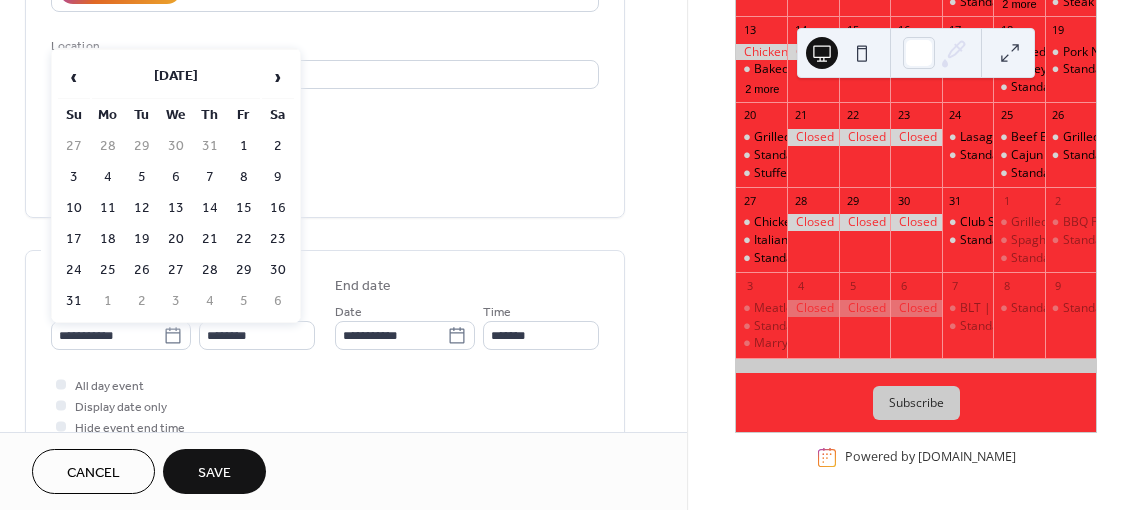click on "8" at bounding box center (244, 177) 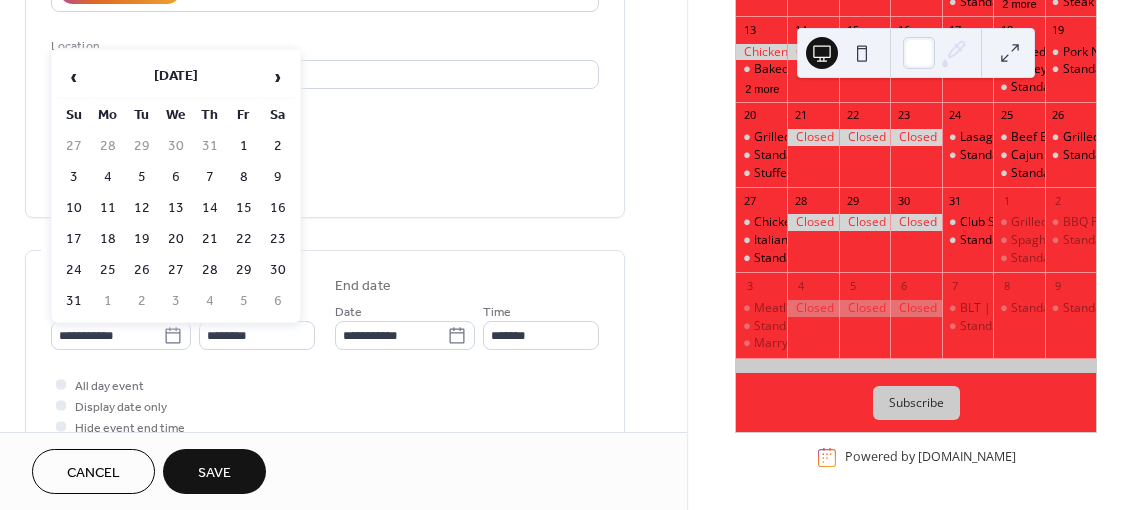 type on "**********" 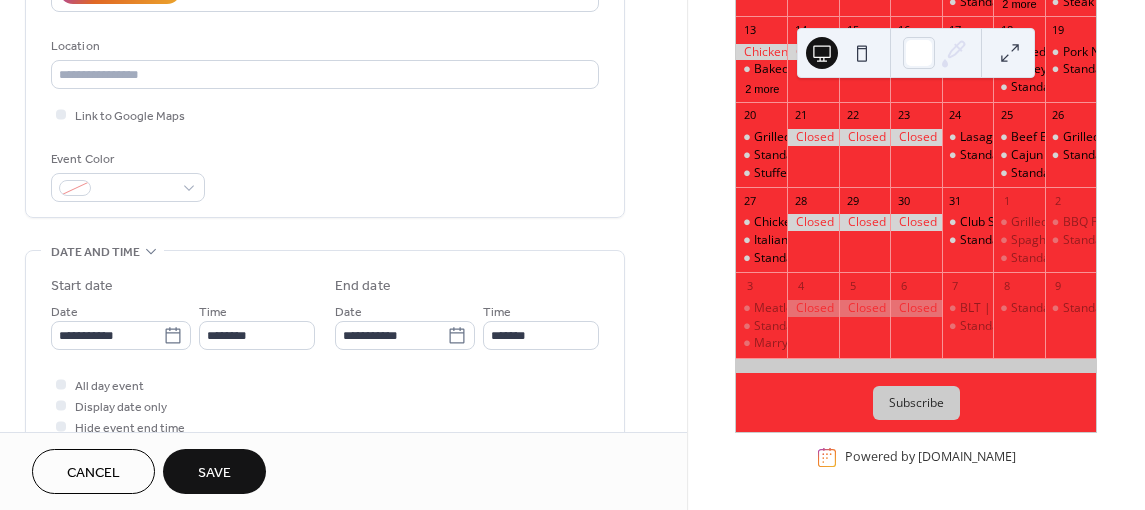 click on "Save" at bounding box center (214, 473) 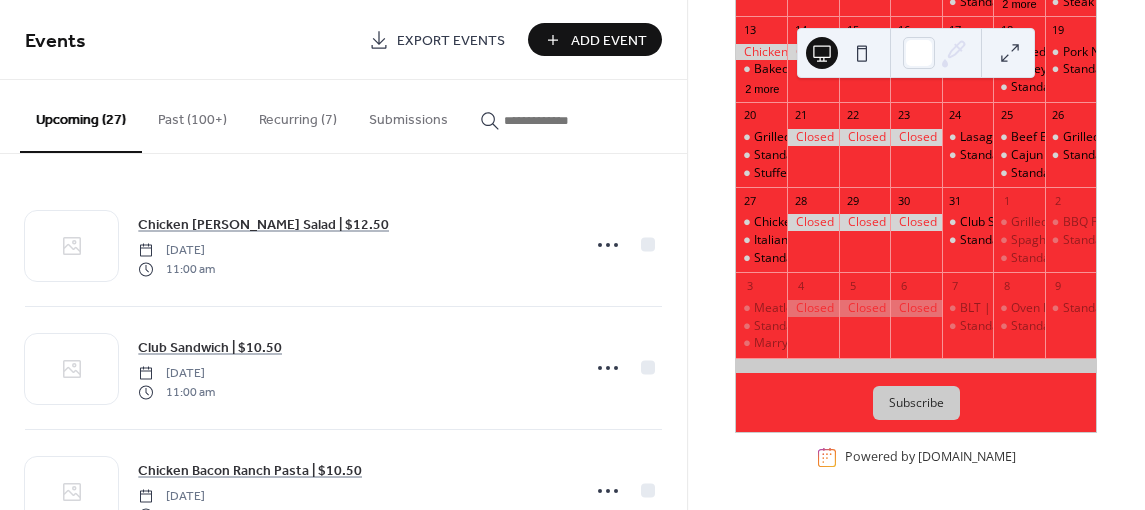 click at bounding box center (554, 120) 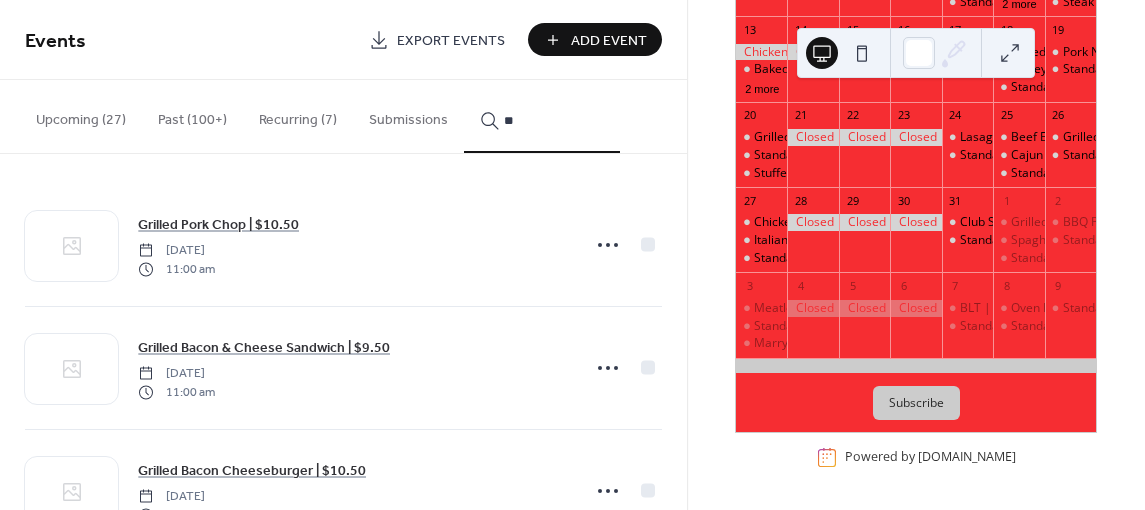 type on "*" 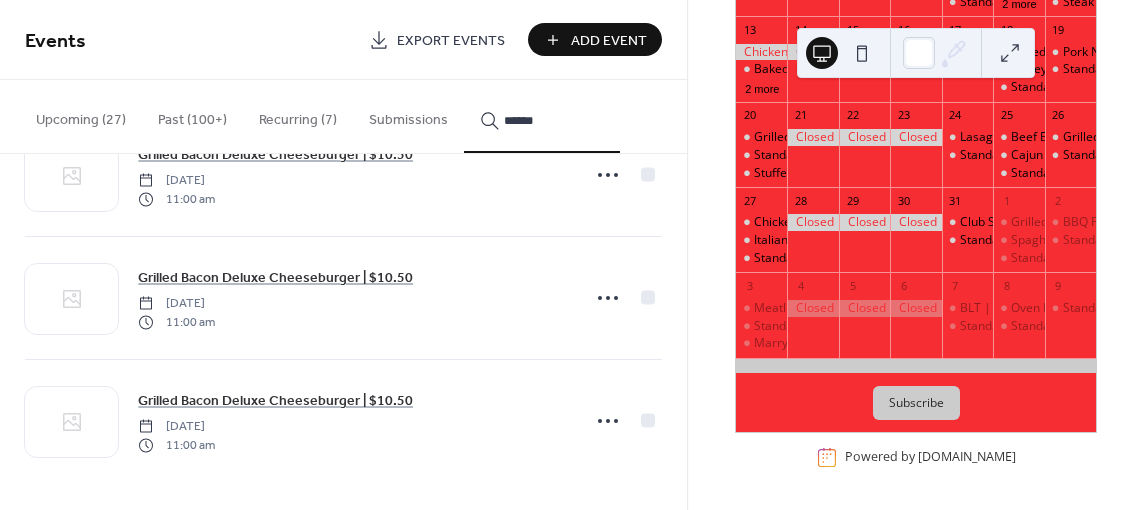 scroll, scrollTop: 194, scrollLeft: 0, axis: vertical 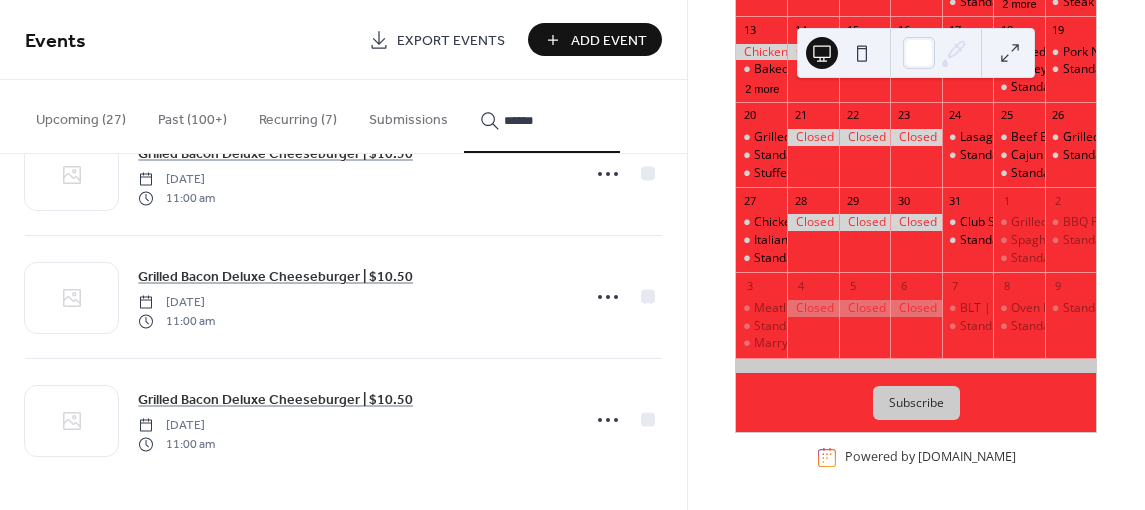 type on "******" 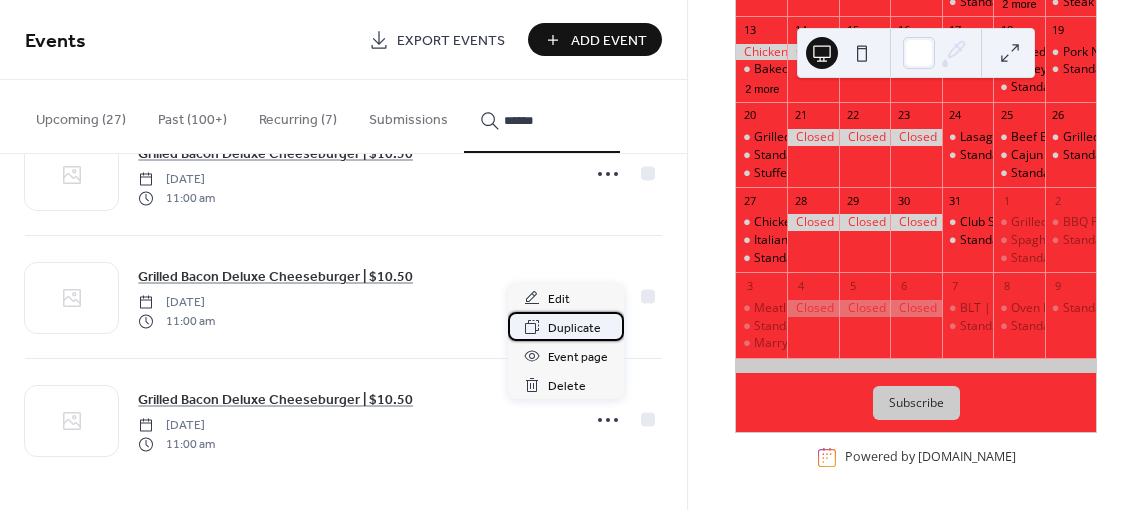 click on "Duplicate" at bounding box center [574, 328] 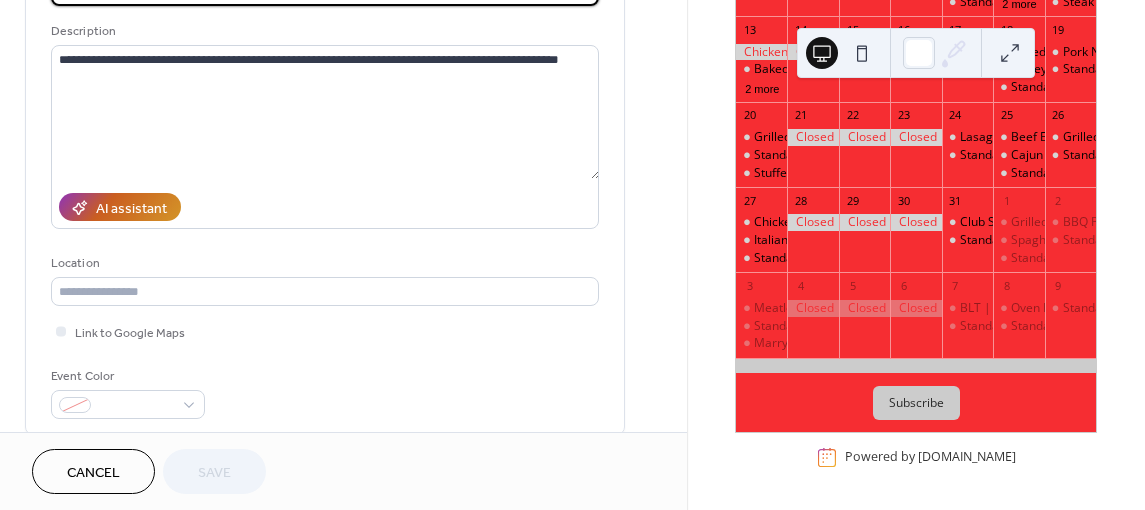 scroll, scrollTop: 400, scrollLeft: 0, axis: vertical 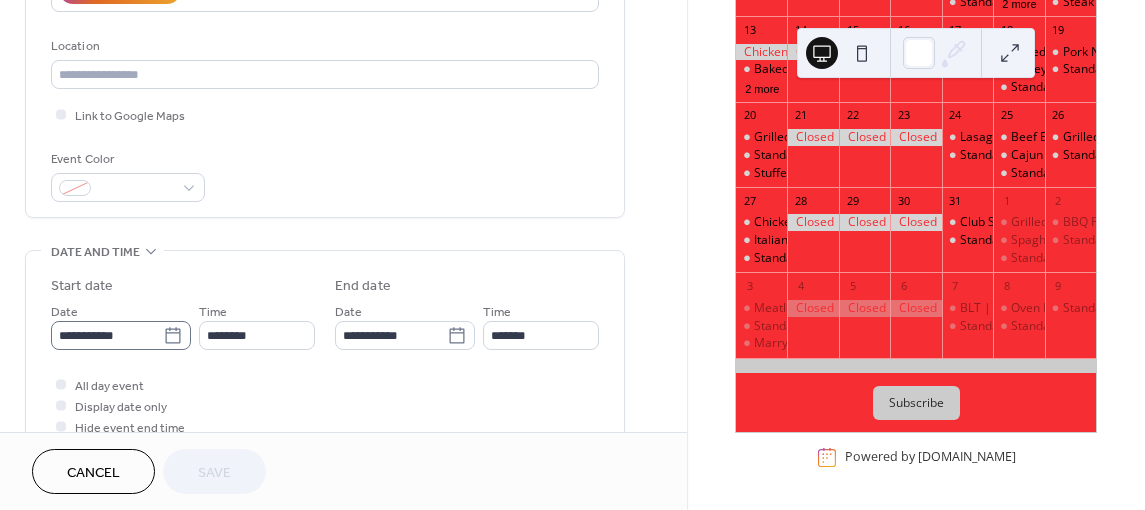 click 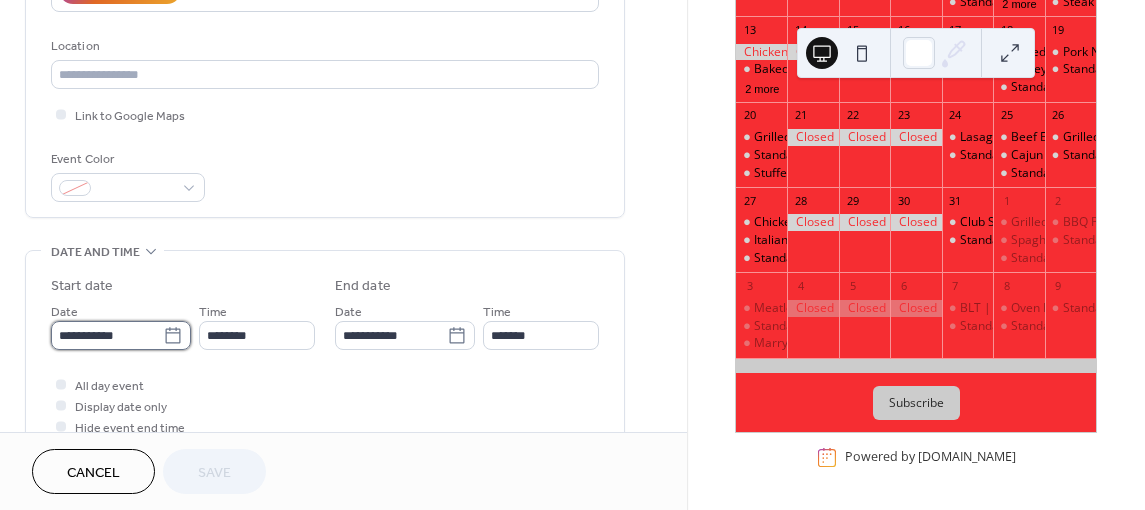 click on "**********" at bounding box center [107, 335] 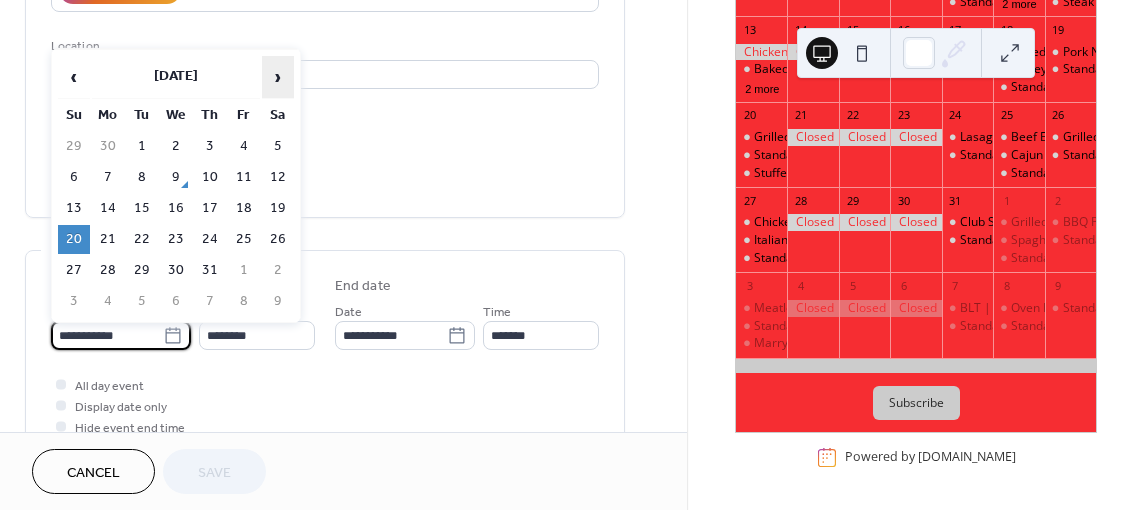 click on "›" at bounding box center [278, 77] 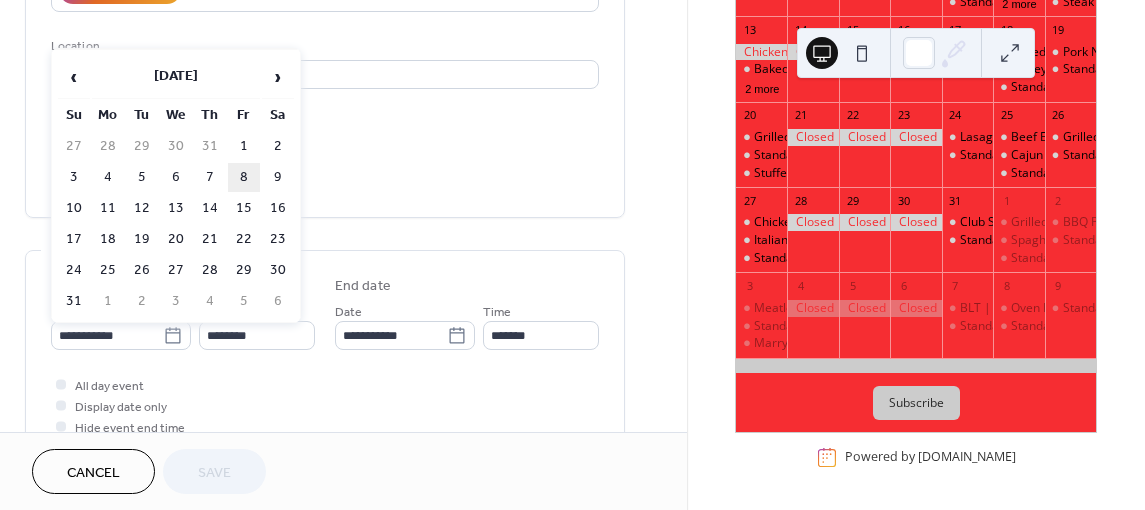 click on "8" at bounding box center (244, 177) 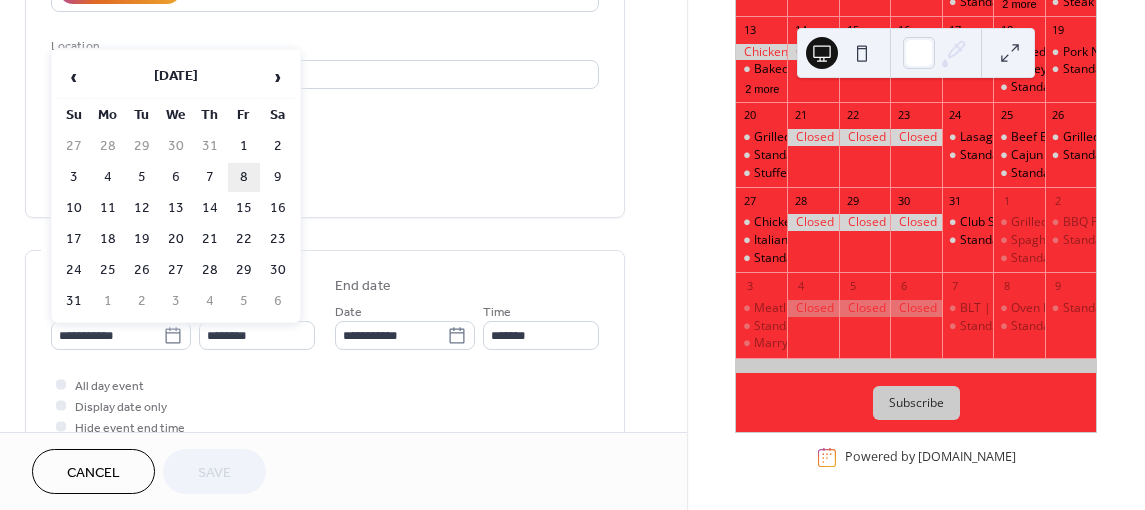 type on "**********" 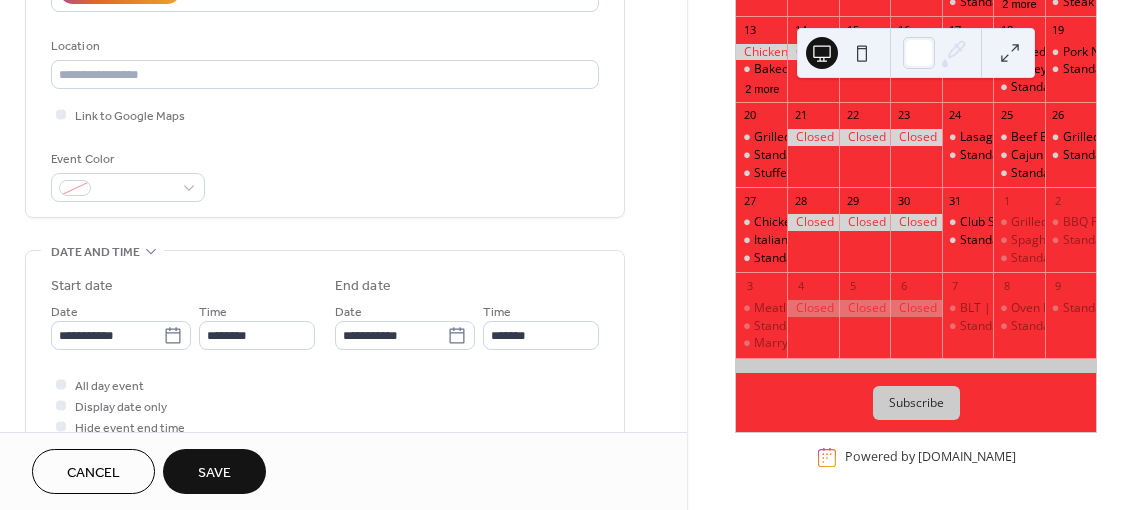 click on "Save" at bounding box center [214, 473] 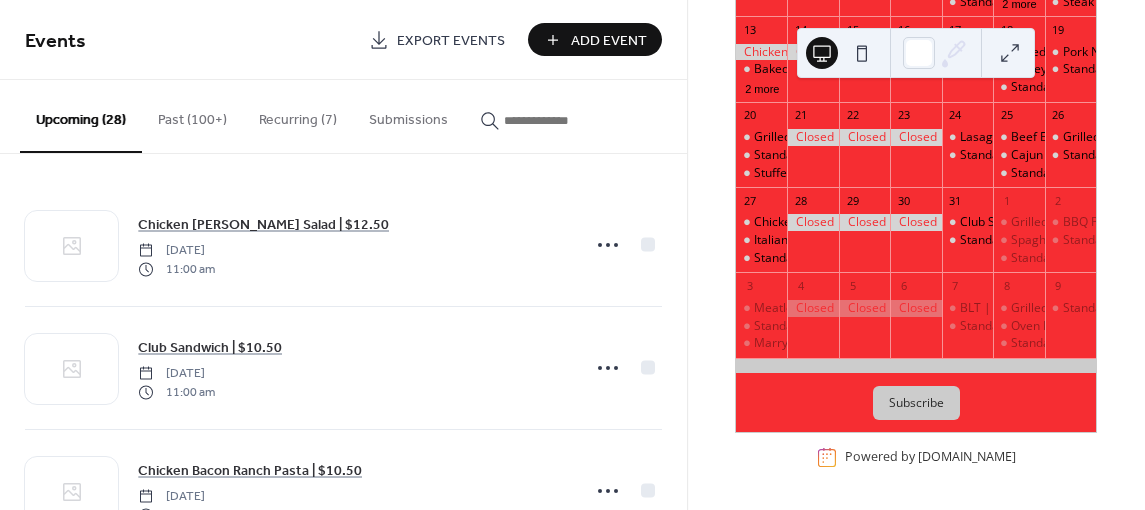 click at bounding box center (554, 120) 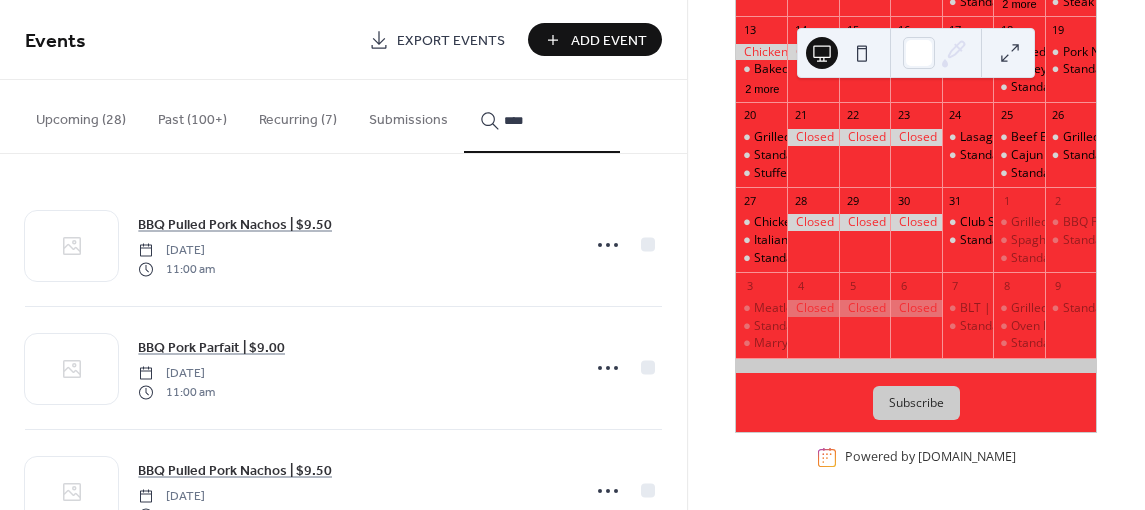 click on "***" at bounding box center (542, 116) 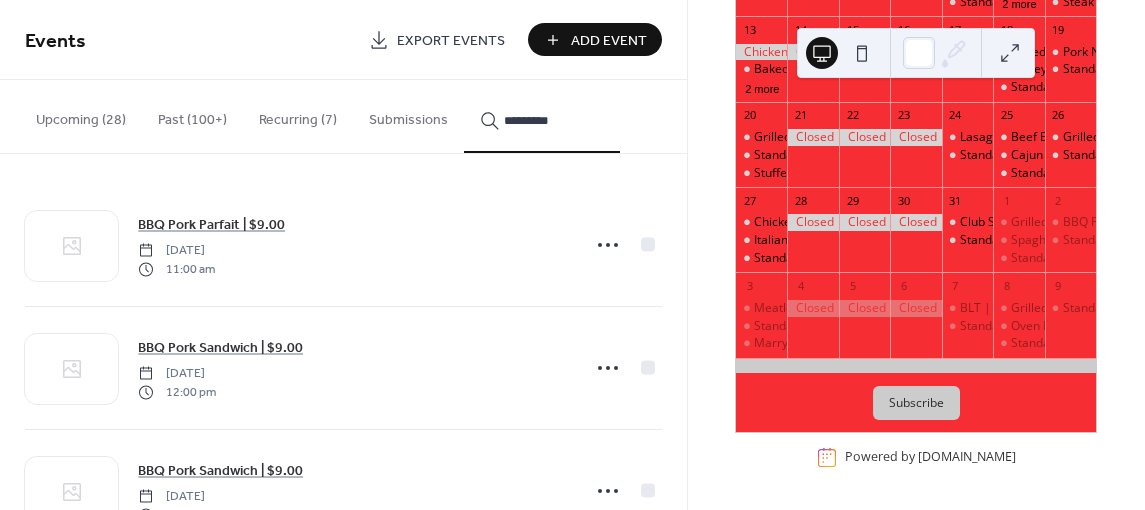 click on "********" at bounding box center (542, 116) 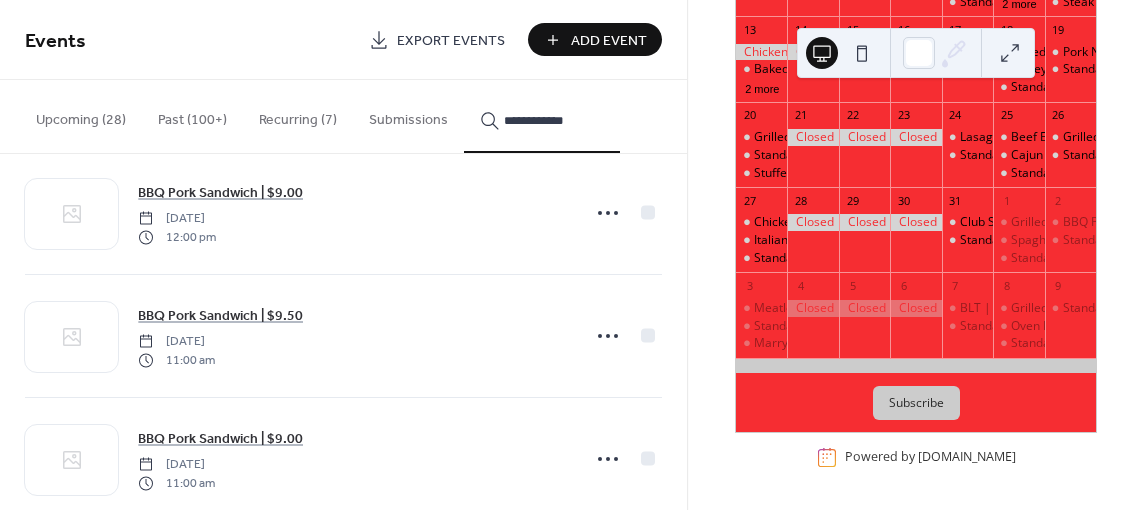 scroll, scrollTop: 194, scrollLeft: 0, axis: vertical 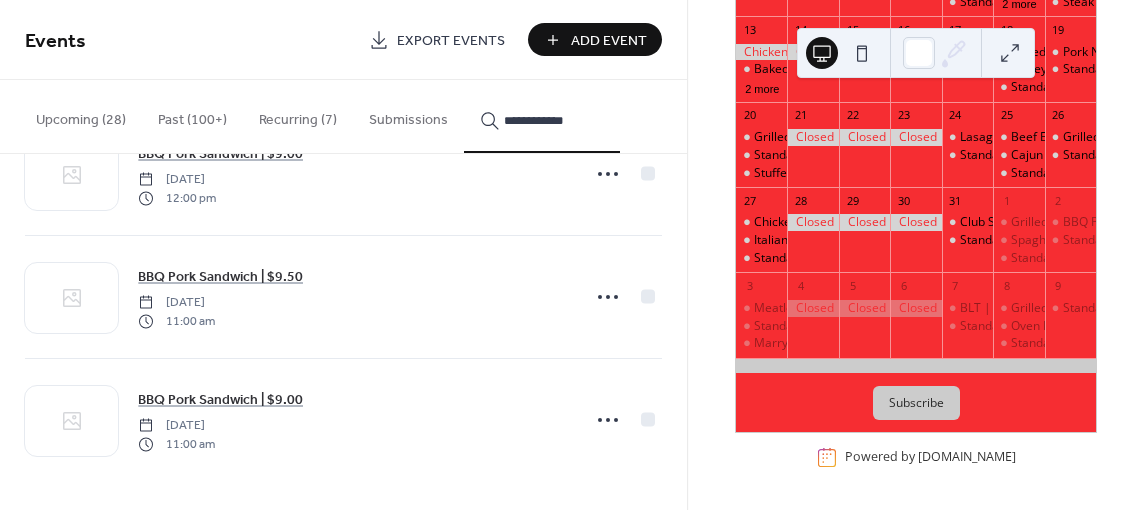 type on "**********" 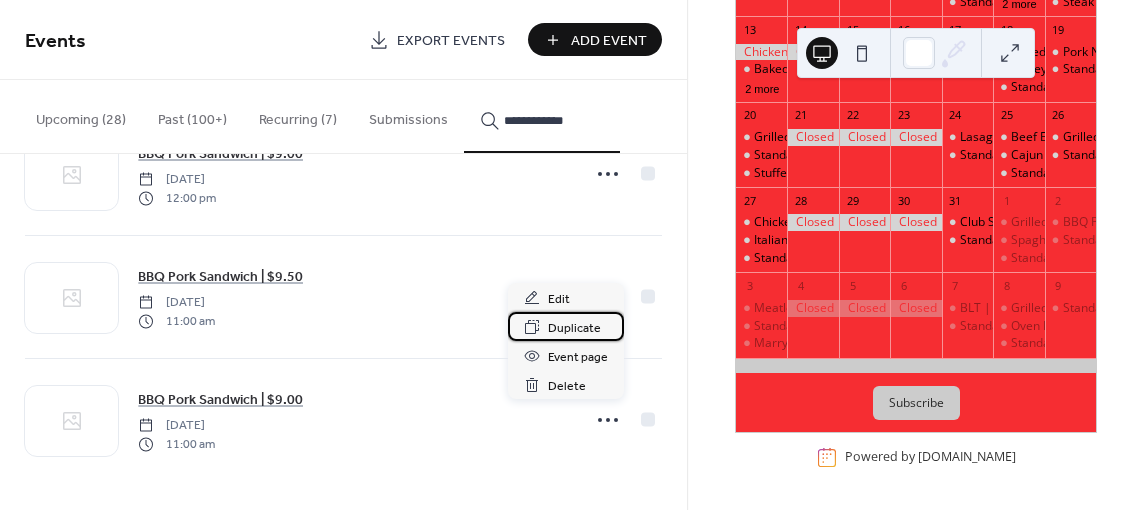 click on "Duplicate" at bounding box center [574, 328] 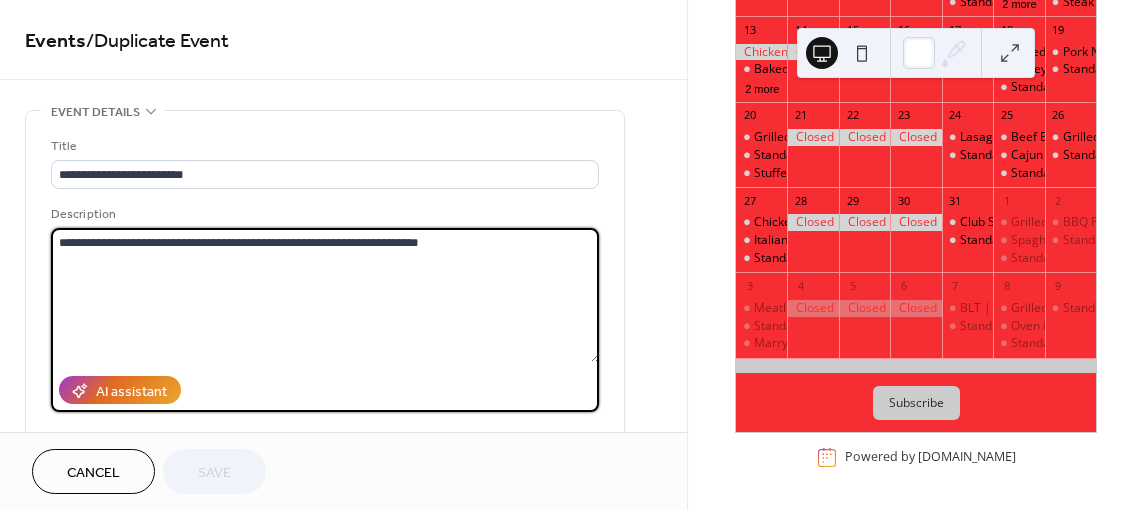 click on "**********" at bounding box center [325, 295] 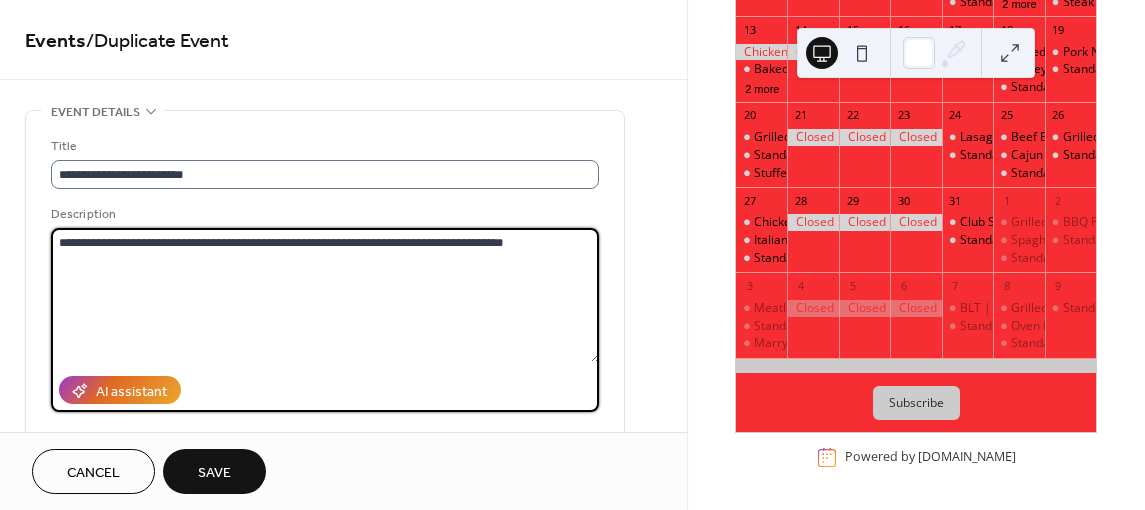 type on "**********" 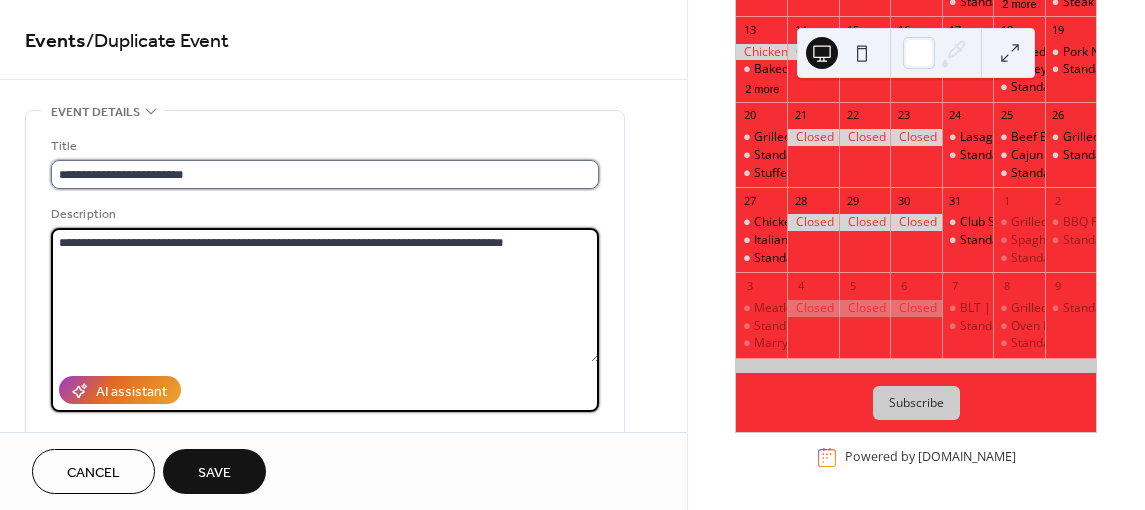 click on "**********" at bounding box center (325, 174) 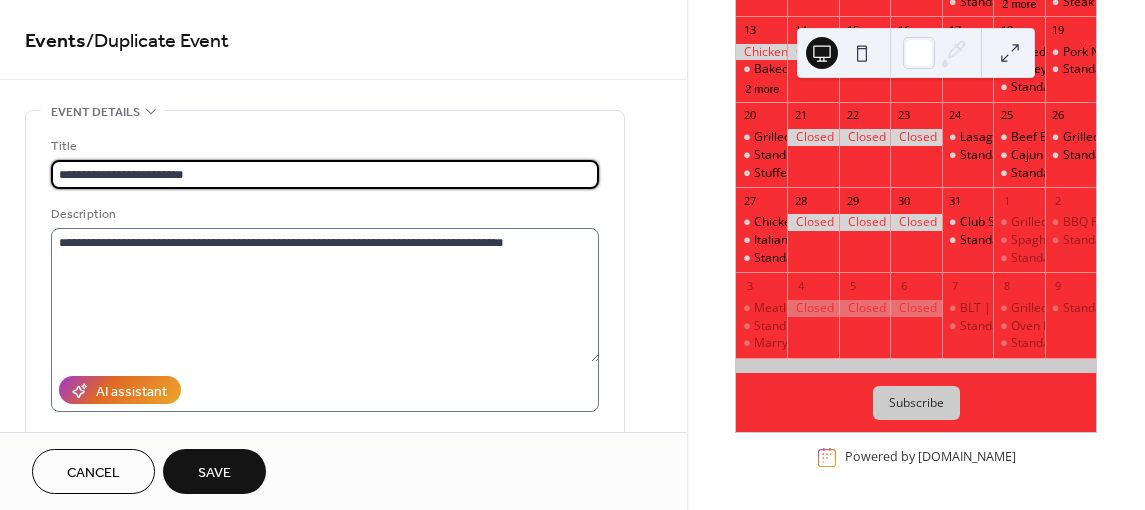 type on "**********" 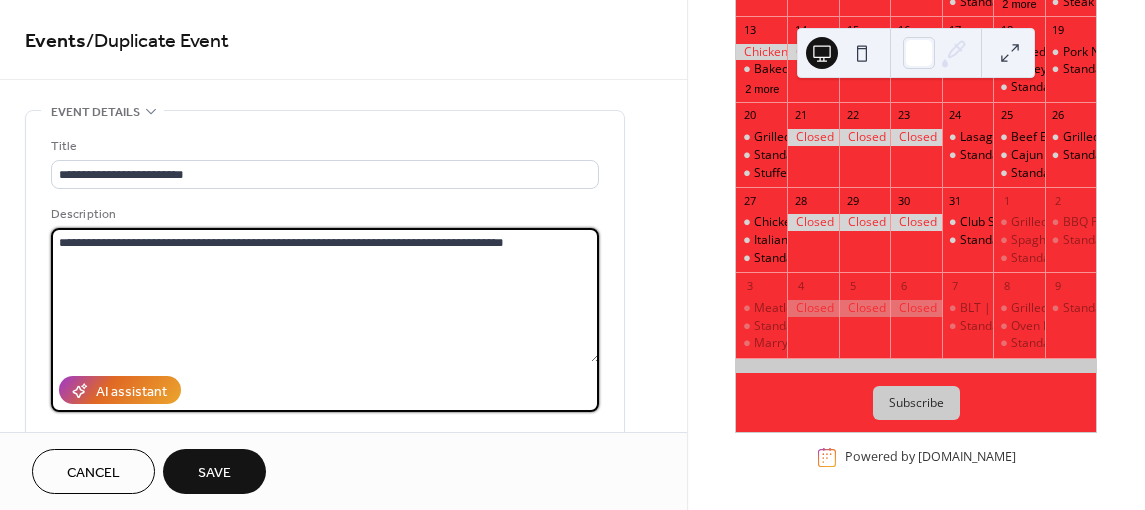 click on "**********" at bounding box center [325, 295] 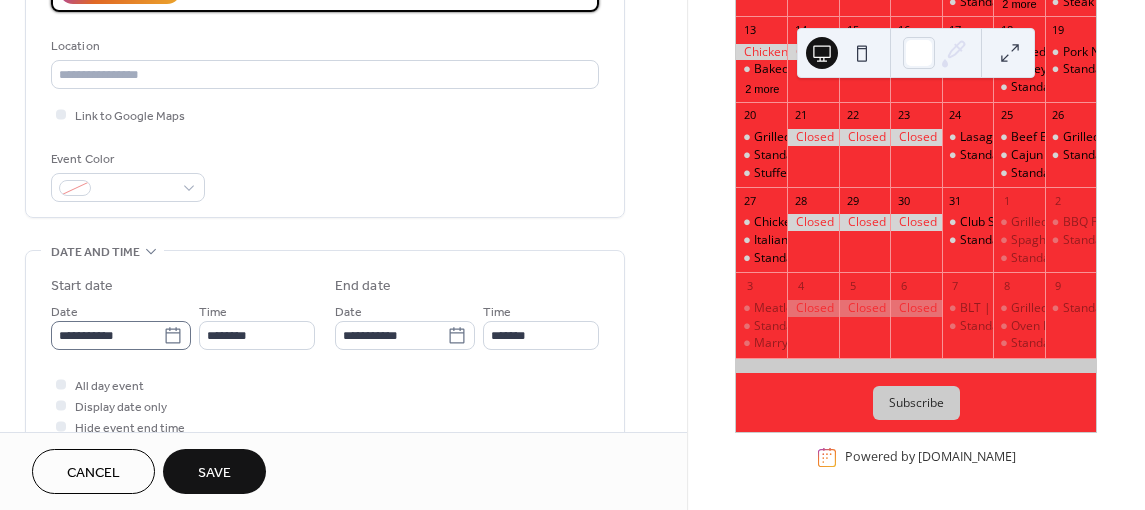 click on "**********" at bounding box center (121, 335) 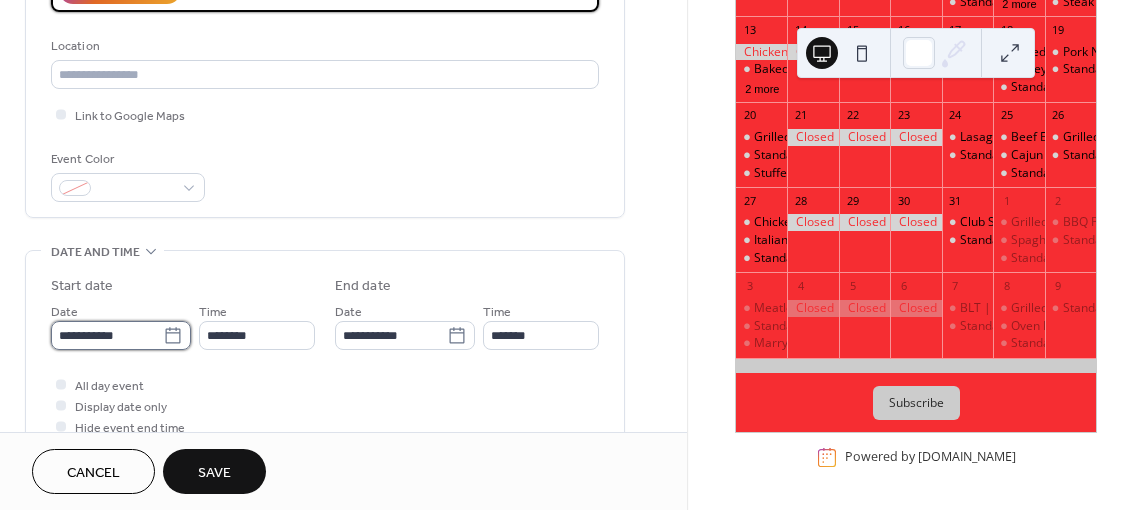 click on "**********" at bounding box center [107, 335] 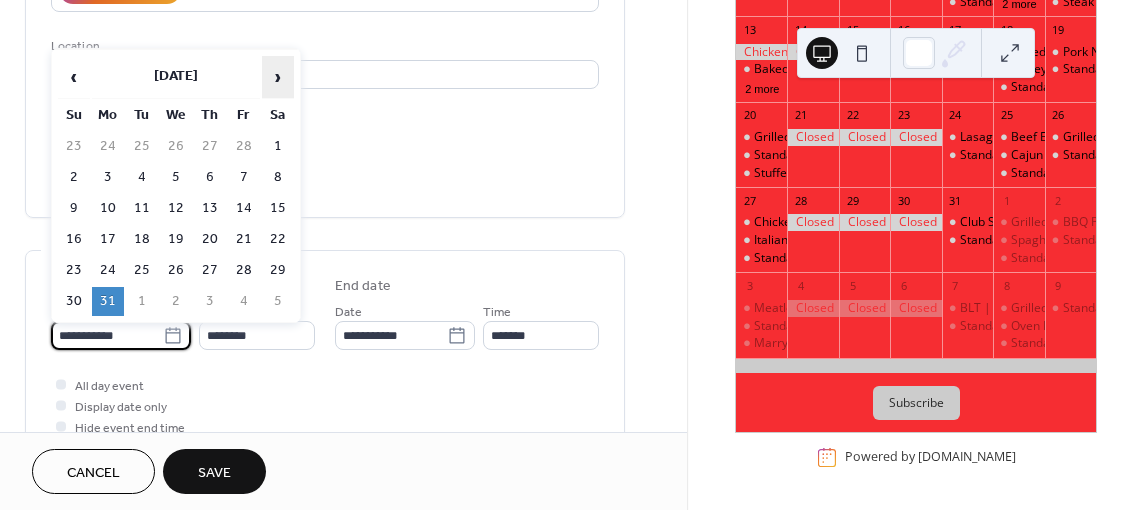 click on "›" at bounding box center (278, 77) 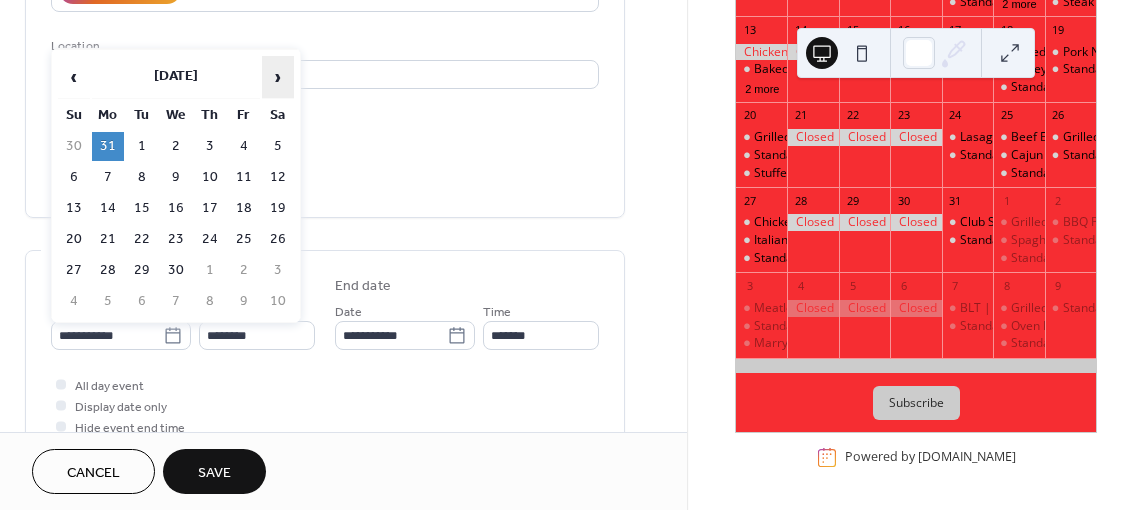 click on "›" at bounding box center (278, 77) 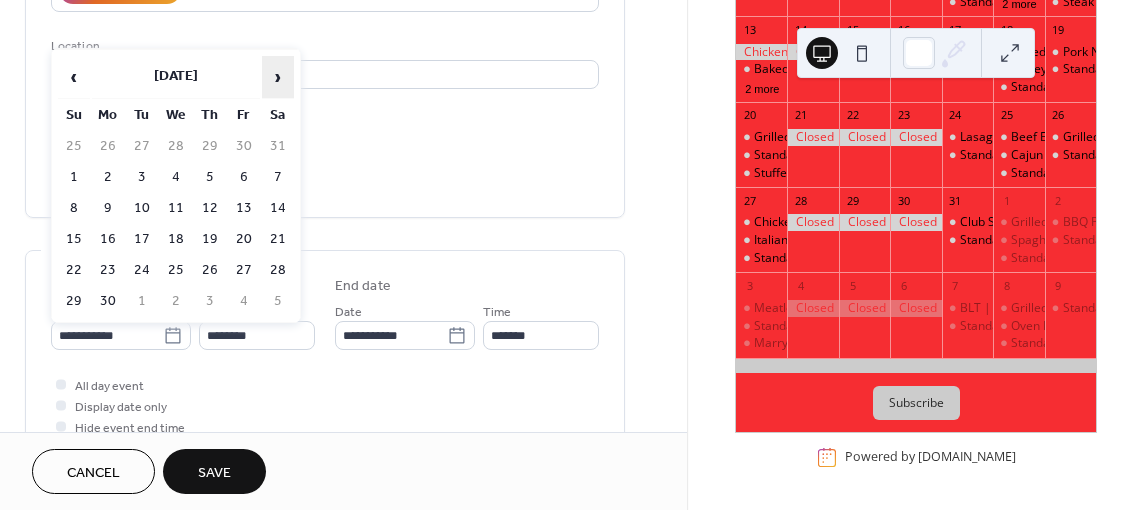 click on "›" at bounding box center (278, 77) 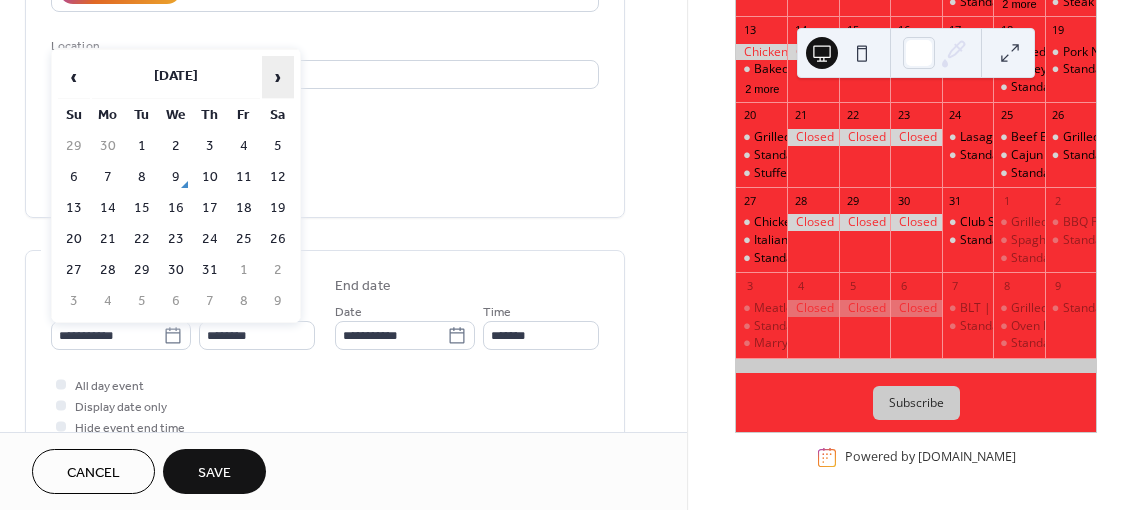 click on "›" at bounding box center (278, 77) 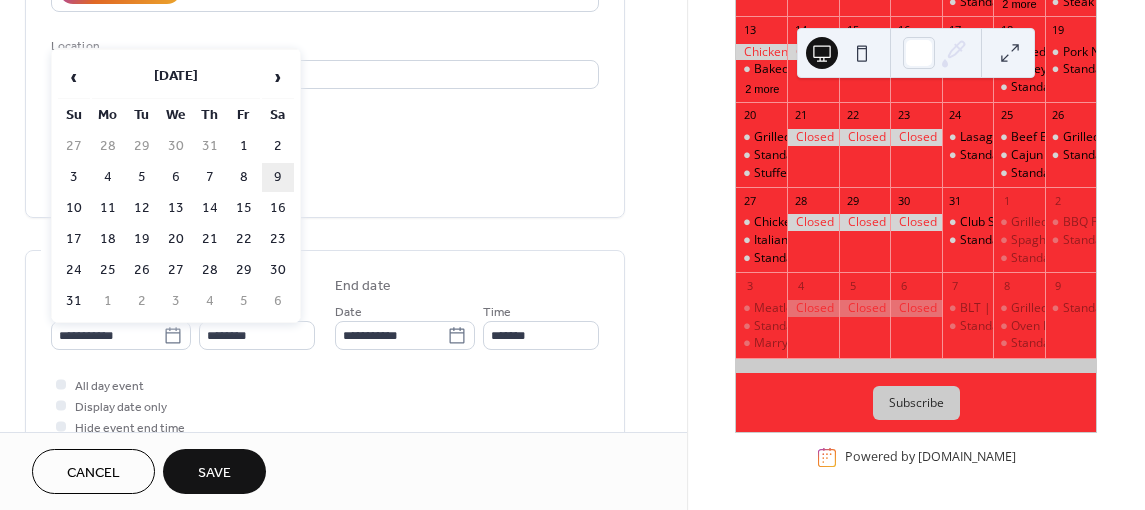 click on "9" at bounding box center (278, 177) 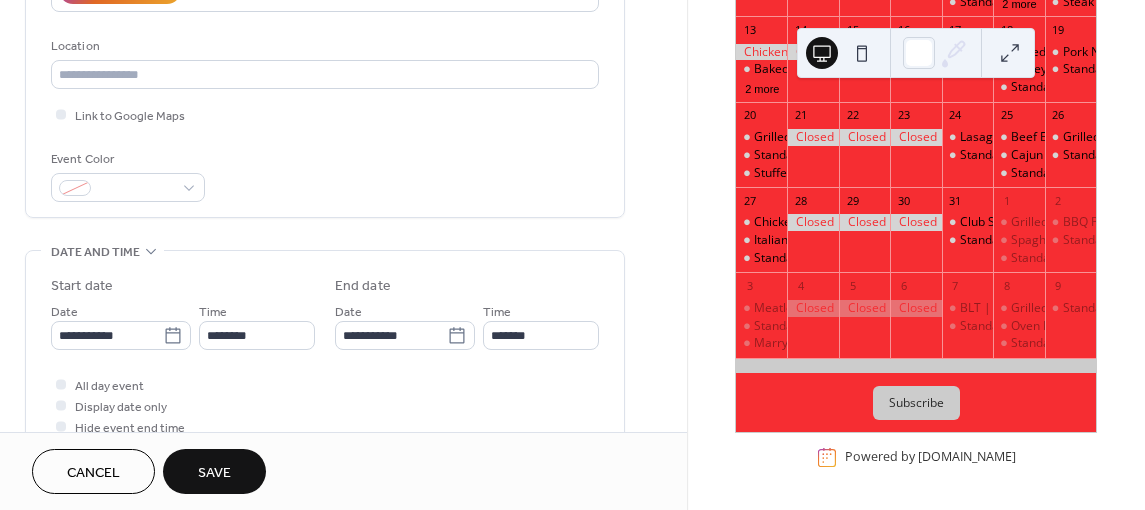 click on "Save" at bounding box center [214, 473] 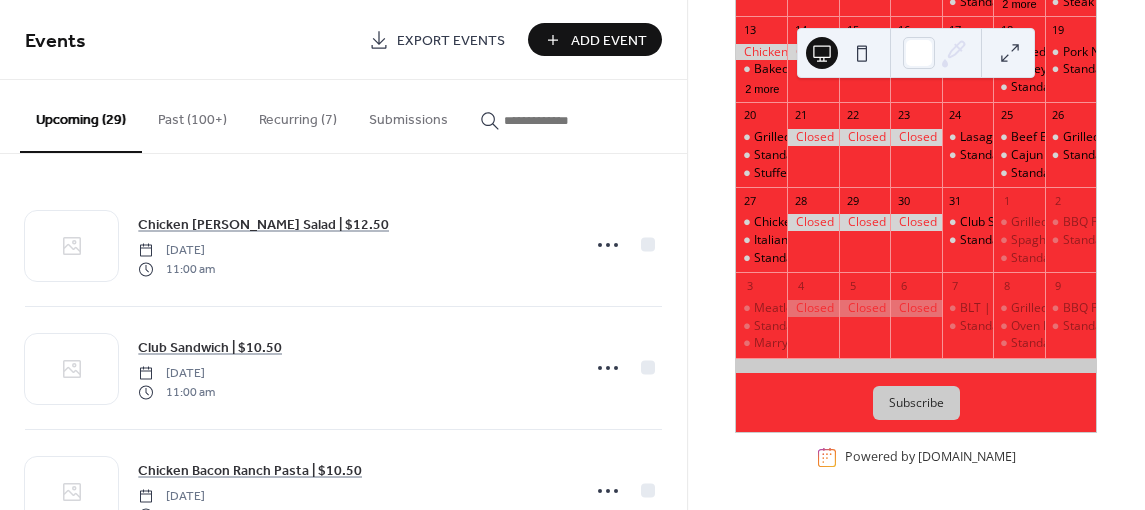 click at bounding box center [554, 120] 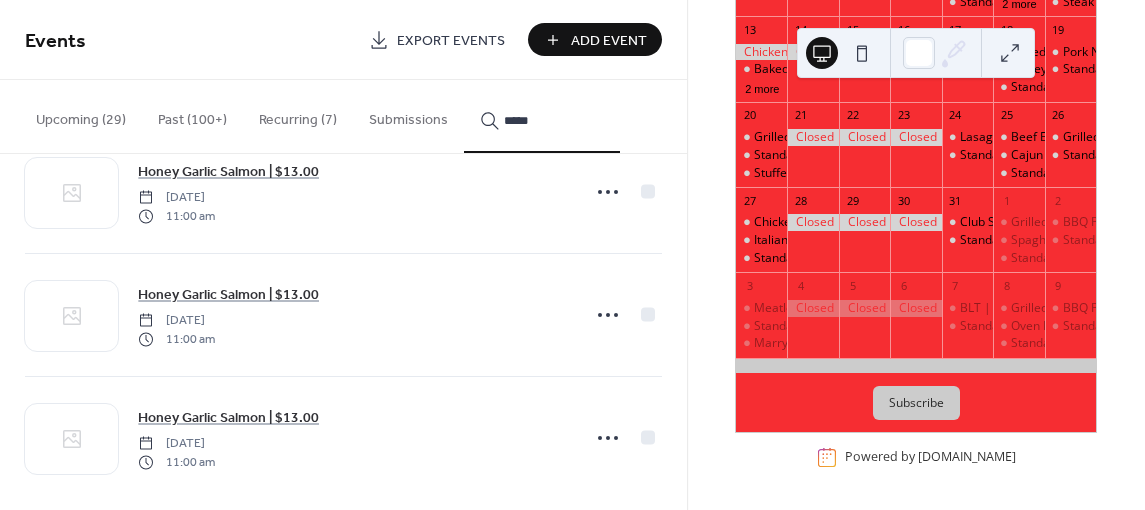 scroll, scrollTop: 316, scrollLeft: 0, axis: vertical 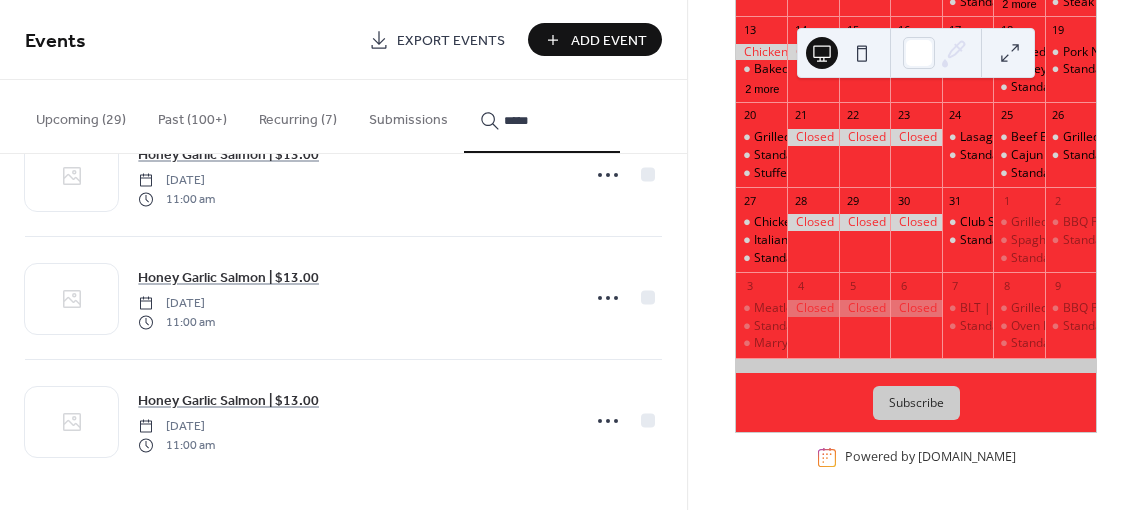 type on "*****" 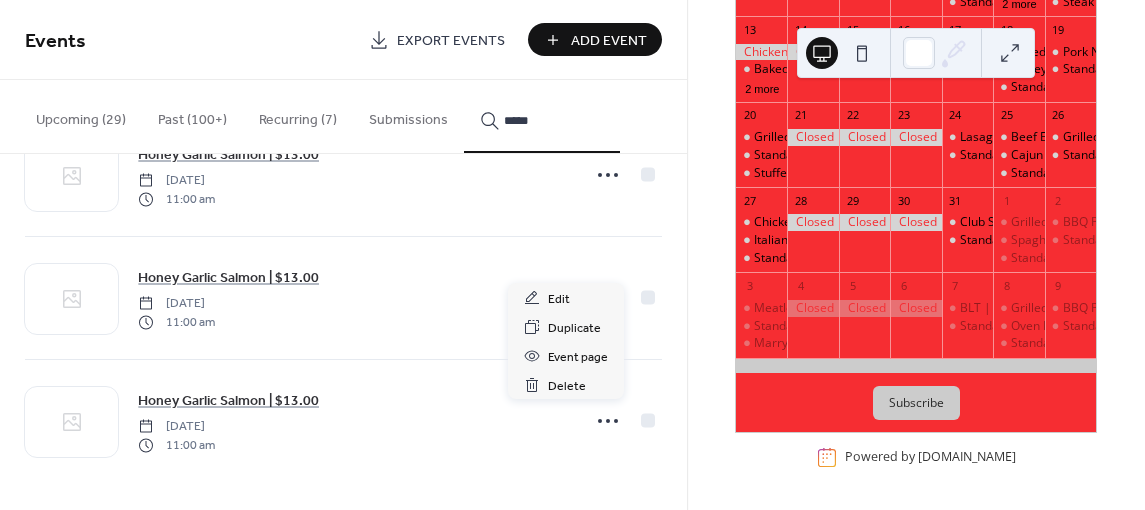 click 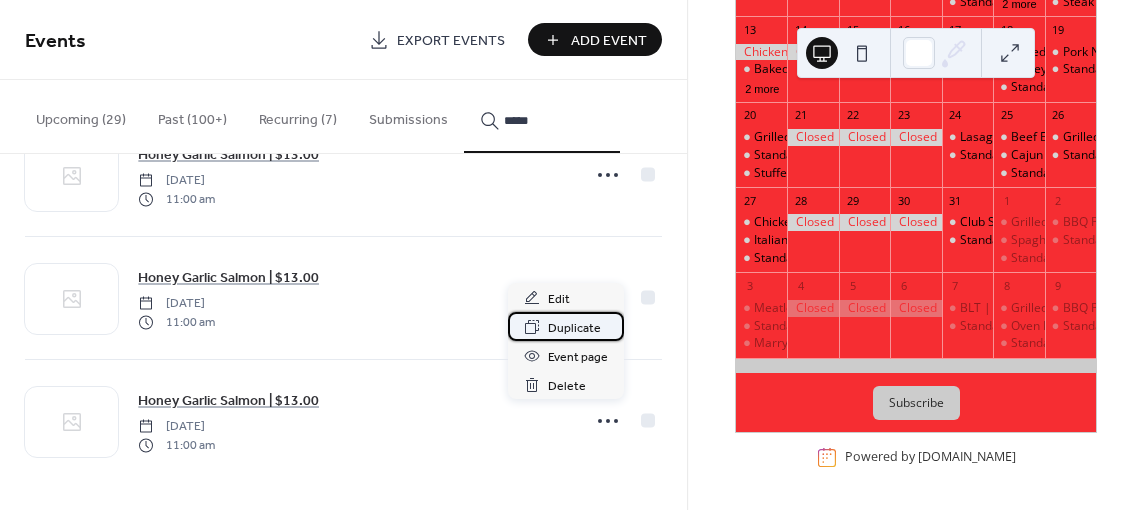 click on "Duplicate" at bounding box center [574, 328] 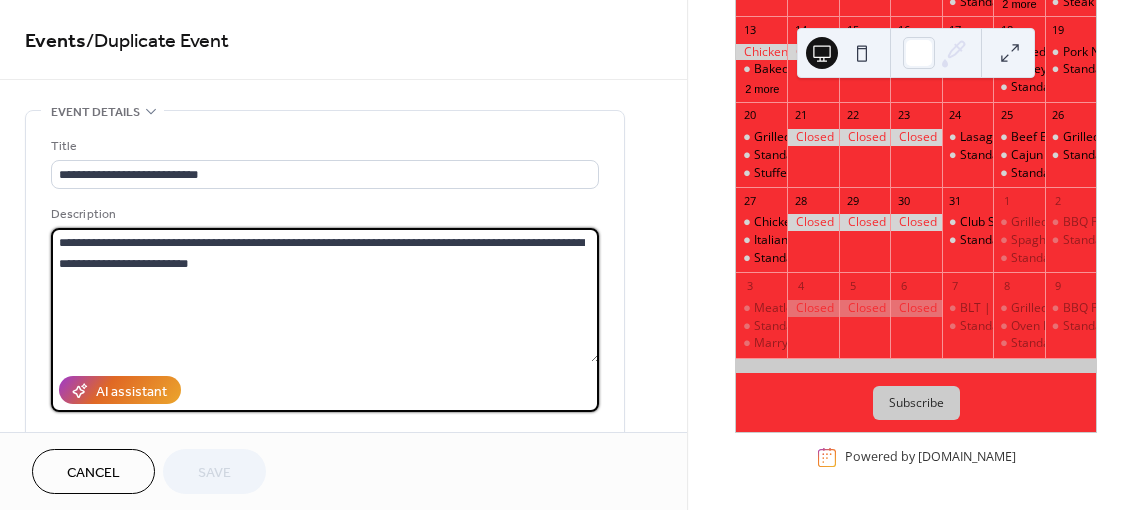 drag, startPoint x: 202, startPoint y: 264, endPoint x: 425, endPoint y: 245, distance: 223.80795 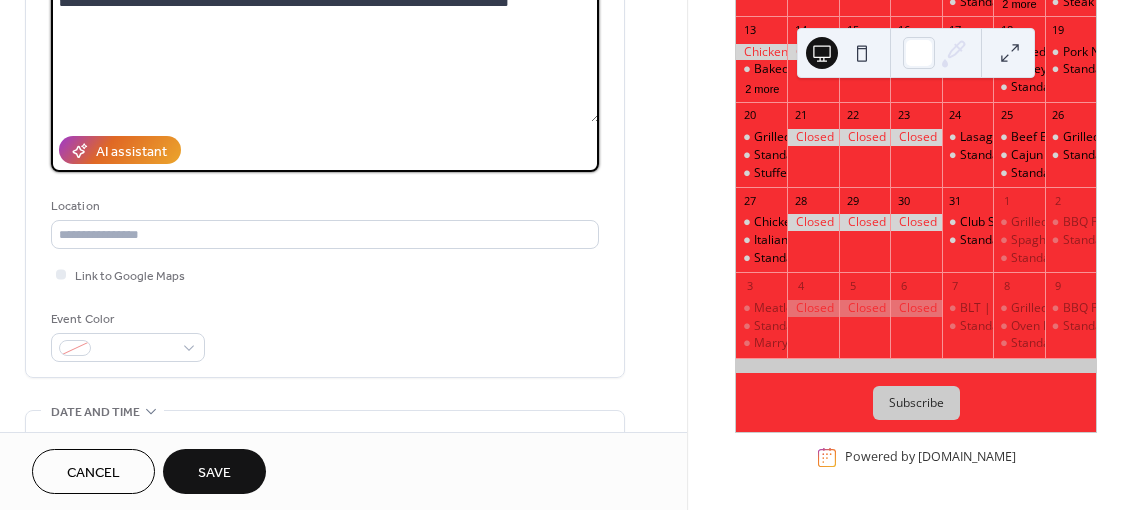 scroll, scrollTop: 400, scrollLeft: 0, axis: vertical 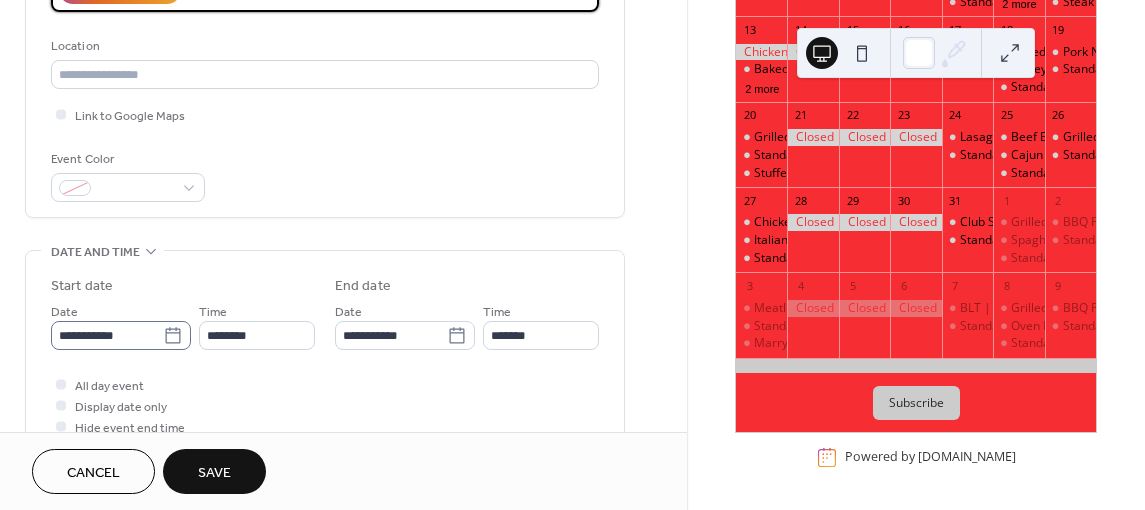 type on "**********" 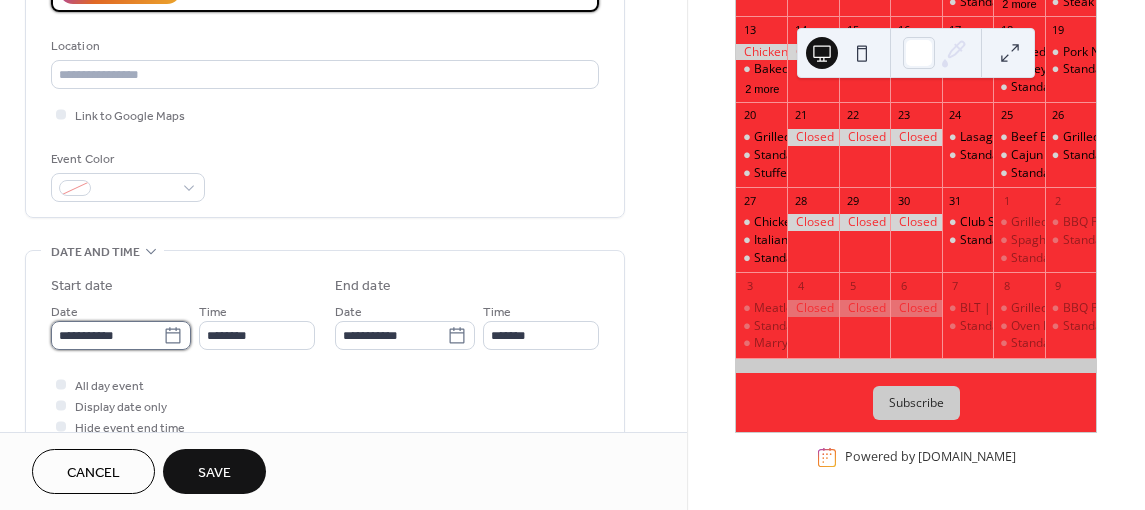 click on "**********" at bounding box center (107, 335) 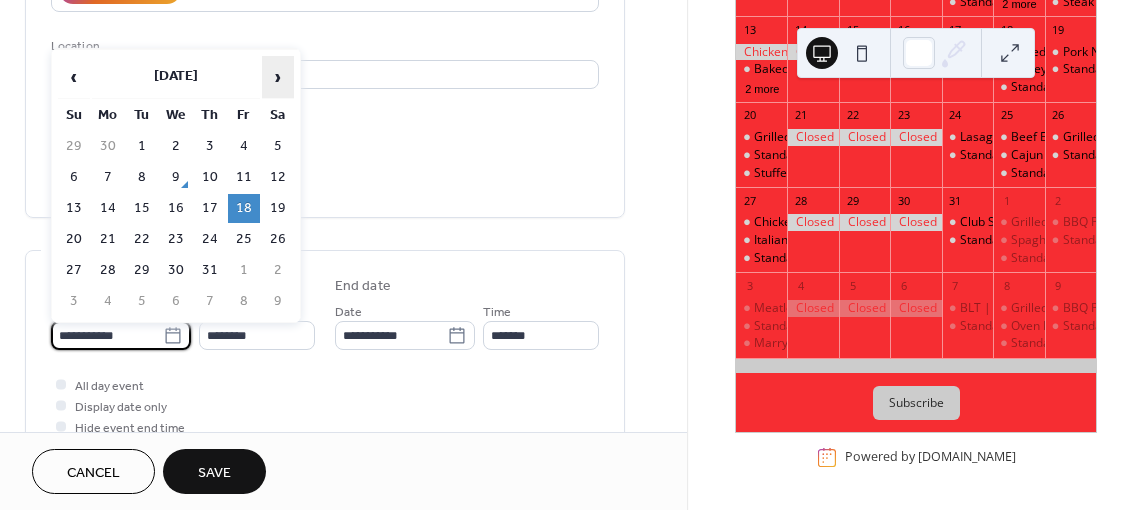 click on "‹ July 2025 ›" at bounding box center [176, 77] 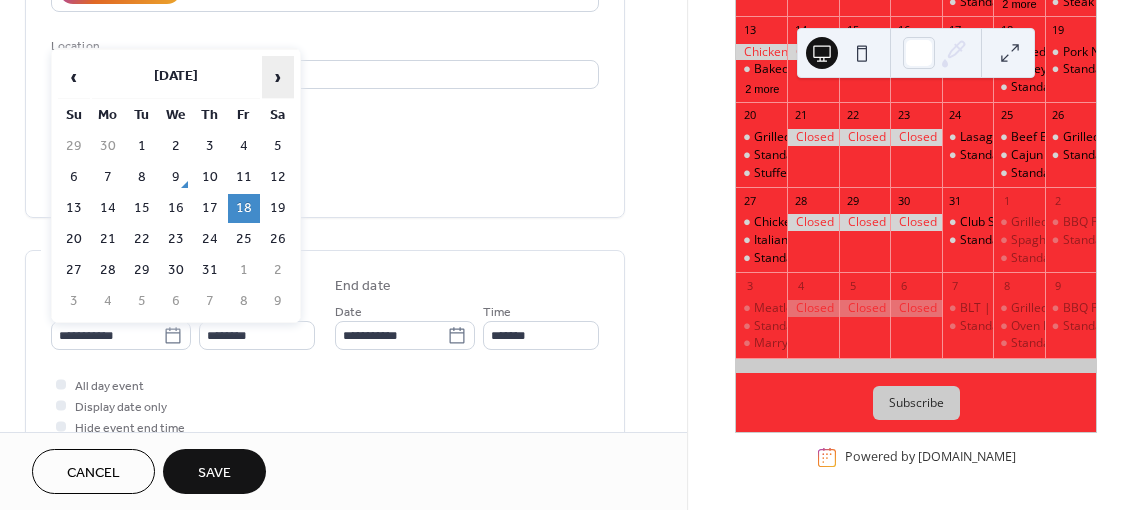 click on "›" at bounding box center (278, 77) 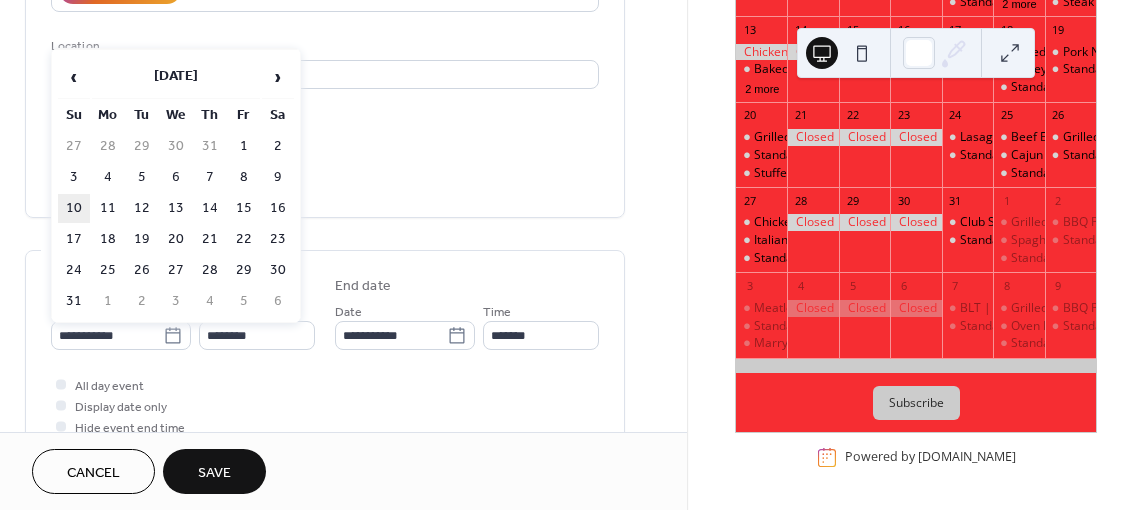 click on "10" at bounding box center (74, 208) 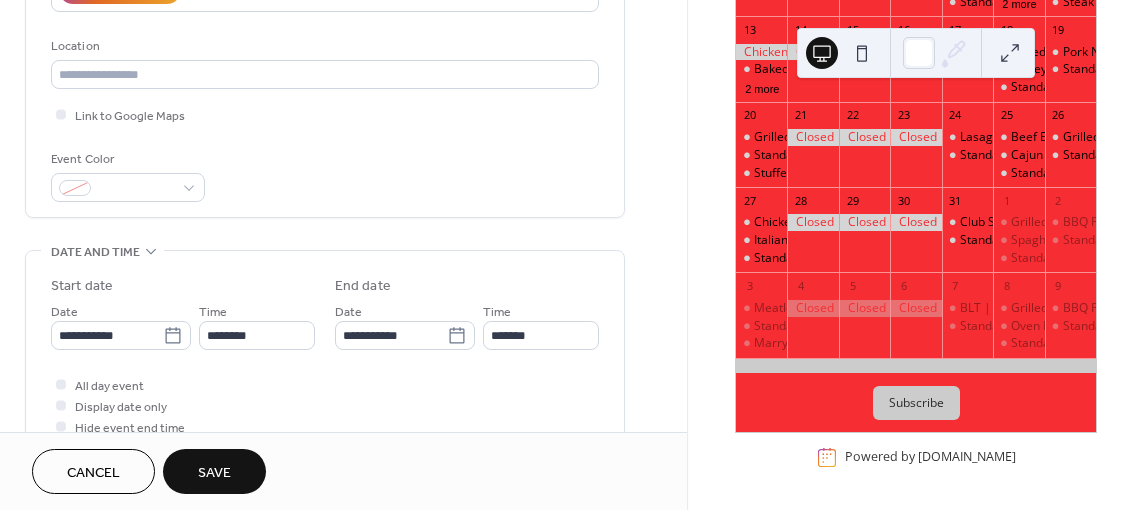 click on "Save" at bounding box center [214, 473] 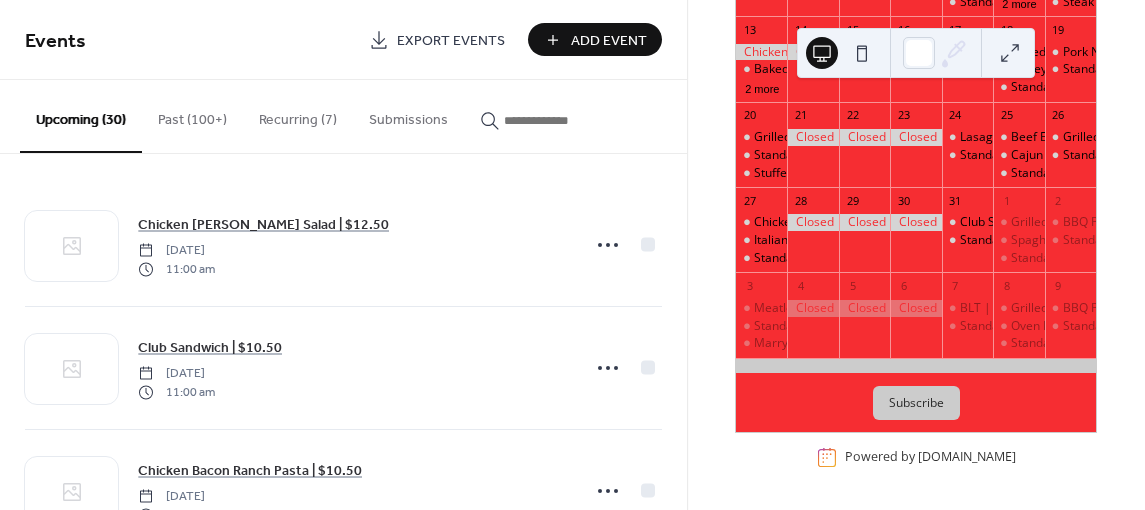 click at bounding box center [554, 120] 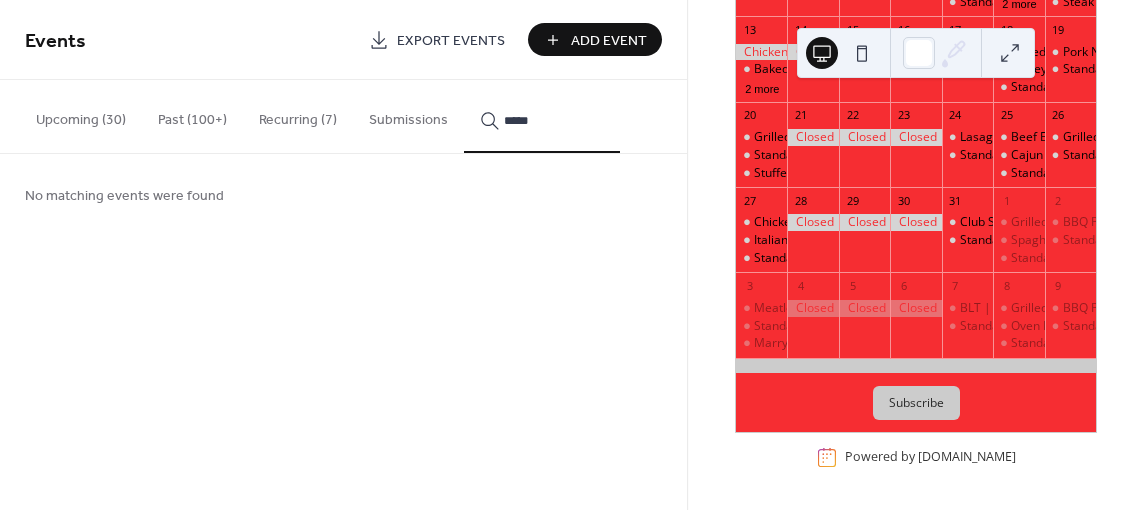 click on "****" at bounding box center (542, 116) 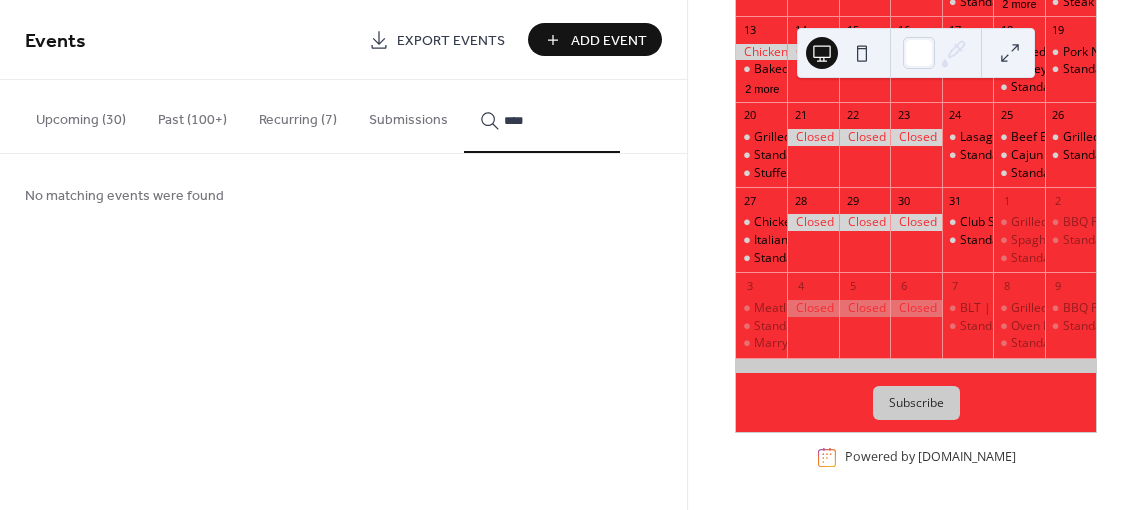 click on "***" at bounding box center [542, 116] 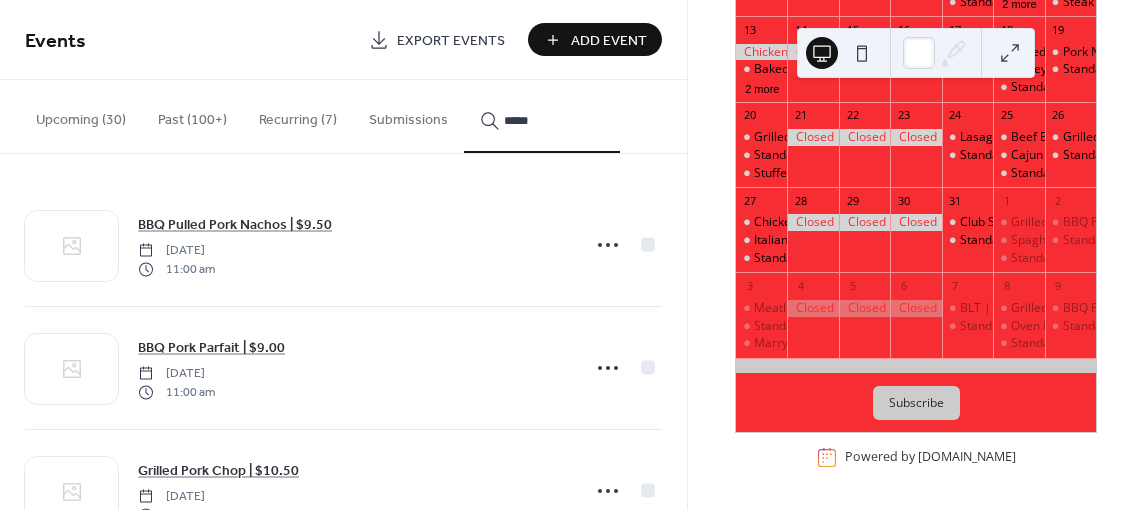 click on "****" at bounding box center [542, 116] 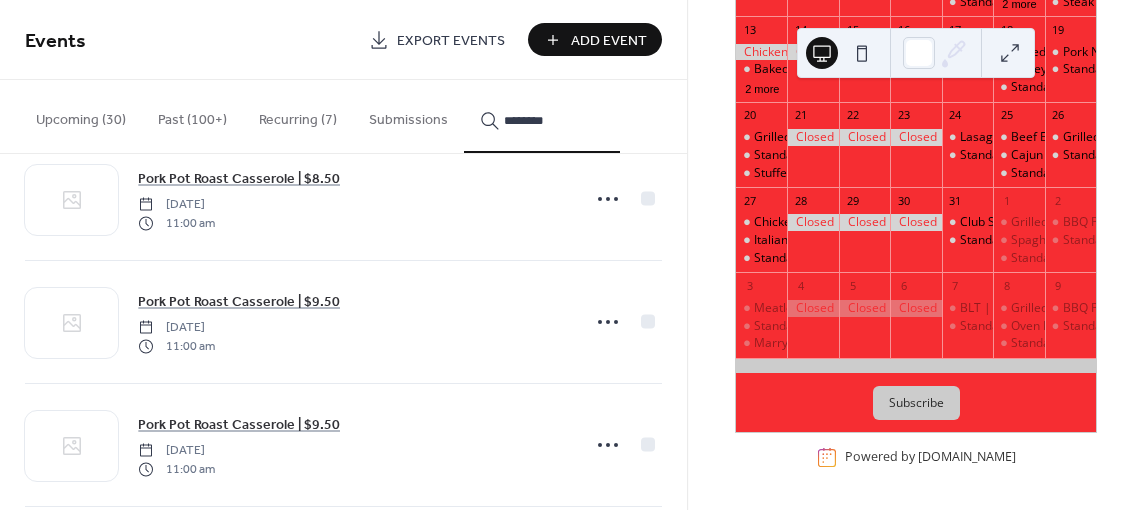 scroll, scrollTop: 194, scrollLeft: 0, axis: vertical 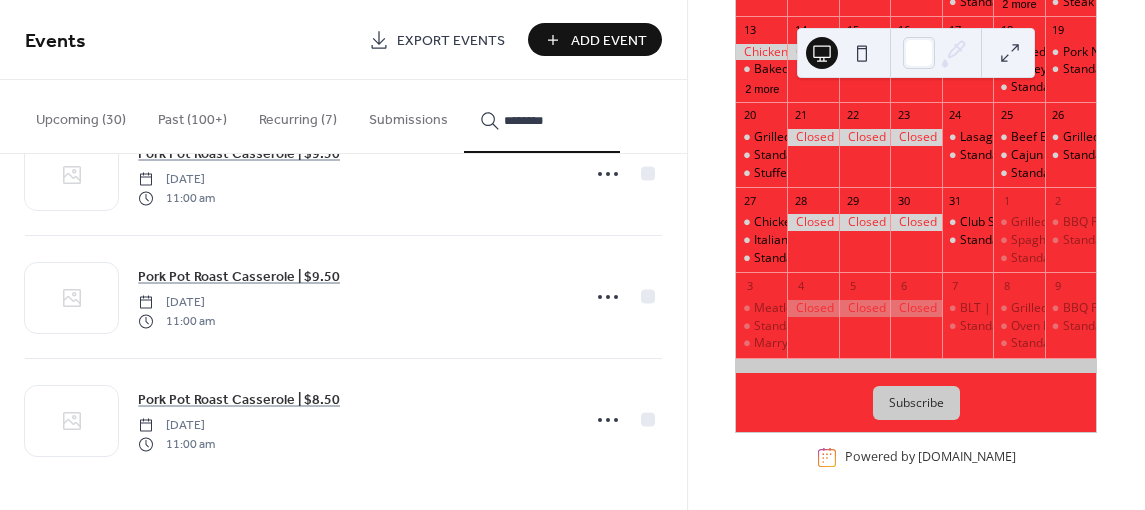 type on "********" 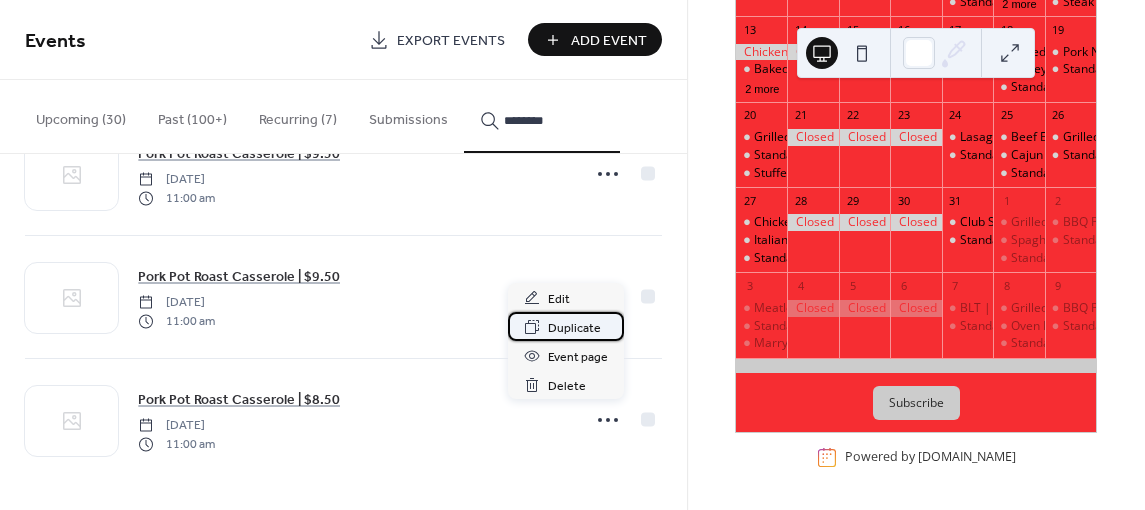 click on "Duplicate" at bounding box center (574, 328) 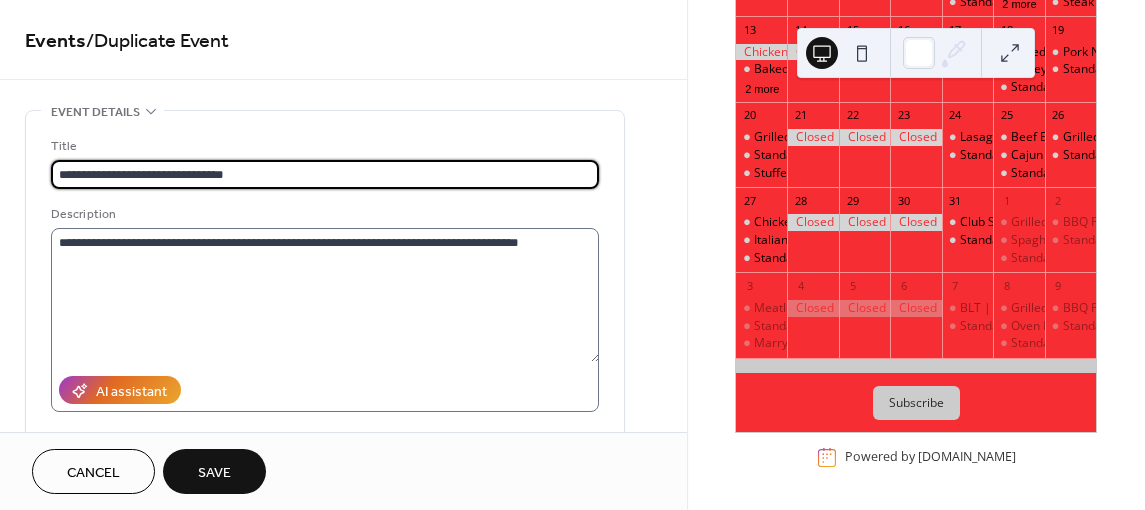 type on "**********" 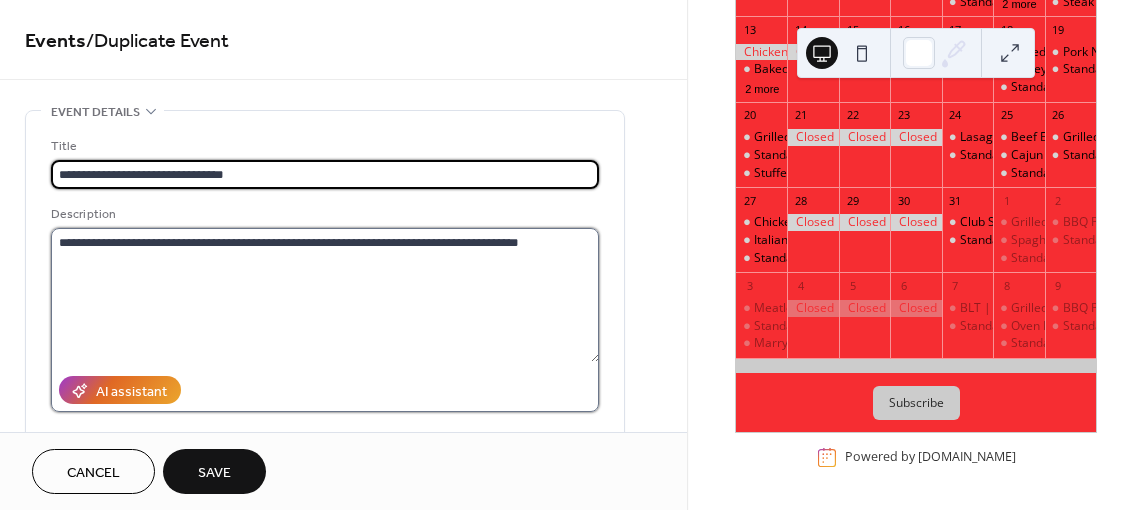click on "**********" at bounding box center (325, 295) 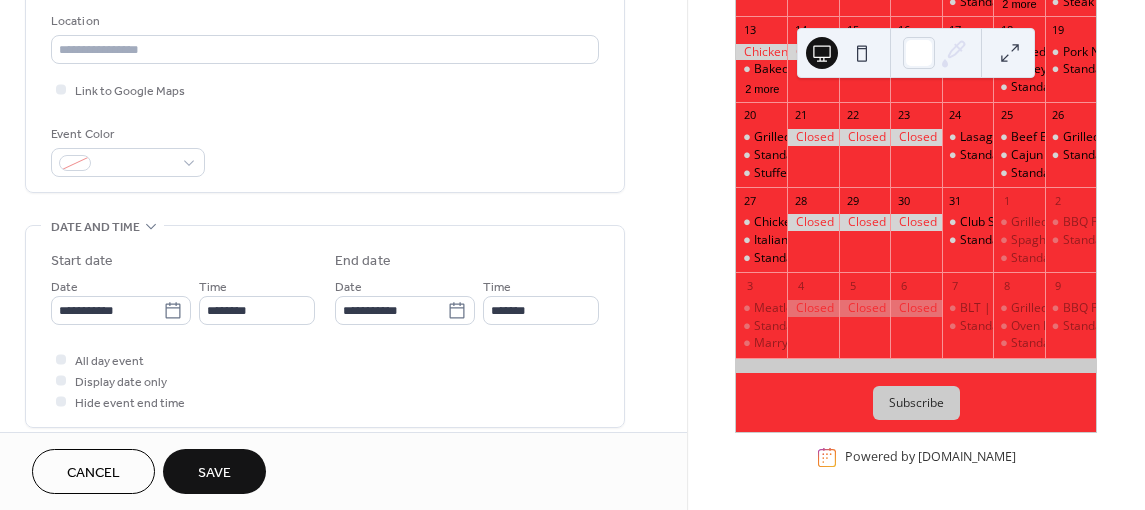 scroll, scrollTop: 600, scrollLeft: 0, axis: vertical 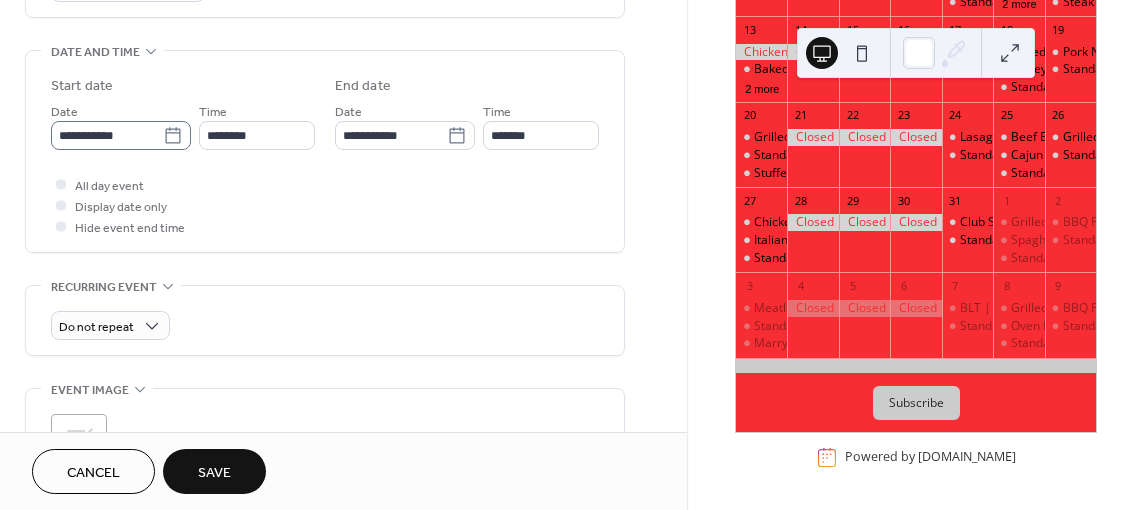 type on "**********" 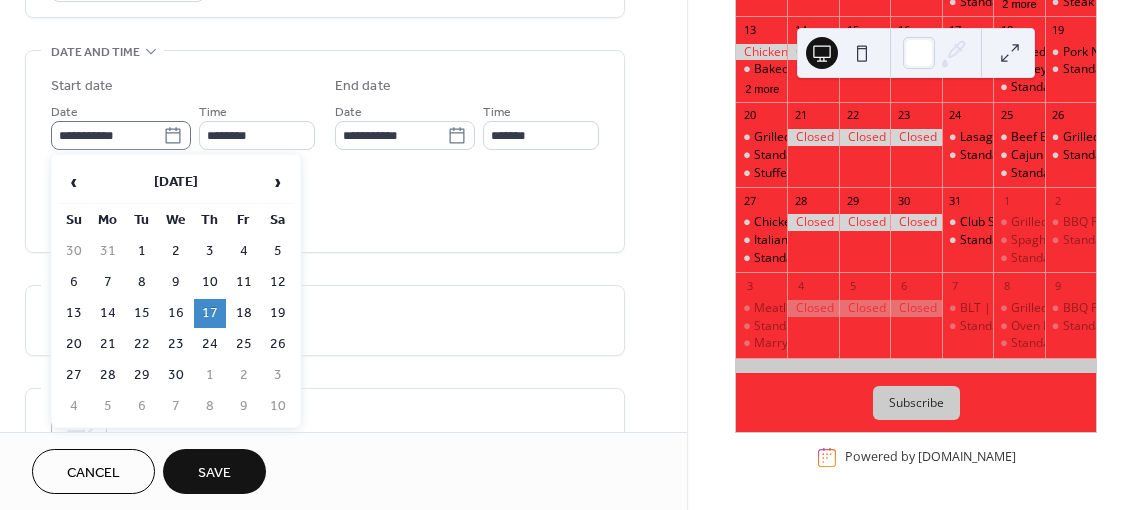 click 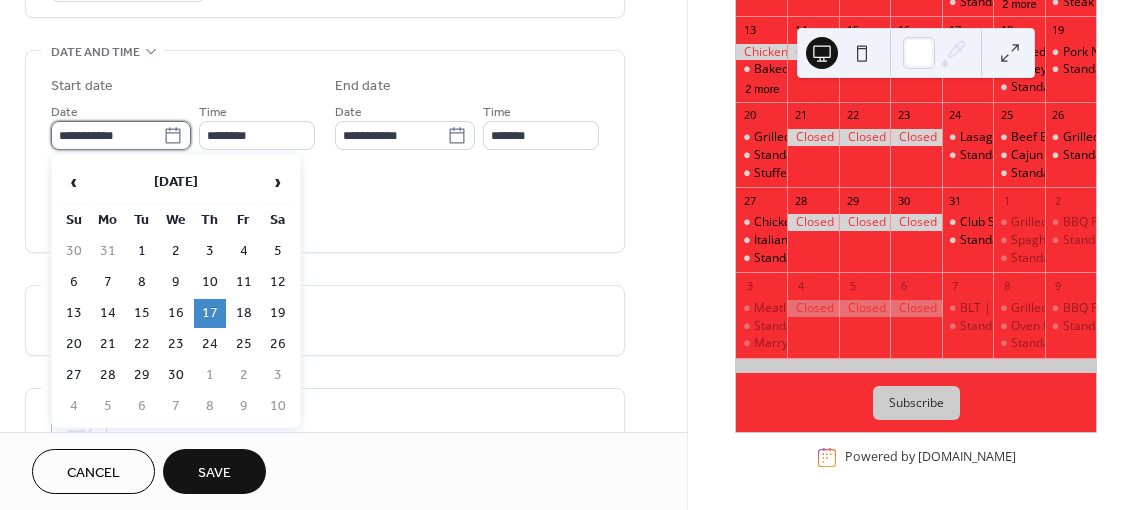 click on "**********" at bounding box center [107, 135] 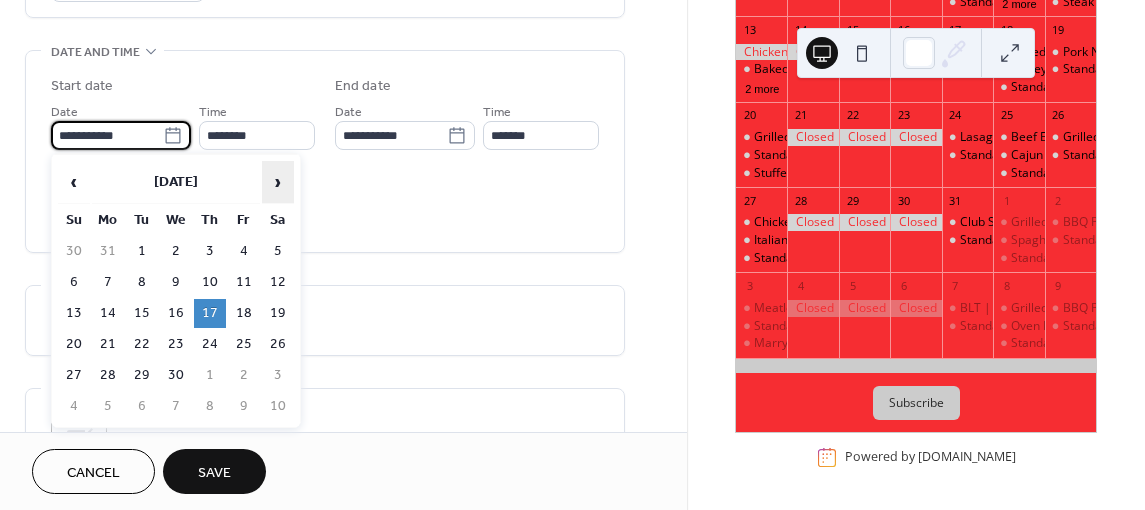 click on "›" at bounding box center (278, 182) 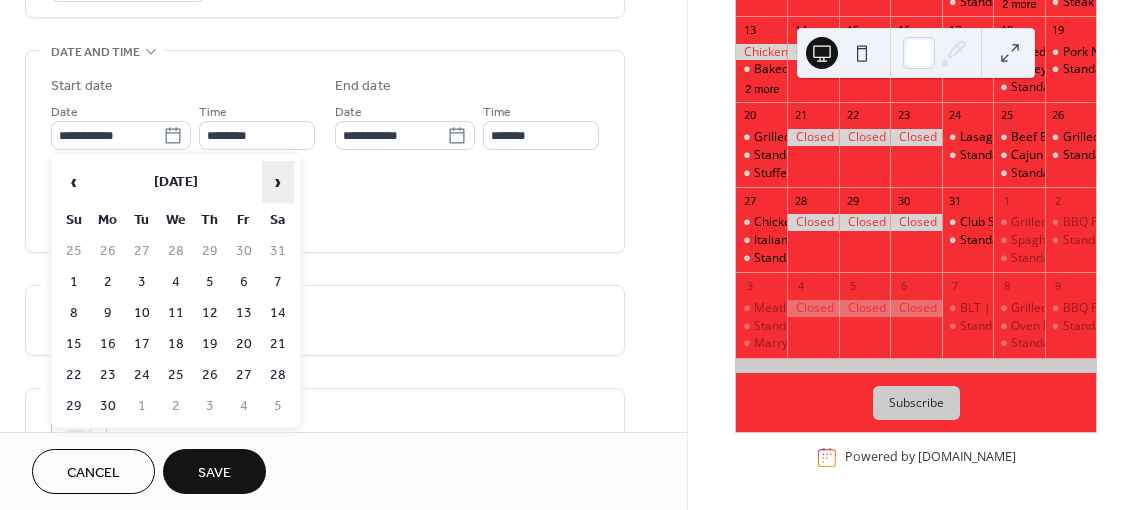 click on "›" at bounding box center (278, 182) 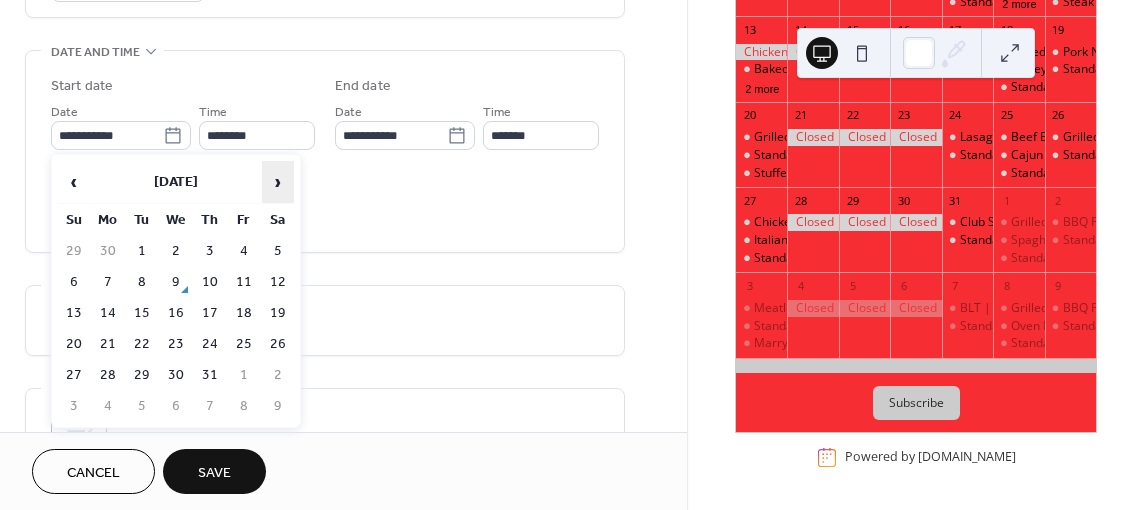 click on "›" at bounding box center (278, 182) 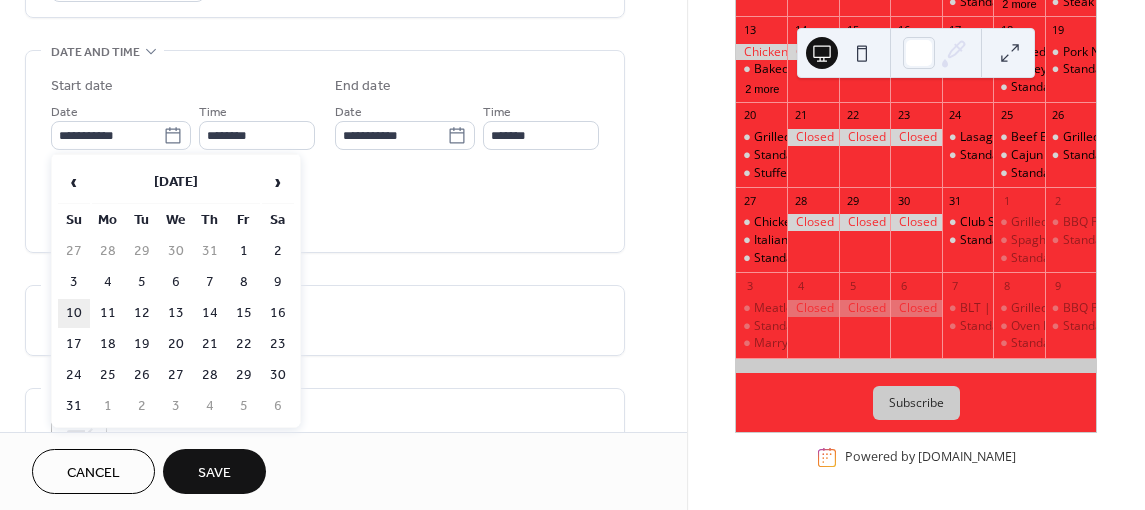 click on "10" at bounding box center [74, 313] 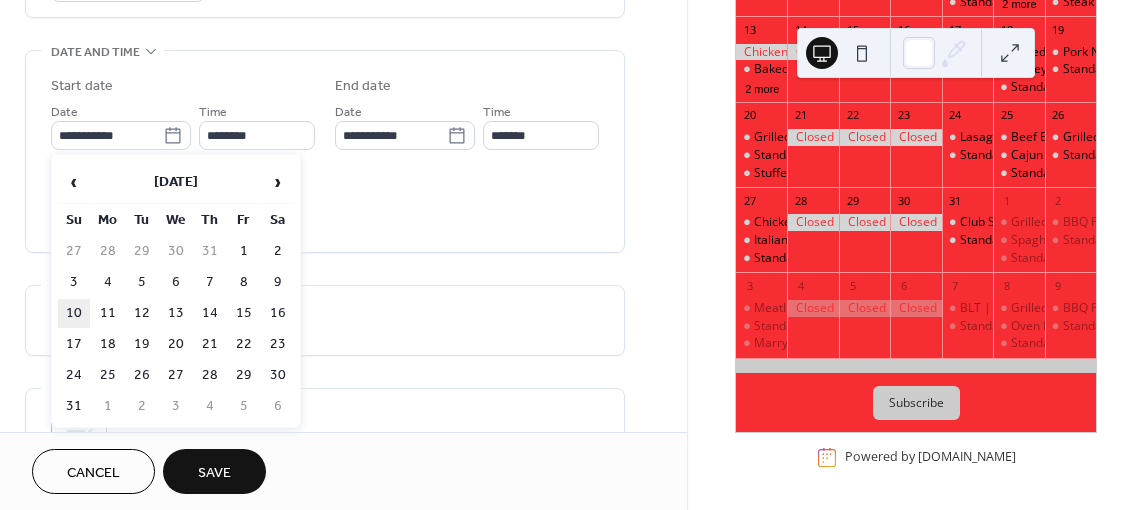 type on "**********" 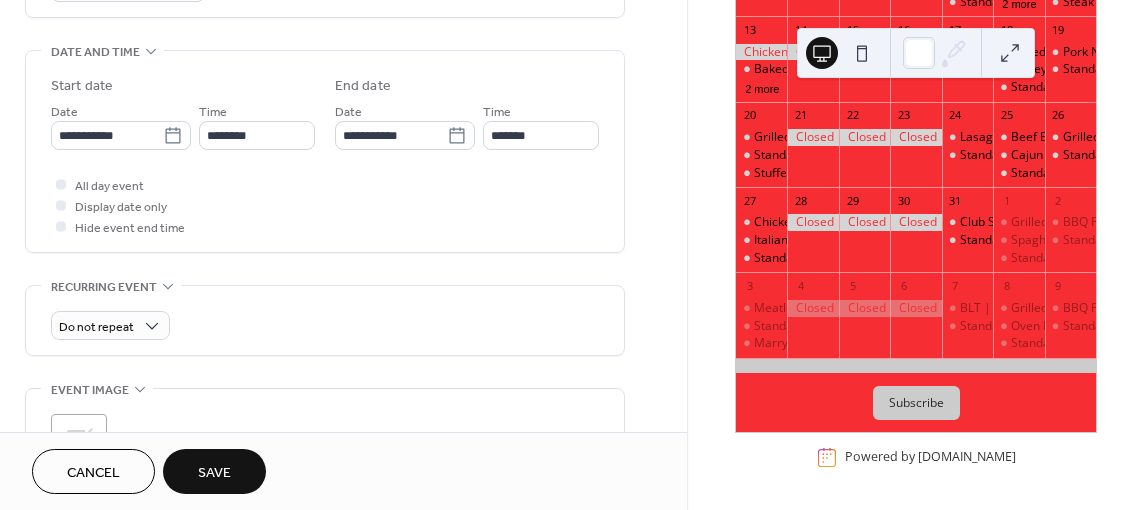 click on "Save" at bounding box center (214, 473) 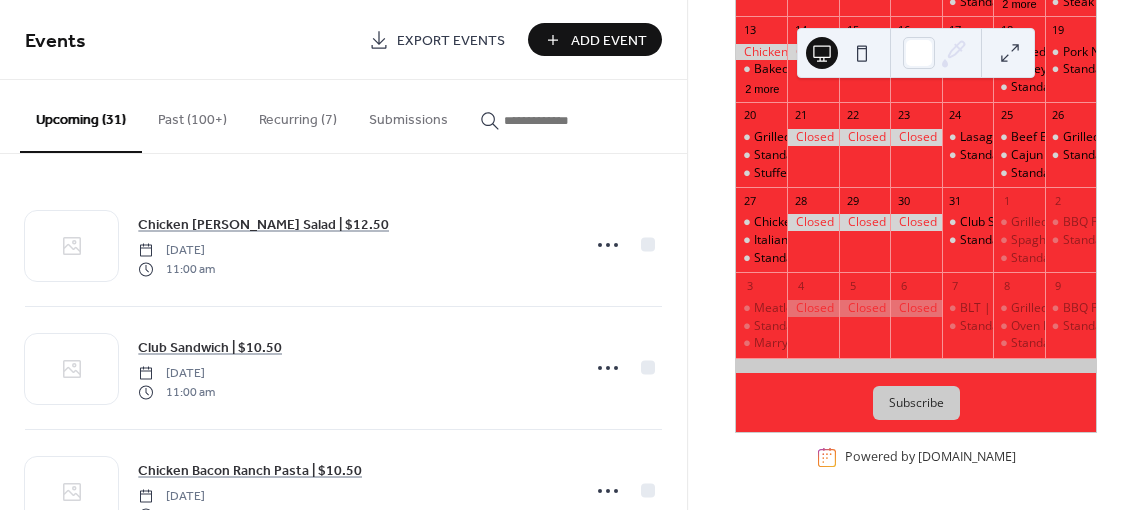 click at bounding box center [554, 120] 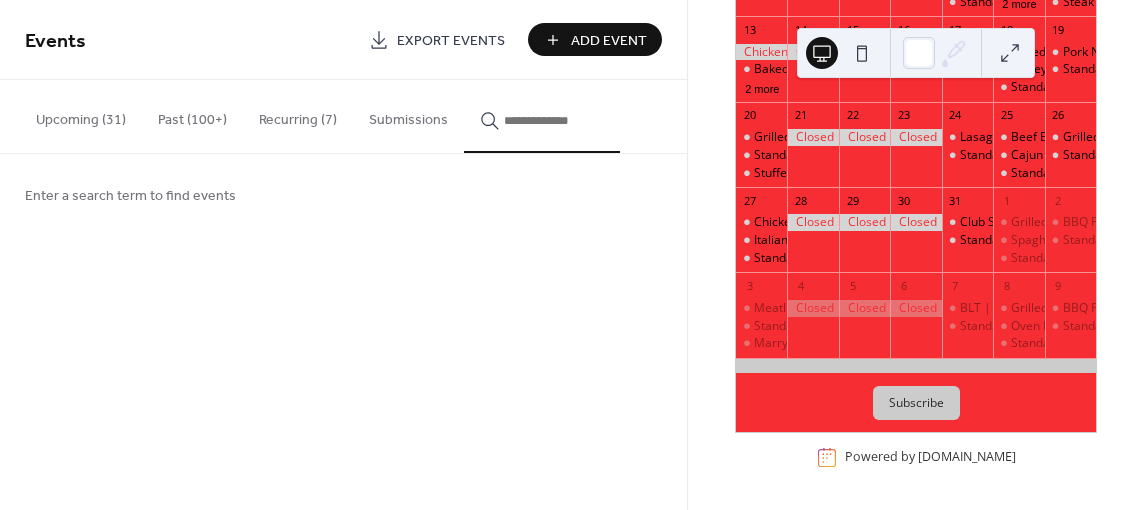 type on "*" 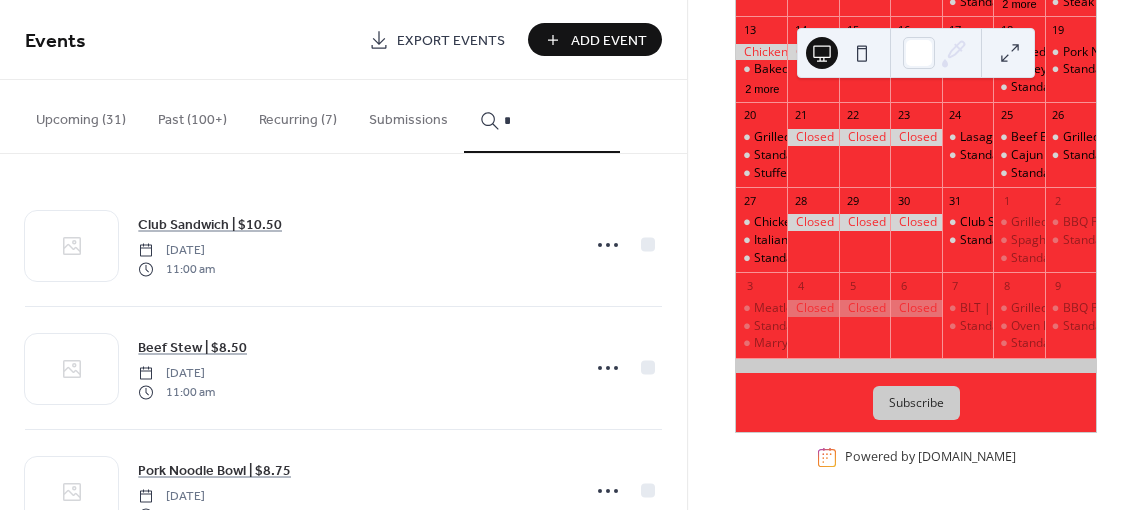 type 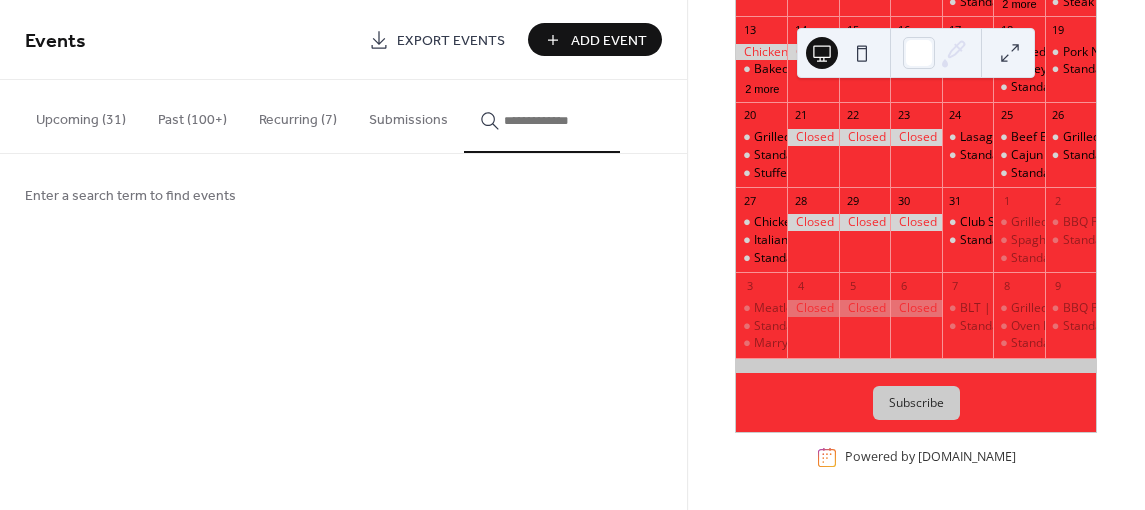 click on "Add Event" at bounding box center (609, 41) 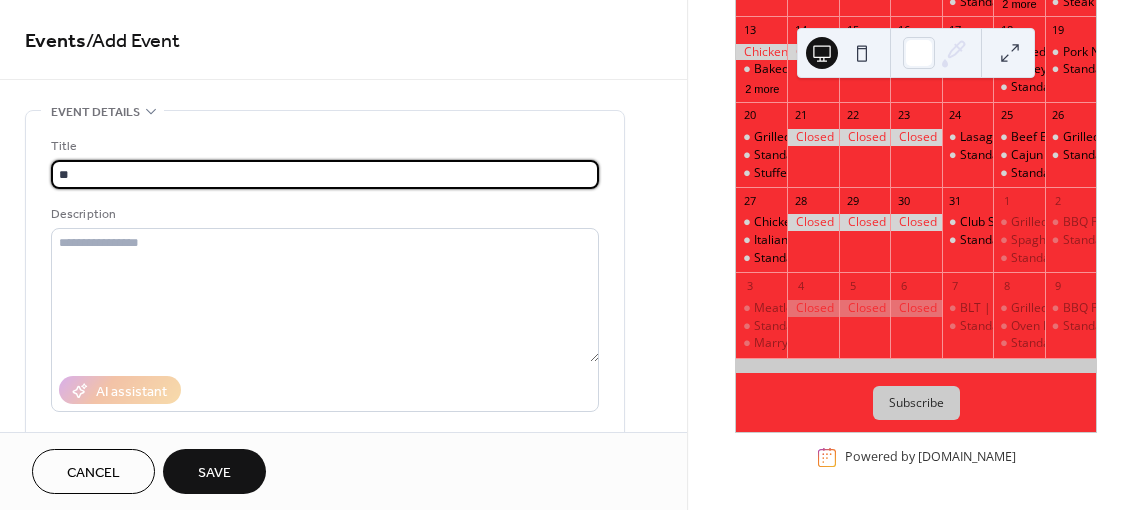 type on "*" 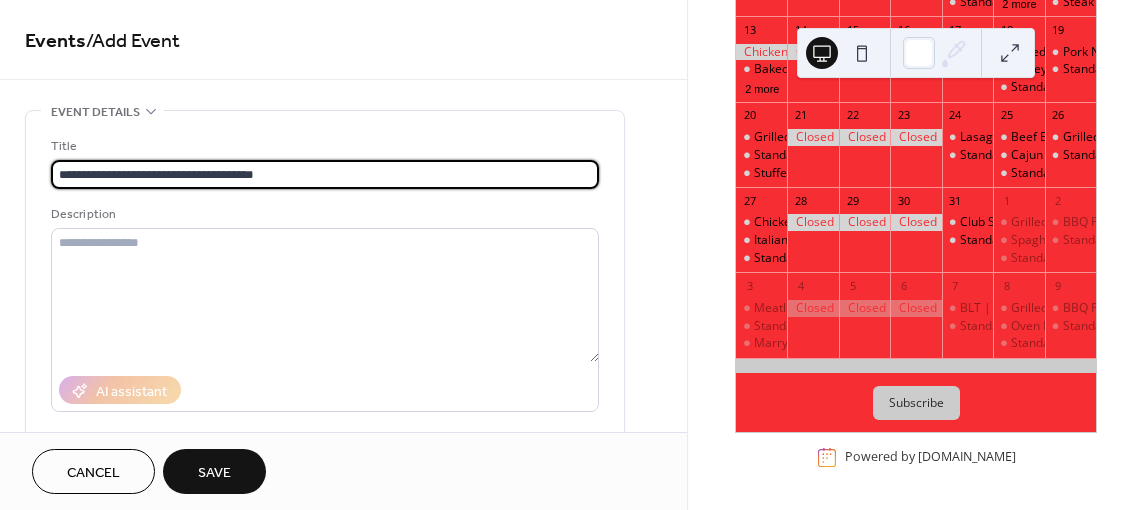 click on "**********" at bounding box center [325, 174] 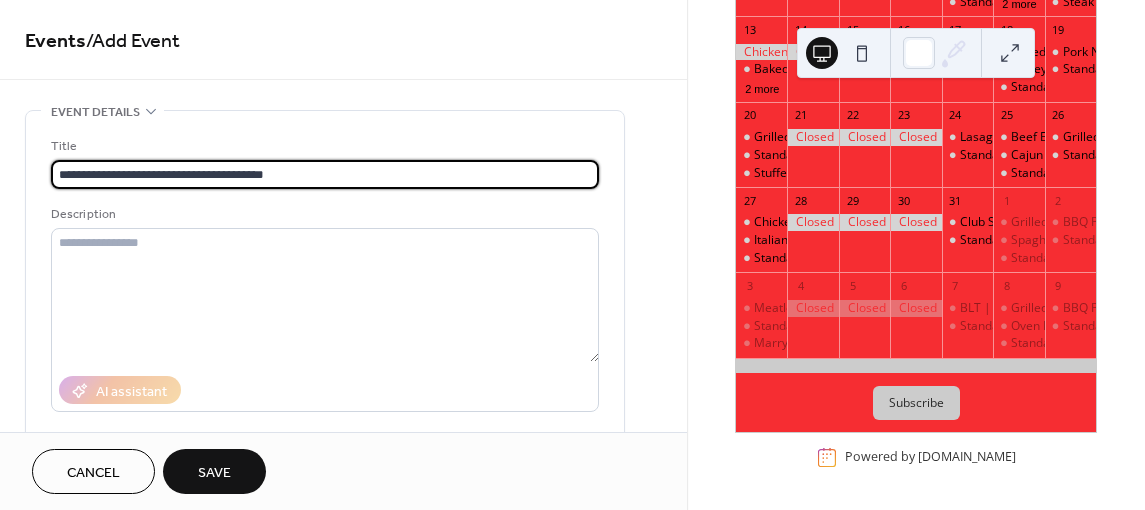 click on "**********" at bounding box center [325, 174] 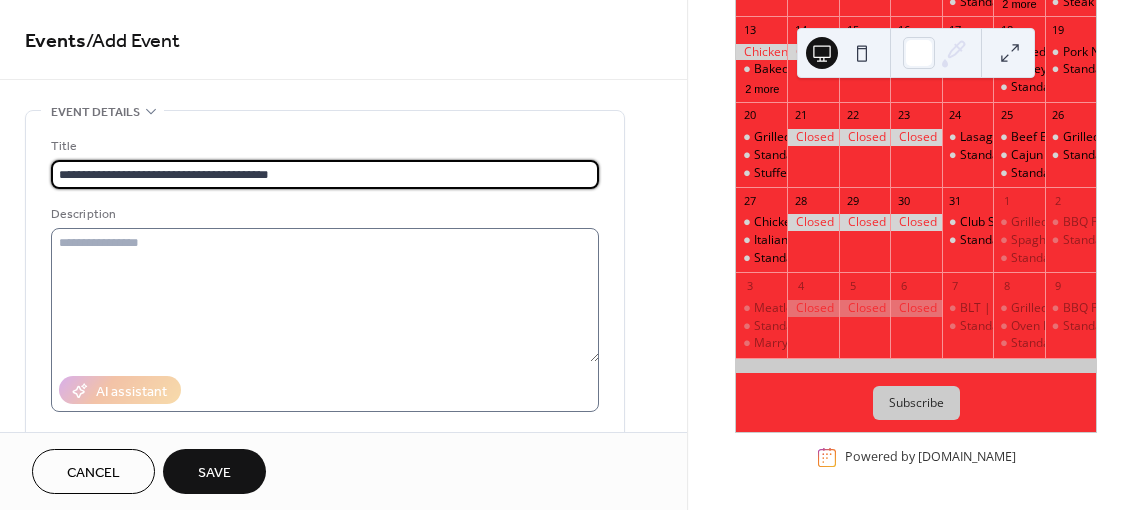 type on "**********" 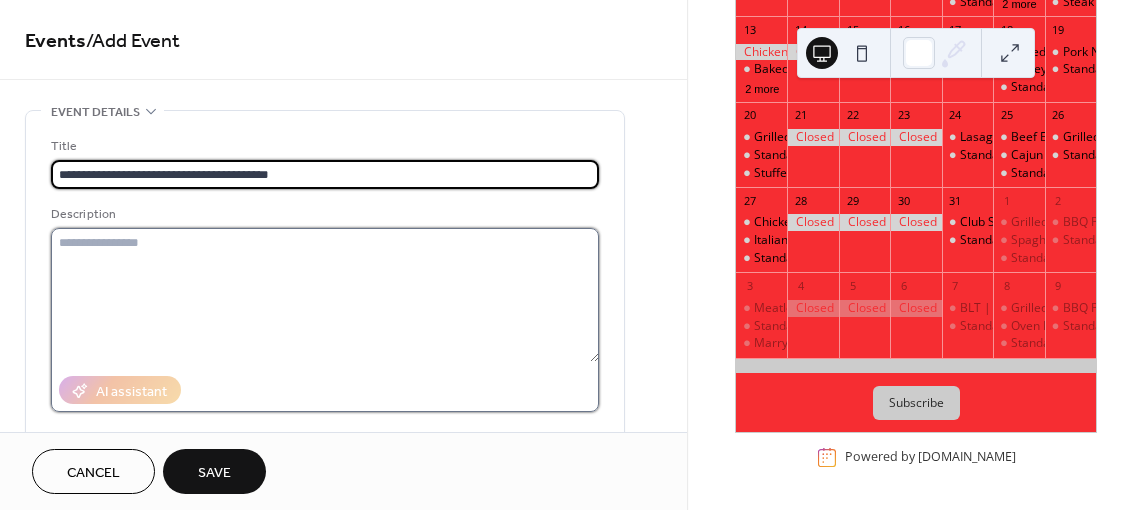 click at bounding box center [325, 295] 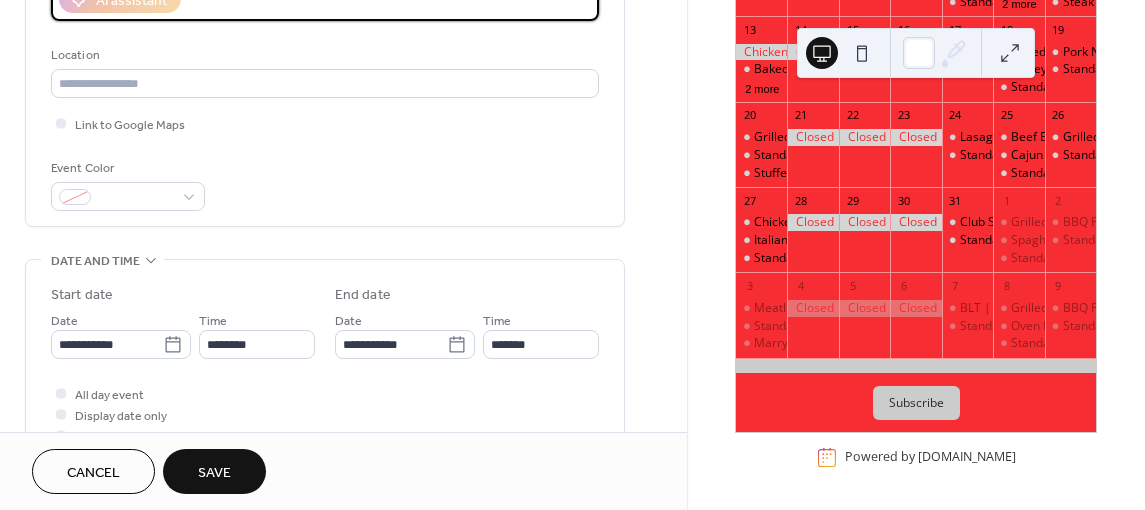 scroll, scrollTop: 400, scrollLeft: 0, axis: vertical 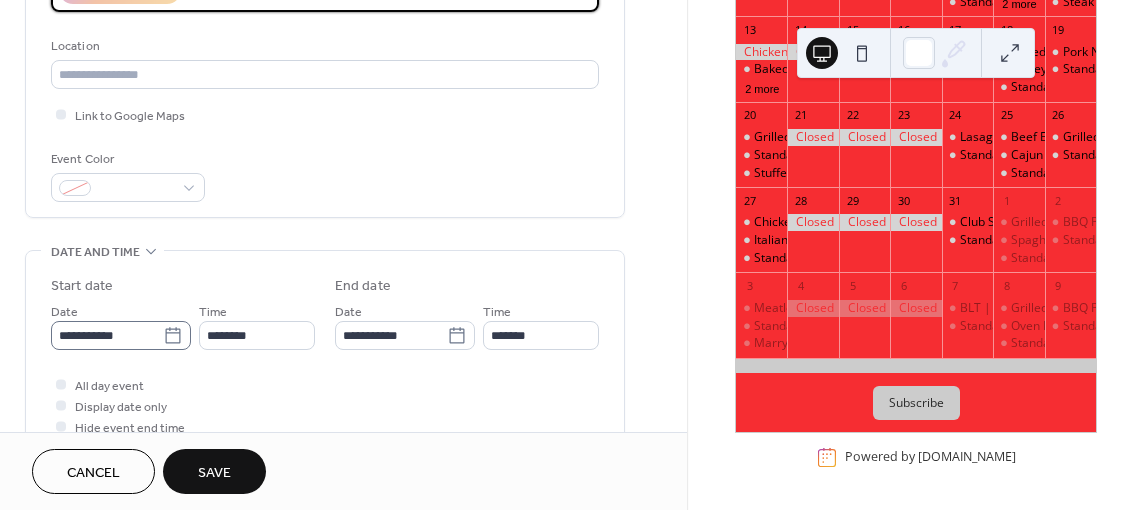click 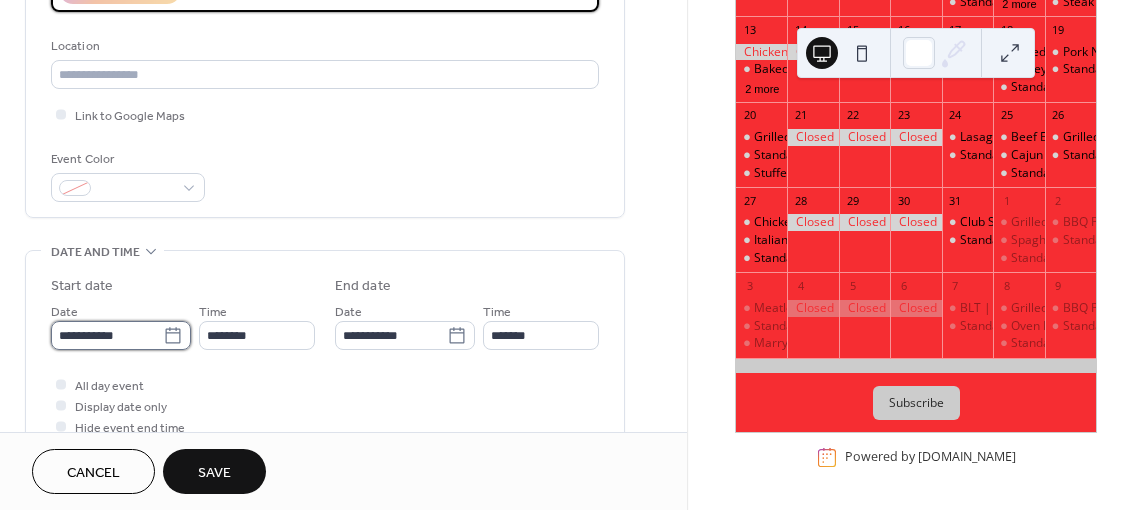 click on "**********" at bounding box center [107, 335] 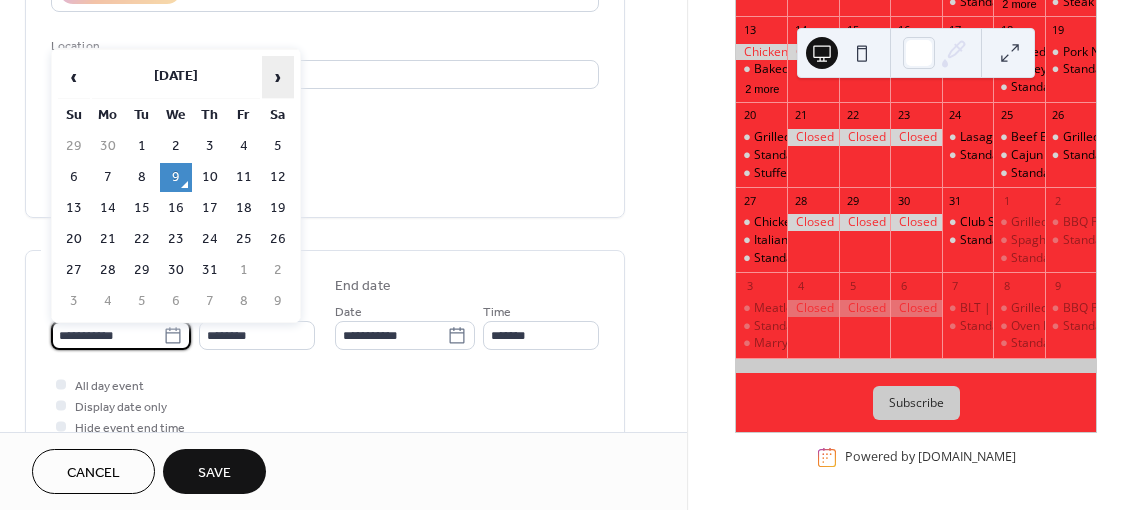 click on "›" at bounding box center (278, 77) 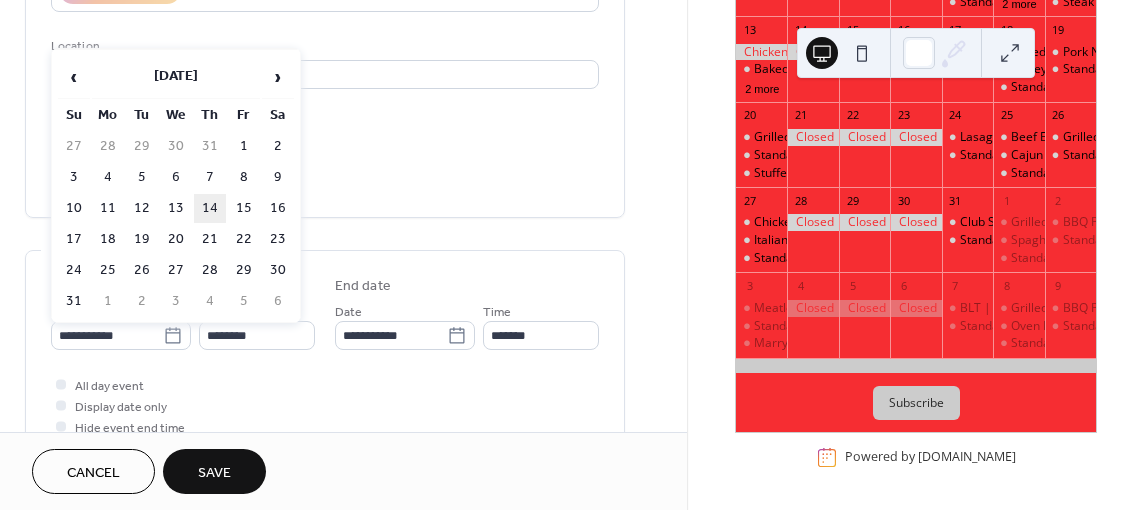 click on "14" at bounding box center [210, 208] 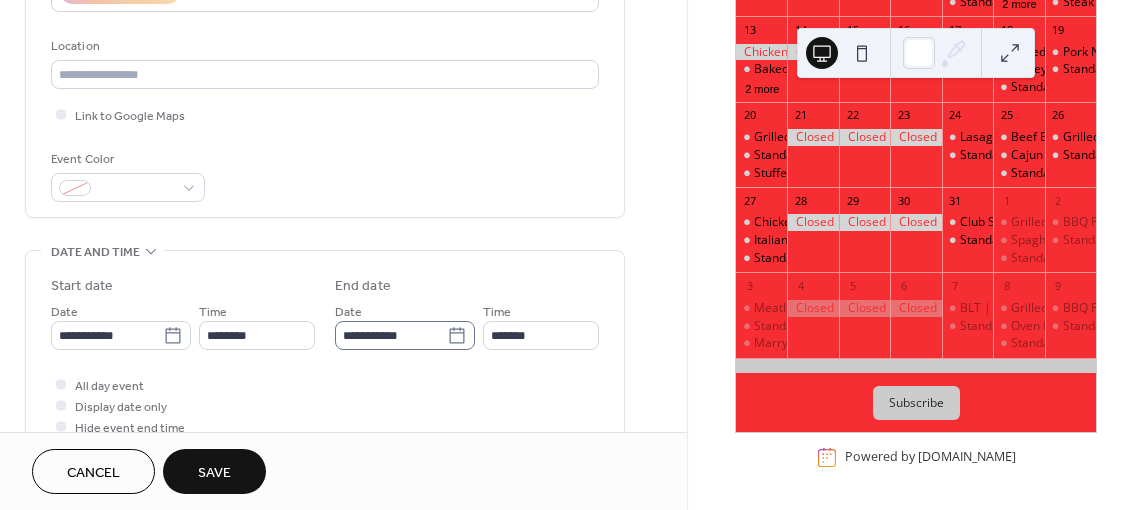 click 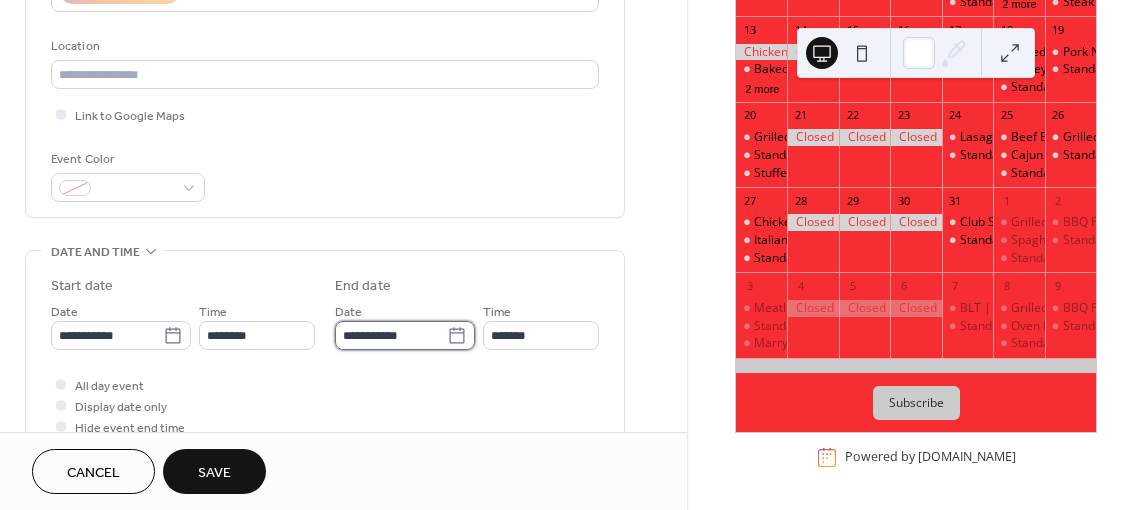 click on "**********" at bounding box center (391, 335) 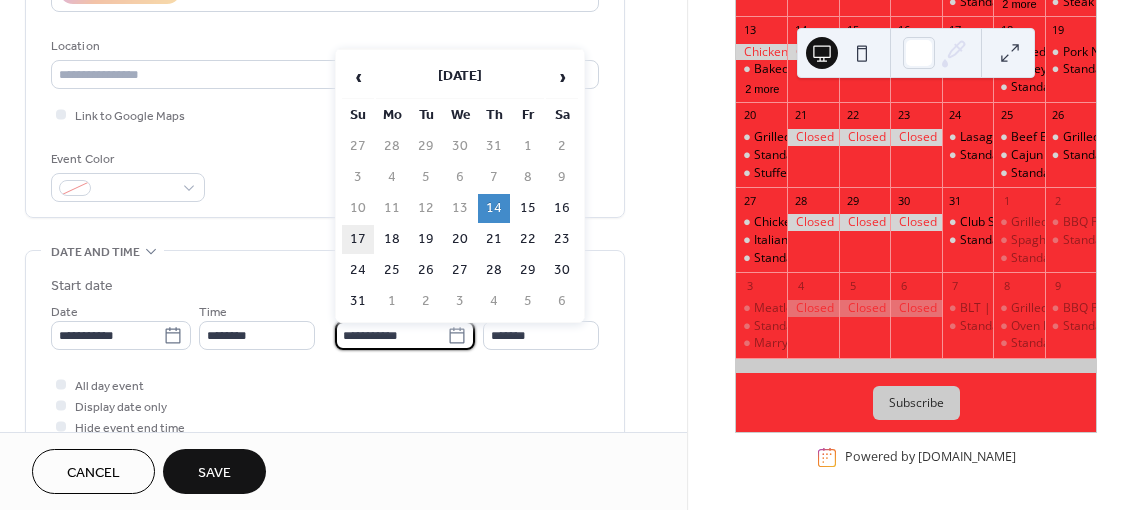 click on "17" at bounding box center (358, 239) 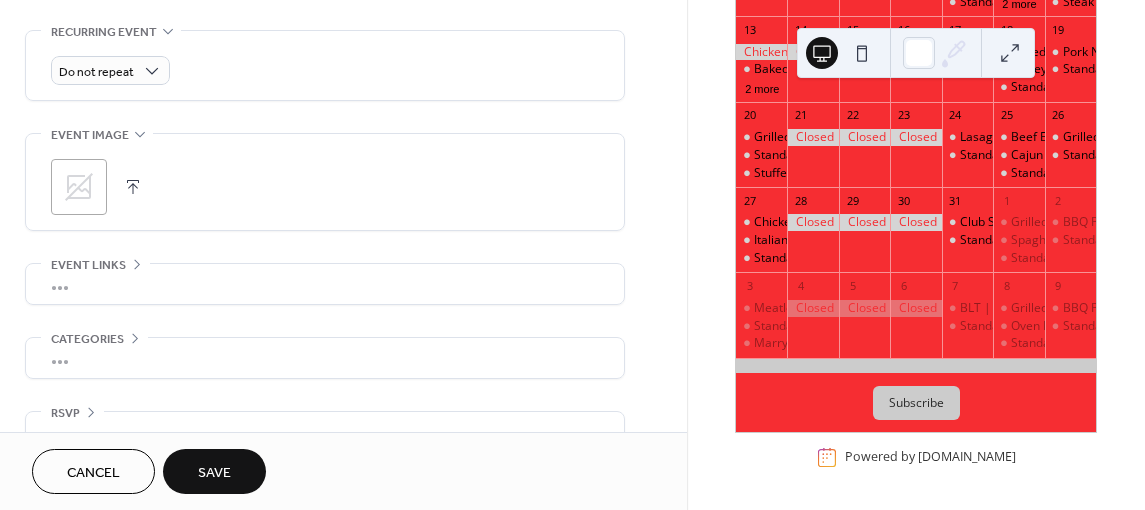 scroll, scrollTop: 890, scrollLeft: 0, axis: vertical 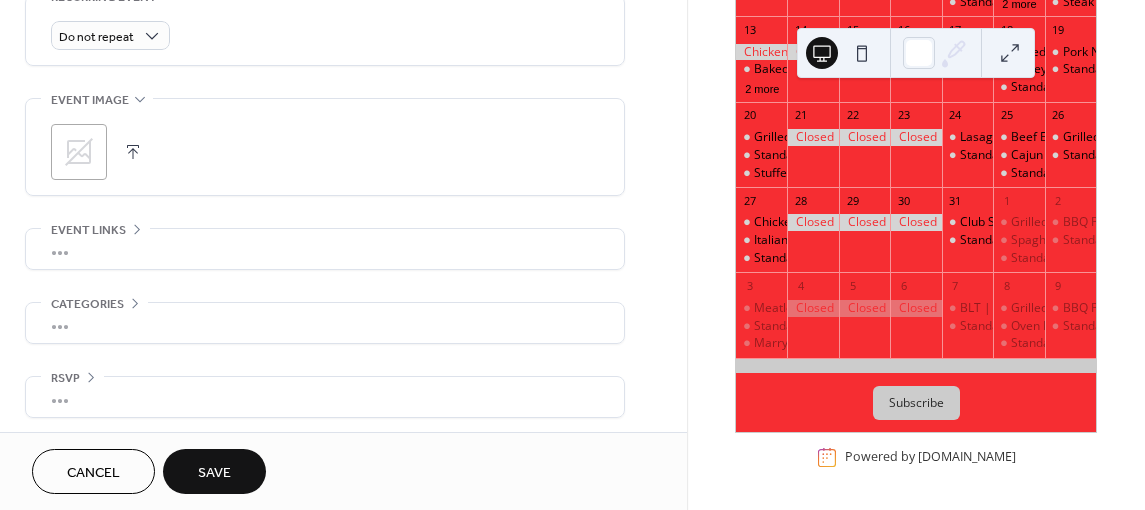 click on "Save" at bounding box center [214, 473] 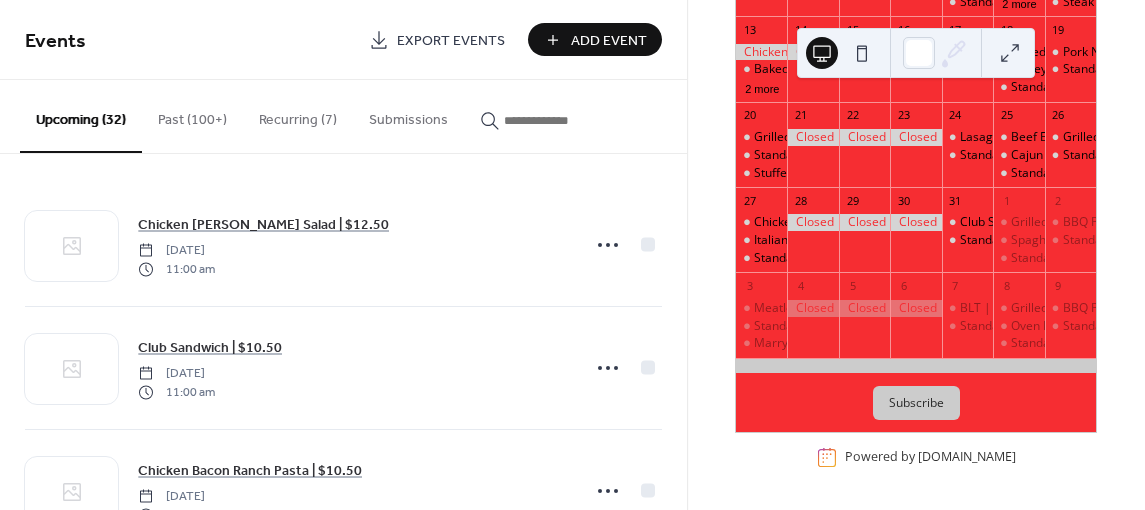 click at bounding box center [554, 120] 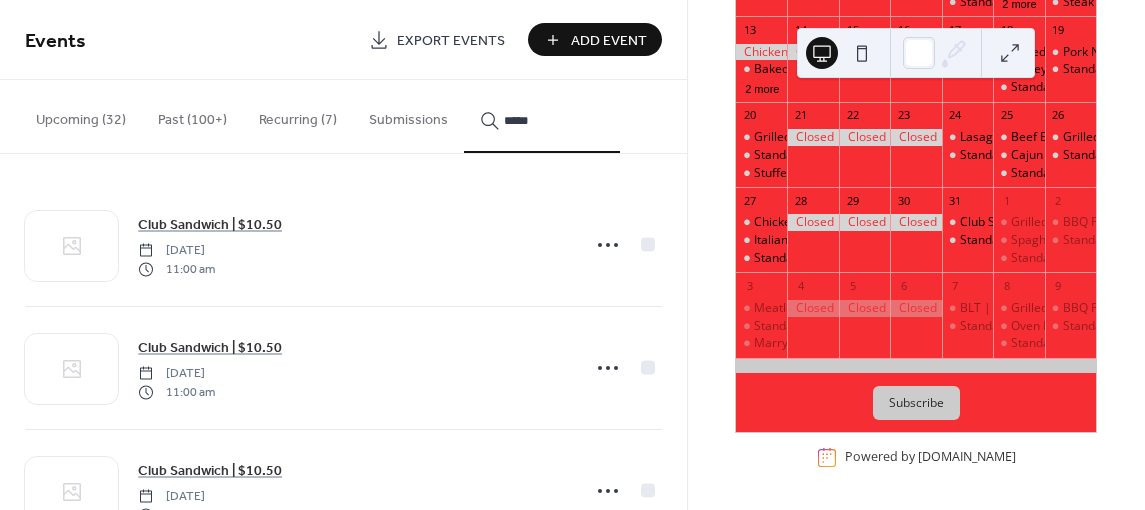 click on "****" at bounding box center (542, 116) 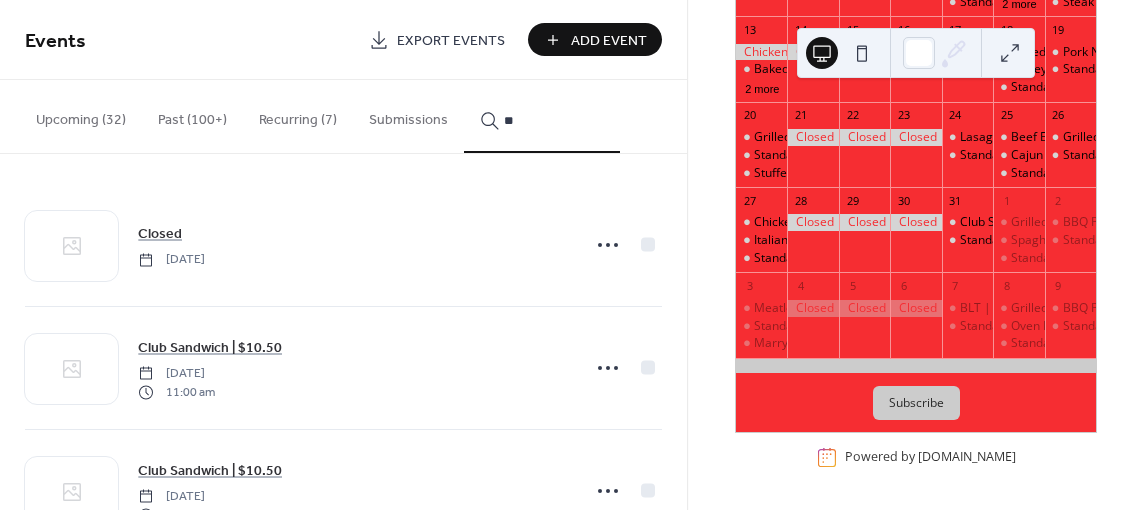 type on "*" 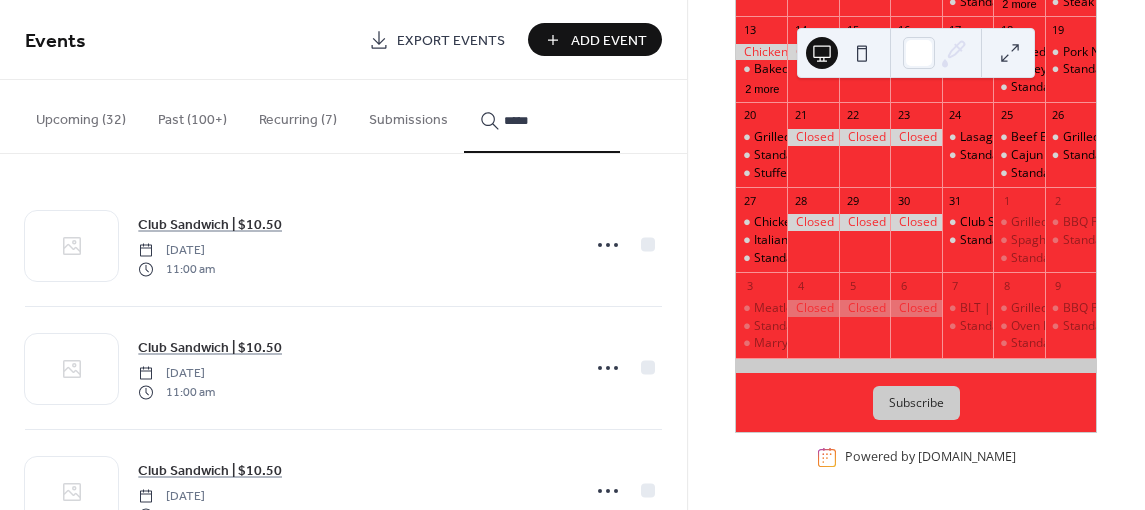 click on "****" at bounding box center [542, 116] 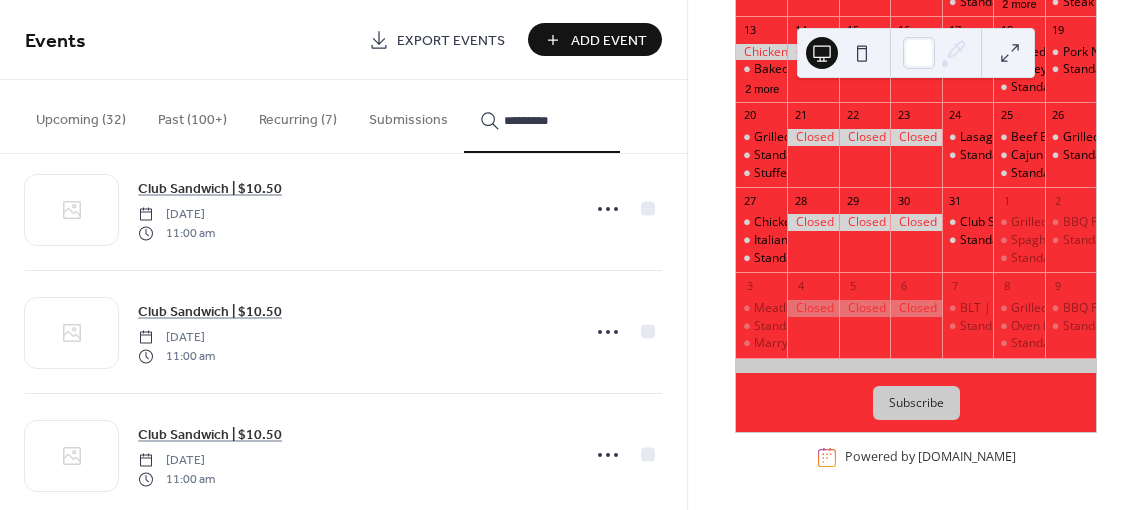 scroll, scrollTop: 2402, scrollLeft: 0, axis: vertical 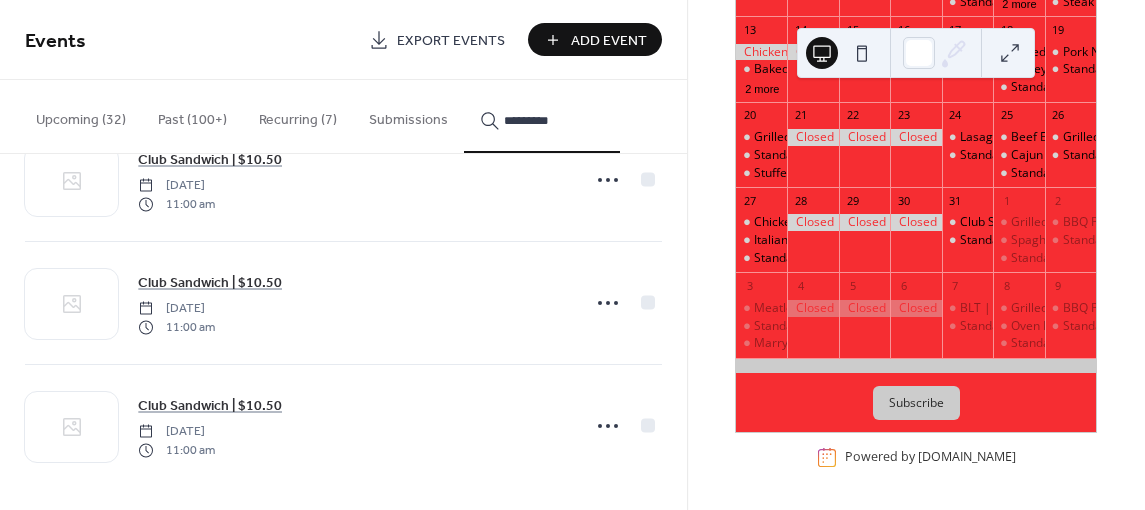 type on "*********" 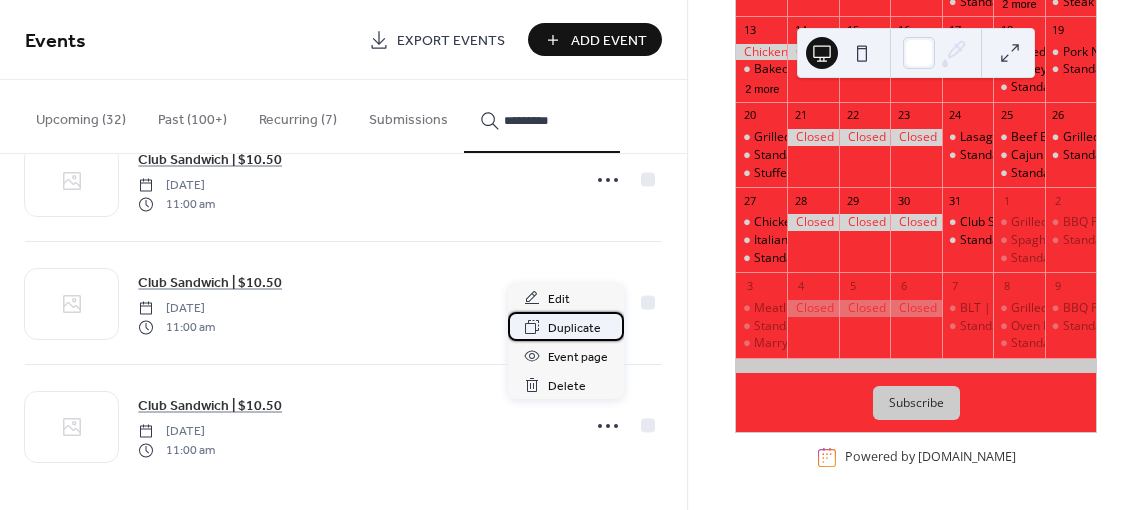click on "Duplicate" at bounding box center (574, 328) 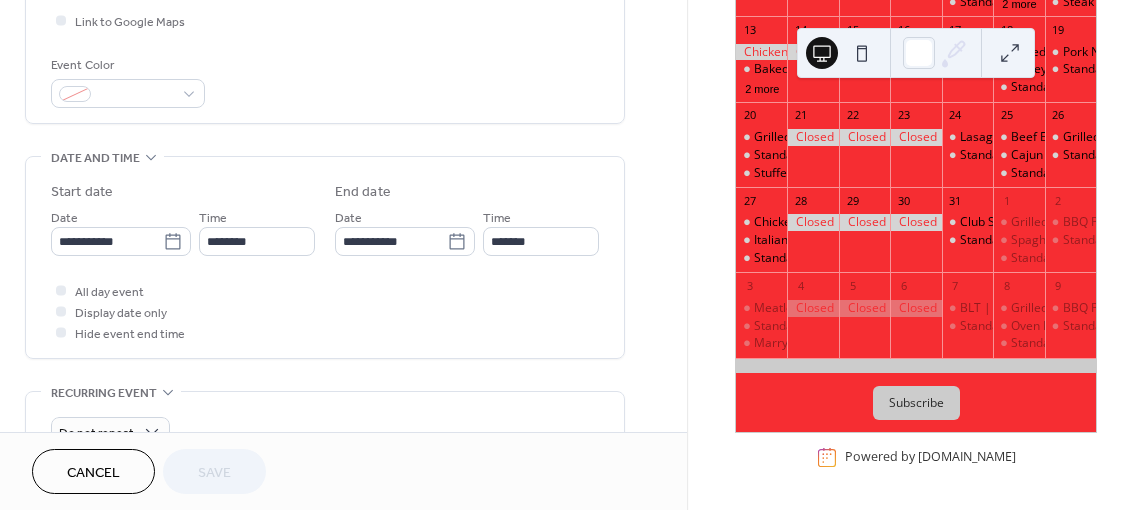 scroll, scrollTop: 500, scrollLeft: 0, axis: vertical 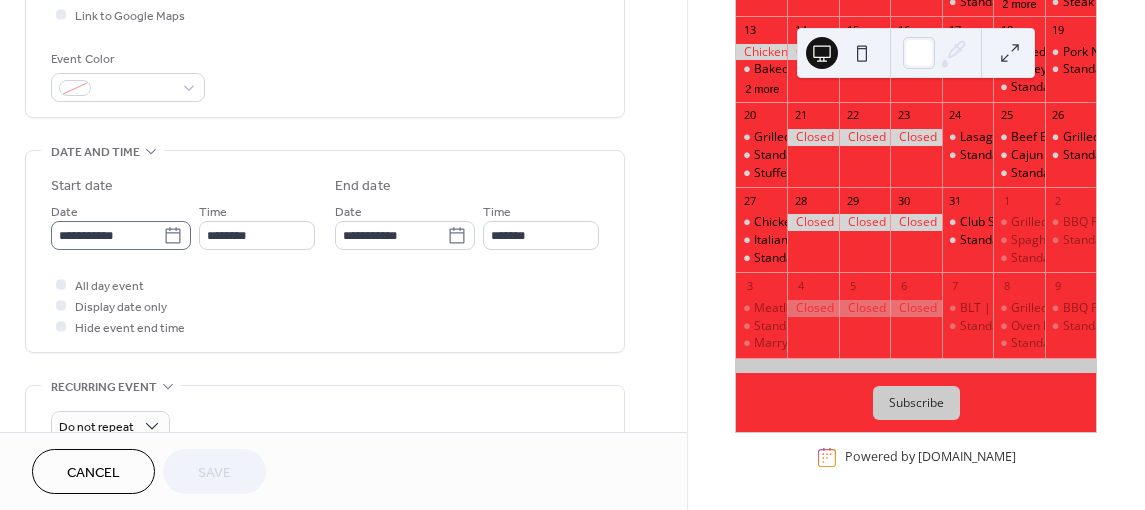 click 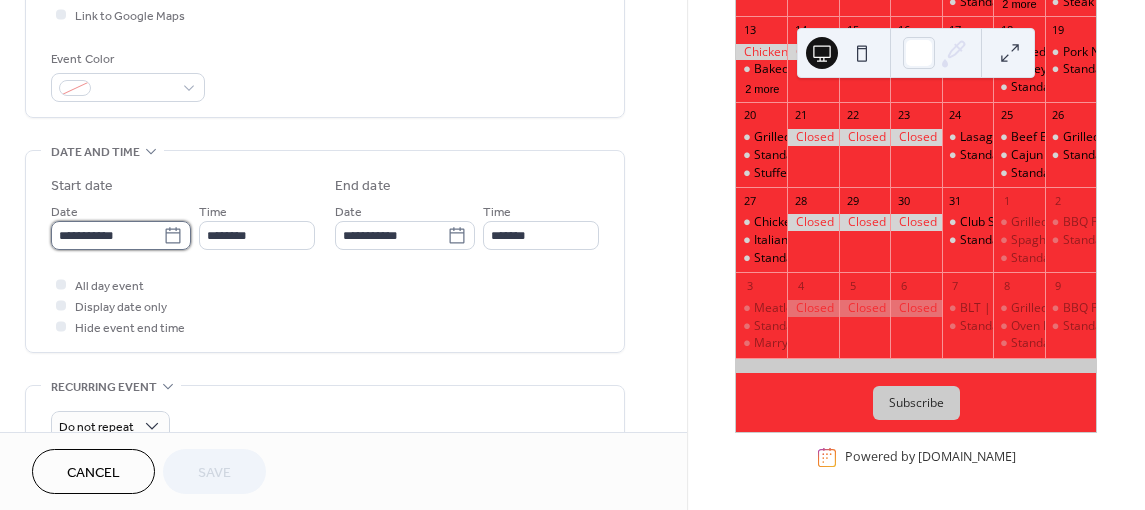 click on "**********" at bounding box center (107, 235) 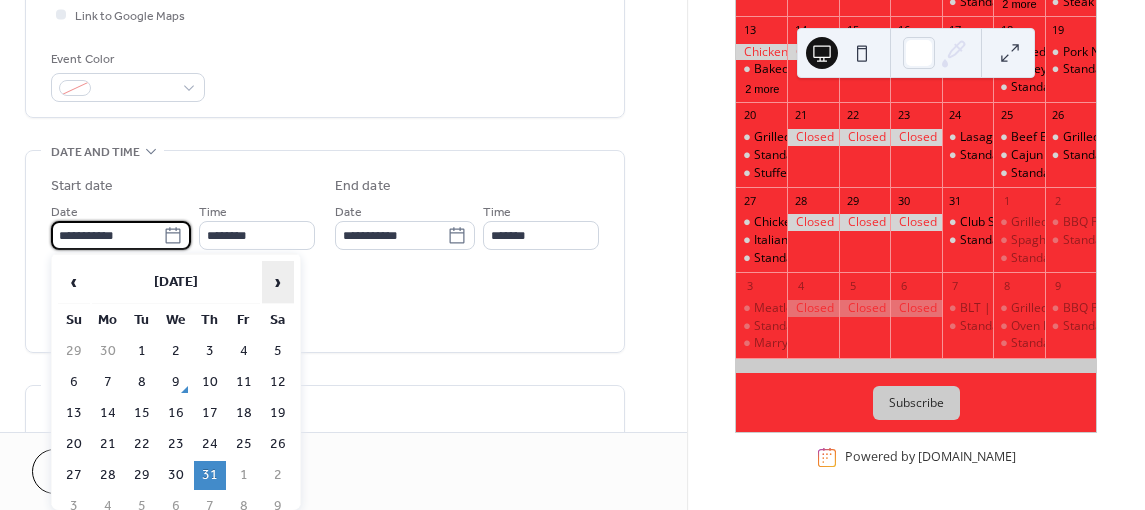 click on "›" at bounding box center [278, 282] 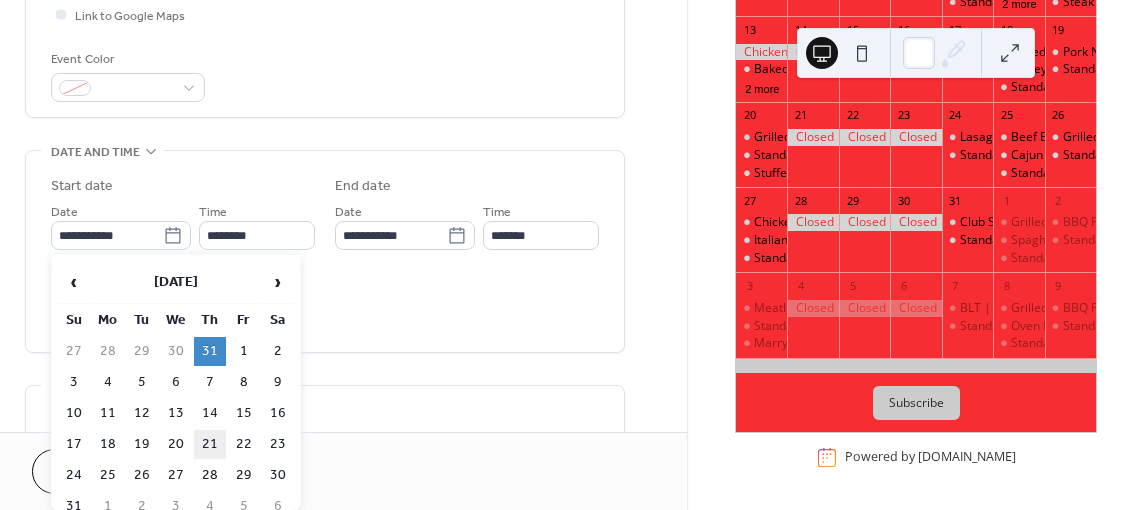 click on "21" at bounding box center [210, 444] 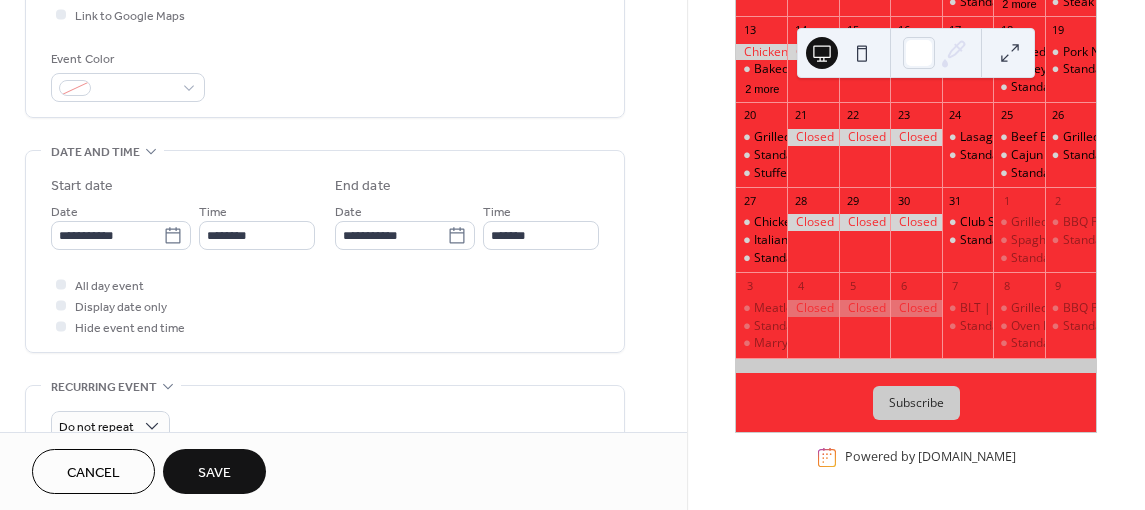 click on "Save" at bounding box center [214, 473] 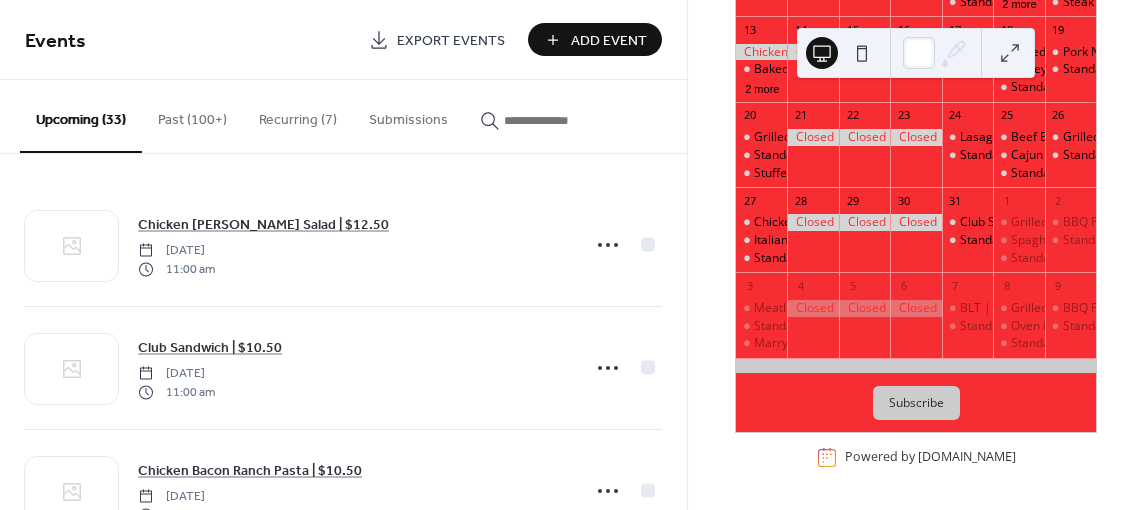 click at bounding box center [554, 120] 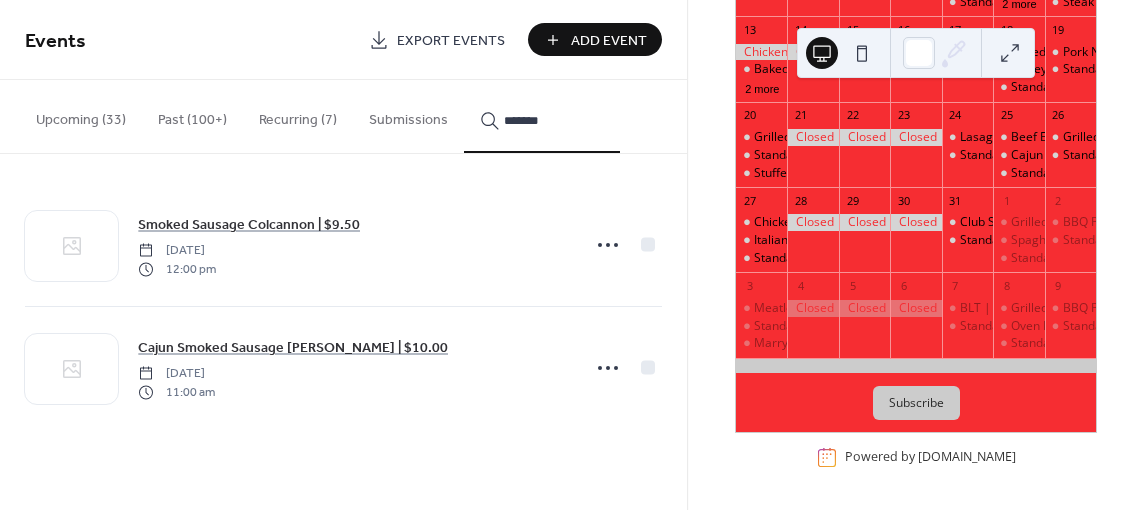 click on "******" at bounding box center [542, 116] 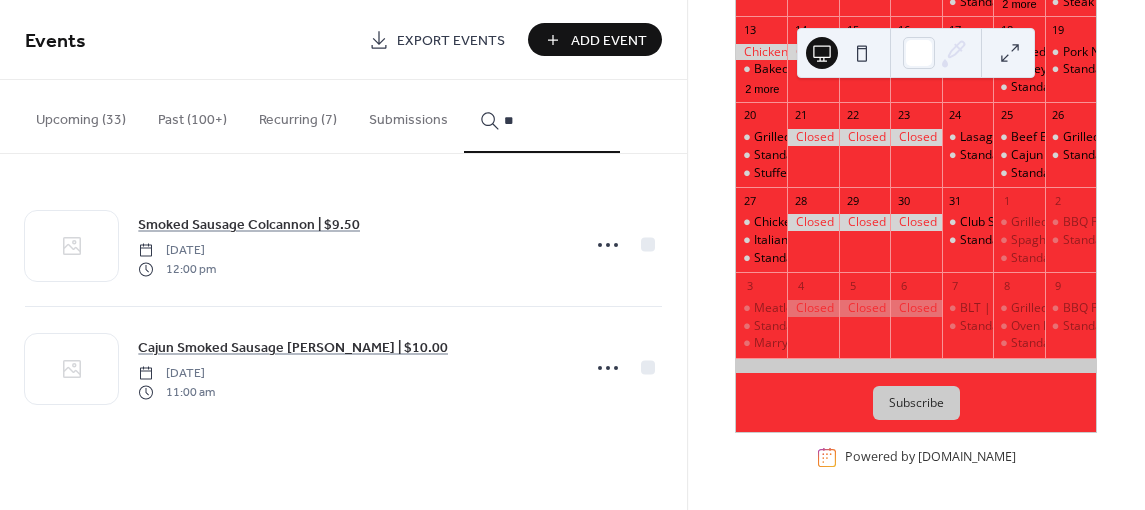 type on "*" 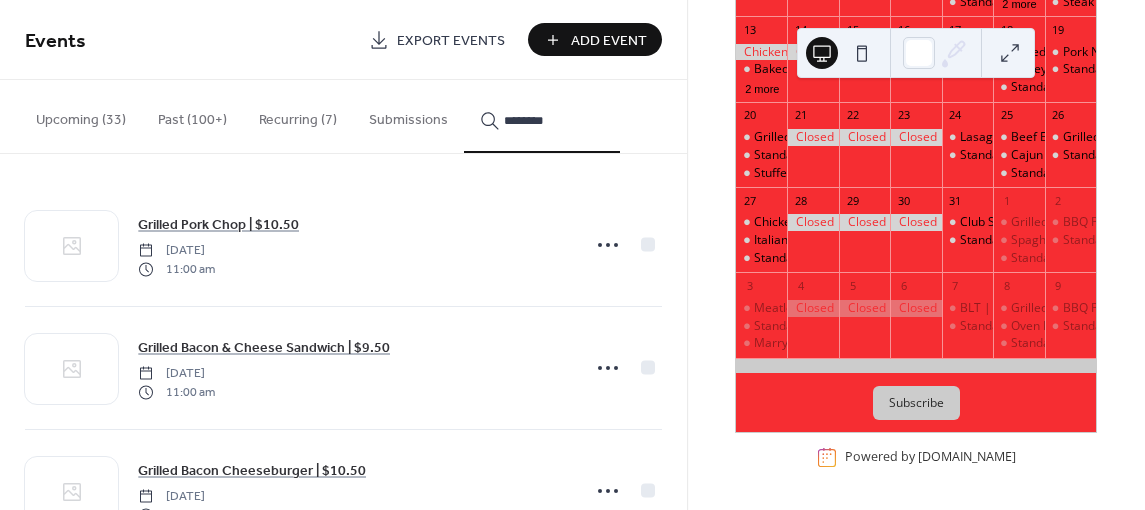 click on "*******" at bounding box center (542, 116) 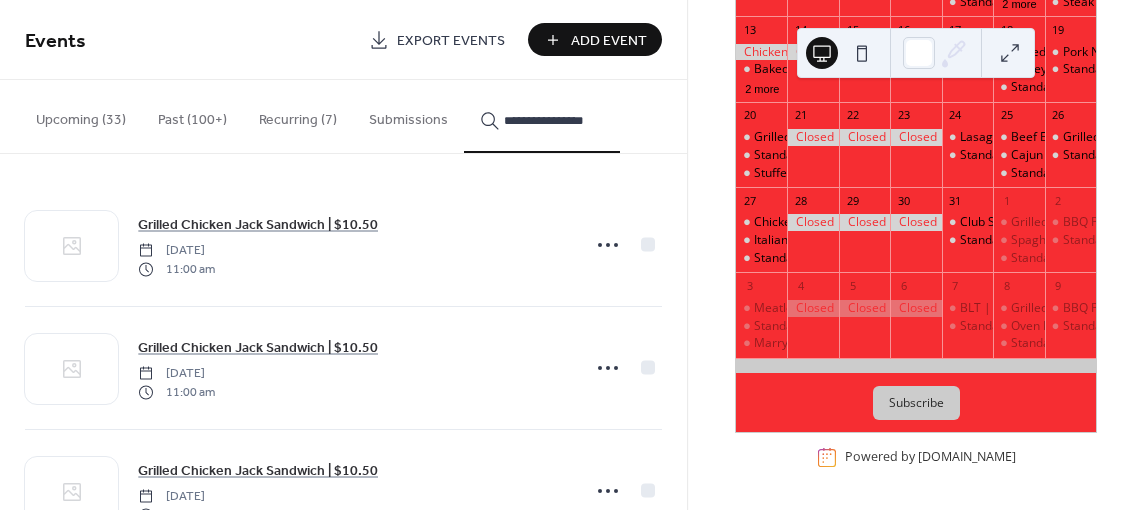 click on "**********" at bounding box center (542, 116) 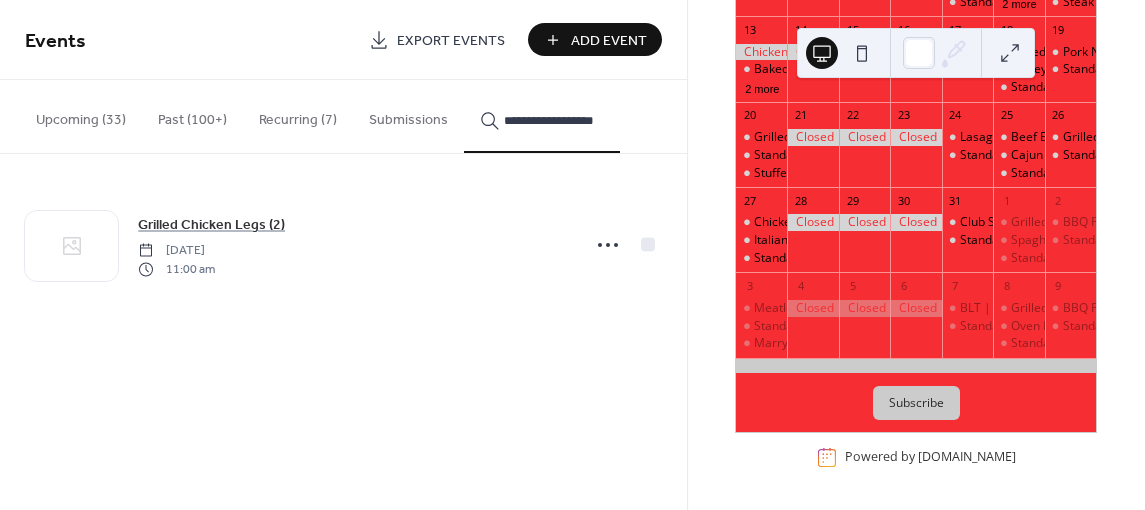 type on "**********" 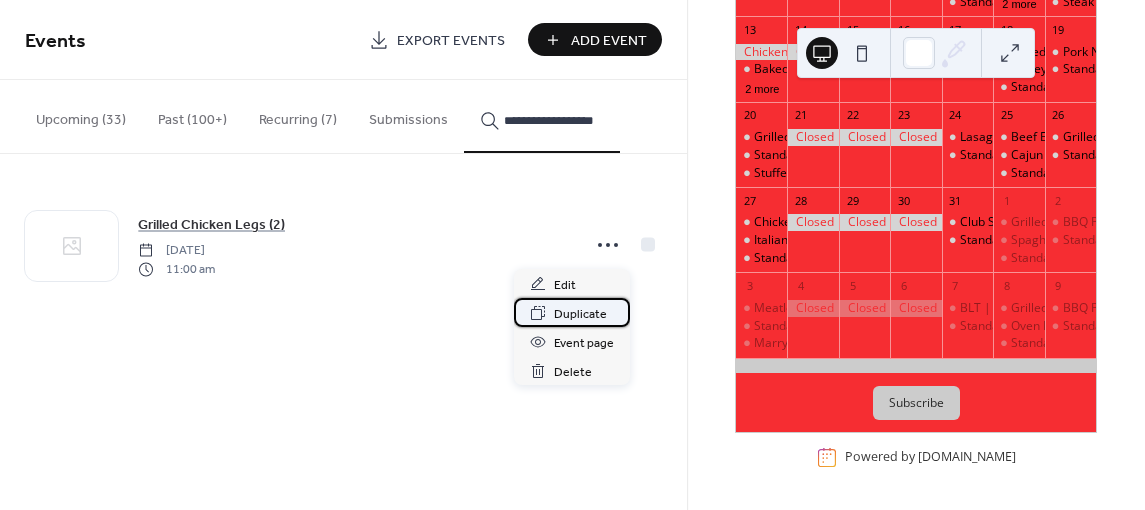 click on "Duplicate" at bounding box center (580, 314) 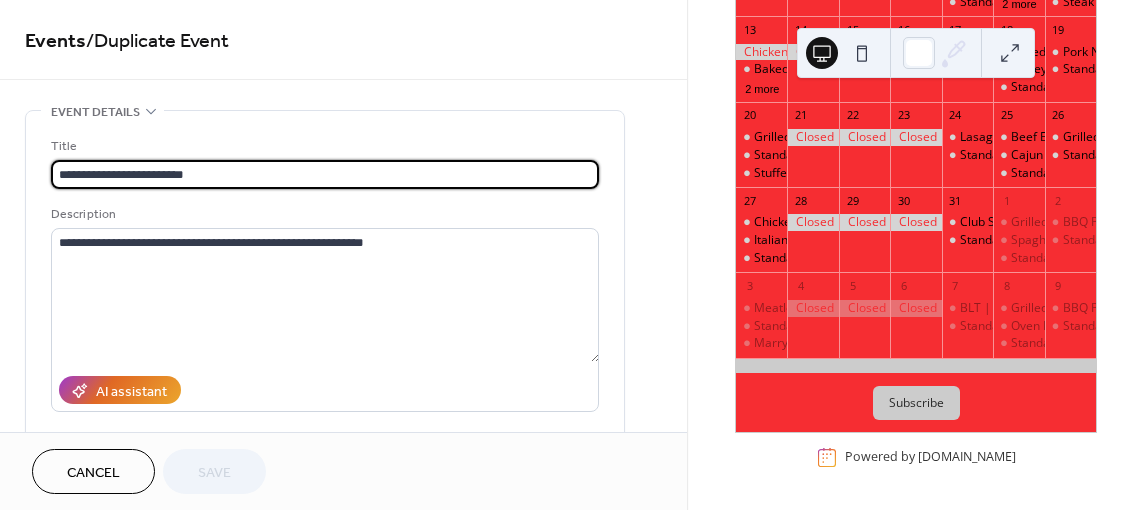 click on "**********" at bounding box center [325, 174] 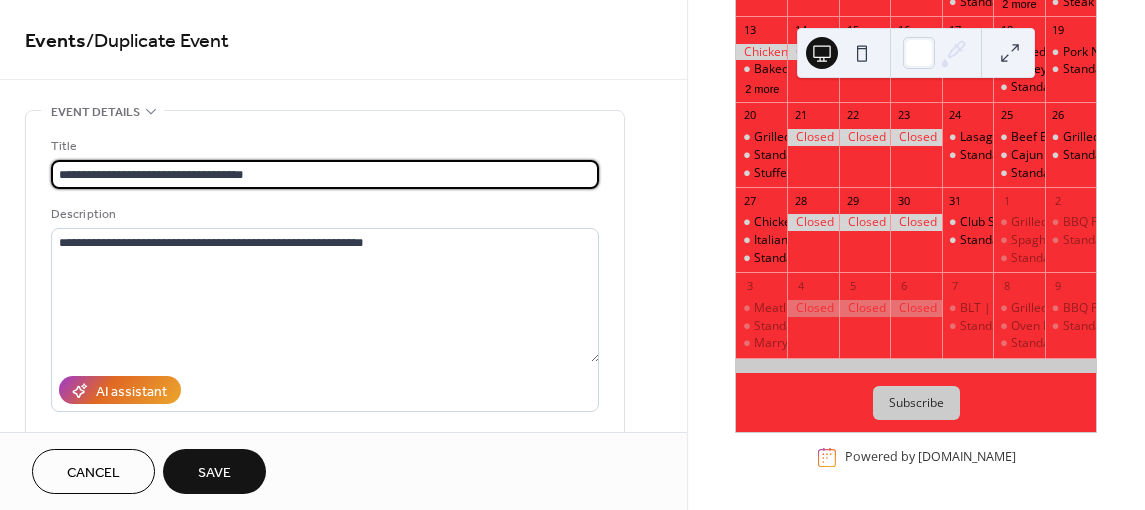 click on "**********" at bounding box center (325, 174) 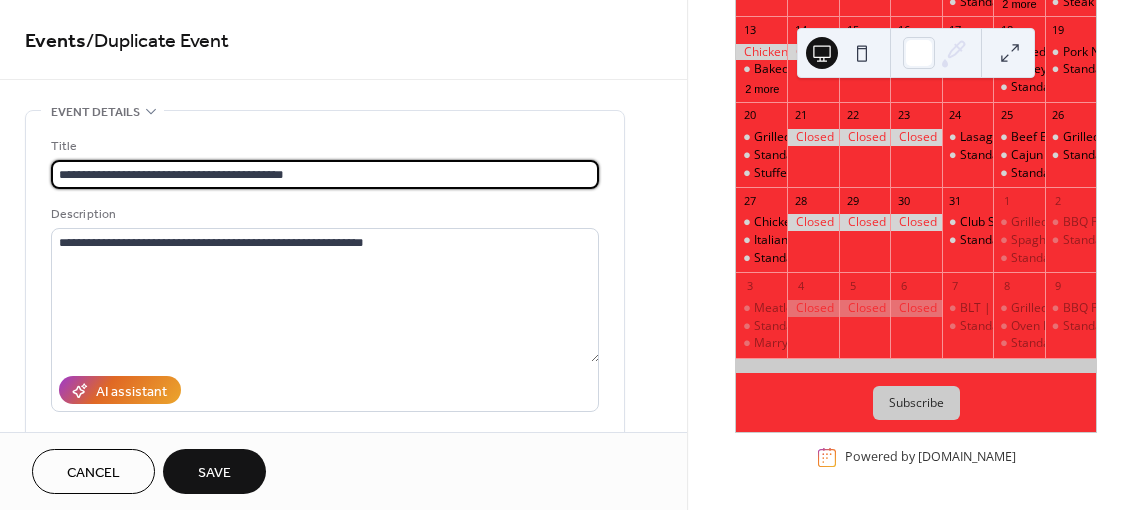 type on "**********" 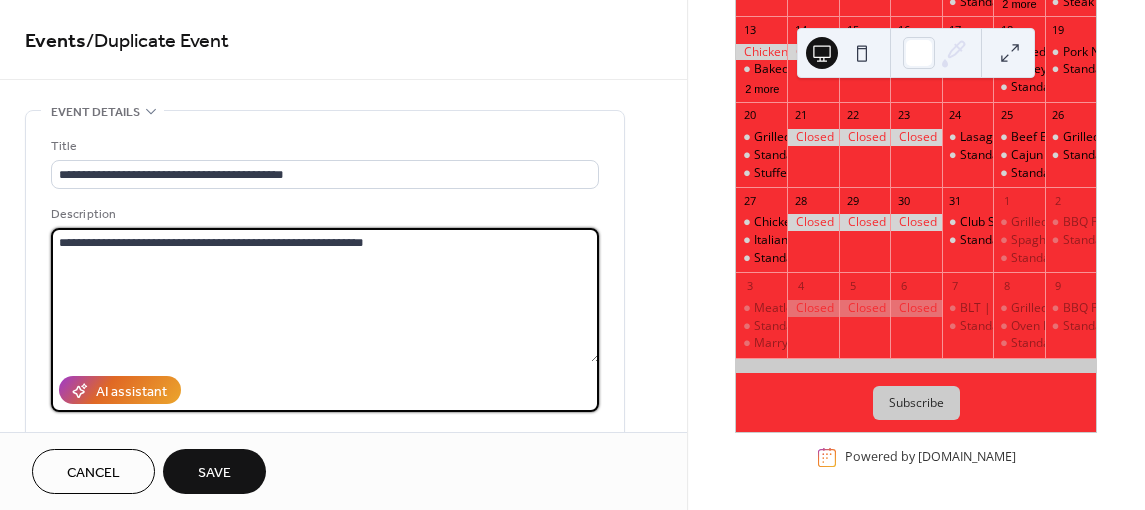 click on "**********" at bounding box center [325, 295] 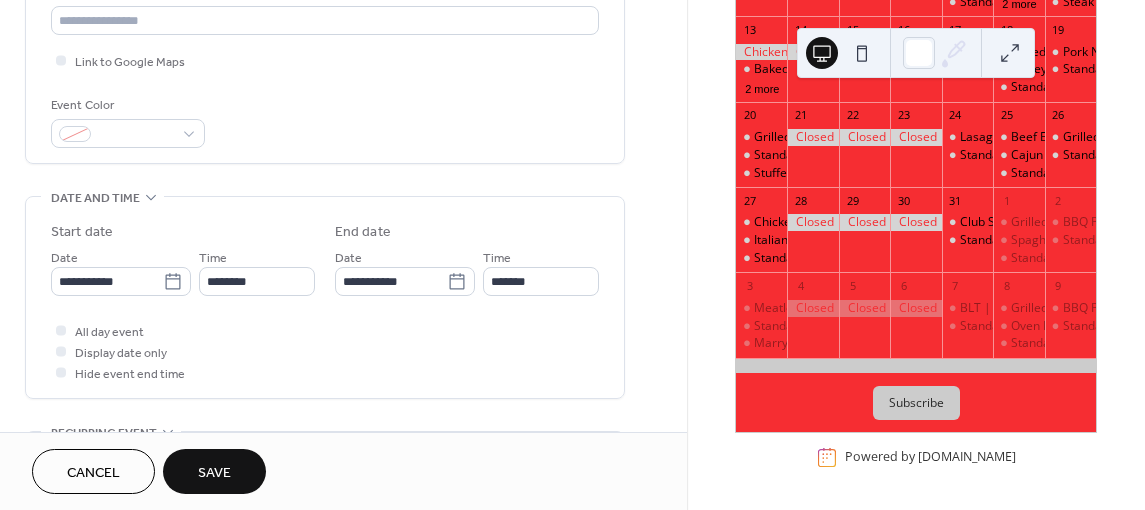 scroll, scrollTop: 700, scrollLeft: 0, axis: vertical 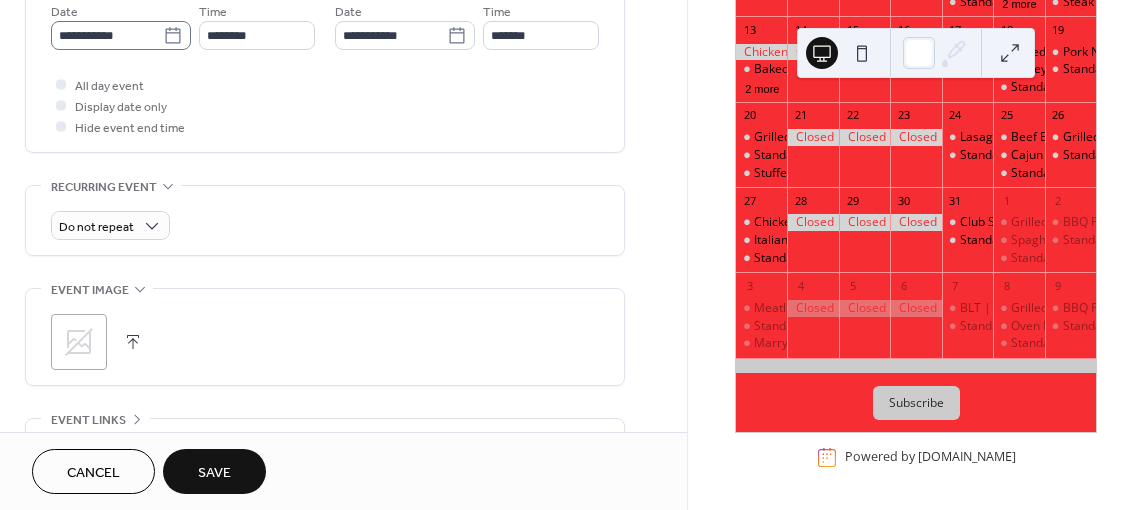 type on "**********" 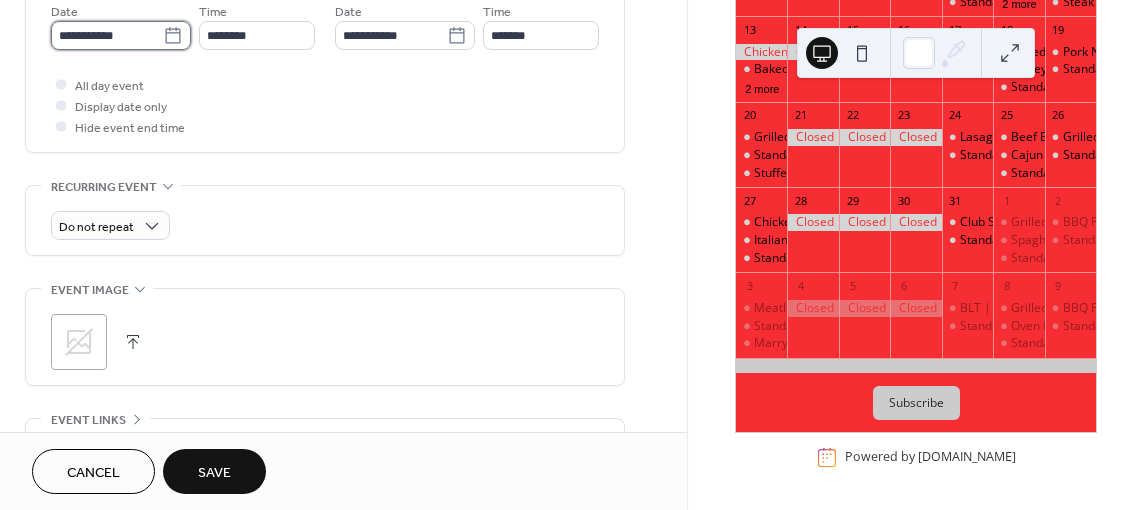 click on "**********" at bounding box center [107, 35] 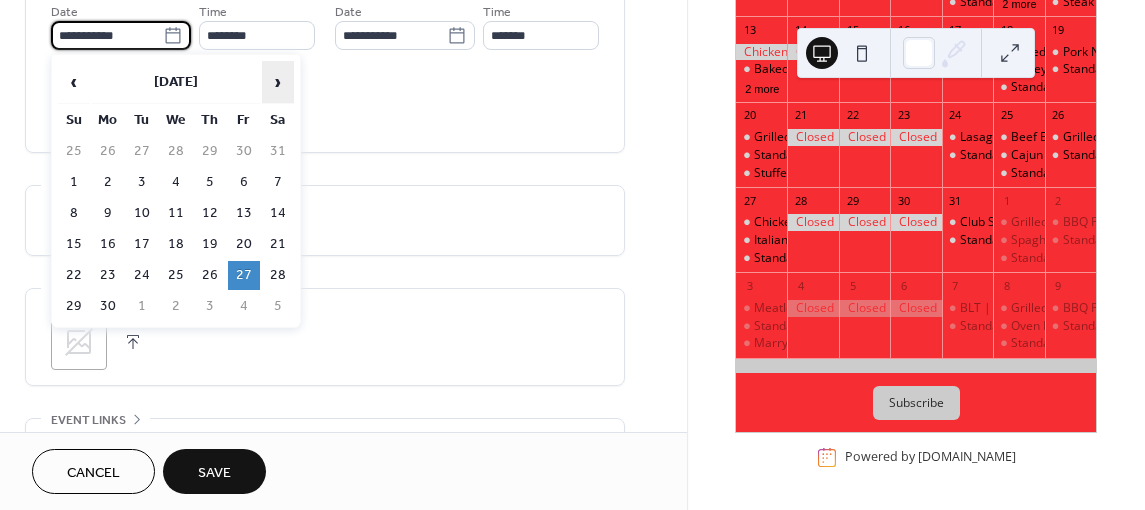 click on "›" at bounding box center [278, 82] 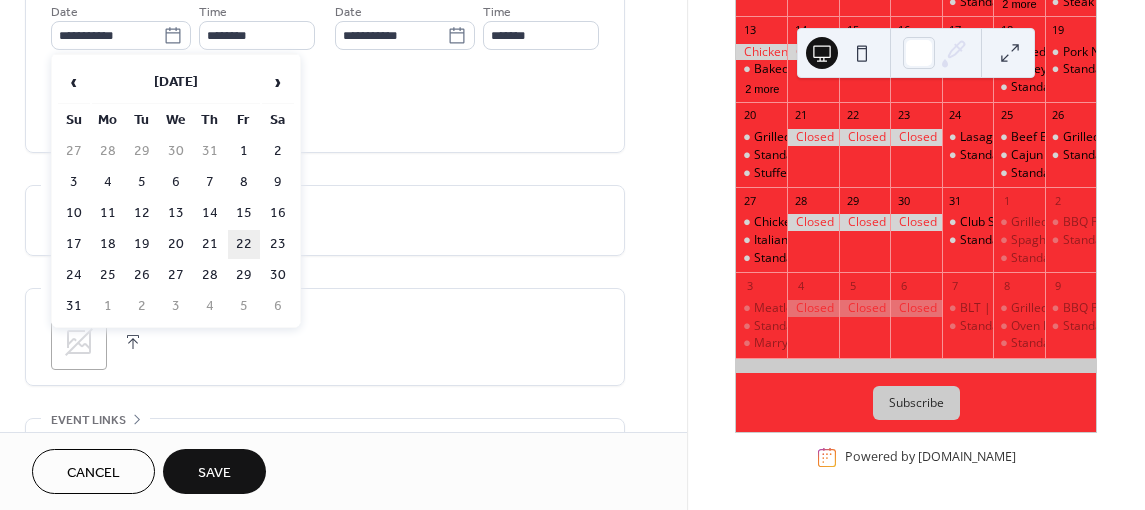 click on "22" at bounding box center [244, 244] 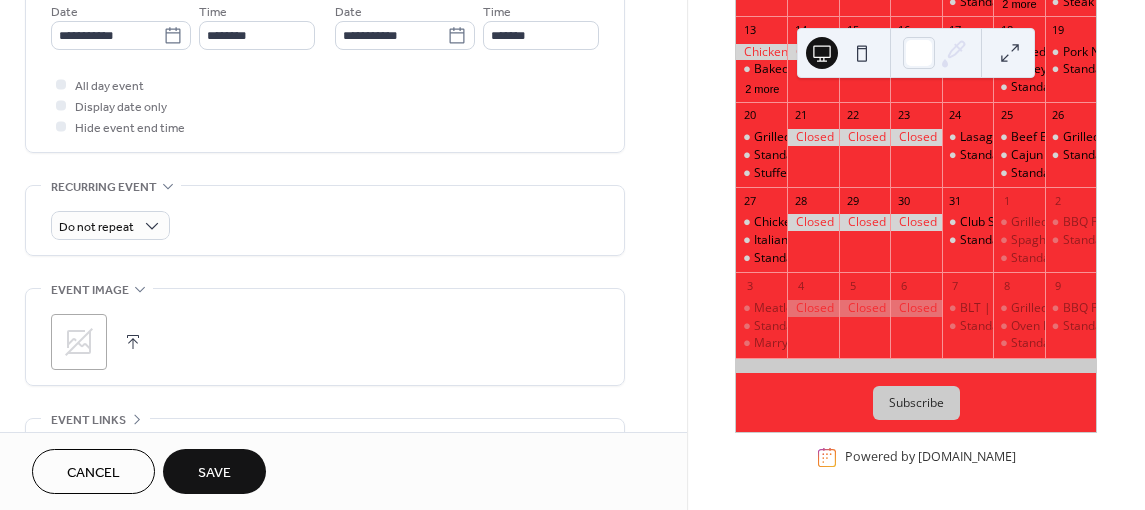 click on "Save" at bounding box center (214, 471) 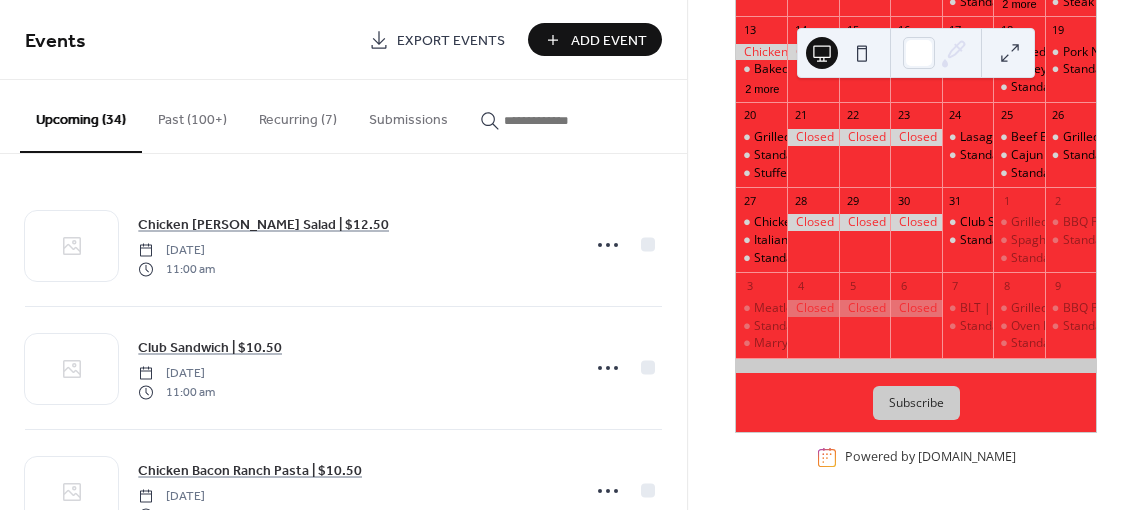 click at bounding box center (554, 120) 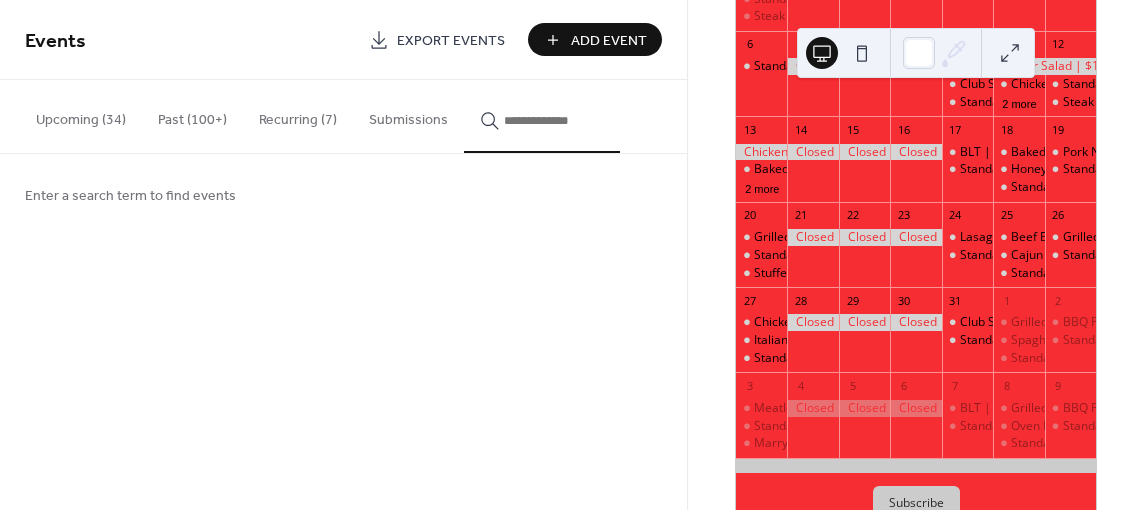 scroll, scrollTop: 284, scrollLeft: 0, axis: vertical 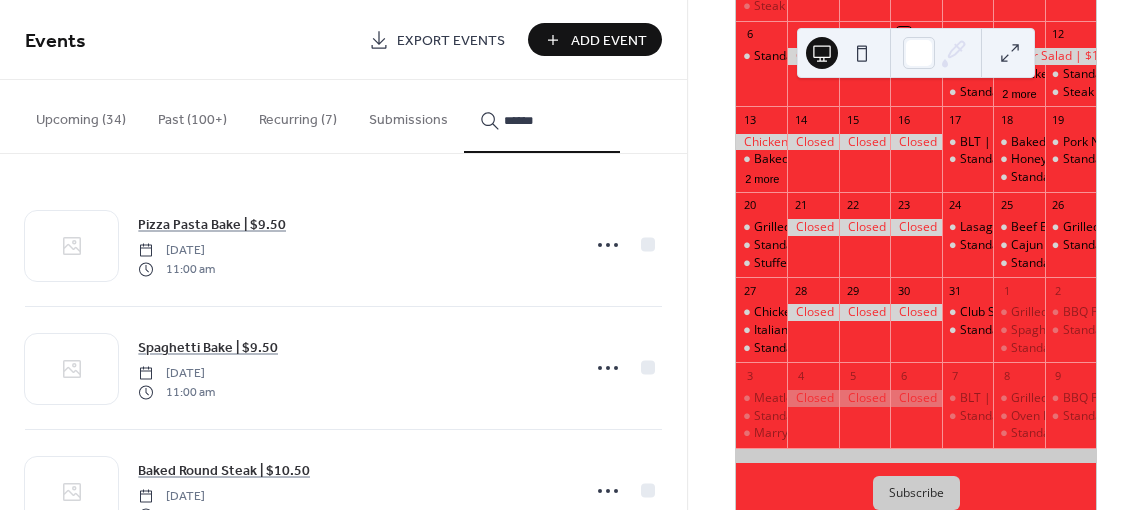click on "*****" at bounding box center [542, 116] 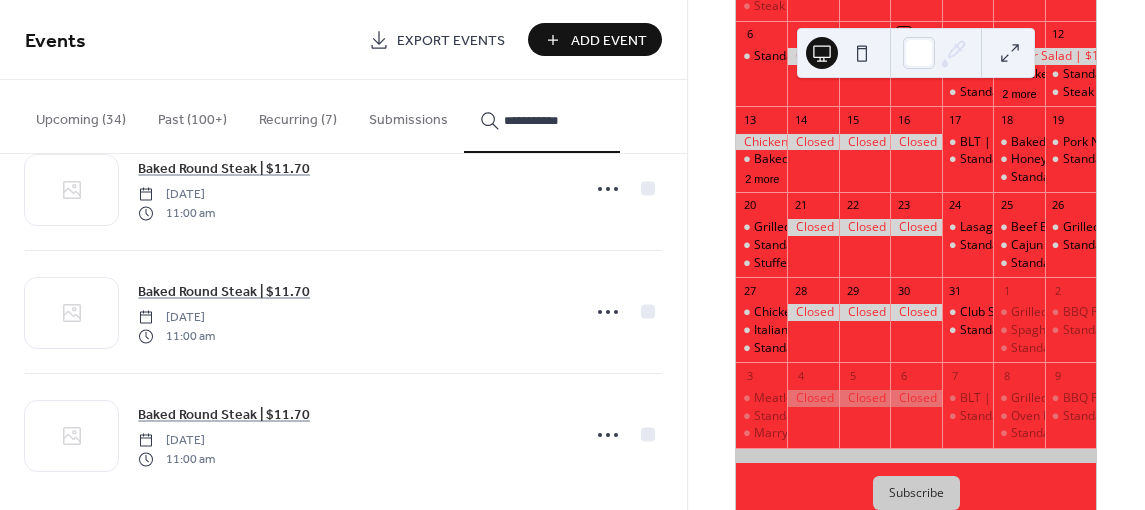 scroll, scrollTop: 1175, scrollLeft: 0, axis: vertical 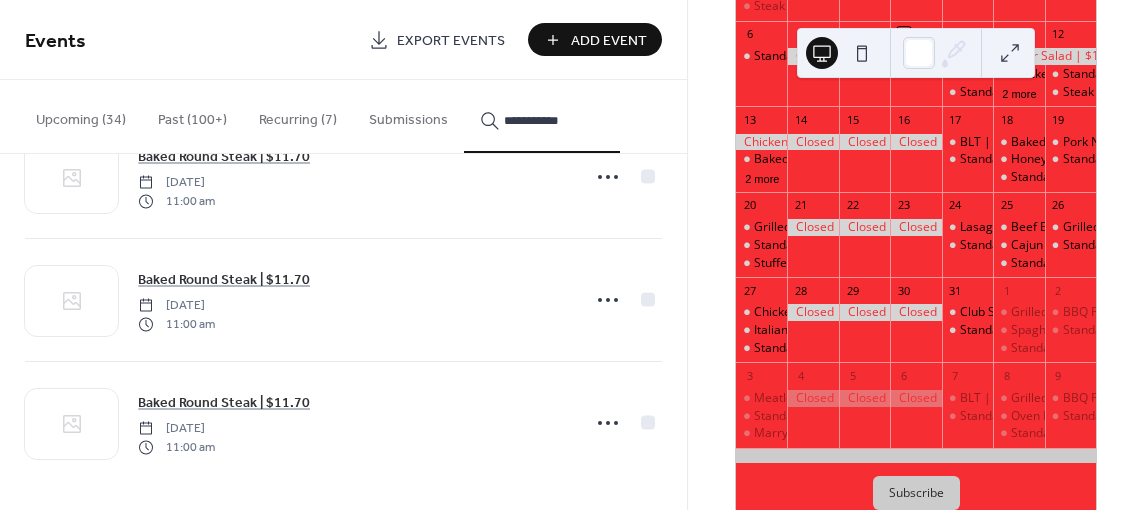 type on "**********" 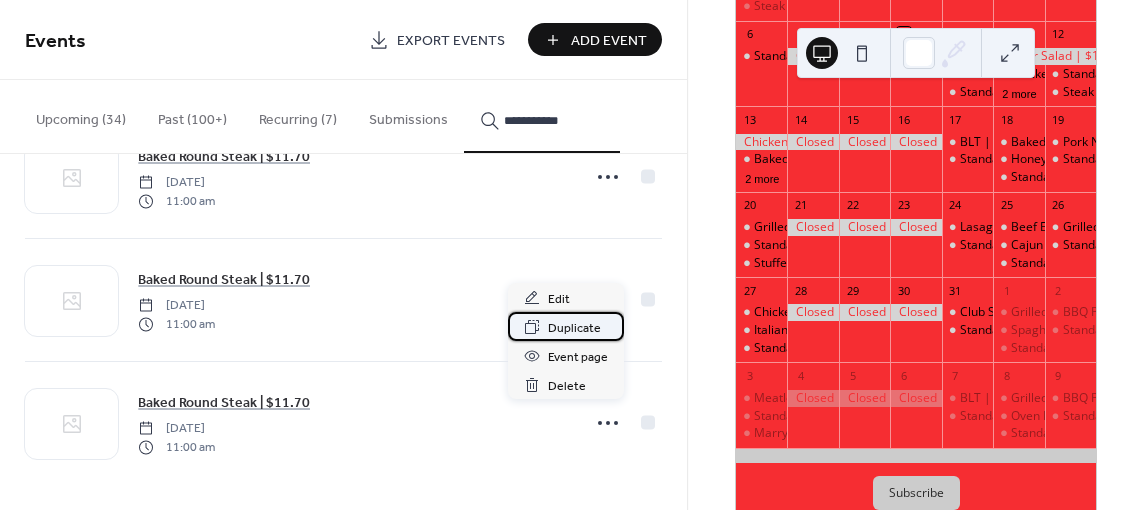 click on "Duplicate" at bounding box center [574, 328] 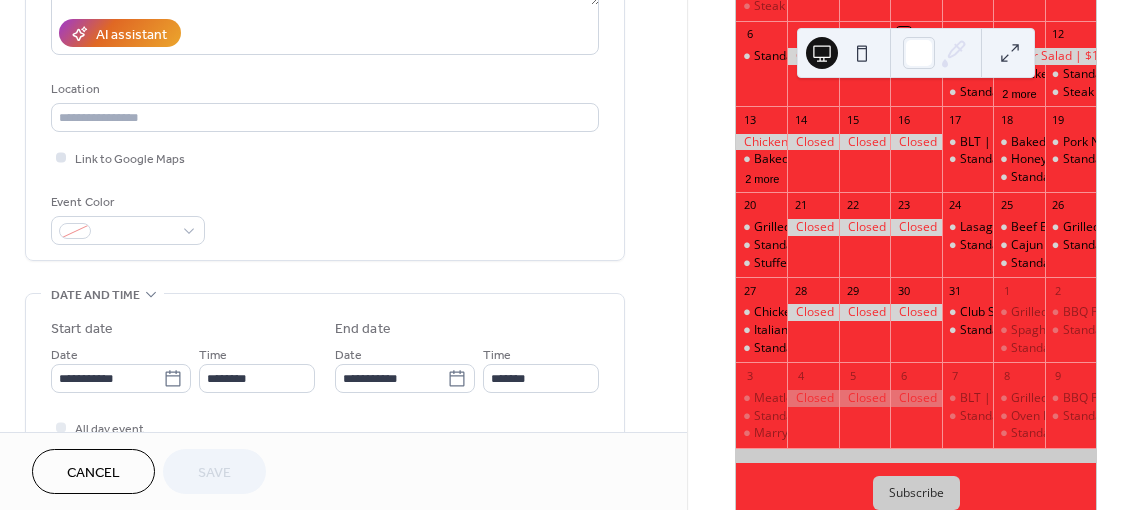 scroll, scrollTop: 600, scrollLeft: 0, axis: vertical 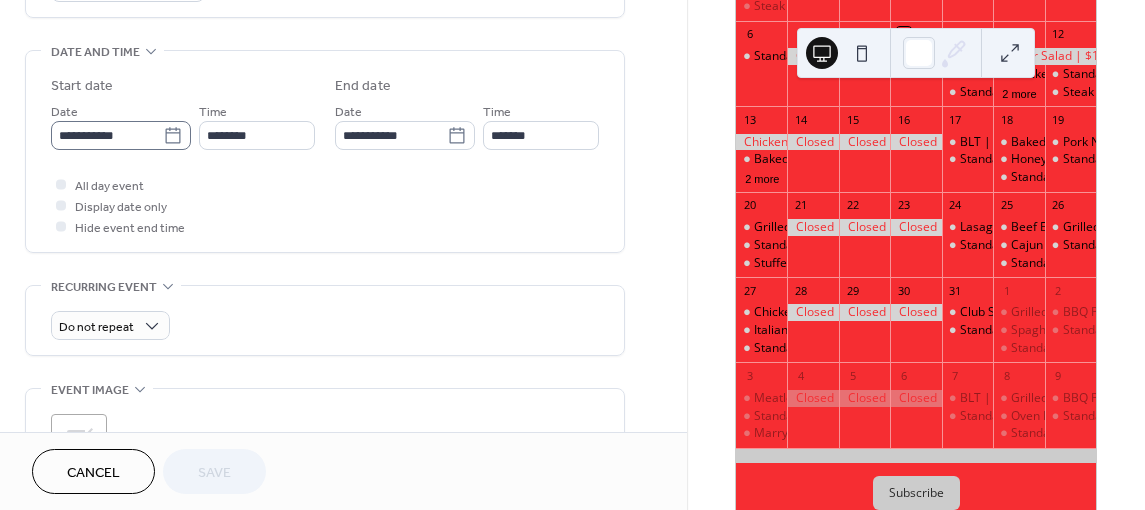 click 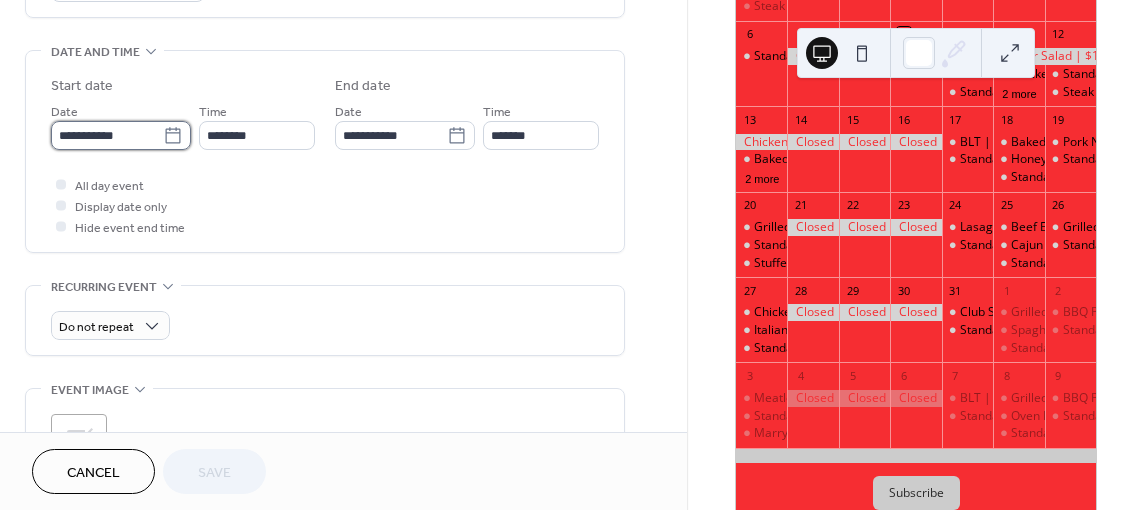 click on "**********" at bounding box center [107, 135] 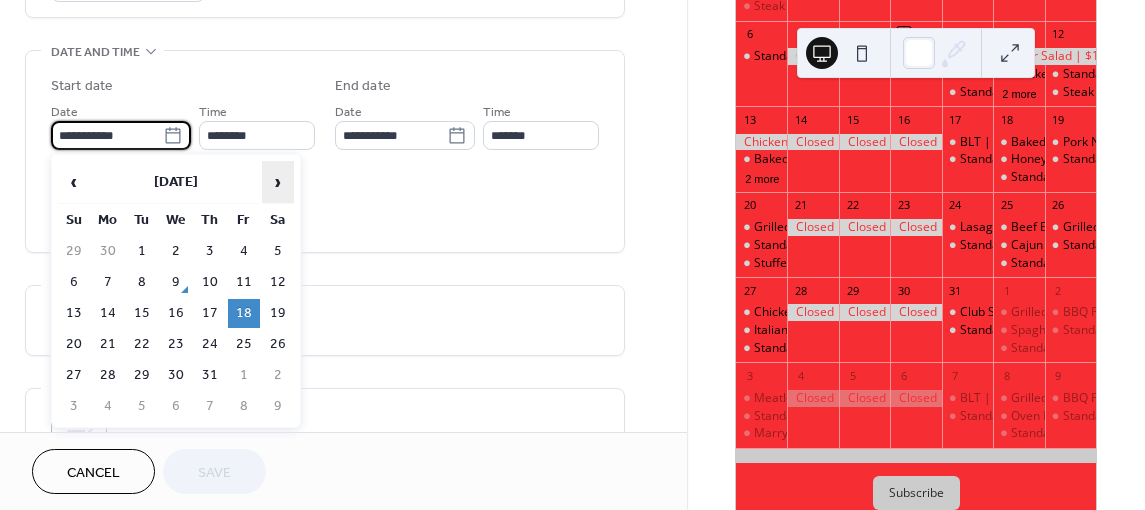 click on "›" at bounding box center [278, 182] 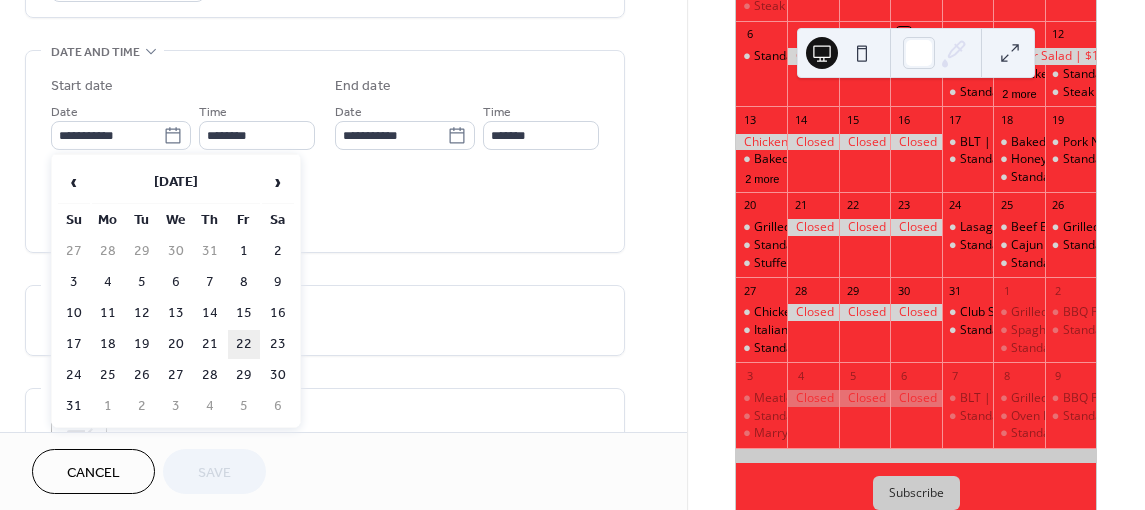 click on "22" at bounding box center [244, 344] 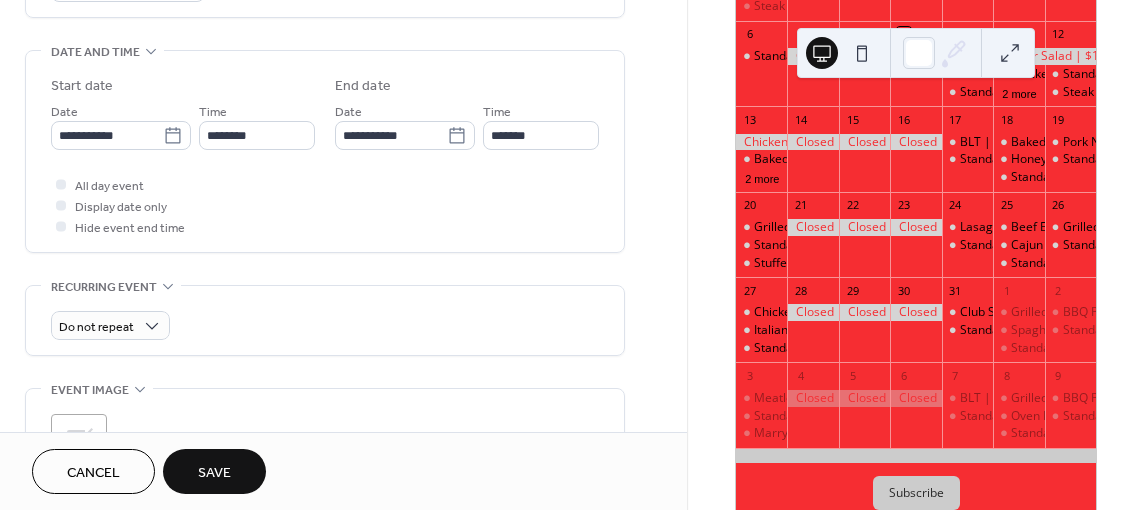 click on "Save" at bounding box center (214, 471) 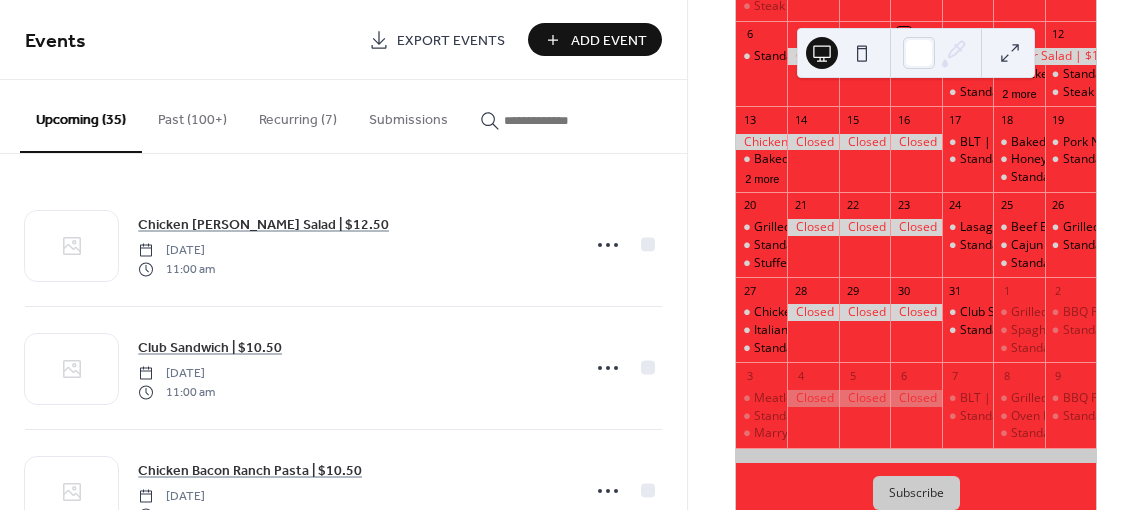 click at bounding box center (554, 120) 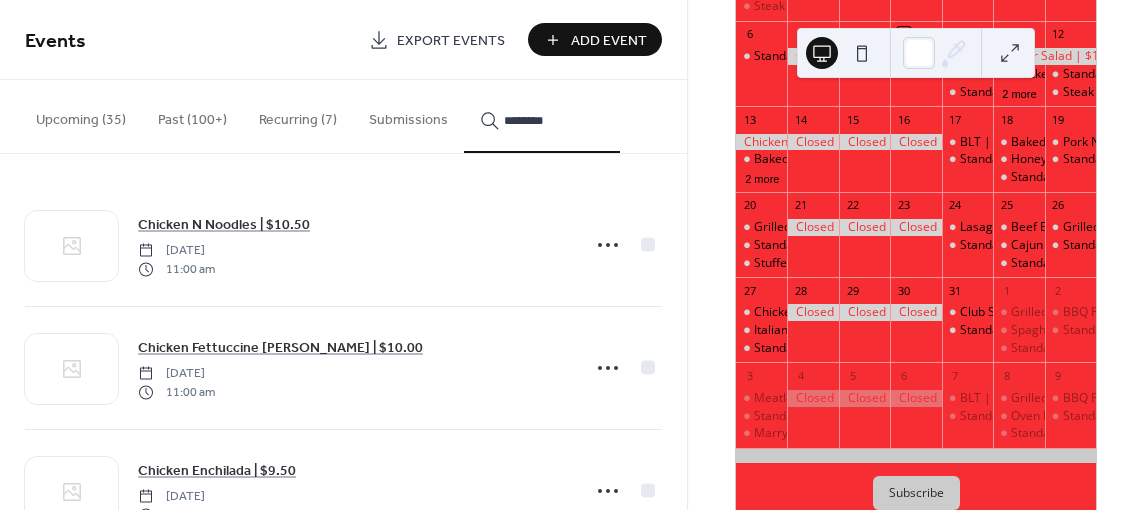 click on "*******" at bounding box center [542, 116] 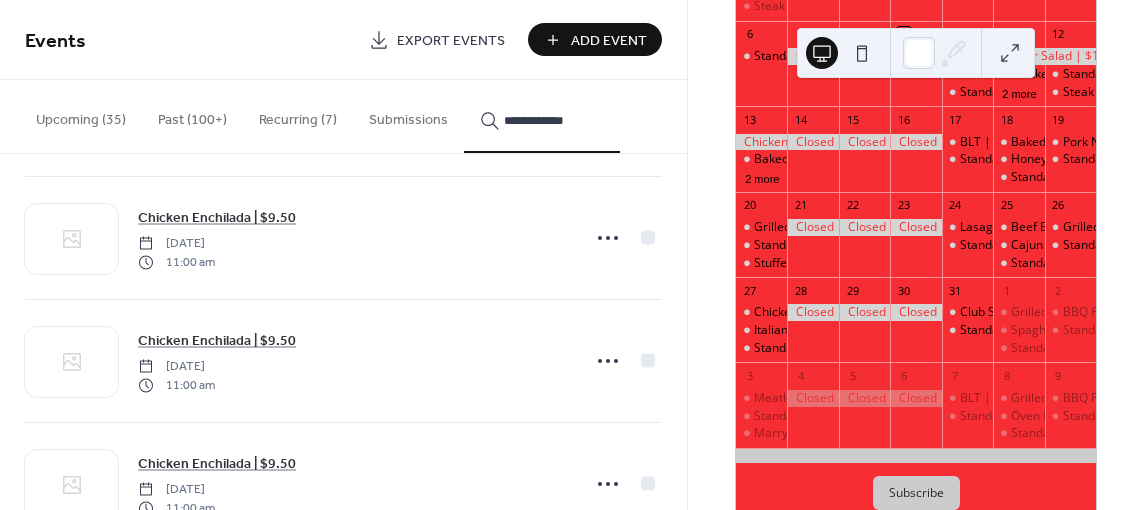 scroll, scrollTop: 316, scrollLeft: 0, axis: vertical 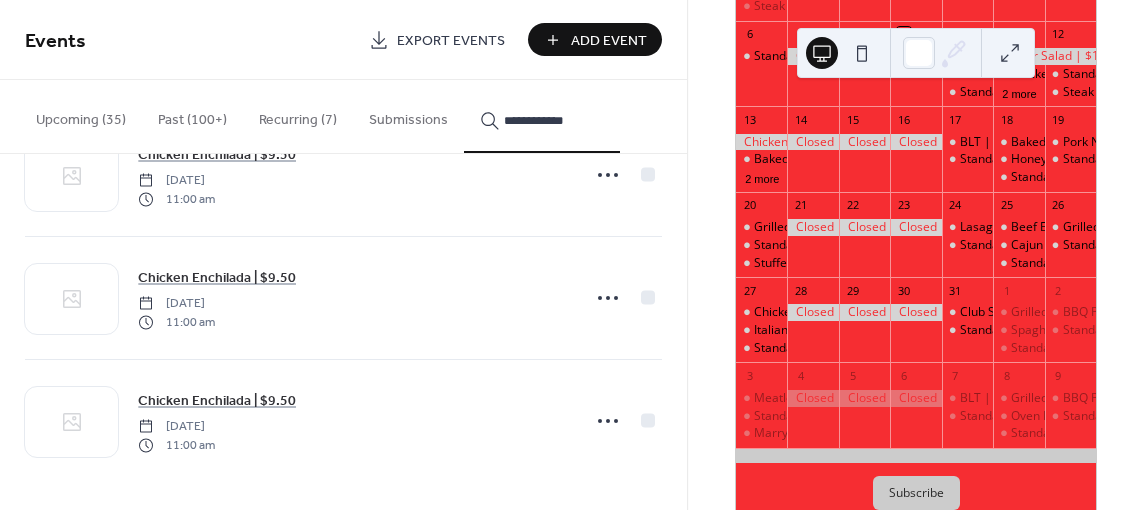 type on "**********" 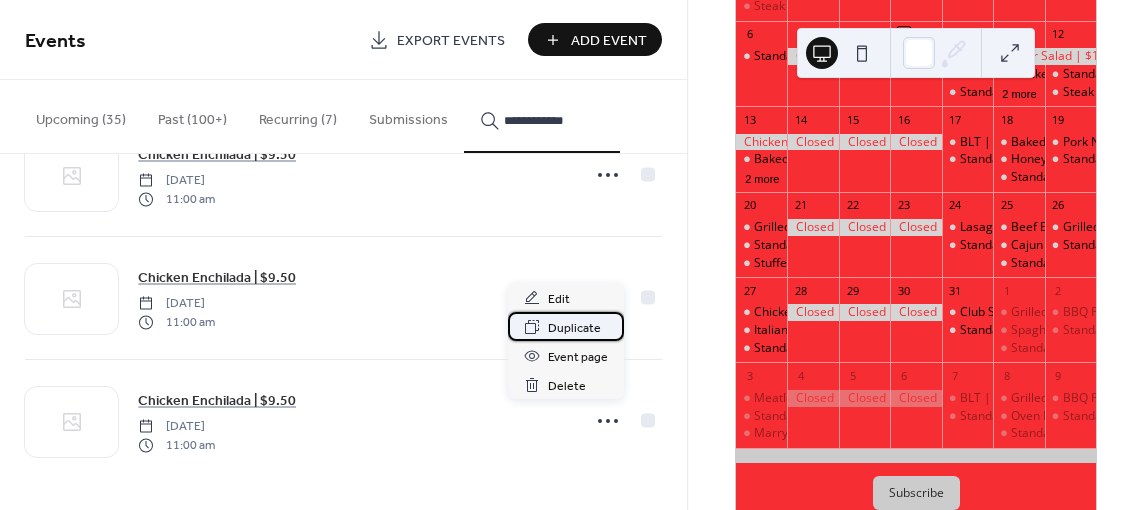 click on "Duplicate" at bounding box center (574, 328) 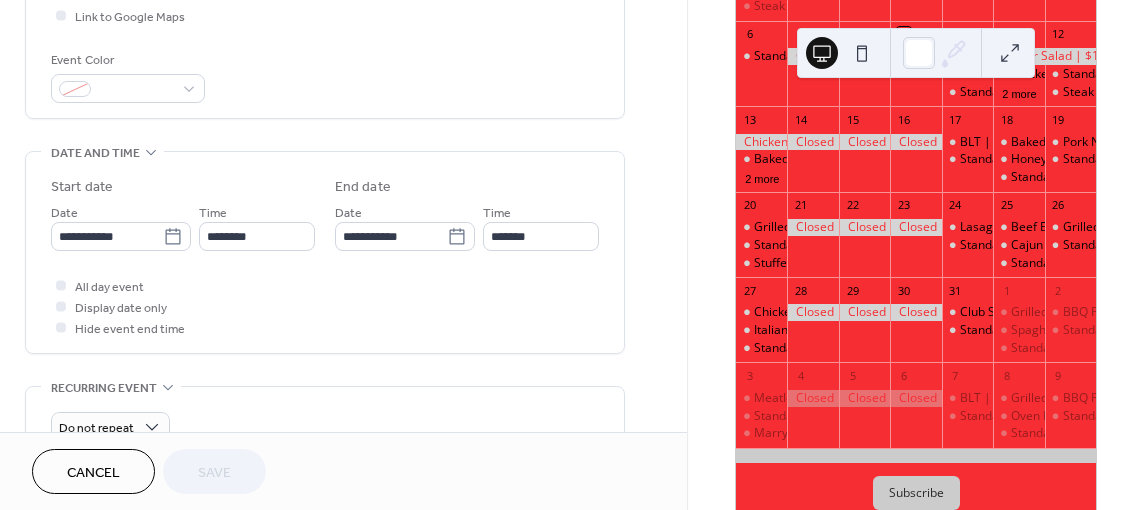 scroll, scrollTop: 600, scrollLeft: 0, axis: vertical 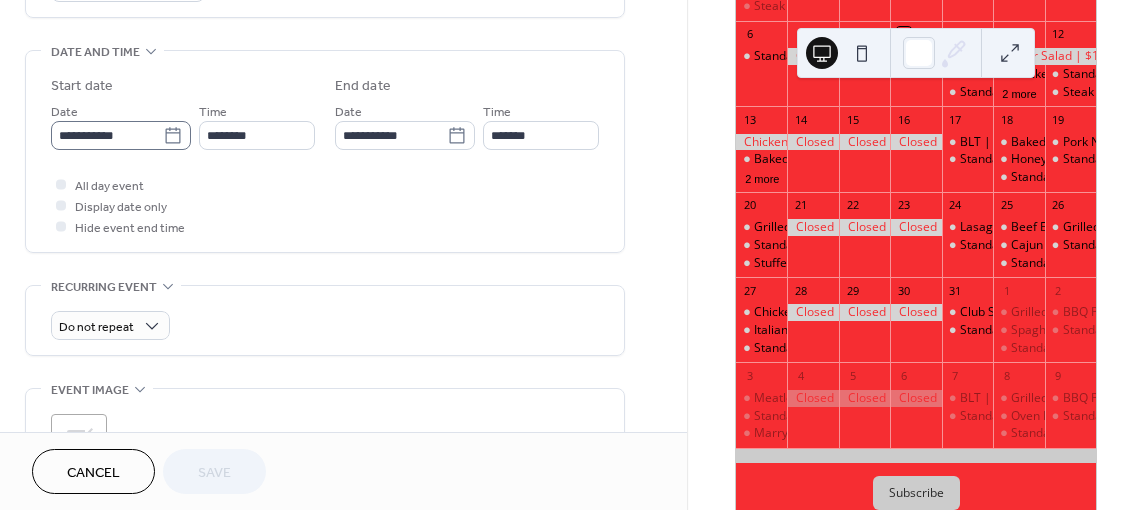 click 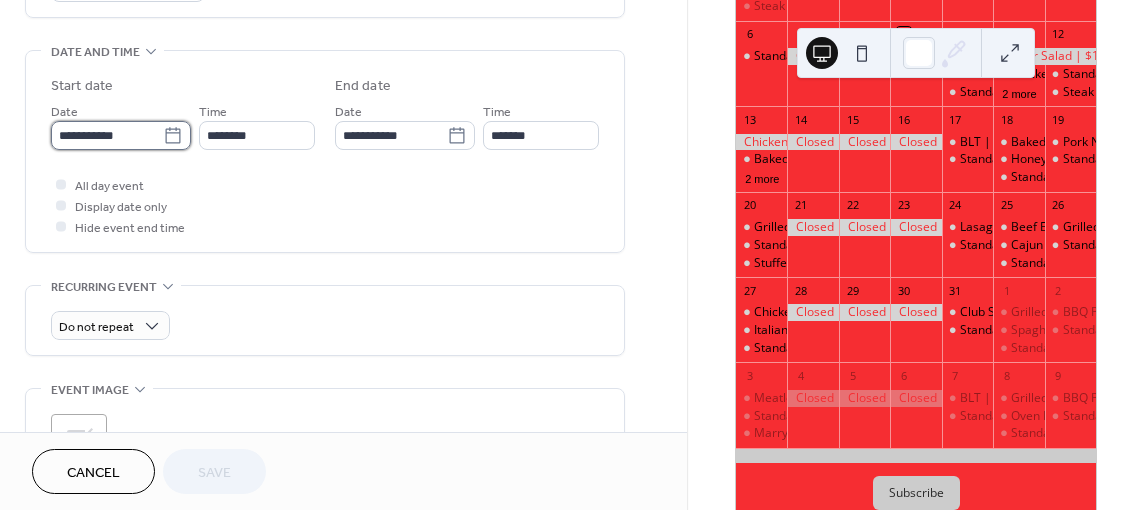 click on "**********" at bounding box center [107, 135] 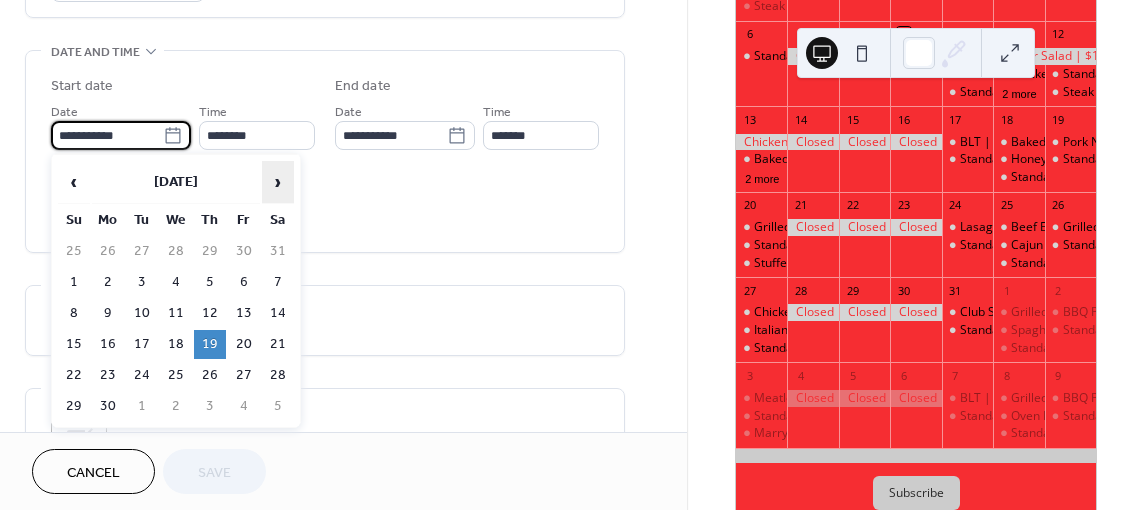 click on "›" at bounding box center [278, 182] 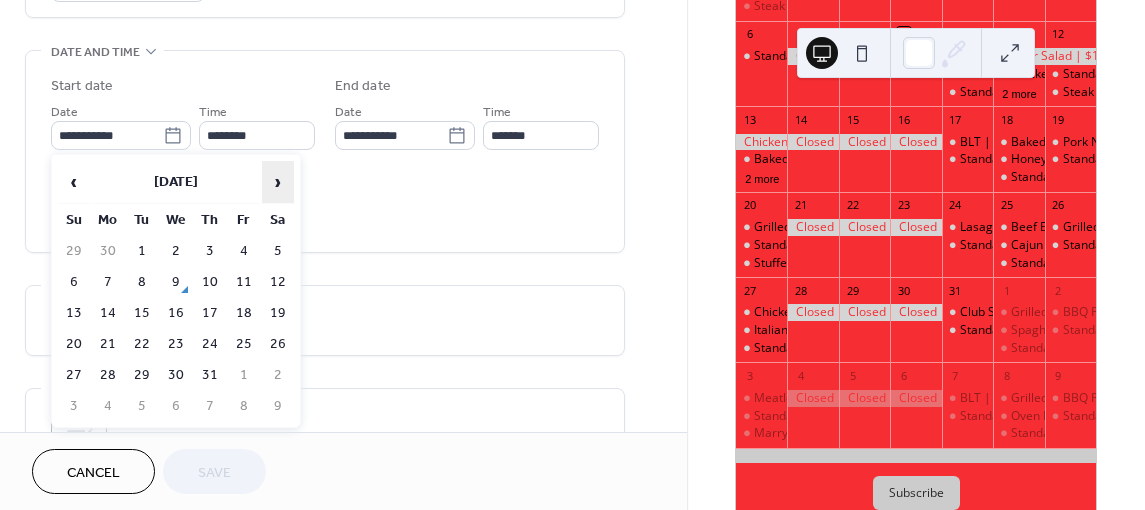 click on "›" at bounding box center (278, 182) 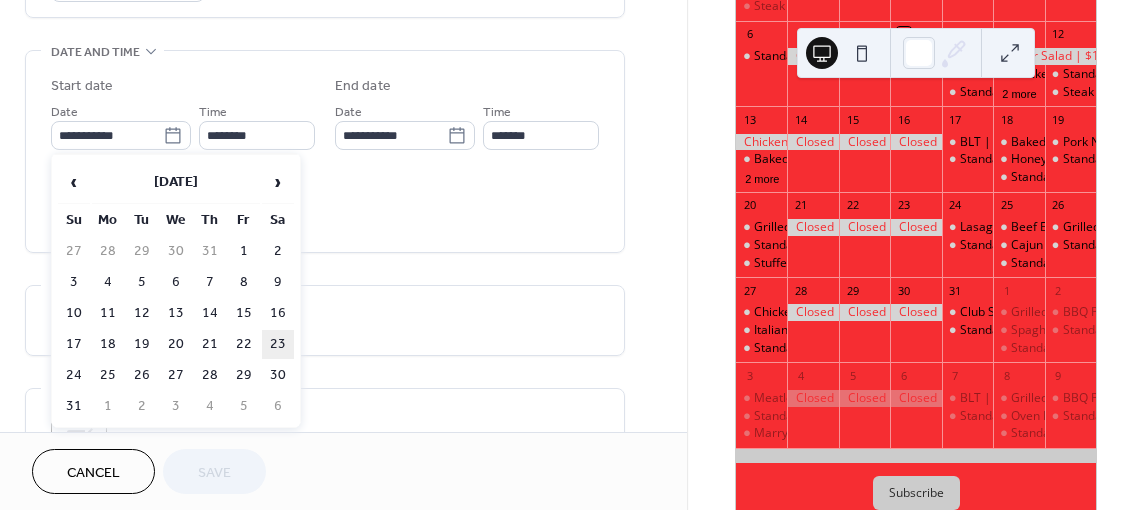 click on "23" at bounding box center (278, 344) 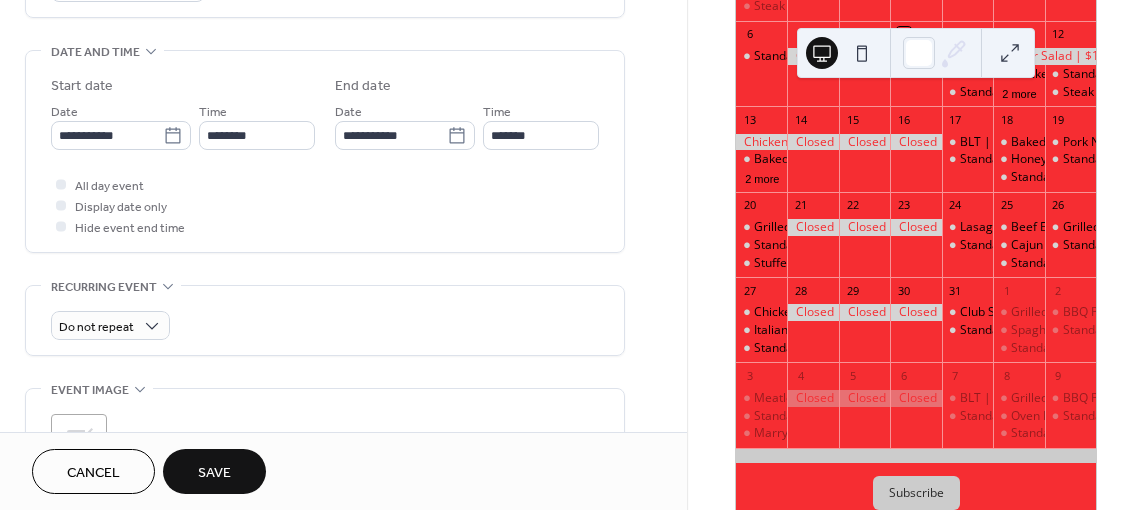 click on "Save" at bounding box center (214, 473) 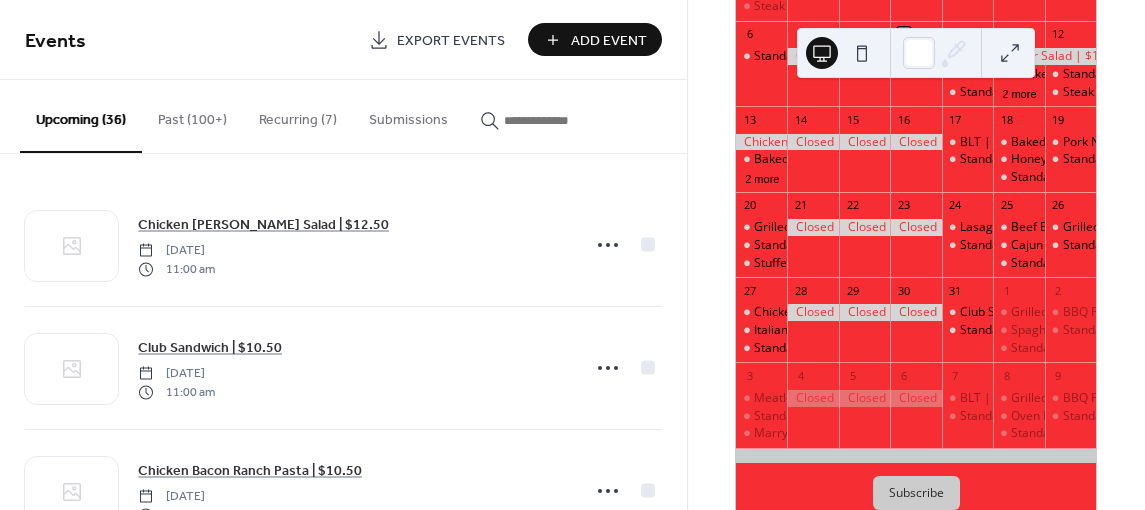 click at bounding box center (554, 120) 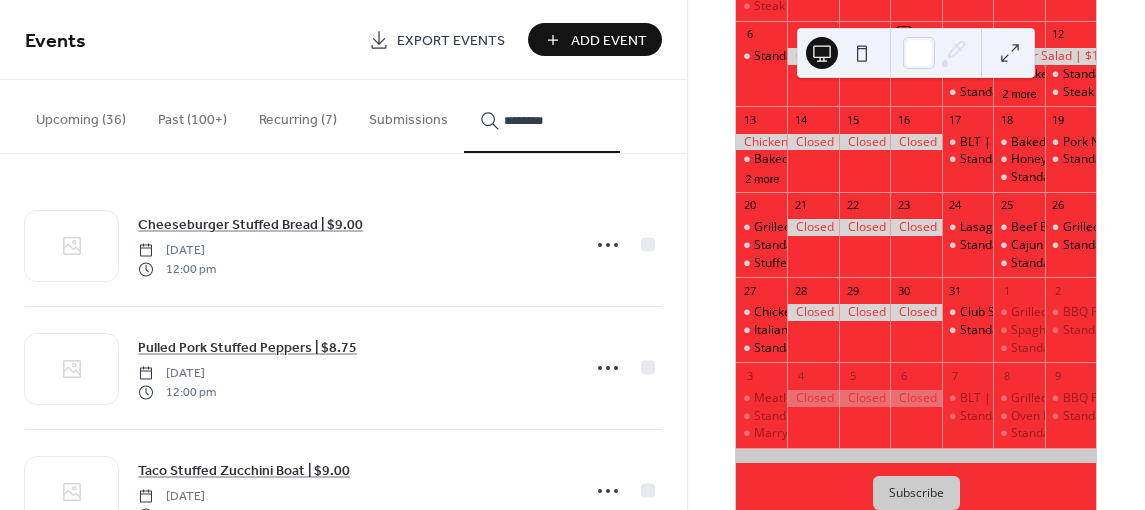 click on "*******" at bounding box center [542, 116] 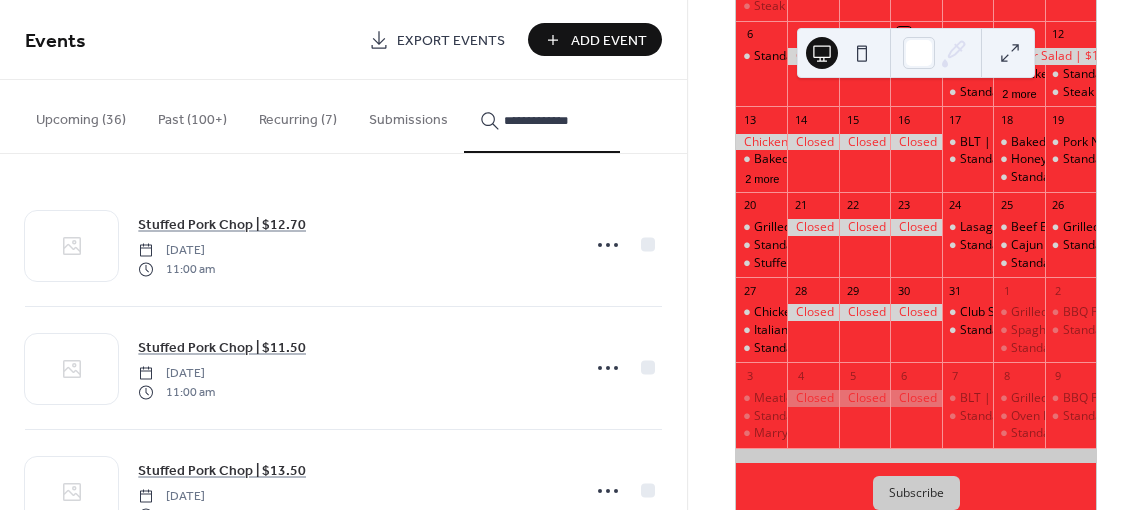 click on "**********" at bounding box center (542, 116) 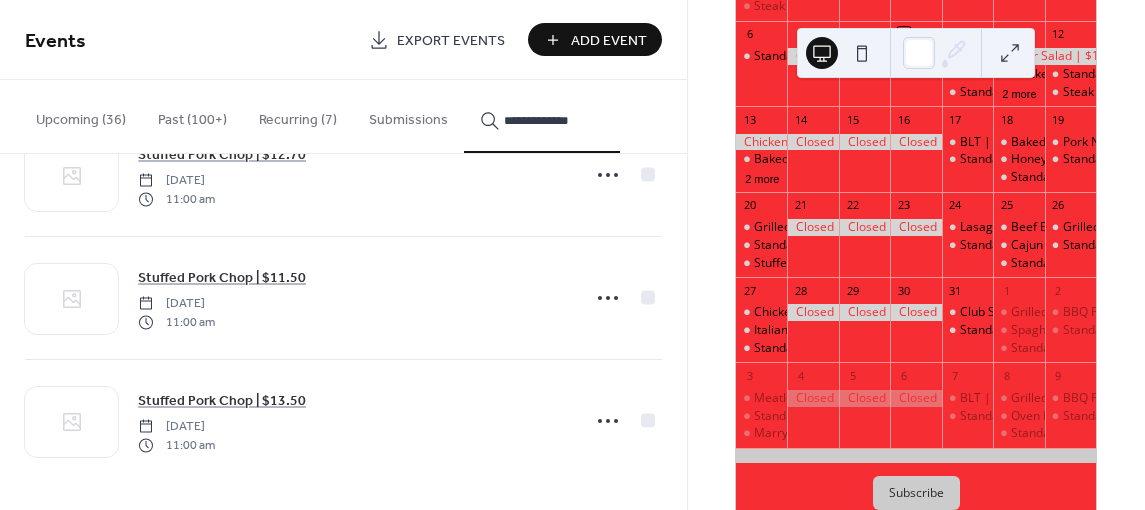 scroll, scrollTop: 71, scrollLeft: 0, axis: vertical 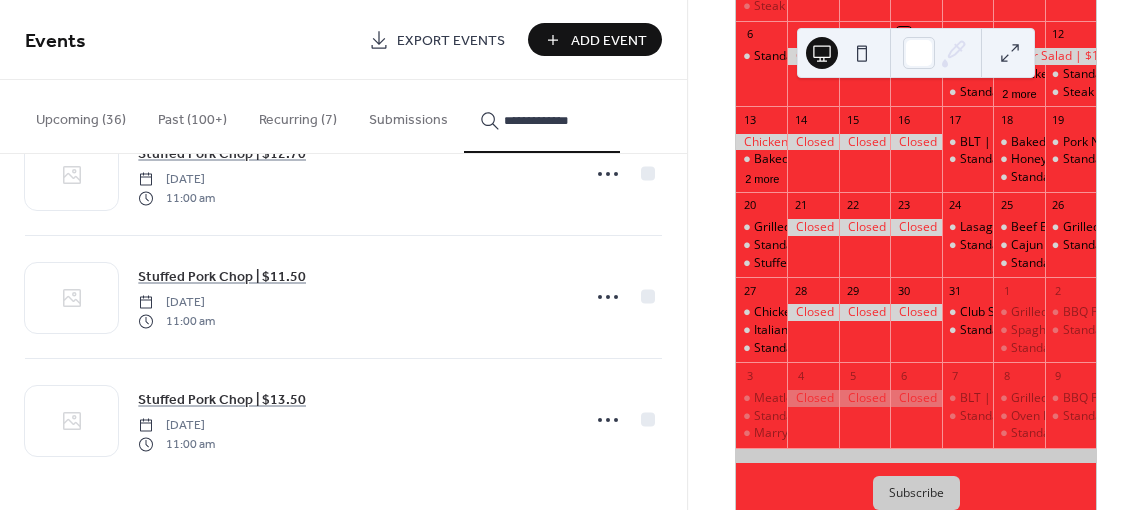 type on "**********" 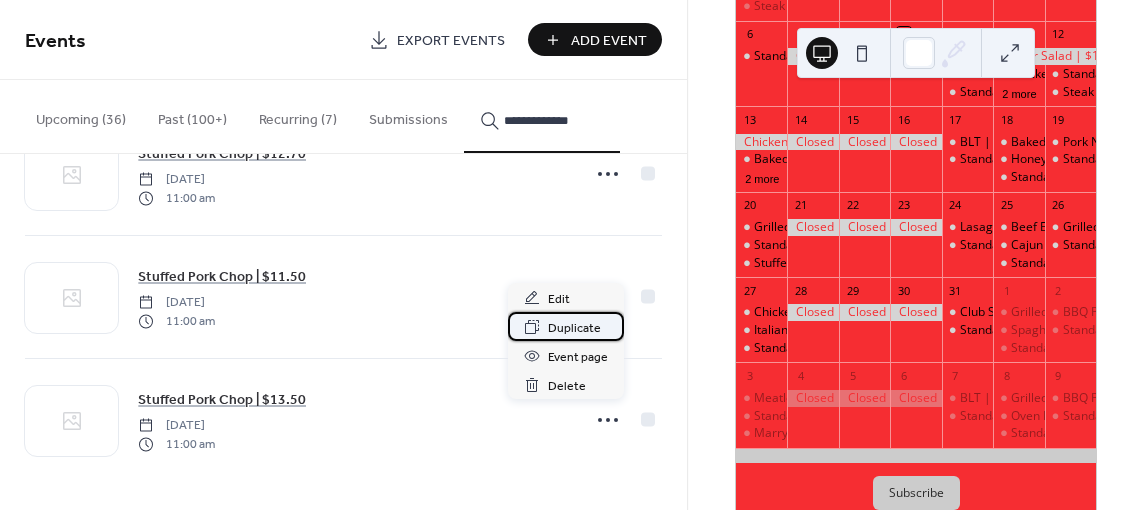 click on "Duplicate" at bounding box center (574, 328) 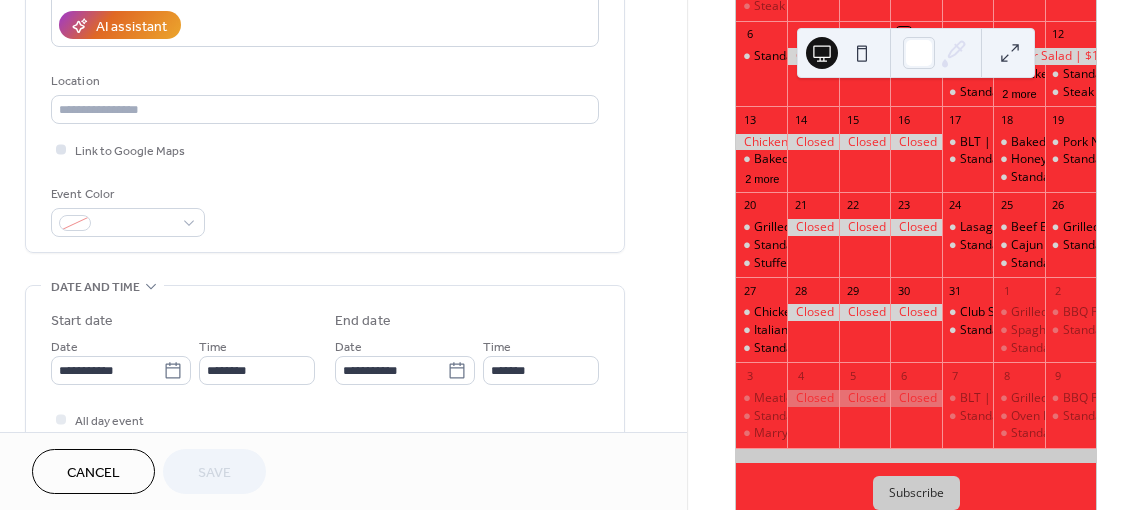 scroll, scrollTop: 400, scrollLeft: 0, axis: vertical 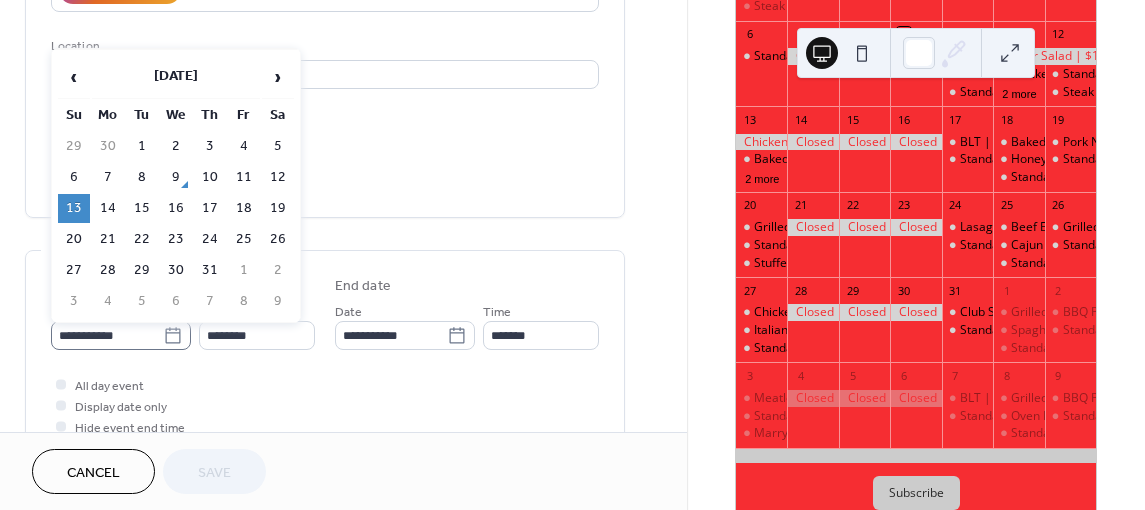 click 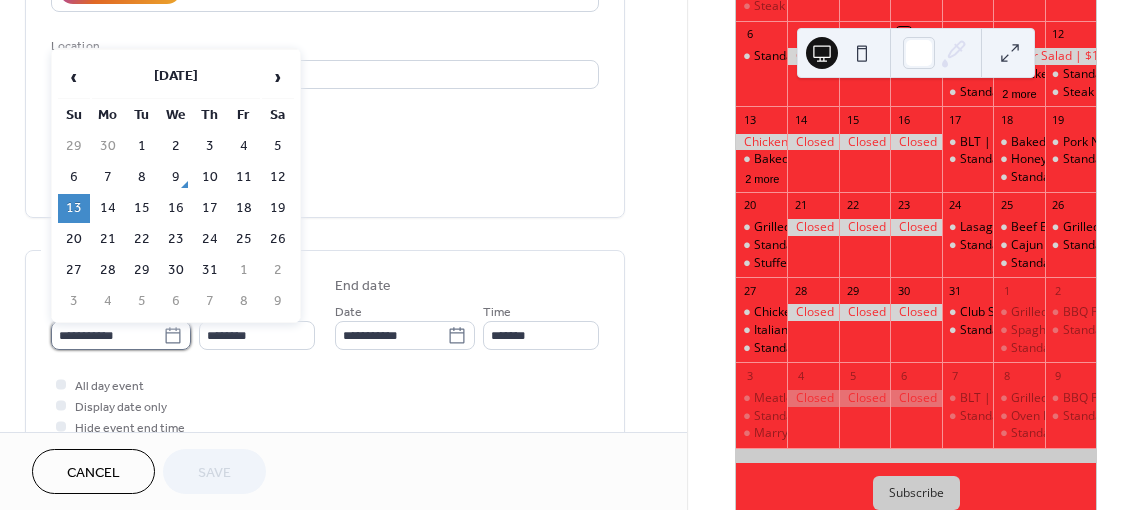 click on "**********" at bounding box center [107, 335] 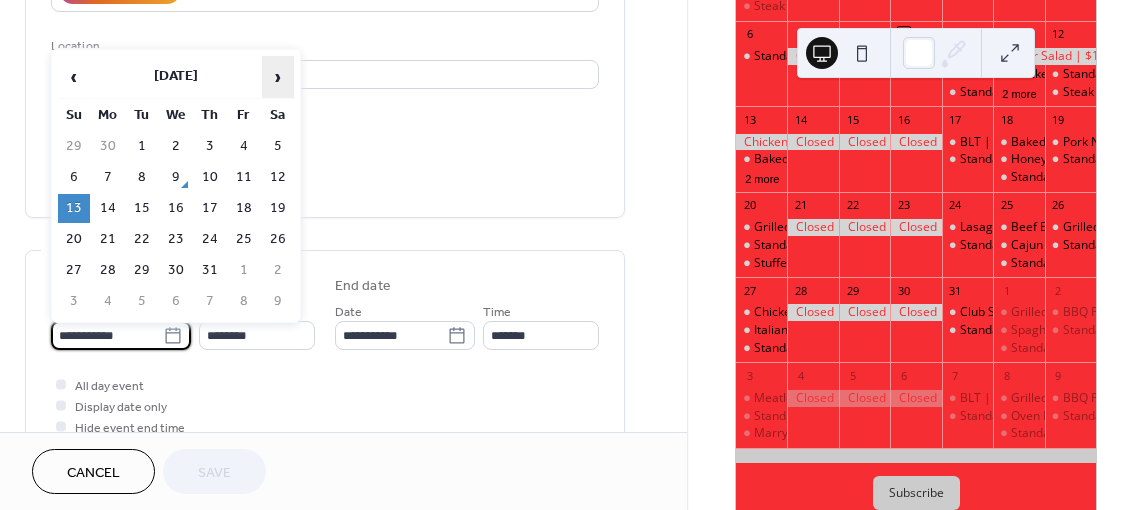 click on "›" at bounding box center (278, 77) 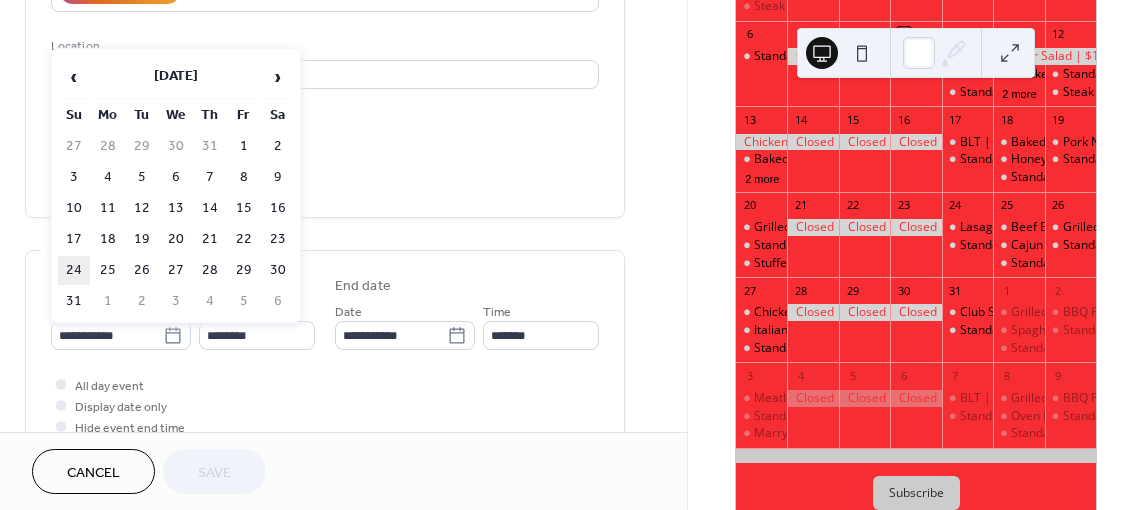 click on "24" at bounding box center (74, 270) 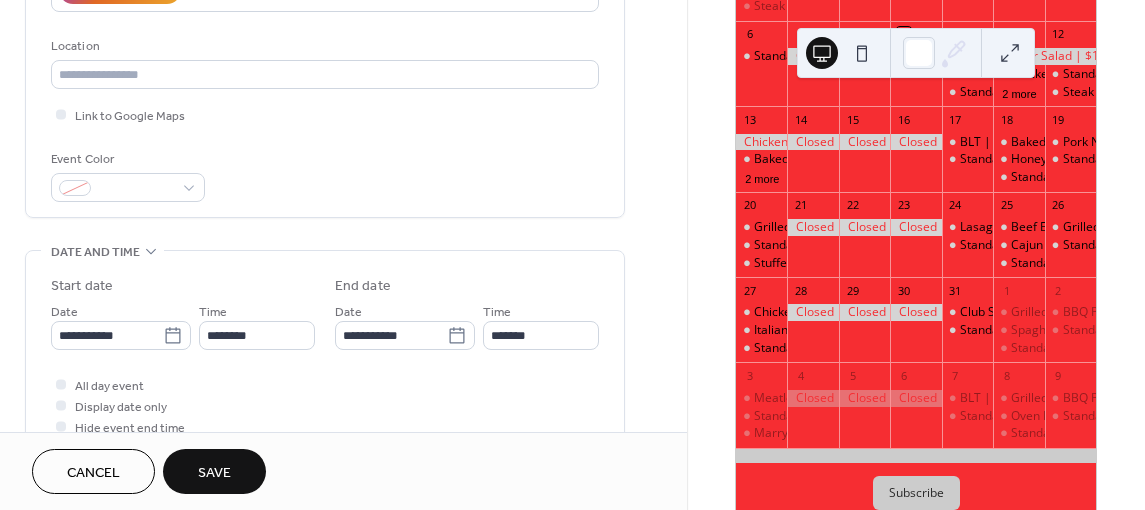 click on "Save" at bounding box center [214, 473] 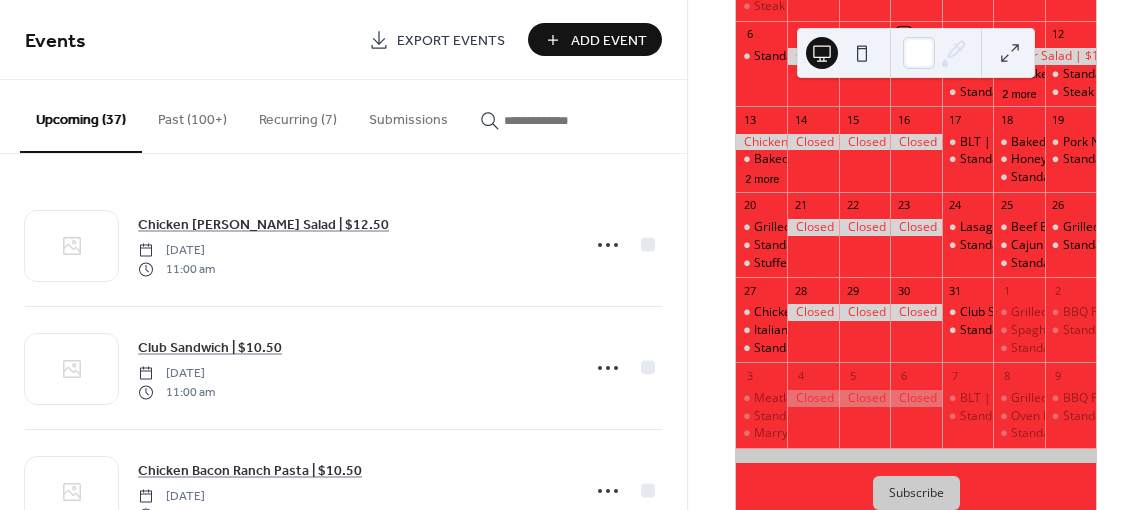 click at bounding box center [542, 115] 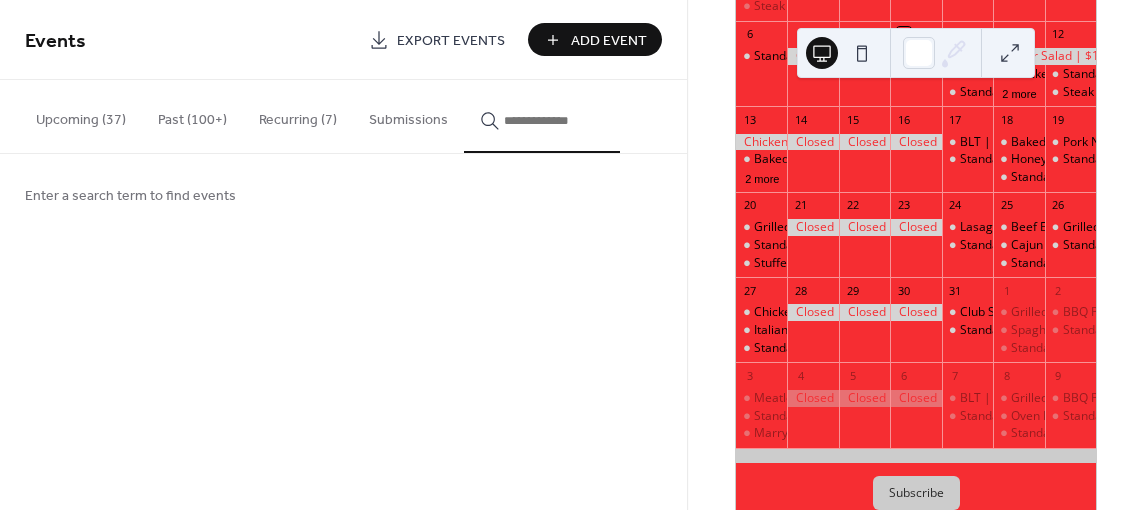 click at bounding box center (554, 120) 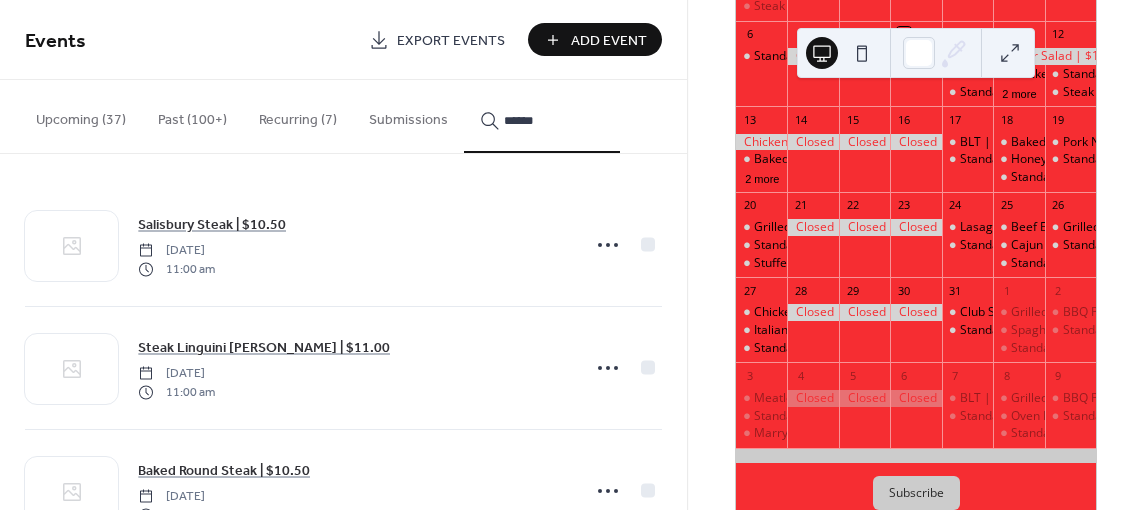 click on "*****" at bounding box center (542, 116) 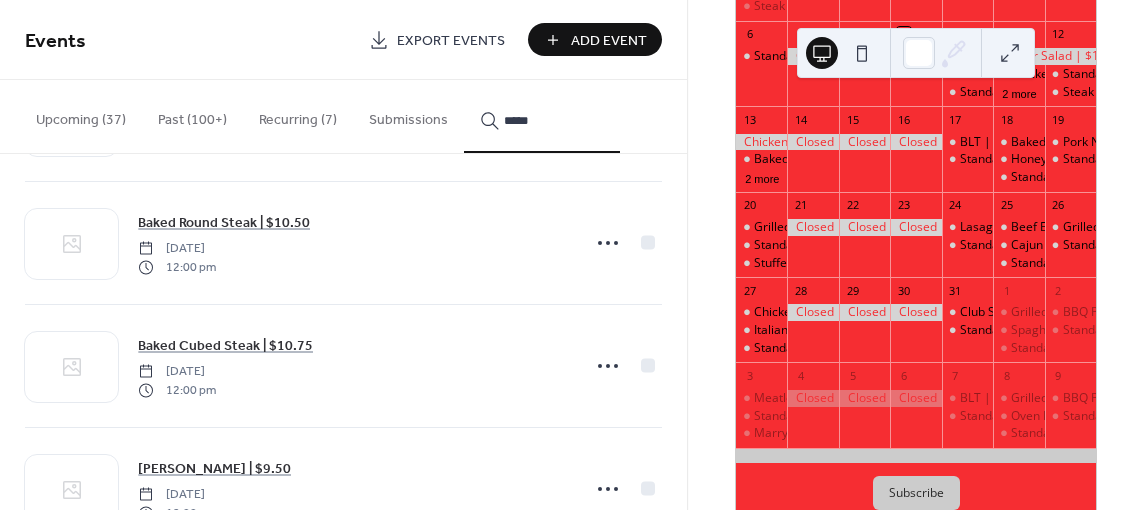 scroll, scrollTop: 300, scrollLeft: 0, axis: vertical 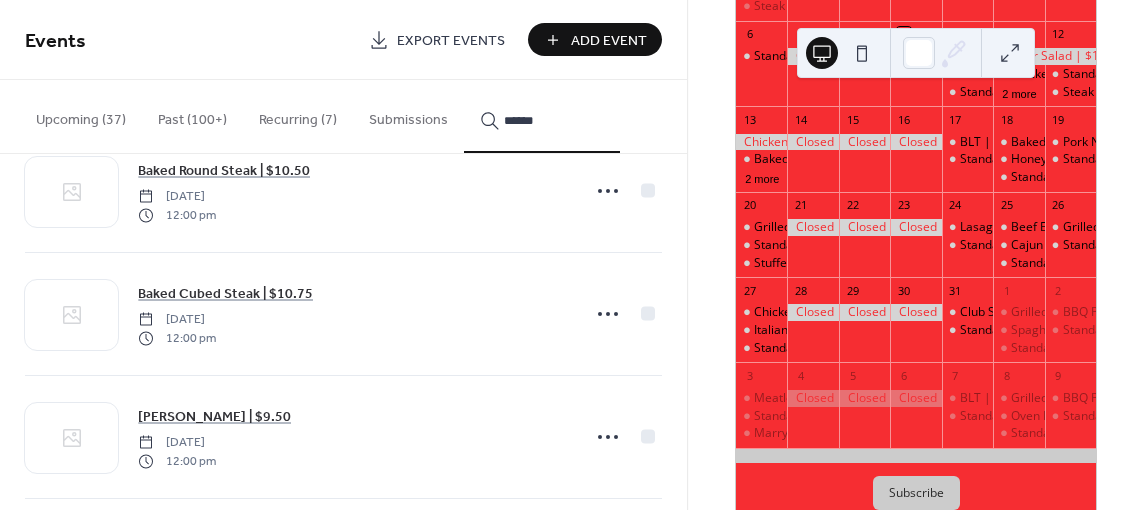 click on "*****" at bounding box center (542, 116) 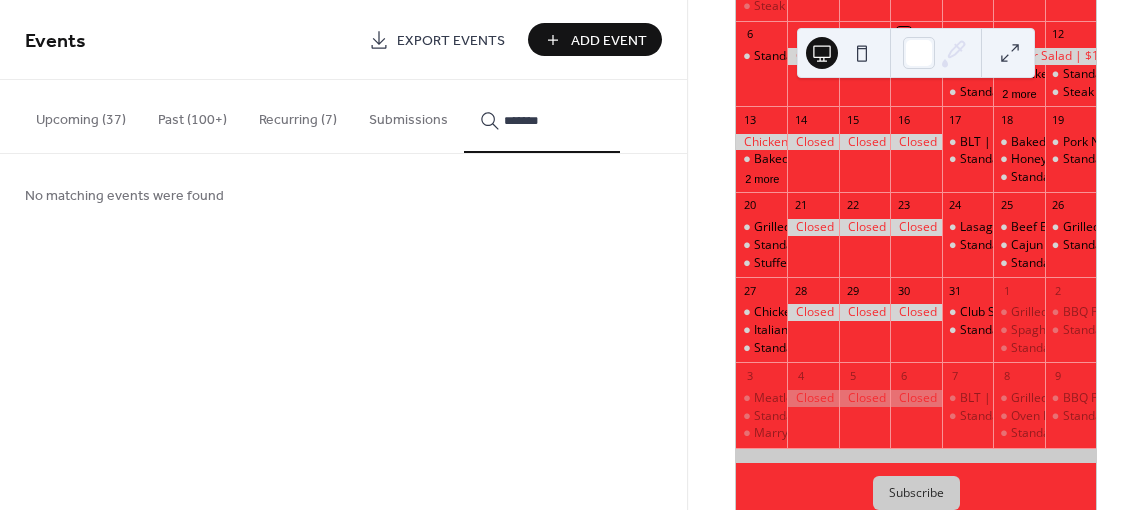 scroll, scrollTop: 0, scrollLeft: 0, axis: both 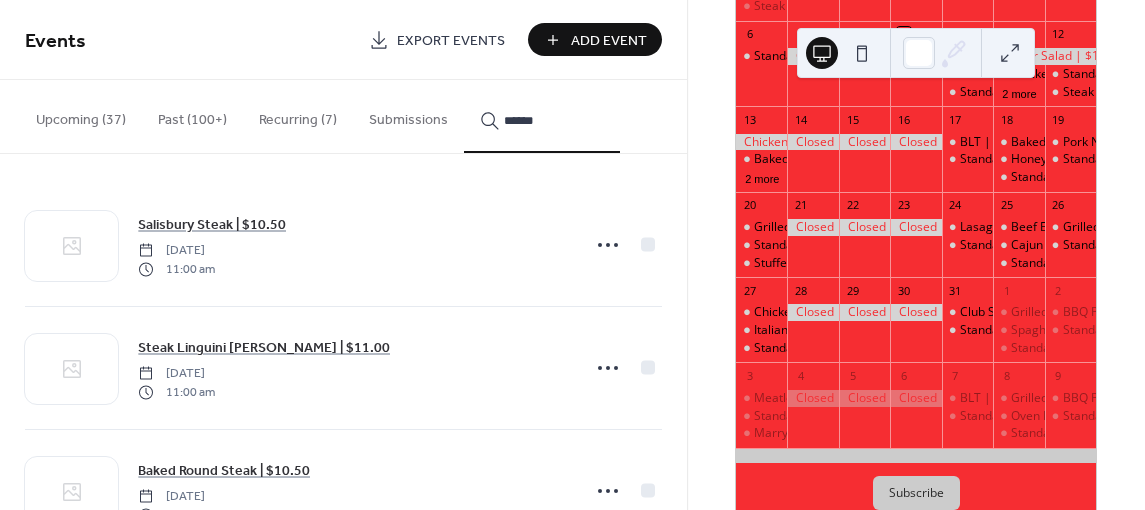 type on "*****" 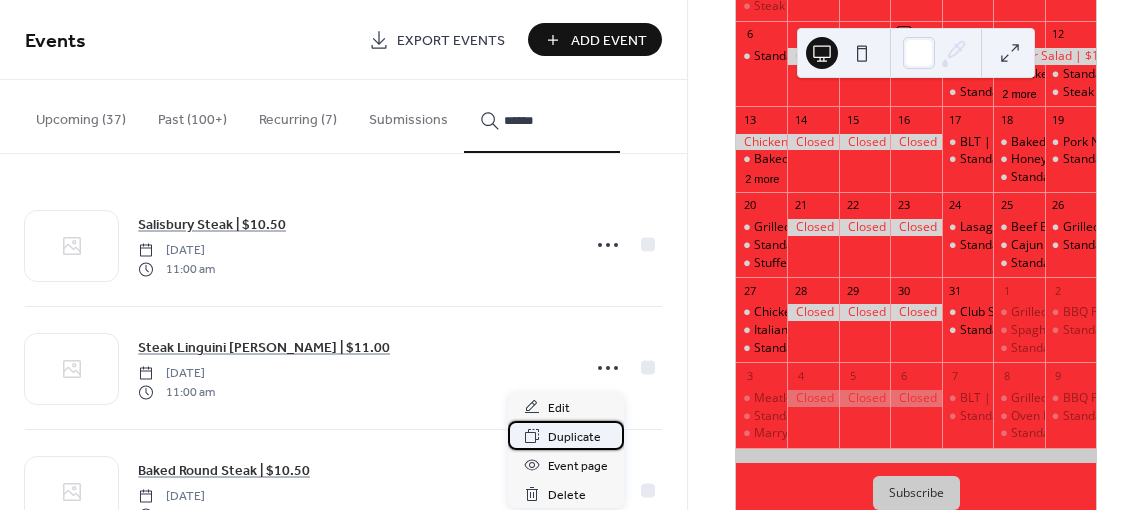 click on "Duplicate" at bounding box center [574, 437] 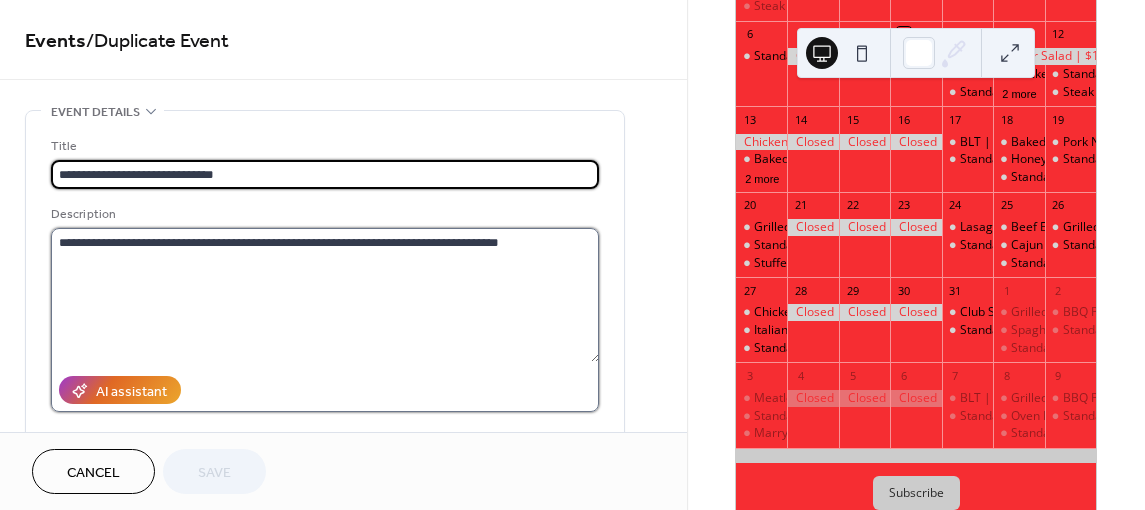 click on "**********" at bounding box center [325, 295] 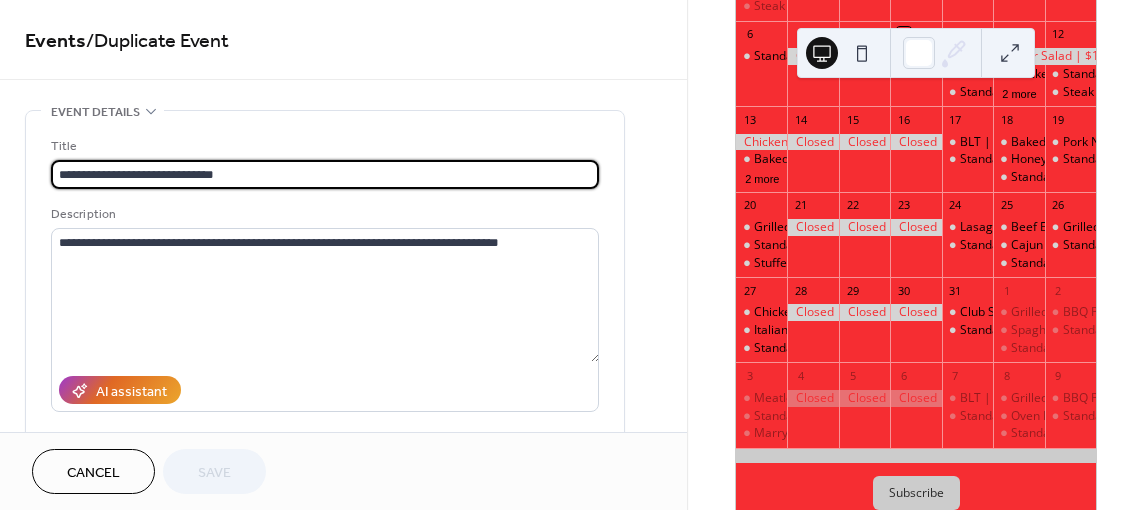 drag, startPoint x: 133, startPoint y: 171, endPoint x: 91, endPoint y: 171, distance: 42 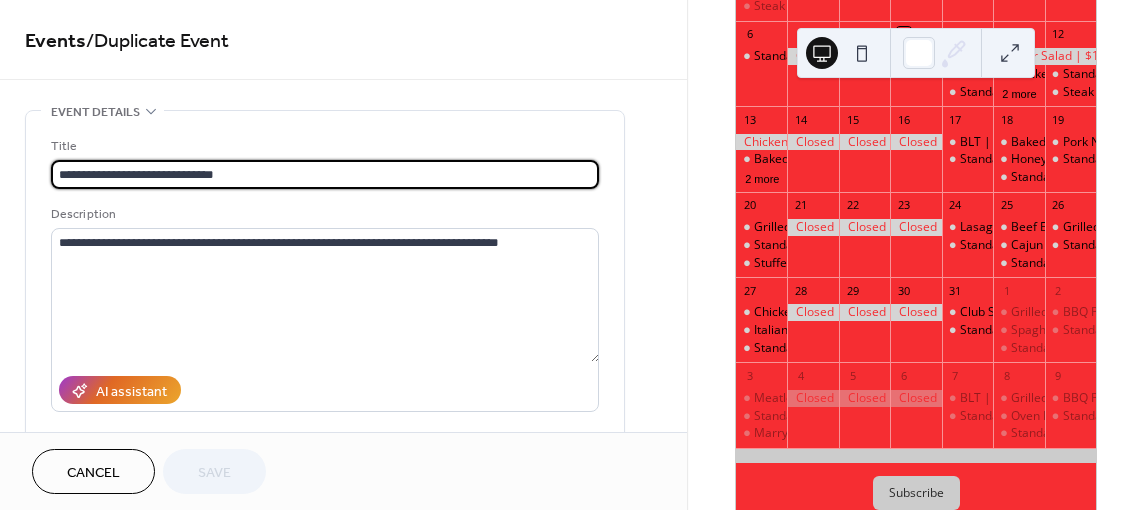click on "**********" at bounding box center [325, 174] 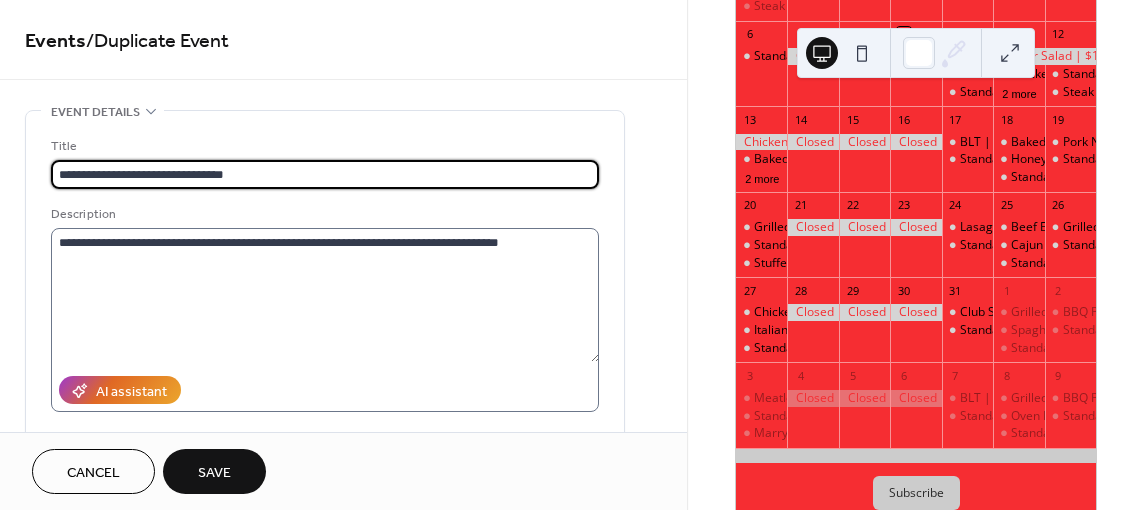 type on "**********" 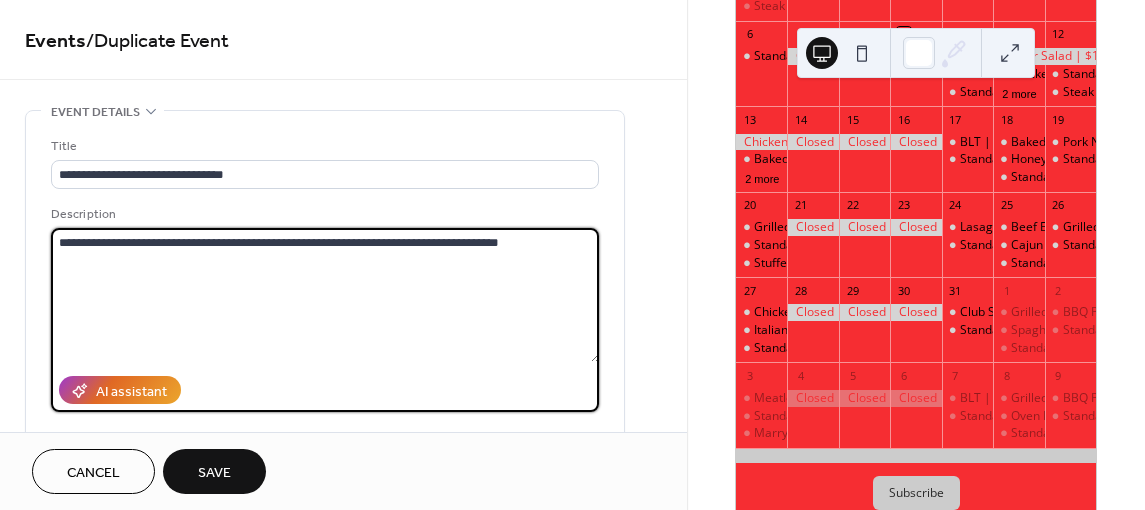 drag, startPoint x: 307, startPoint y: 240, endPoint x: 309, endPoint y: 251, distance: 11.18034 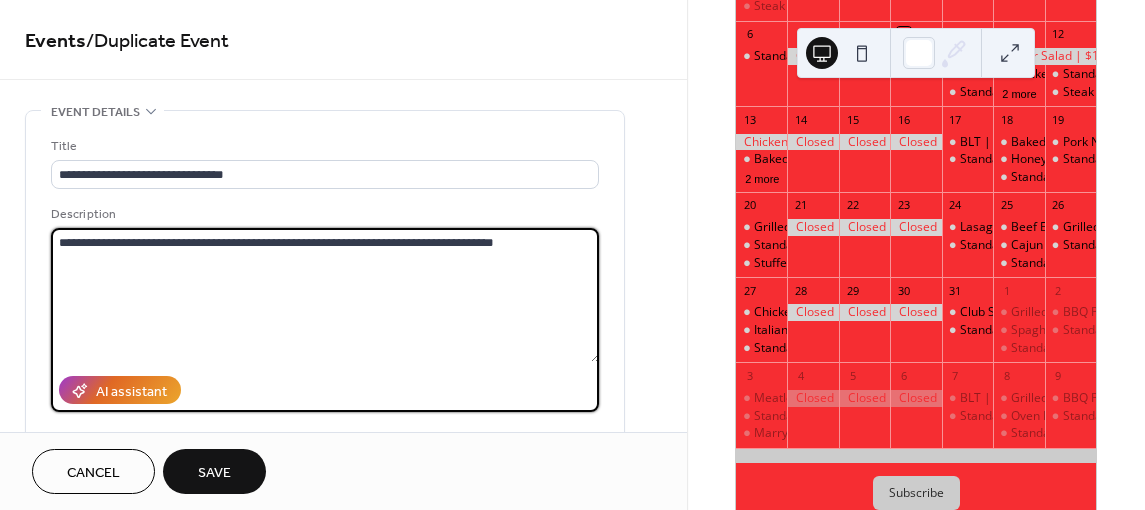 click on "**********" at bounding box center [325, 295] 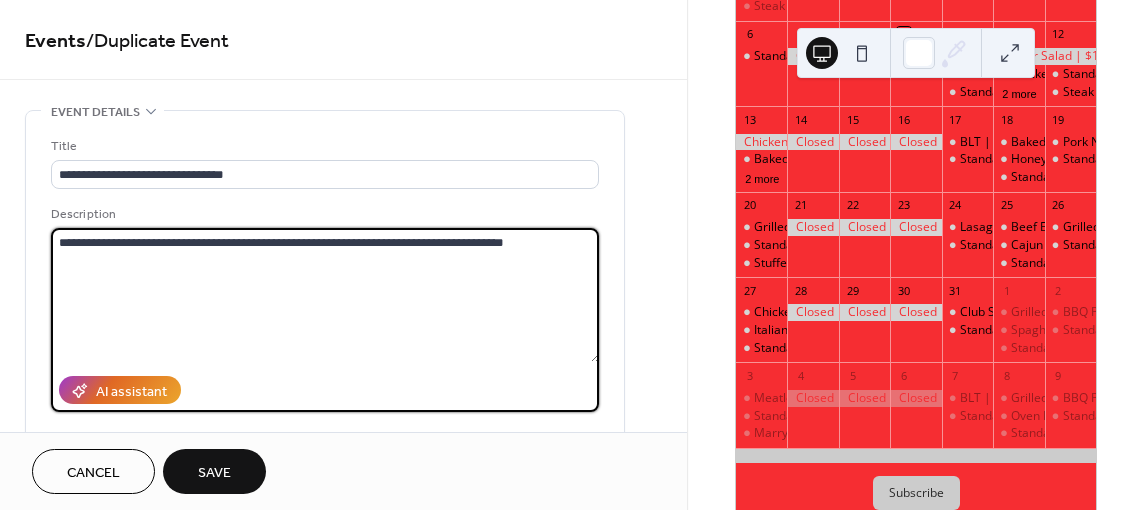 click on "**********" at bounding box center [325, 295] 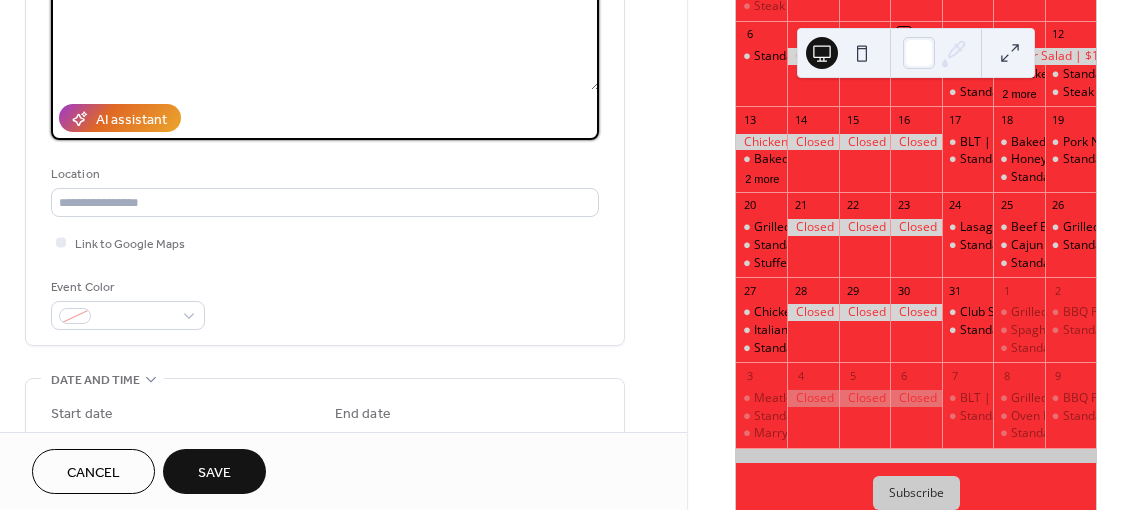 scroll, scrollTop: 400, scrollLeft: 0, axis: vertical 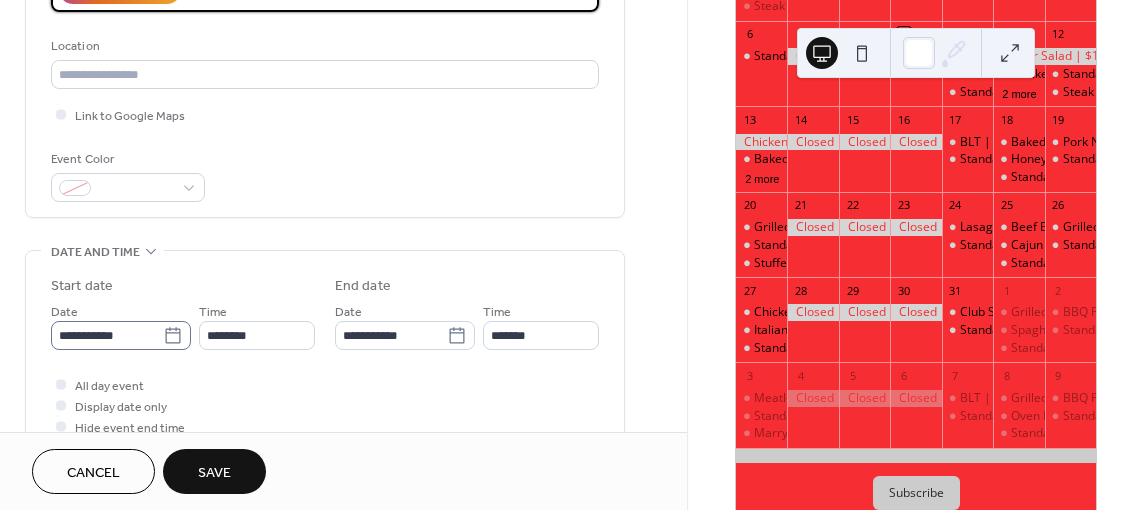 type on "**********" 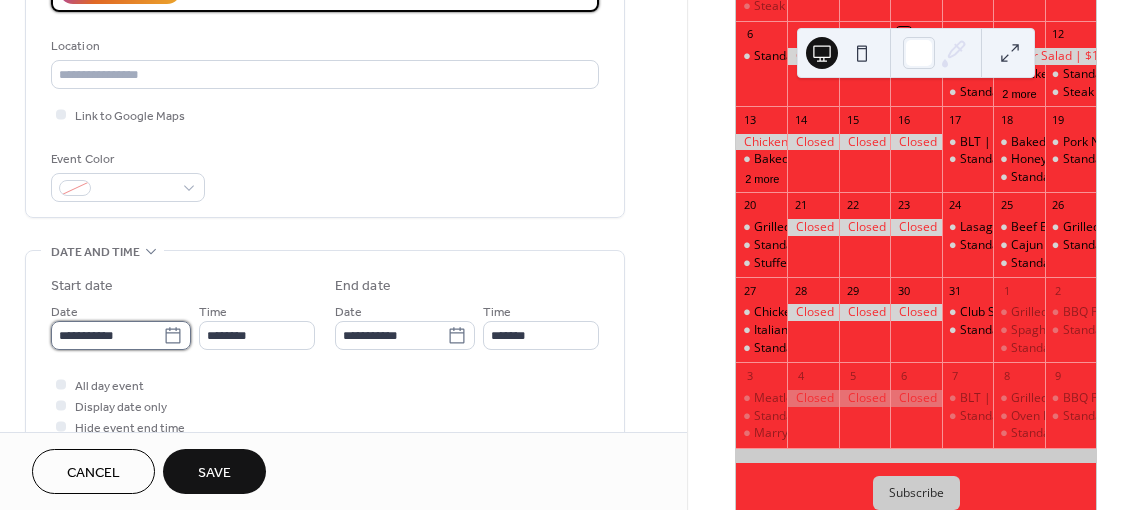 click on "**********" at bounding box center [107, 335] 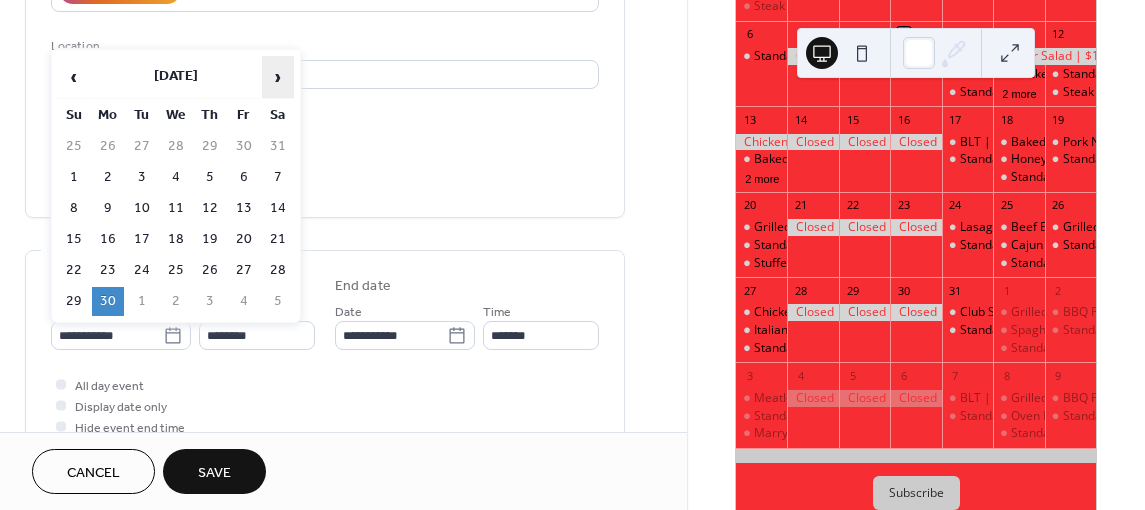 click on "›" at bounding box center [278, 77] 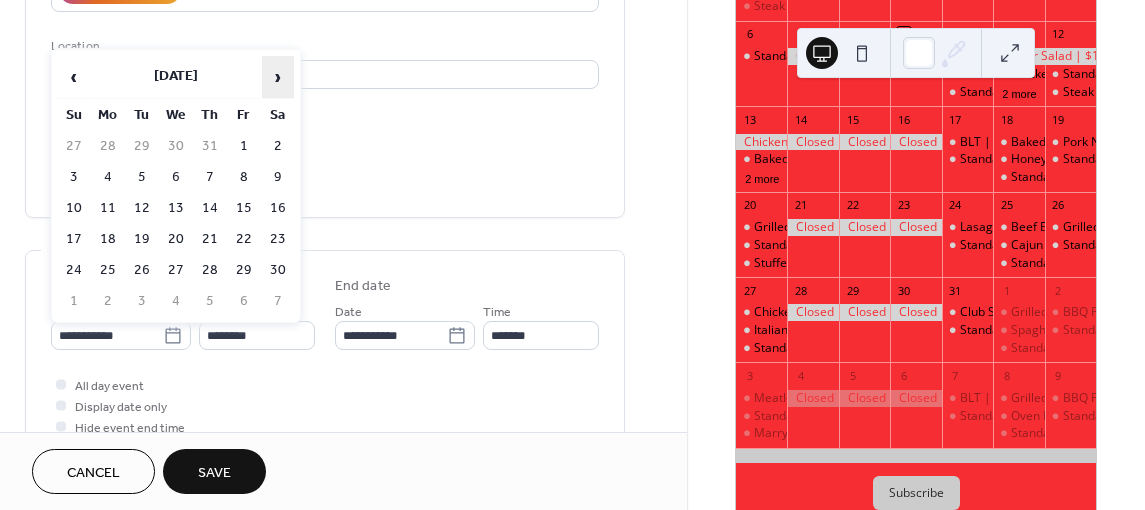 click on "›" at bounding box center (278, 77) 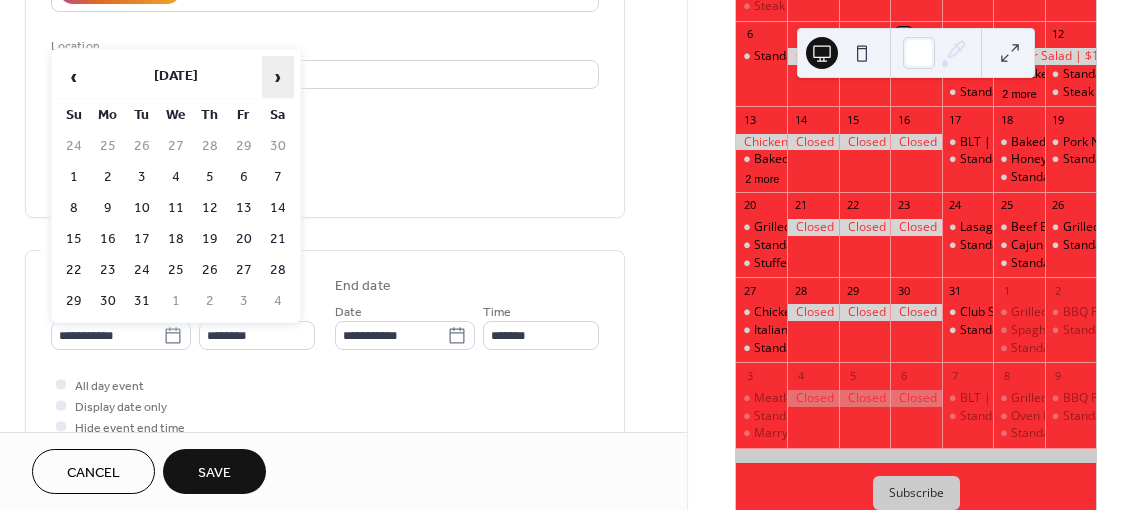 click on "›" at bounding box center (278, 77) 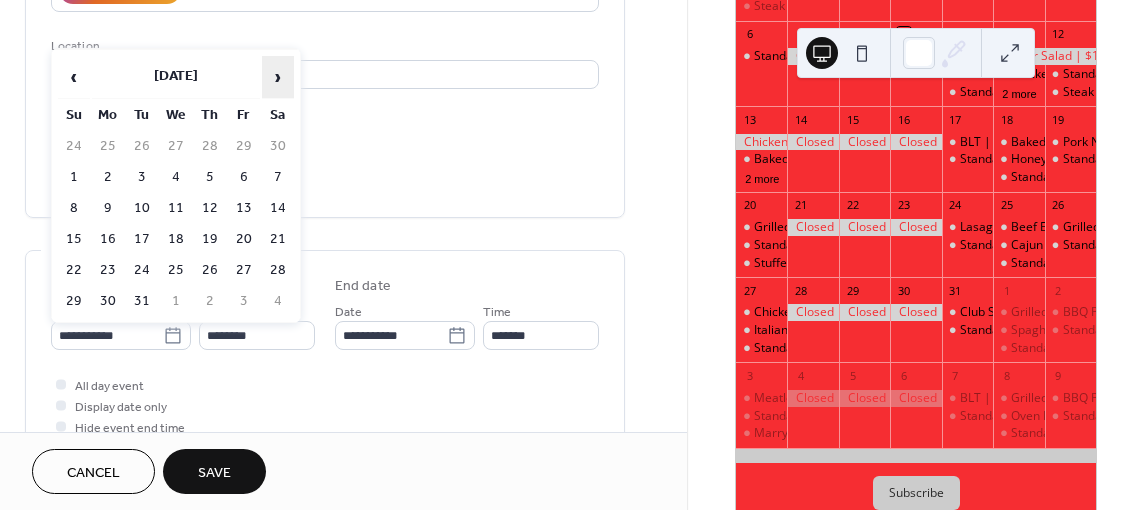 click on "›" at bounding box center (278, 77) 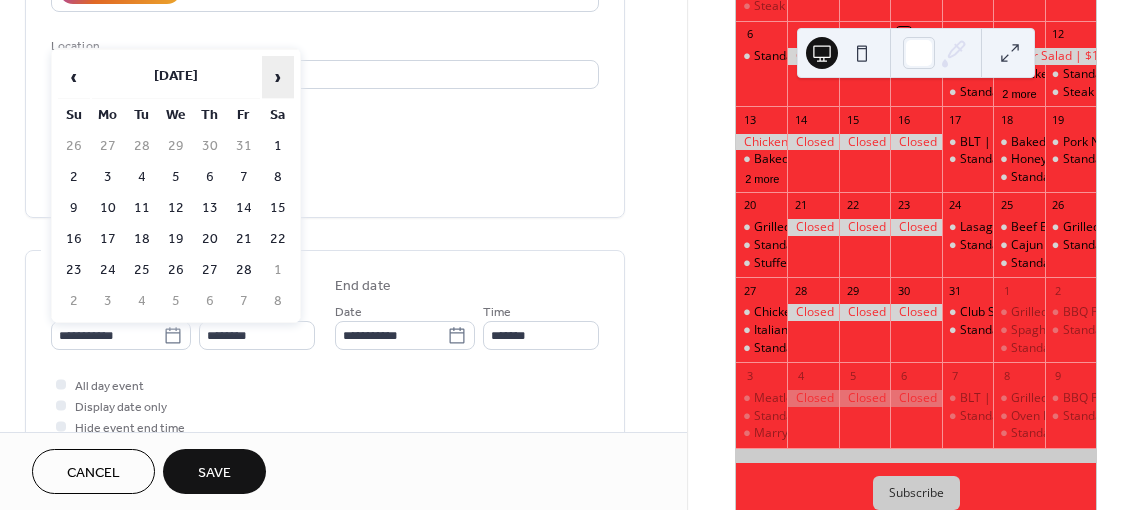 click on "›" at bounding box center [278, 77] 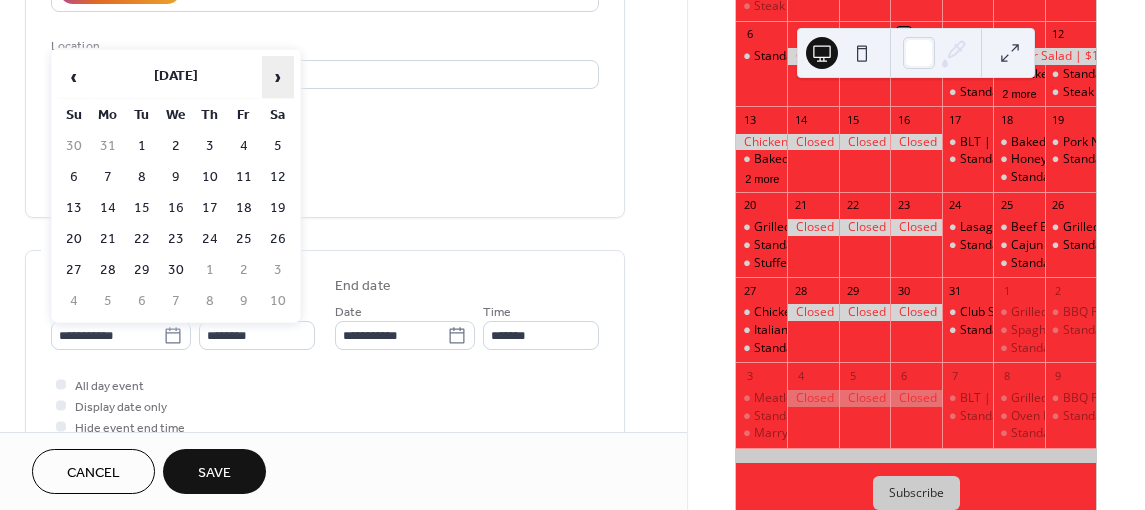 click on "›" at bounding box center [278, 77] 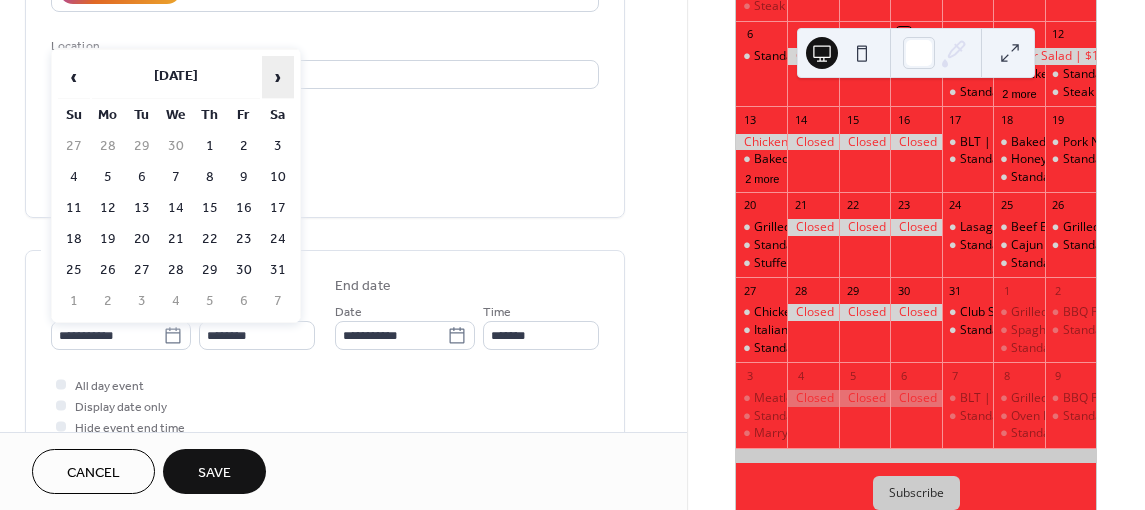 click on "›" at bounding box center (278, 77) 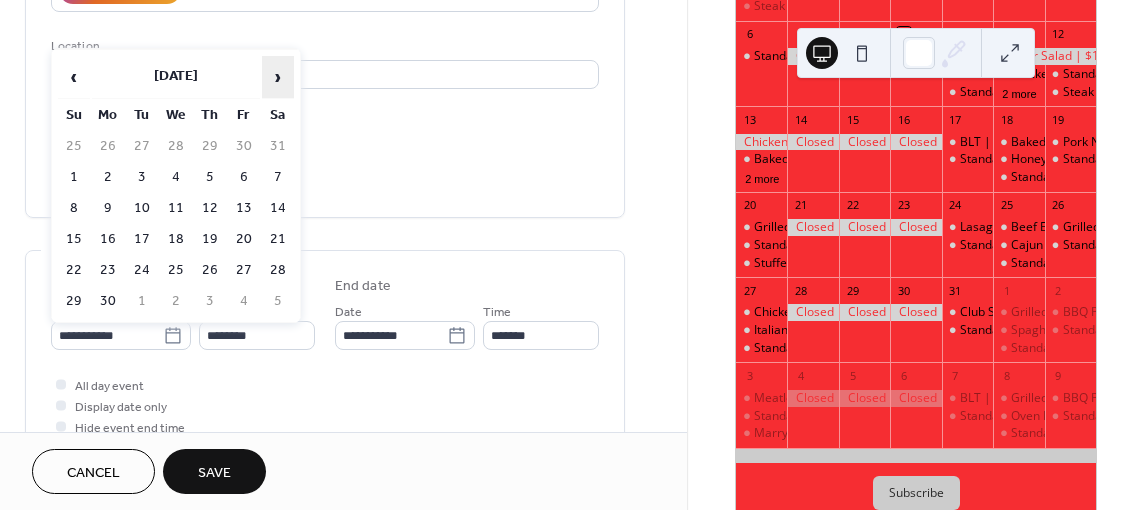 click on "›" at bounding box center (278, 77) 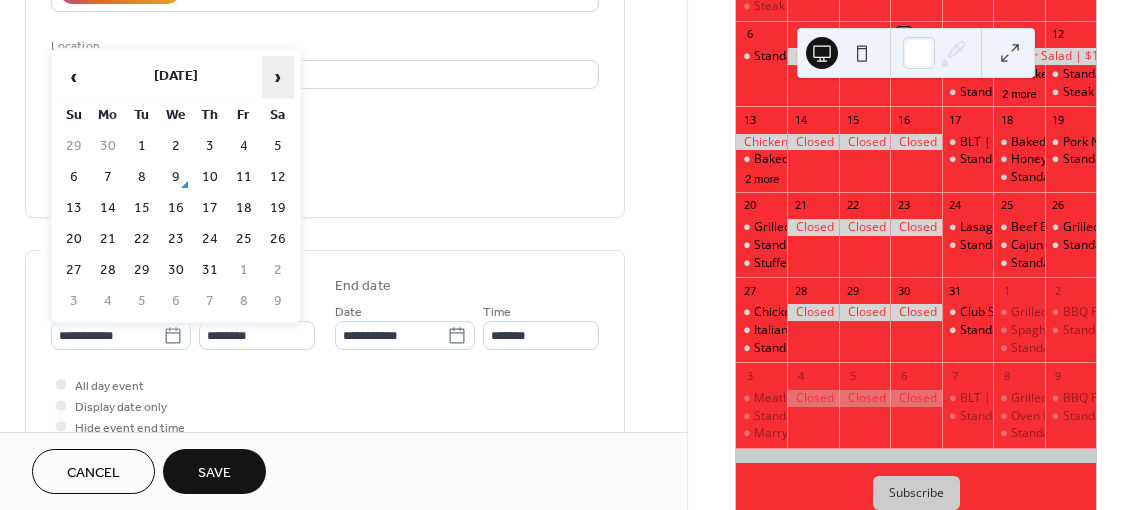 click on "›" at bounding box center (278, 77) 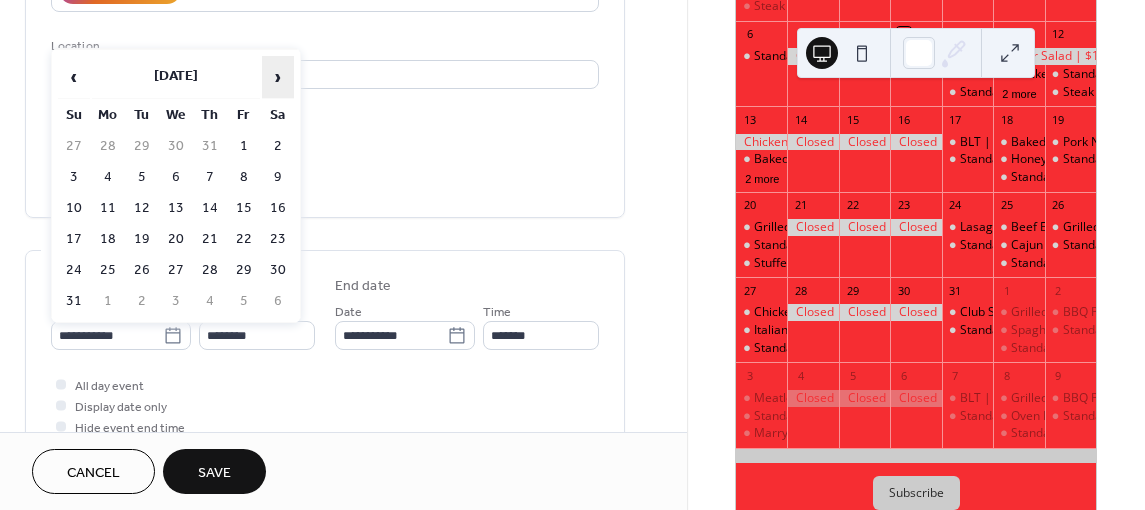click on "›" at bounding box center [278, 77] 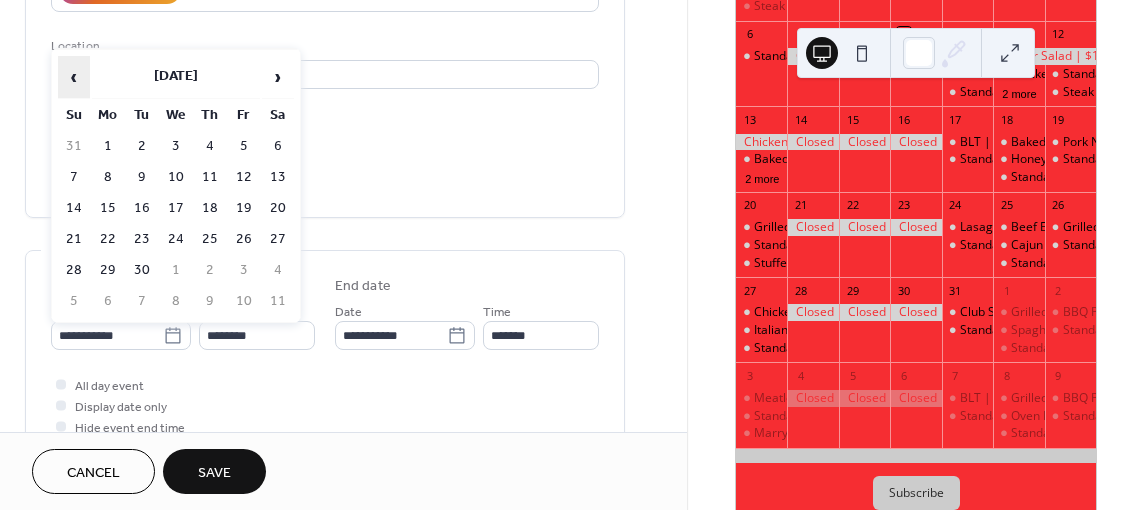 click on "‹" at bounding box center [74, 77] 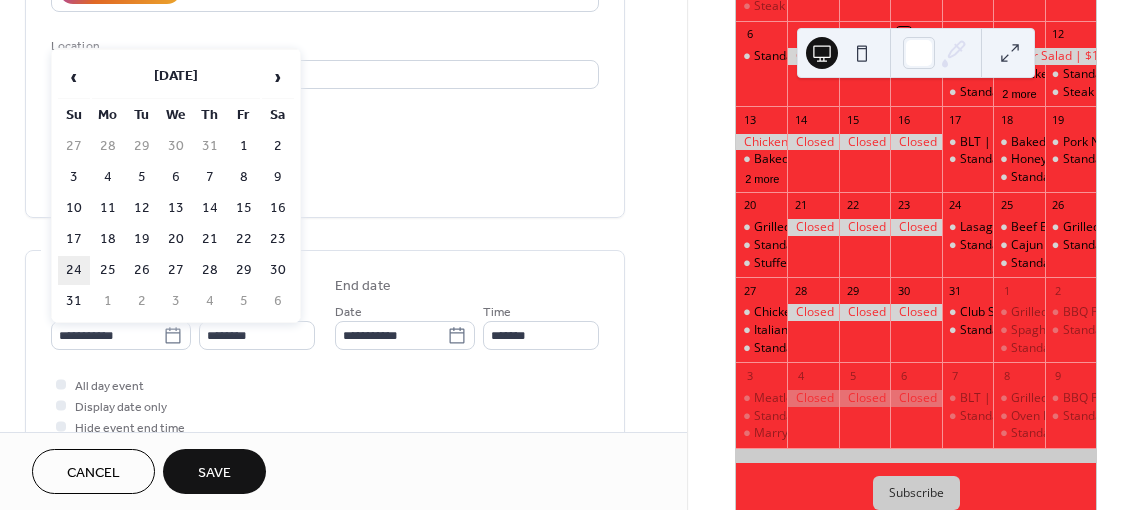 click on "24" at bounding box center (74, 270) 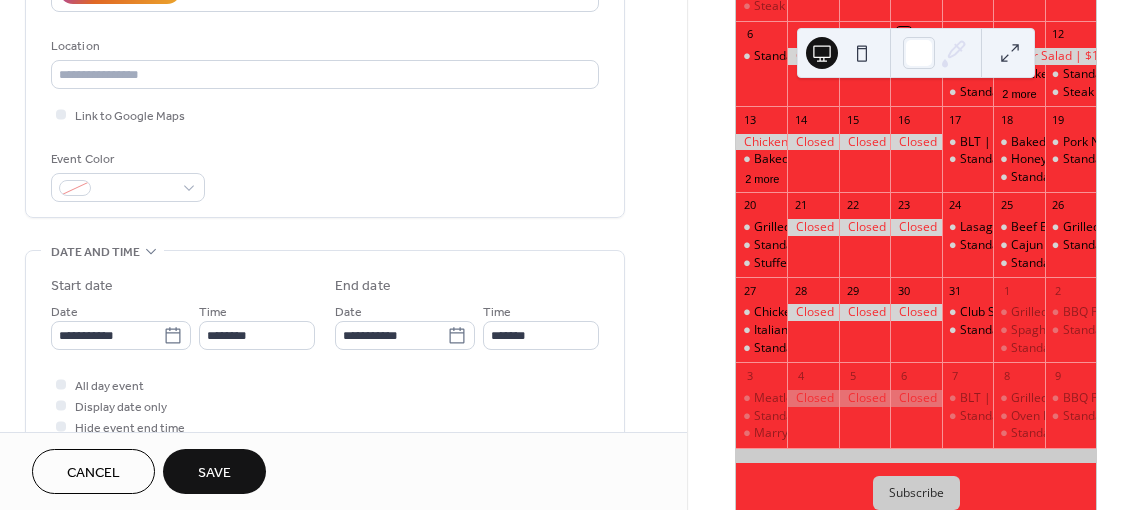 click on "Save" at bounding box center (214, 471) 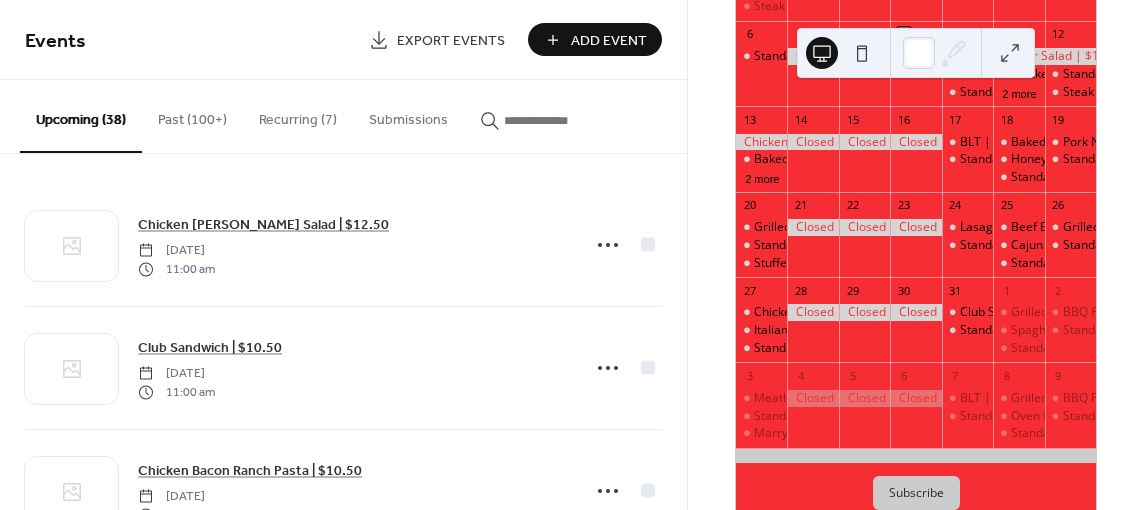 click at bounding box center (554, 120) 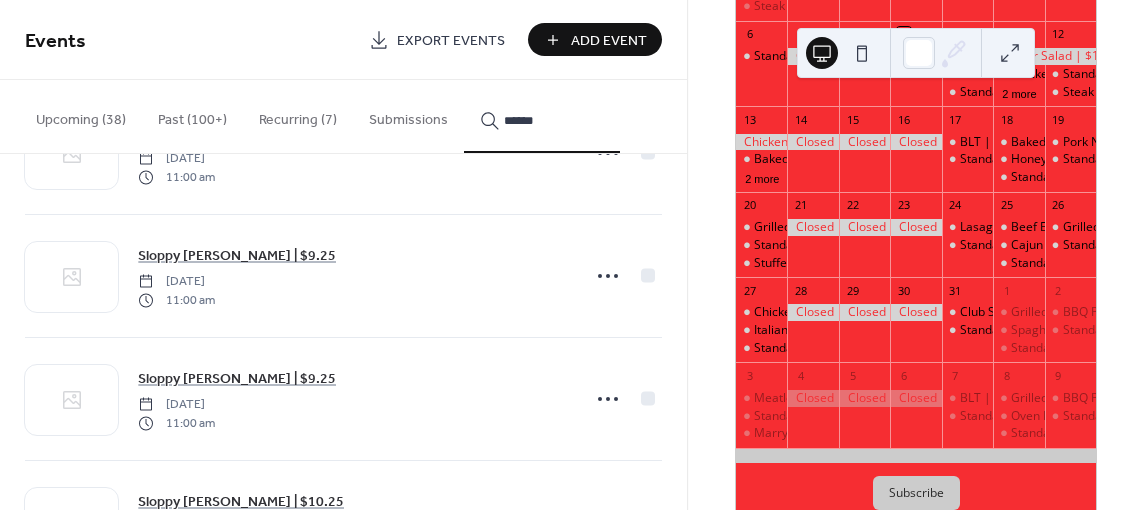 scroll, scrollTop: 807, scrollLeft: 0, axis: vertical 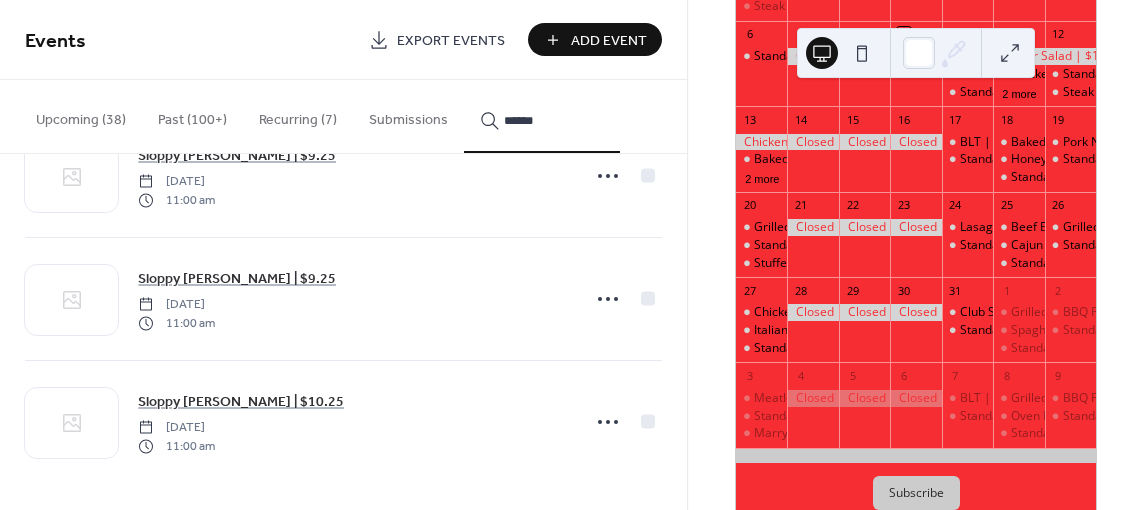 type on "******" 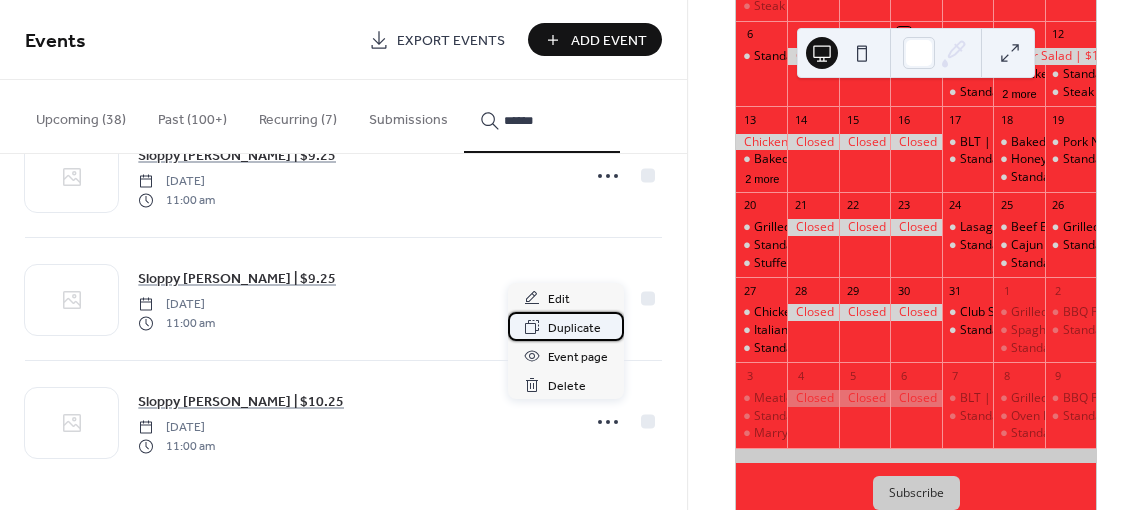 click on "Duplicate" at bounding box center [574, 328] 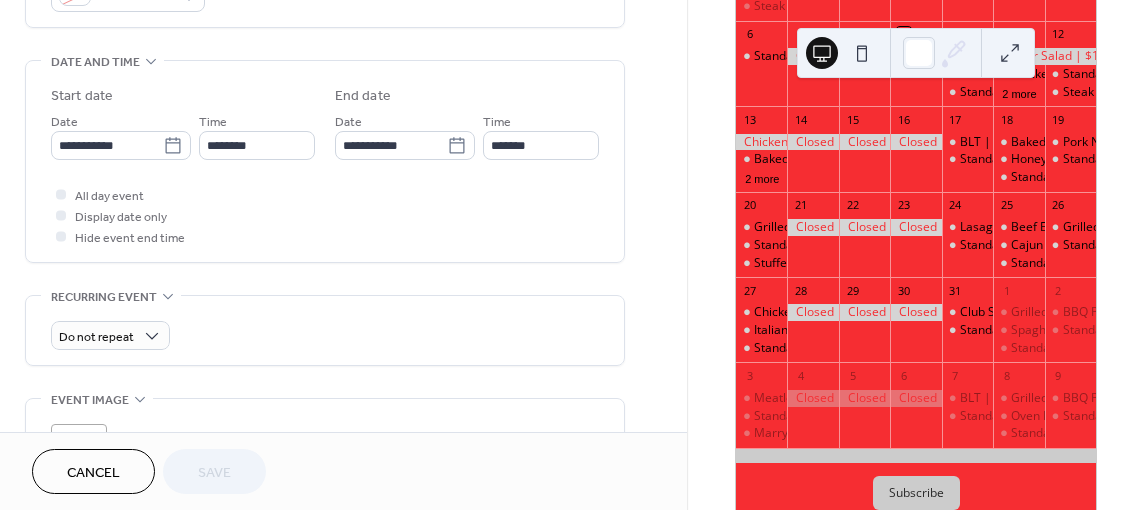 scroll, scrollTop: 600, scrollLeft: 0, axis: vertical 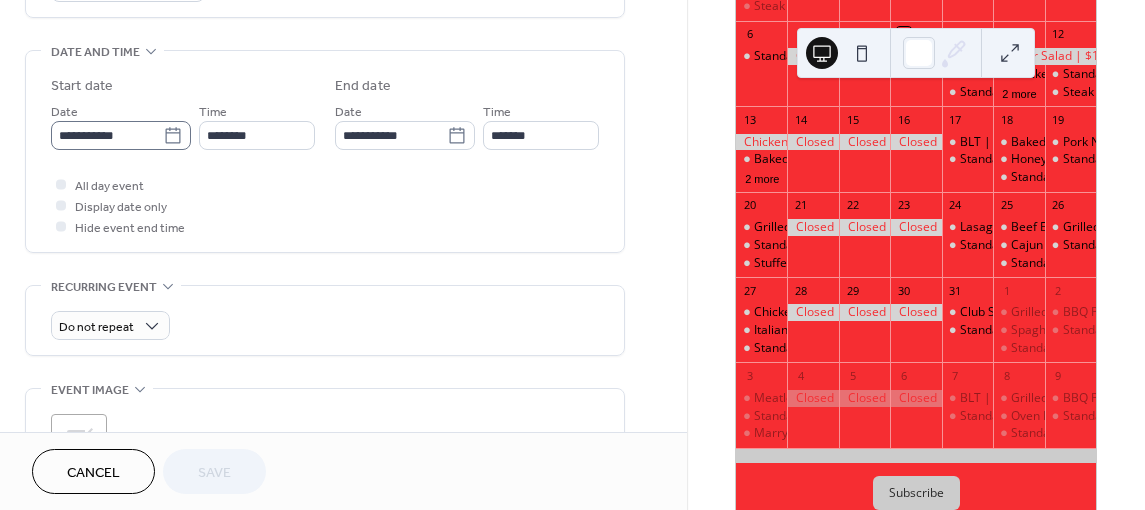click 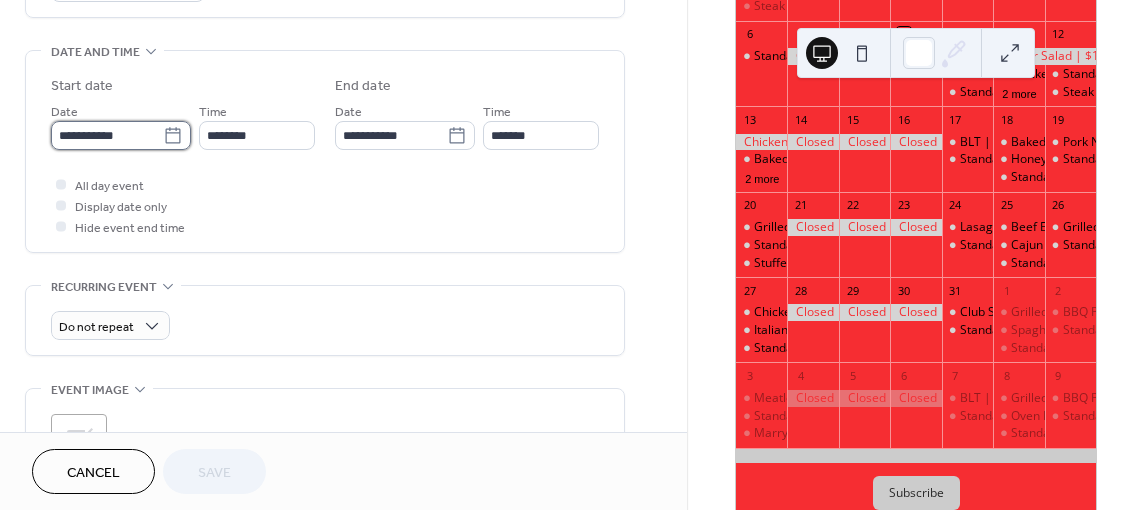 click on "**********" at bounding box center [107, 135] 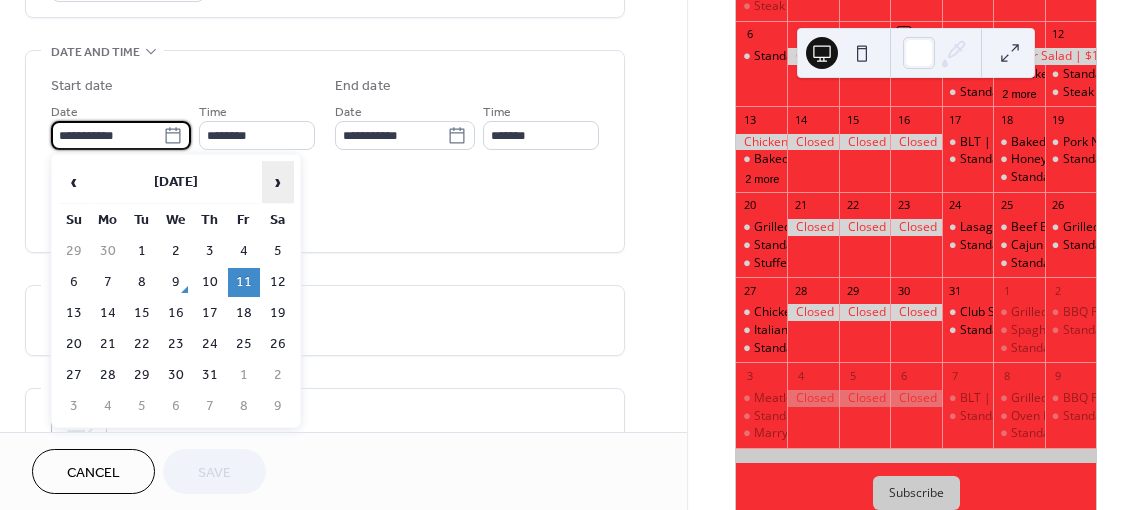 click on "›" at bounding box center [278, 182] 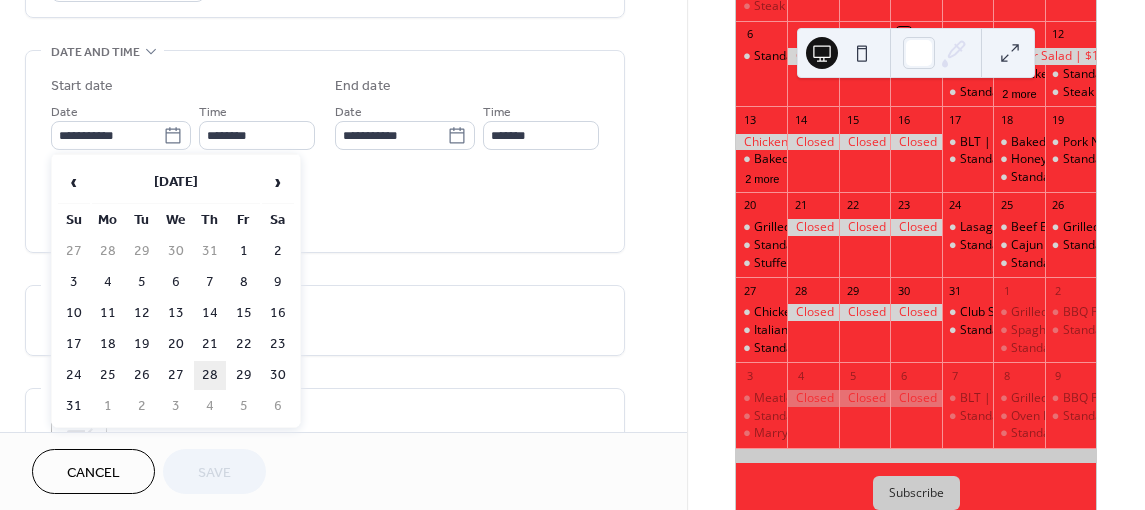 click on "28" at bounding box center [210, 375] 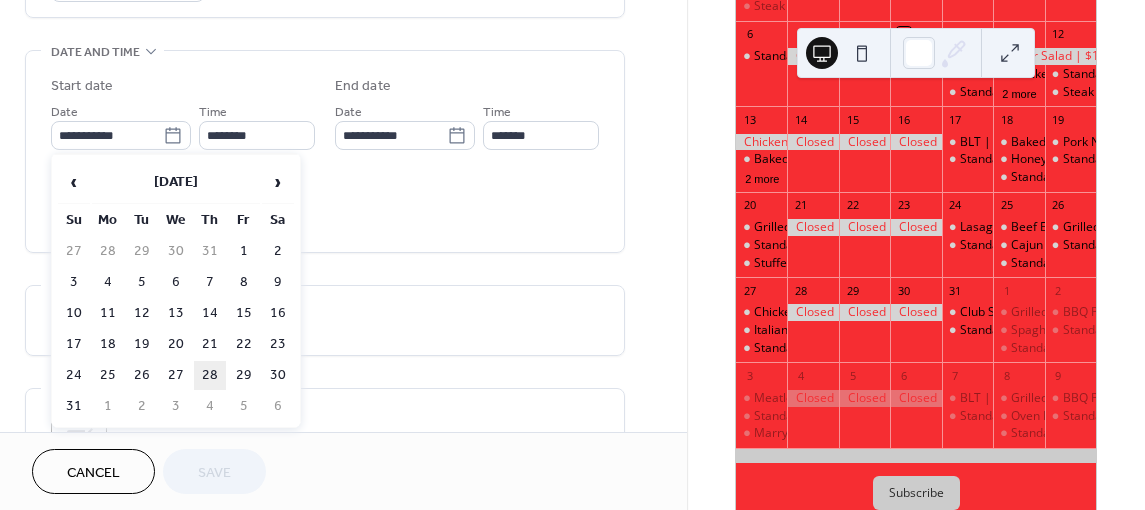 type on "**********" 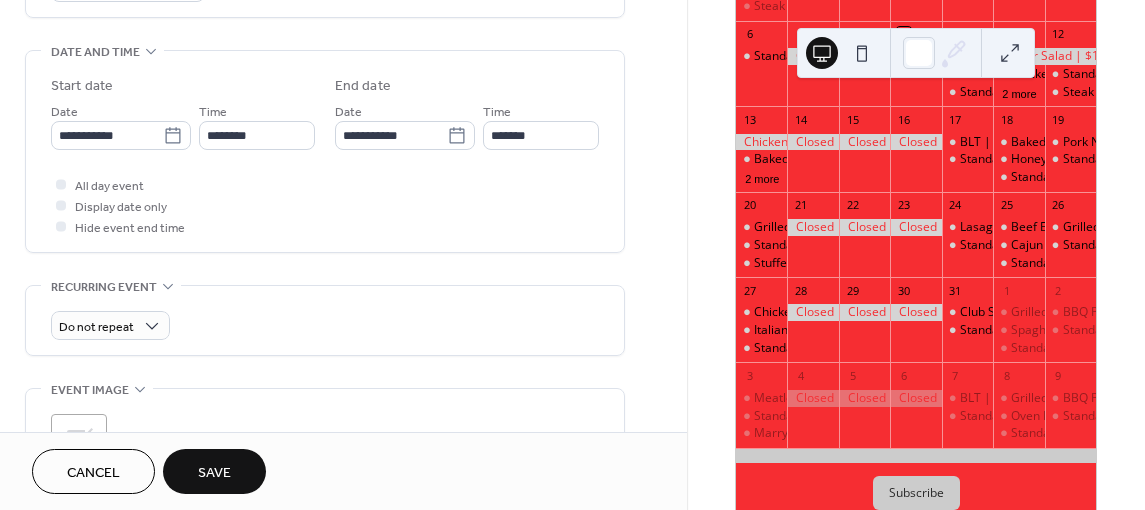 click on "Save" at bounding box center (214, 473) 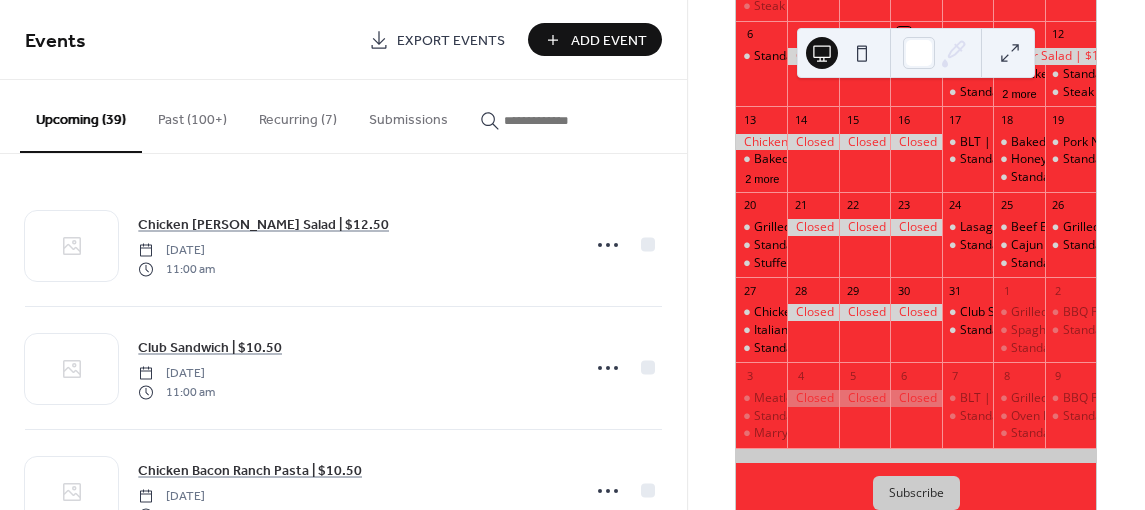 click at bounding box center (554, 120) 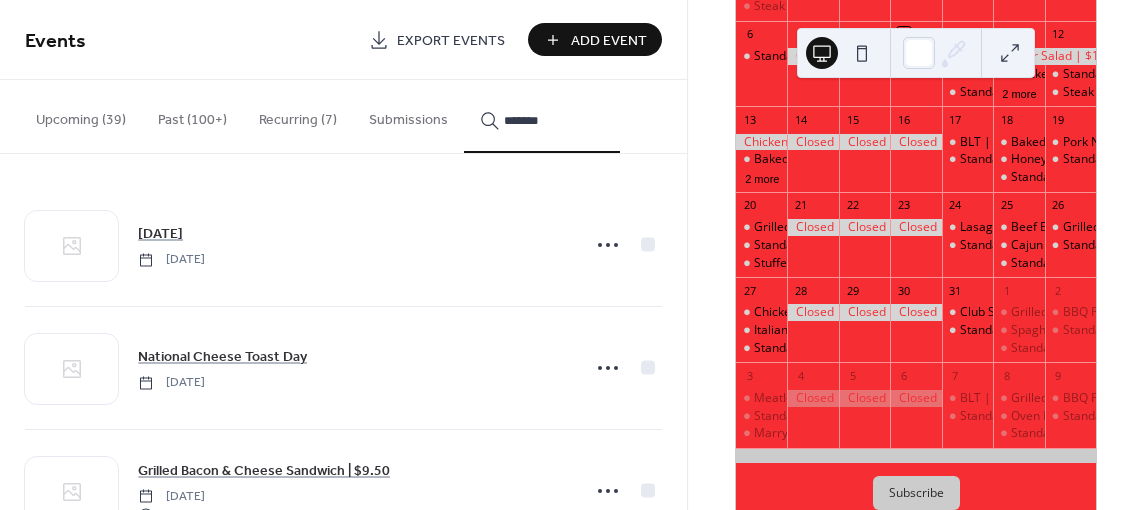 click on "******" at bounding box center [542, 116] 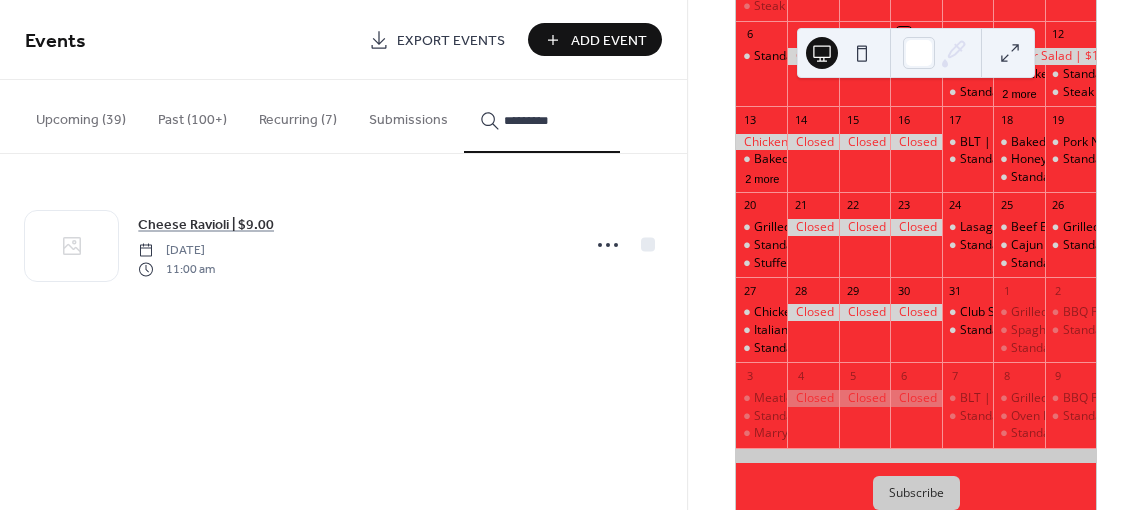 type on "*********" 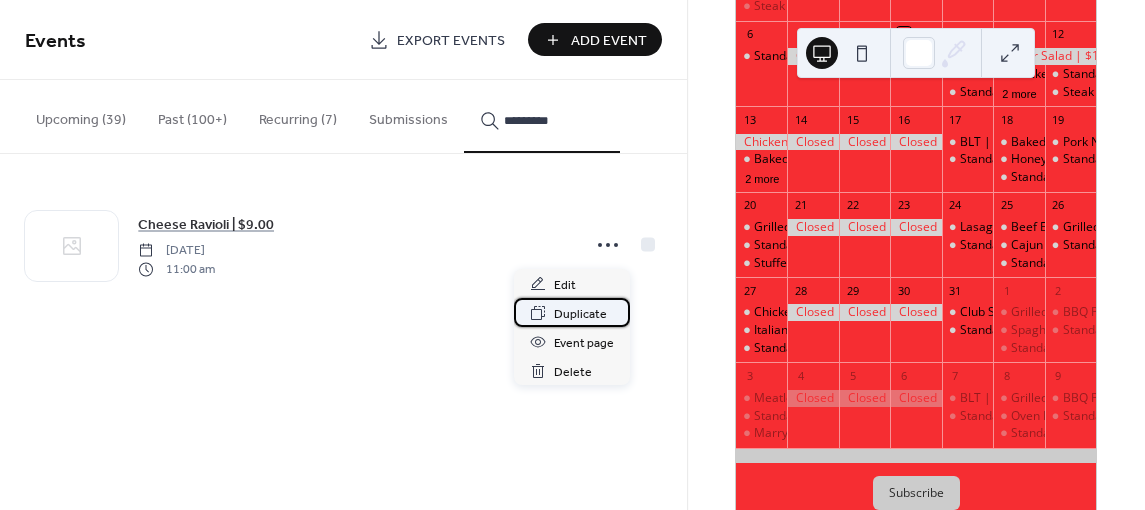 click on "Duplicate" at bounding box center [580, 314] 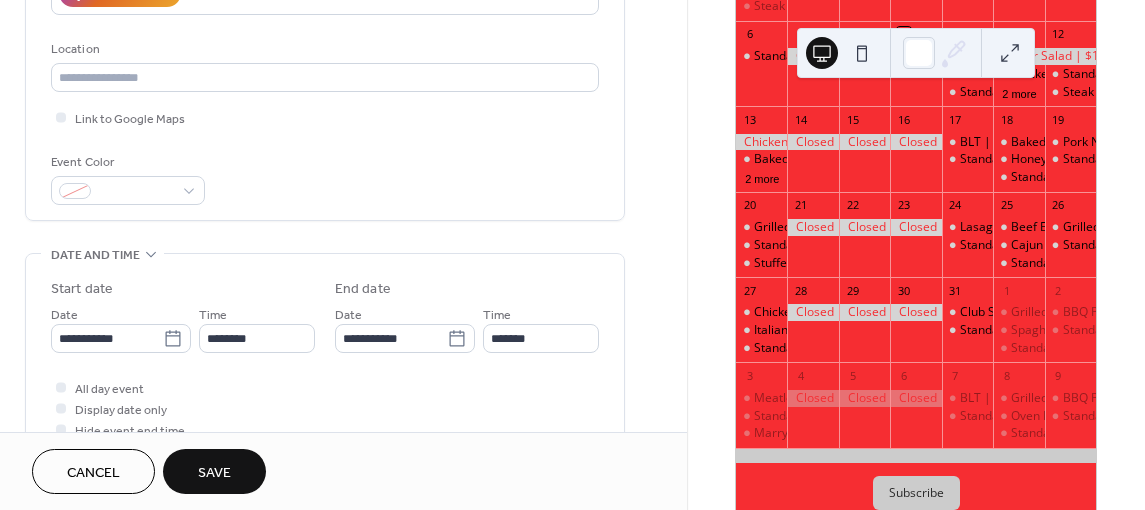 scroll, scrollTop: 400, scrollLeft: 0, axis: vertical 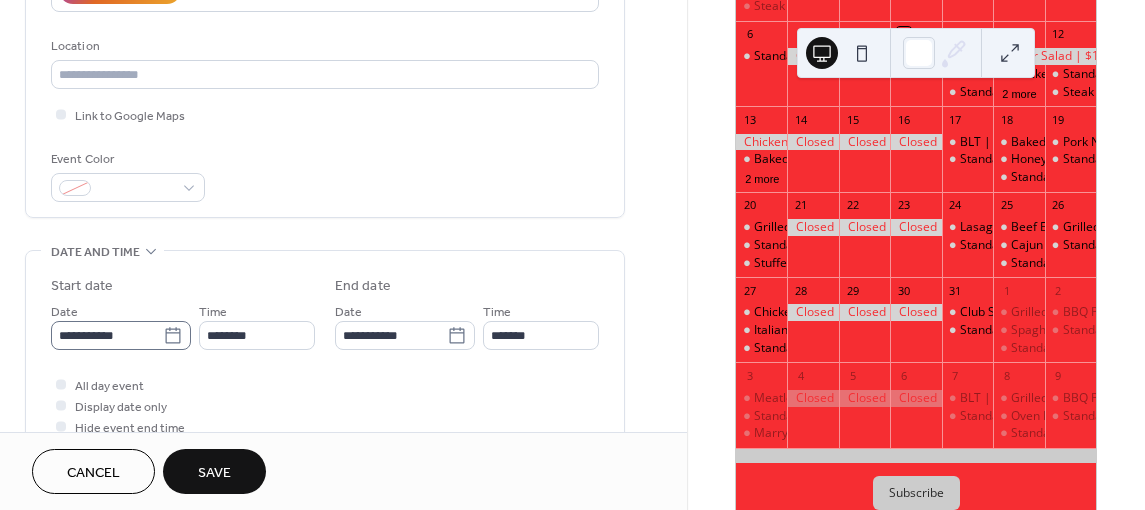 type on "**********" 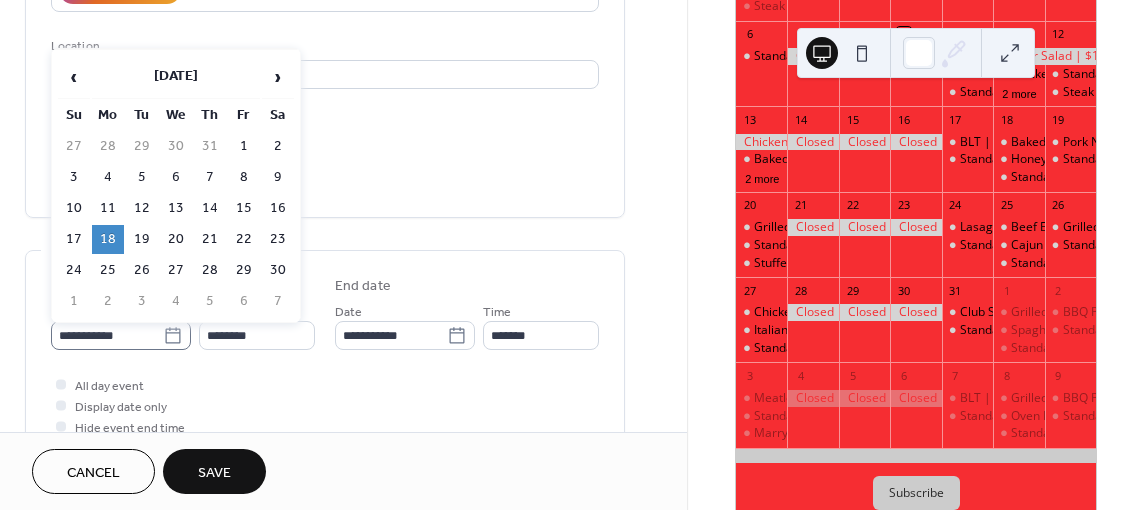 click 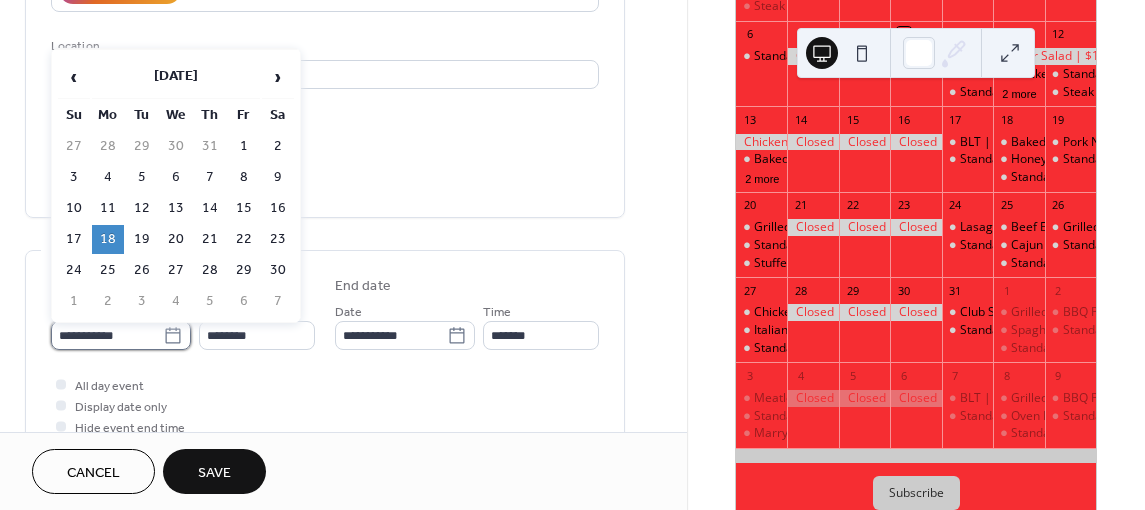 click on "**********" at bounding box center (107, 335) 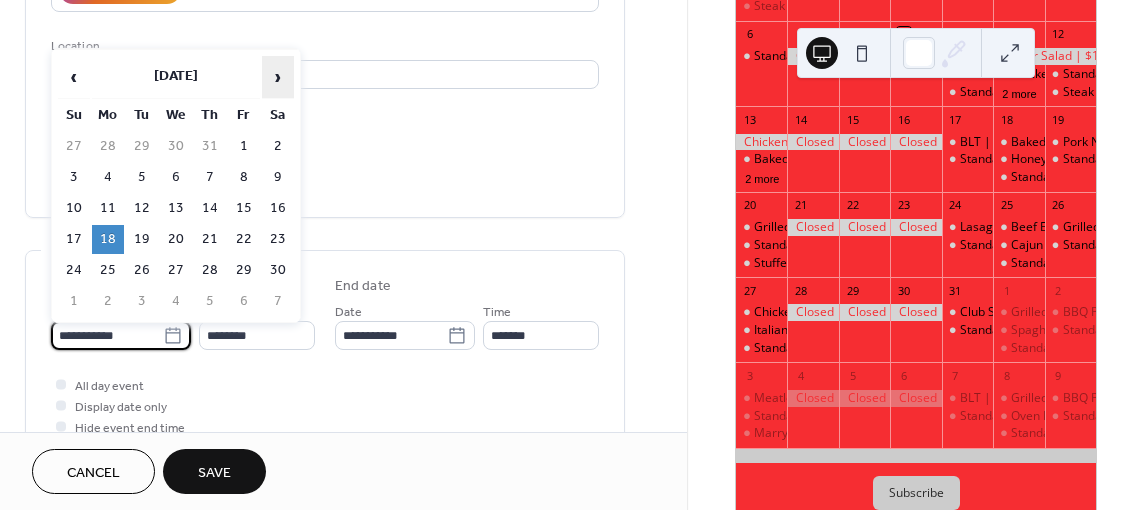 click on "›" at bounding box center (278, 77) 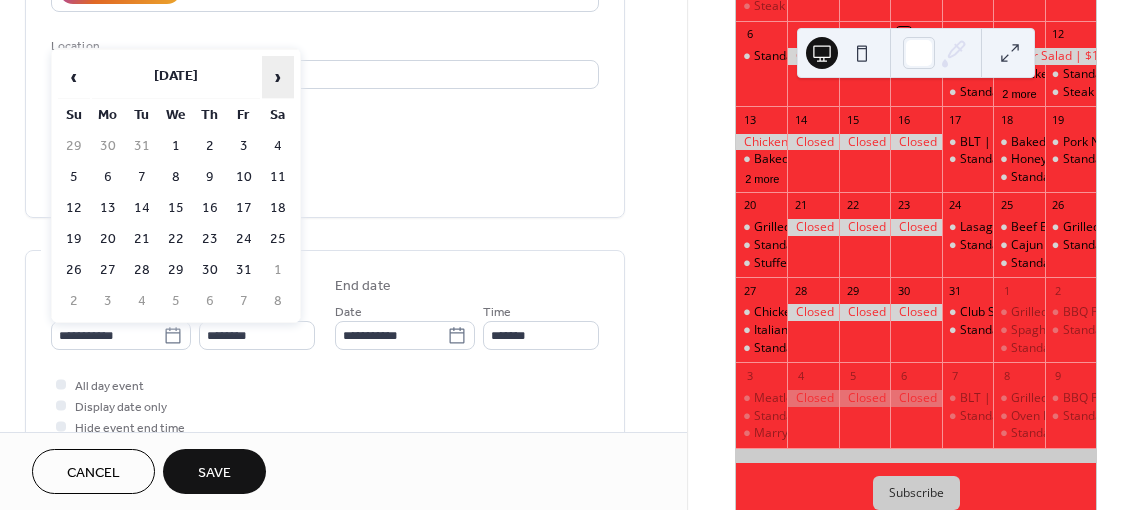 click on "›" at bounding box center [278, 77] 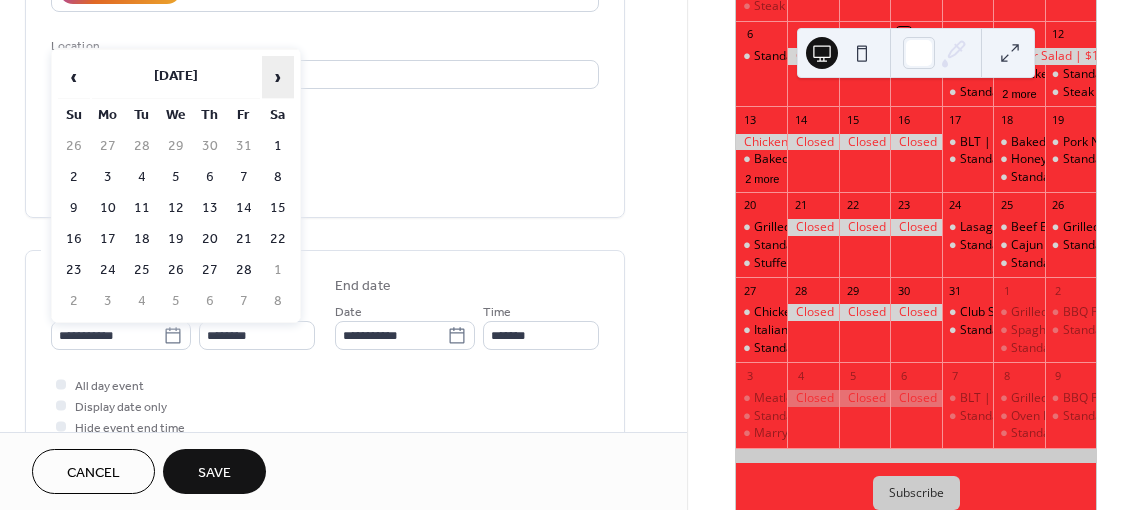 click on "›" at bounding box center [278, 77] 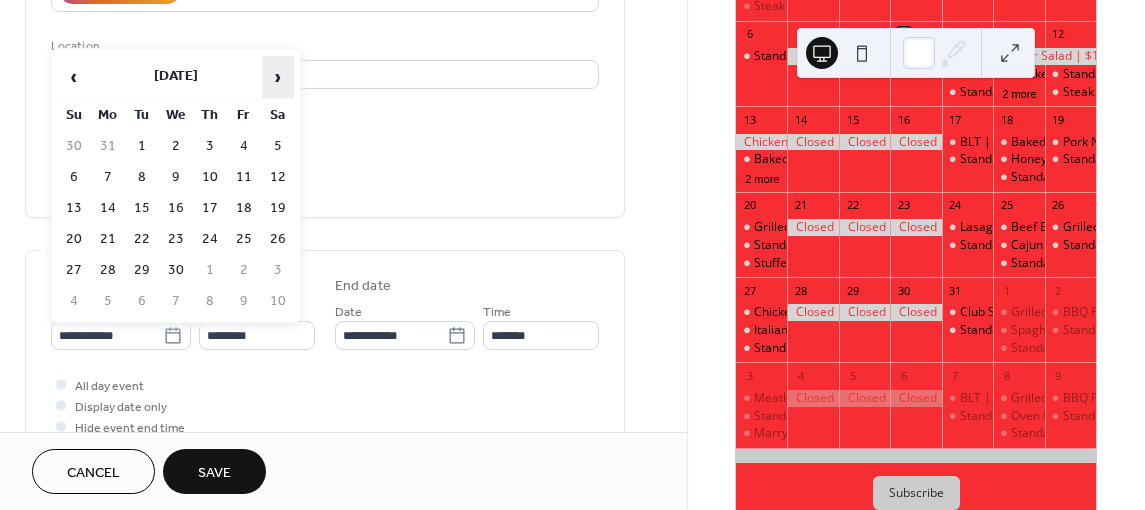 click on "›" at bounding box center (278, 77) 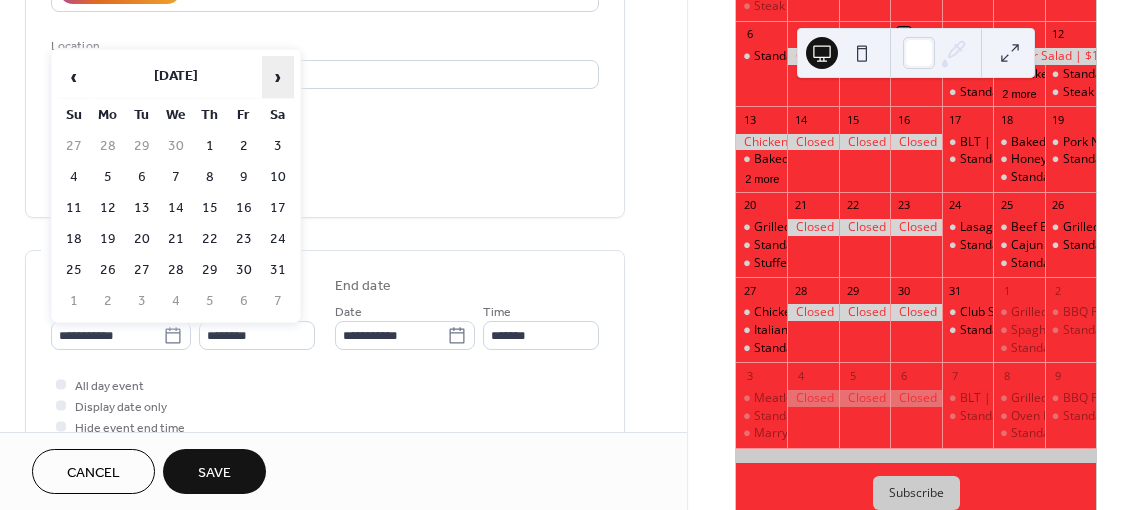 click on "›" at bounding box center (278, 77) 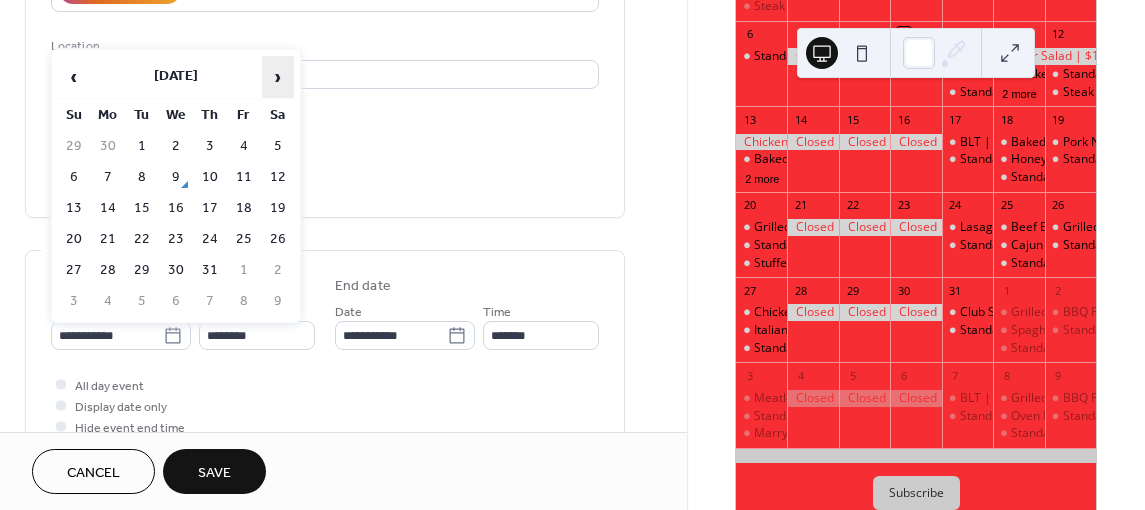 click on "›" at bounding box center (278, 77) 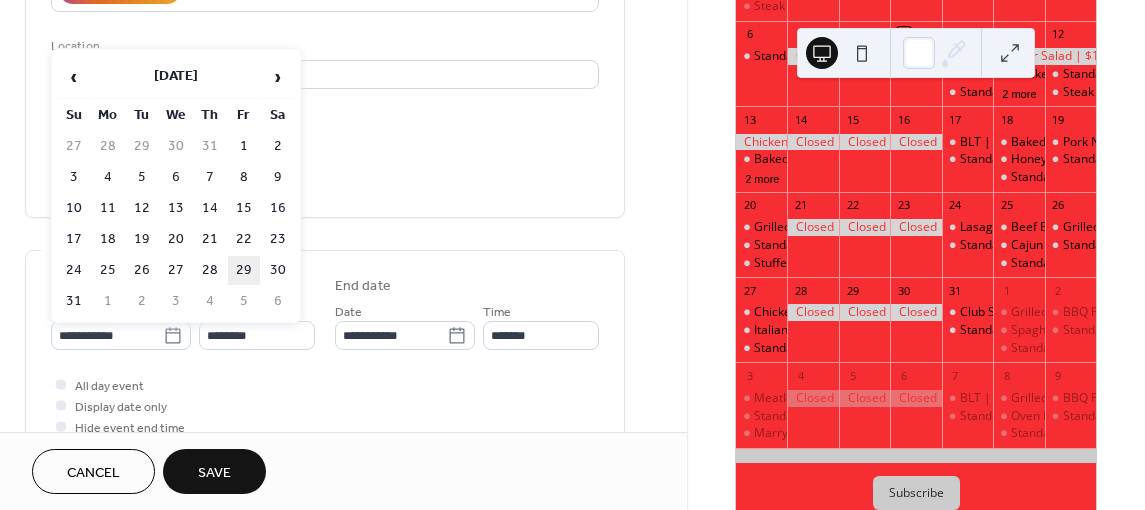 click on "29" at bounding box center (244, 270) 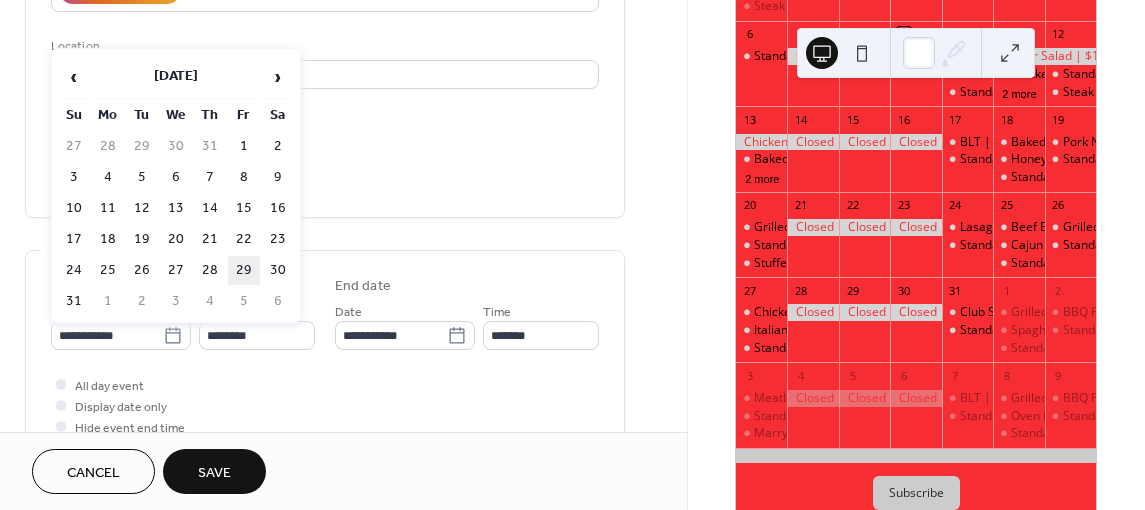 type on "**********" 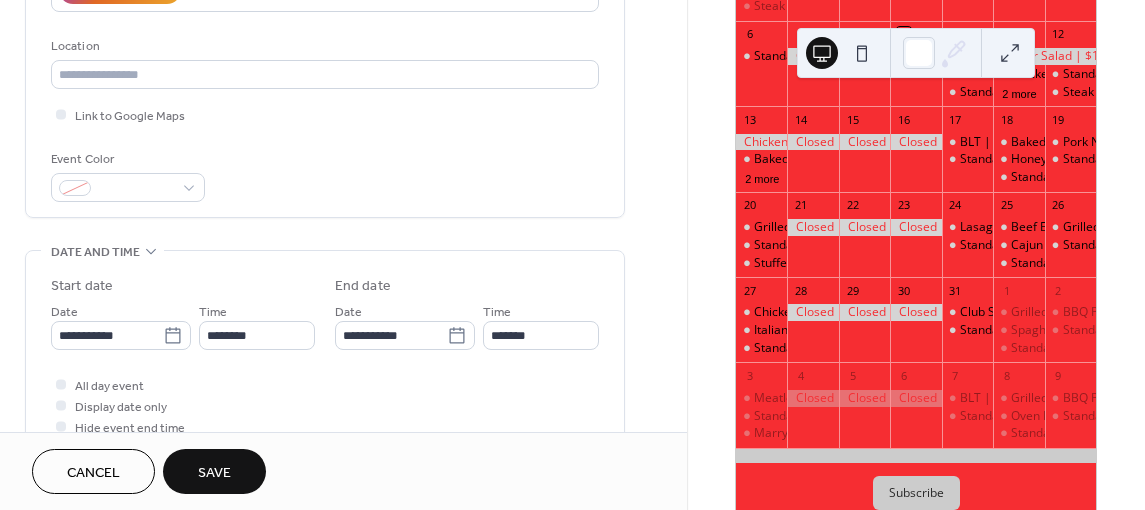 click on "Save" at bounding box center (214, 473) 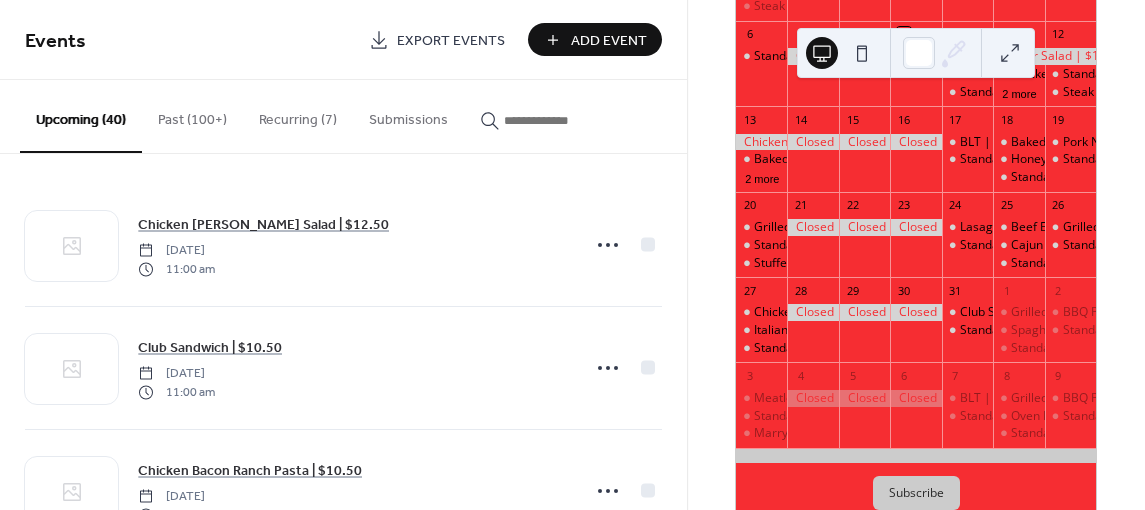 click on "Add Event" at bounding box center (609, 41) 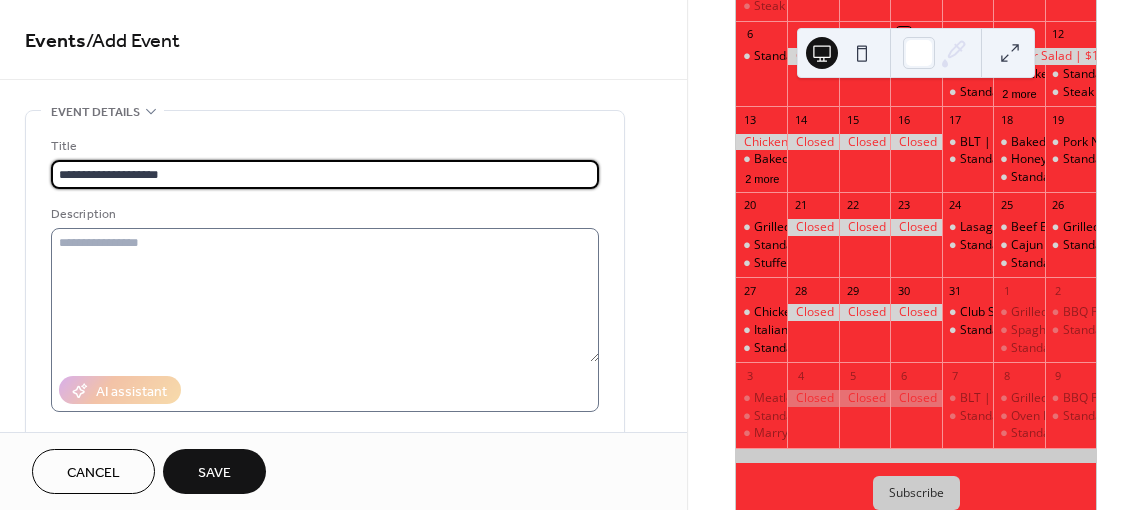 type on "**********" 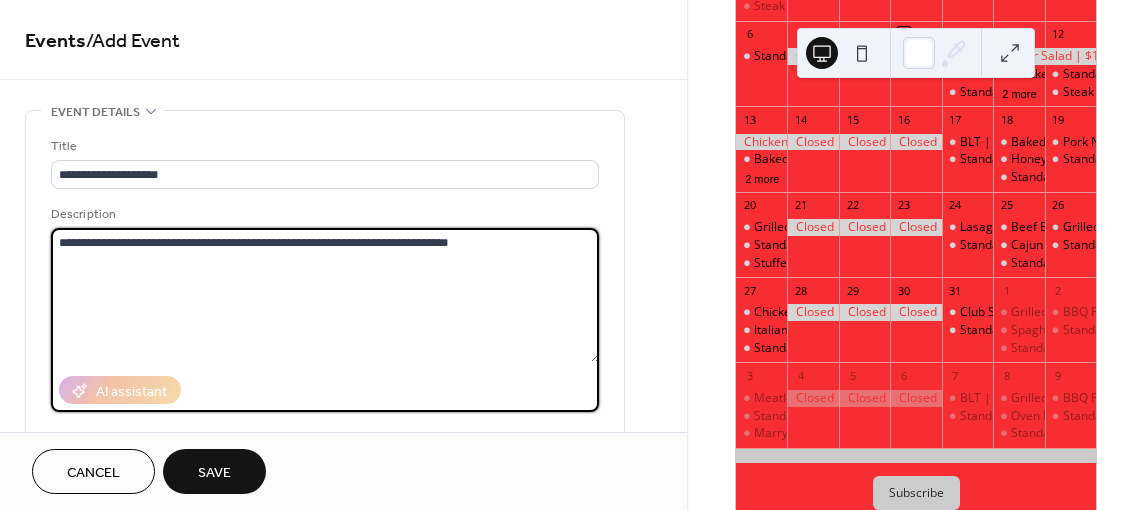 scroll, scrollTop: 400, scrollLeft: 0, axis: vertical 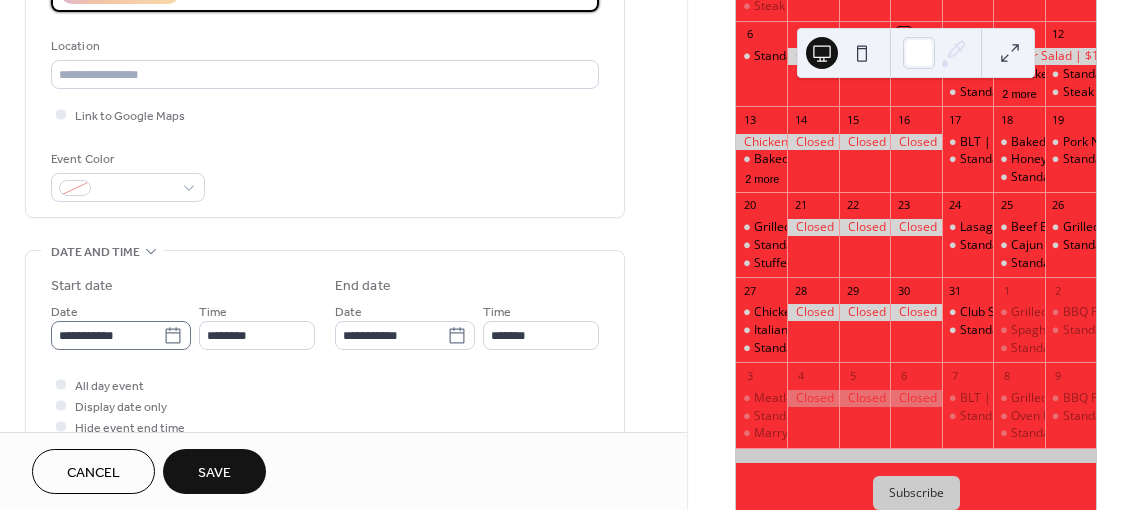 type on "**********" 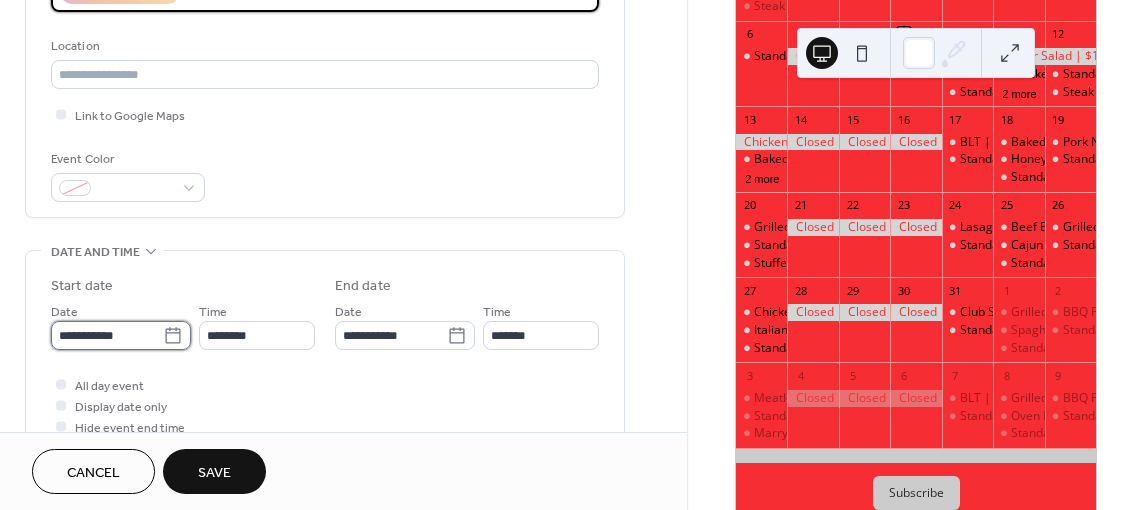 click on "**********" at bounding box center [107, 335] 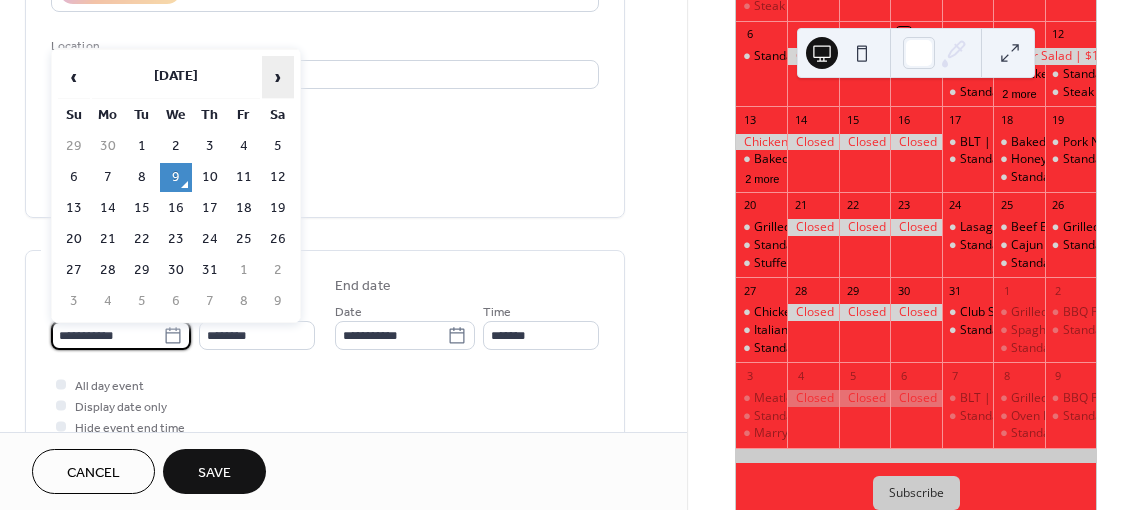 click on "›" at bounding box center [278, 77] 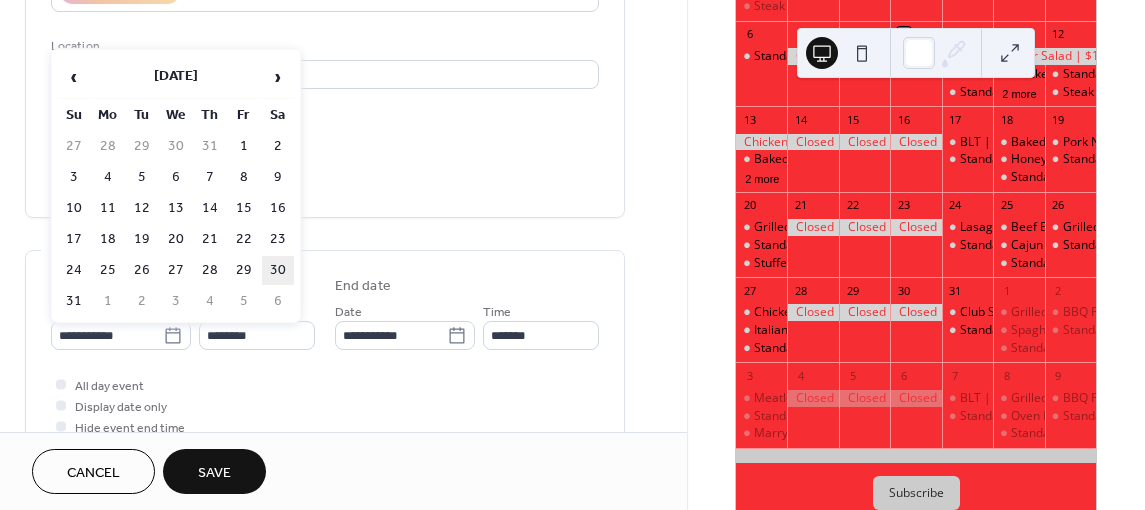click on "30" at bounding box center (278, 270) 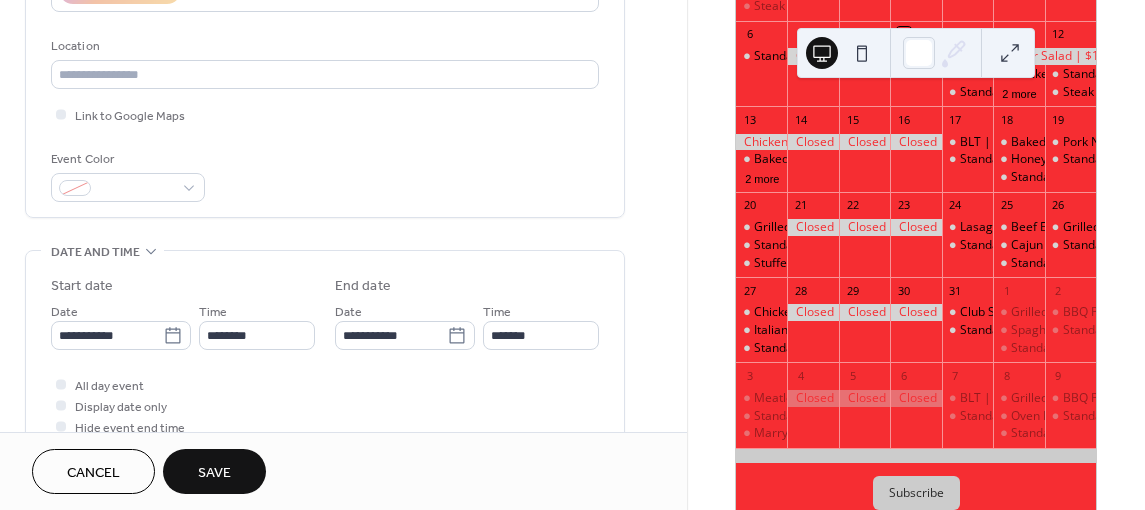 click on "Save" at bounding box center (214, 473) 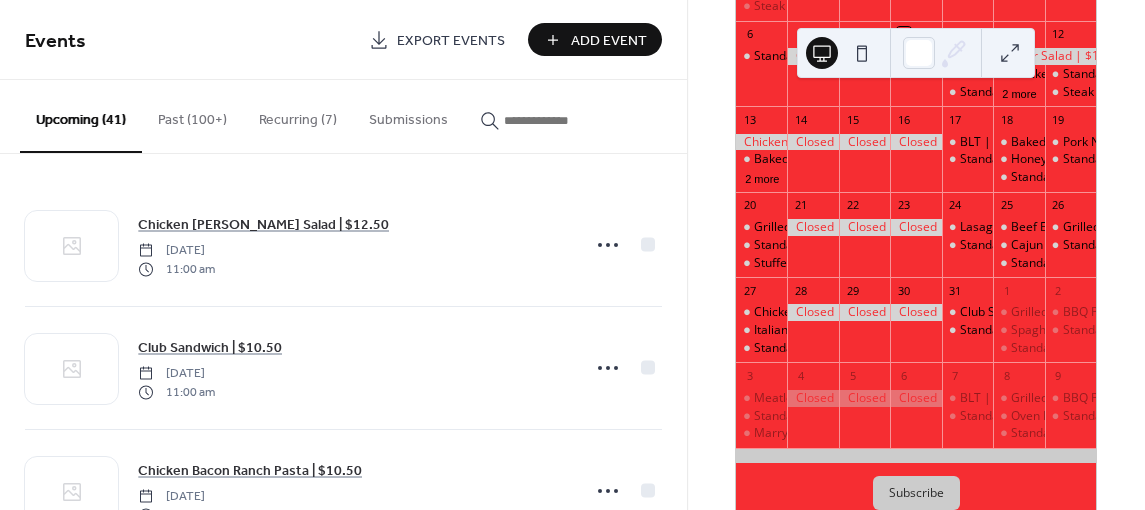 click at bounding box center (554, 120) 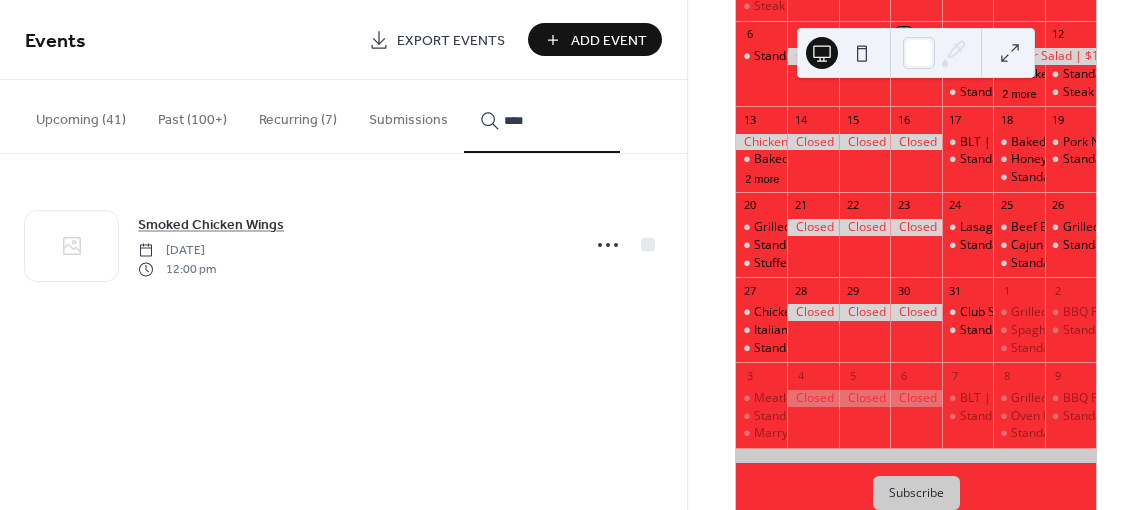 type on "****" 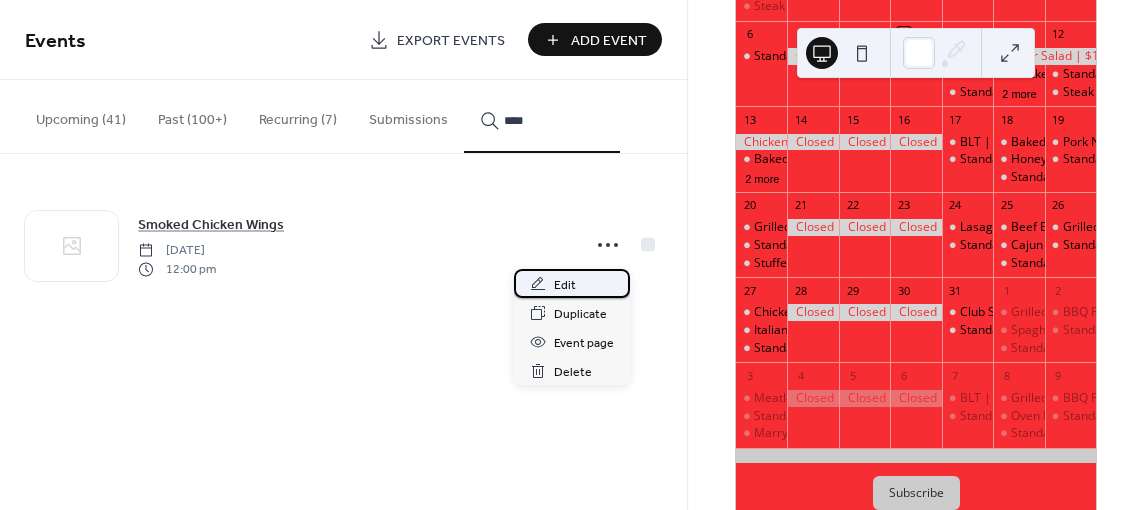 click on "Edit" at bounding box center (572, 283) 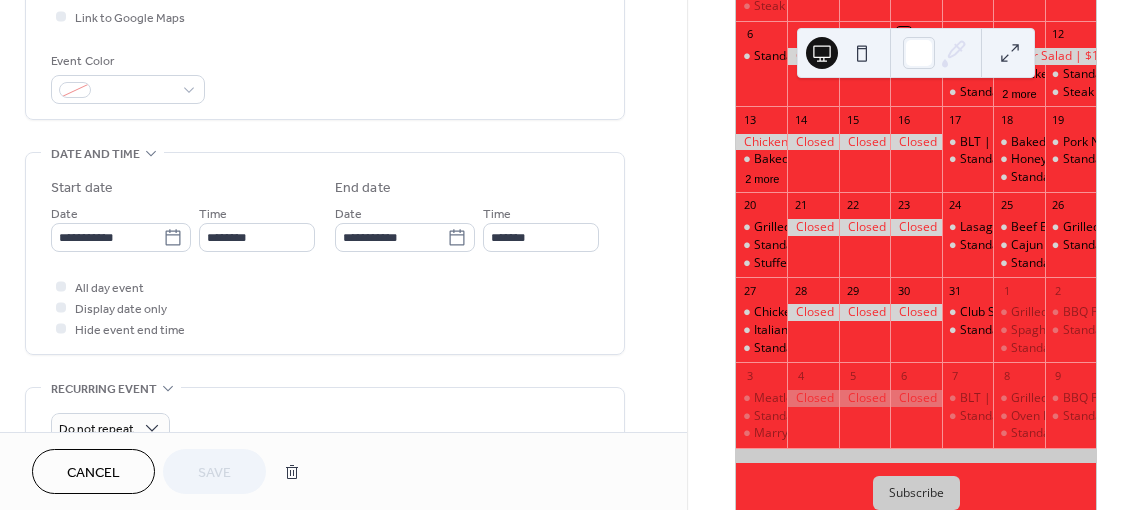 scroll, scrollTop: 500, scrollLeft: 0, axis: vertical 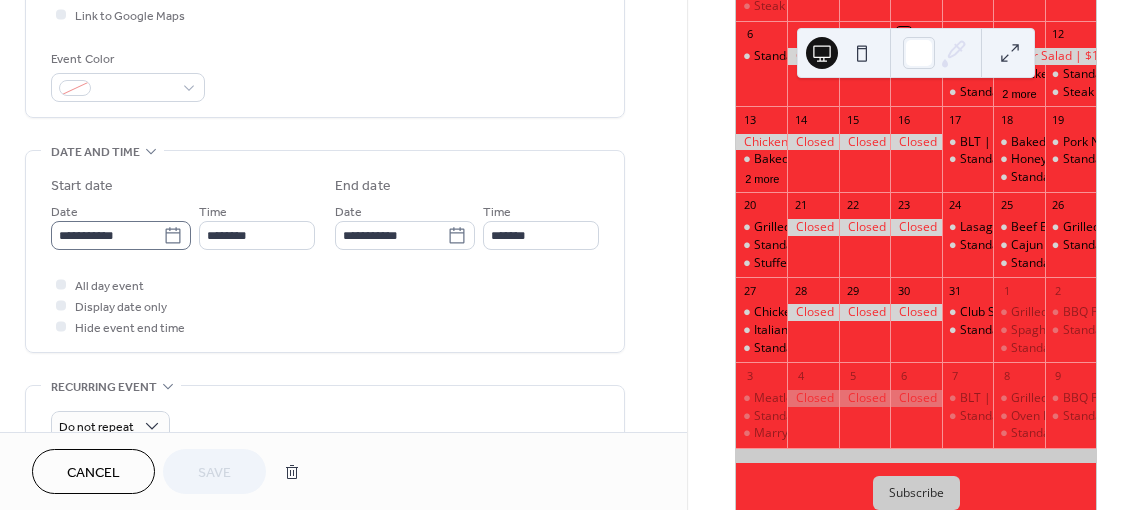 click on "**********" at bounding box center (121, 235) 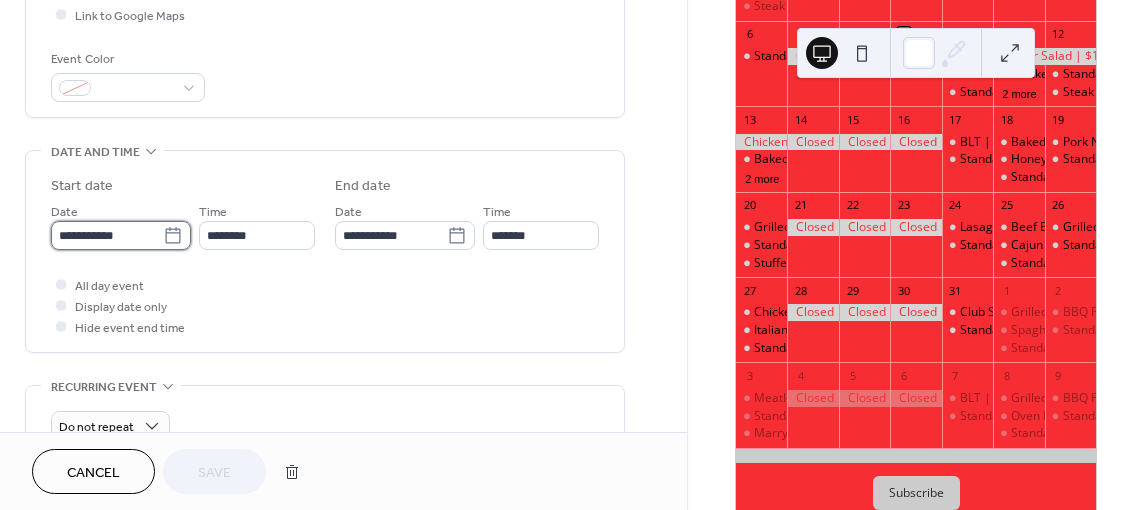 click on "**********" at bounding box center (107, 235) 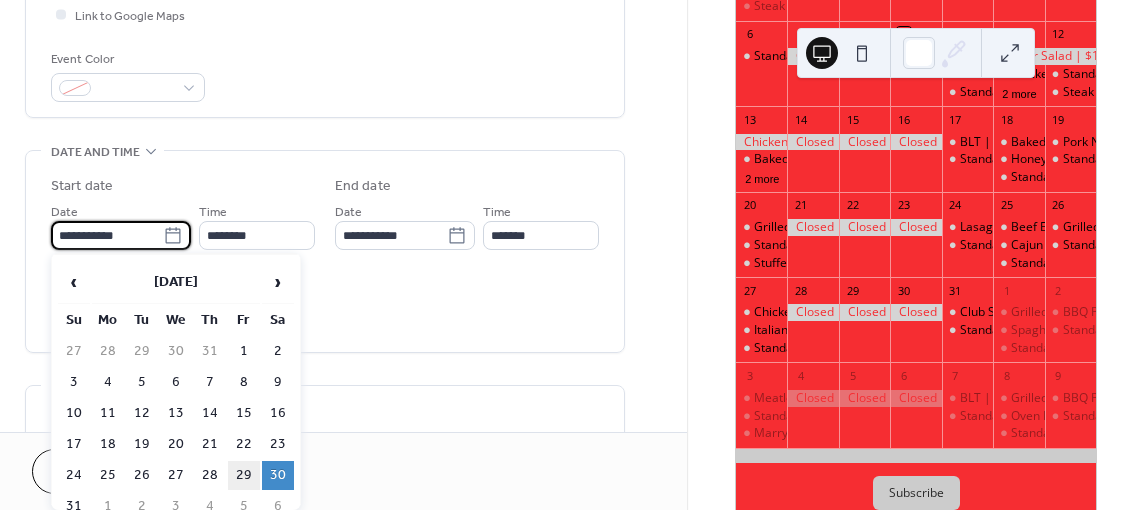 click on "29" at bounding box center [244, 475] 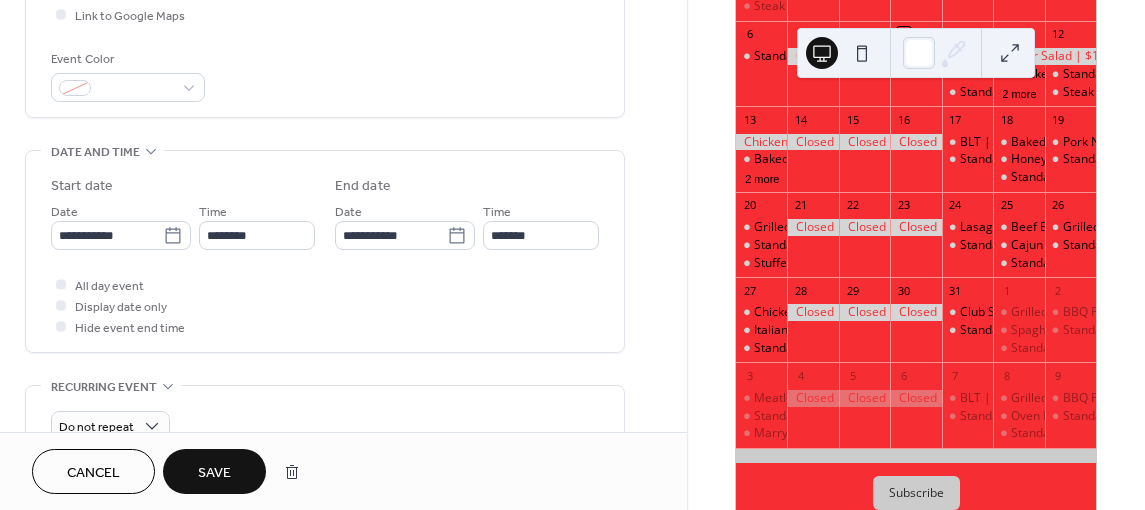 click on "Save" at bounding box center (214, 473) 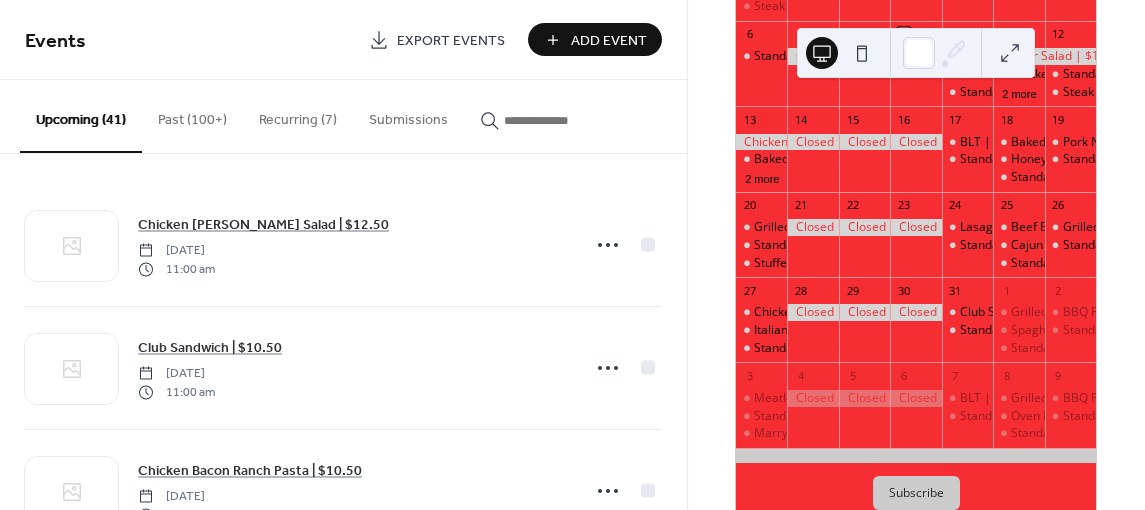 click at bounding box center [554, 120] 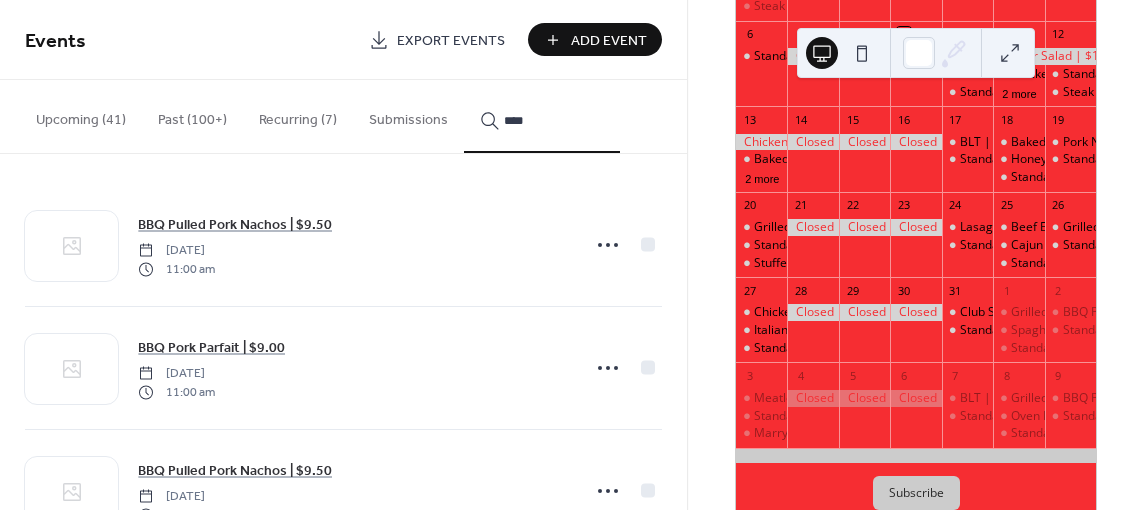 click on "***" at bounding box center (542, 116) 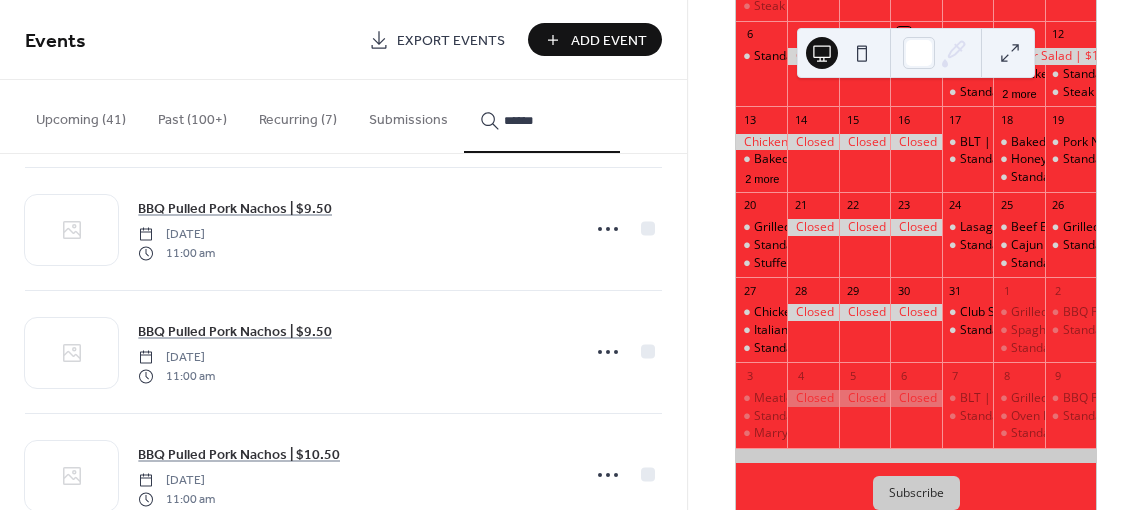 scroll, scrollTop: 509, scrollLeft: 0, axis: vertical 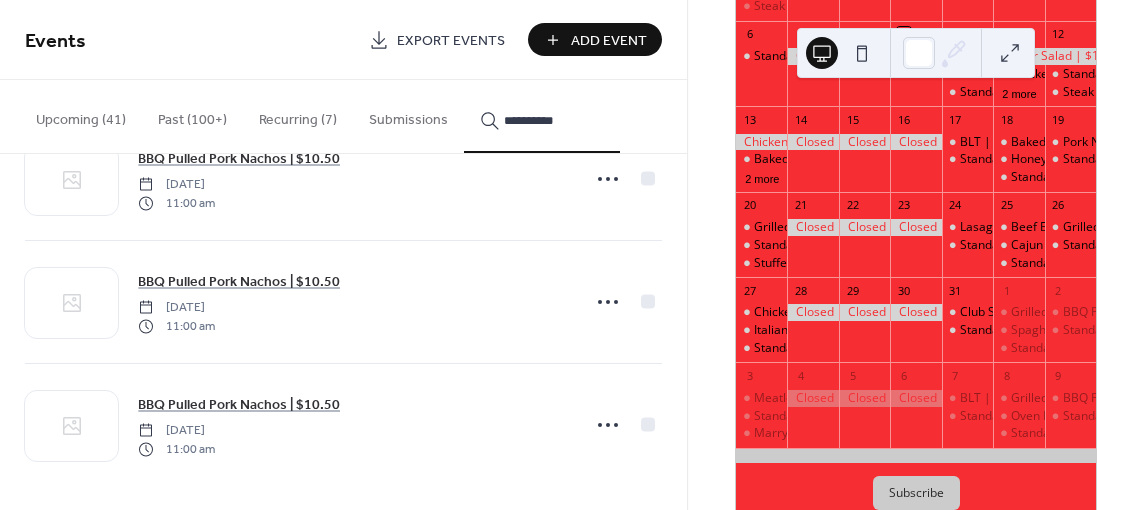 type on "**********" 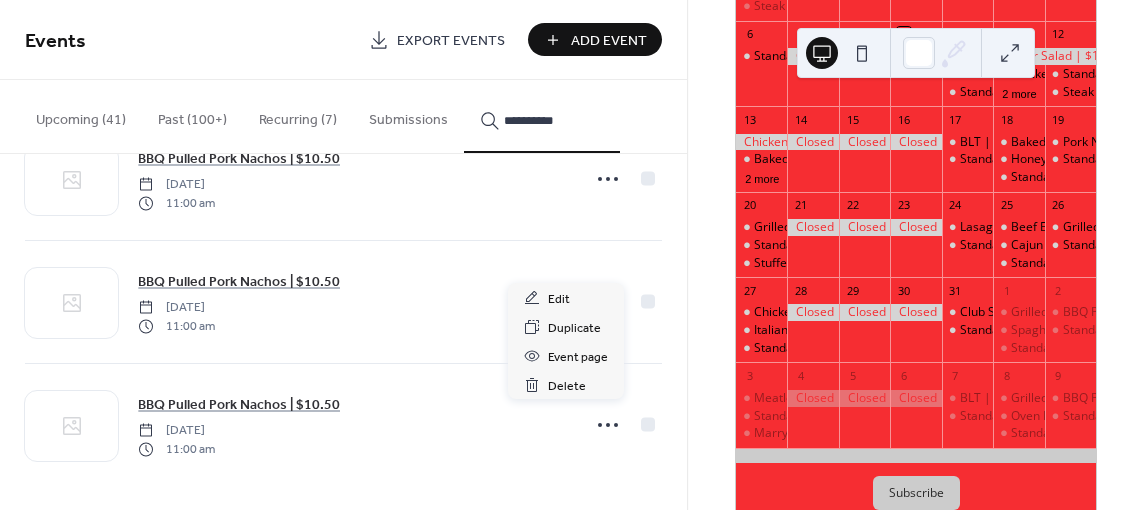 click 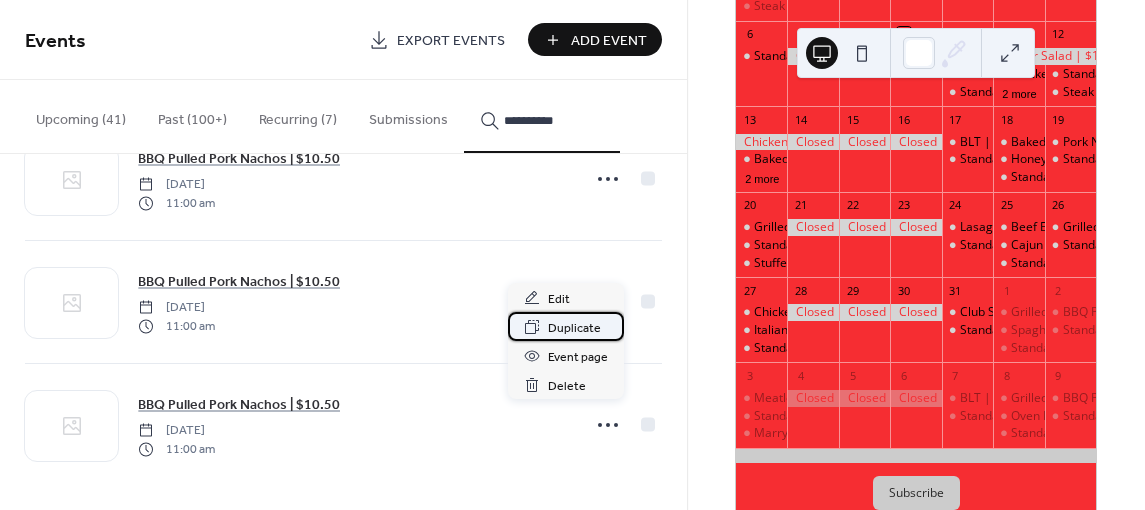 click on "Duplicate" at bounding box center (574, 328) 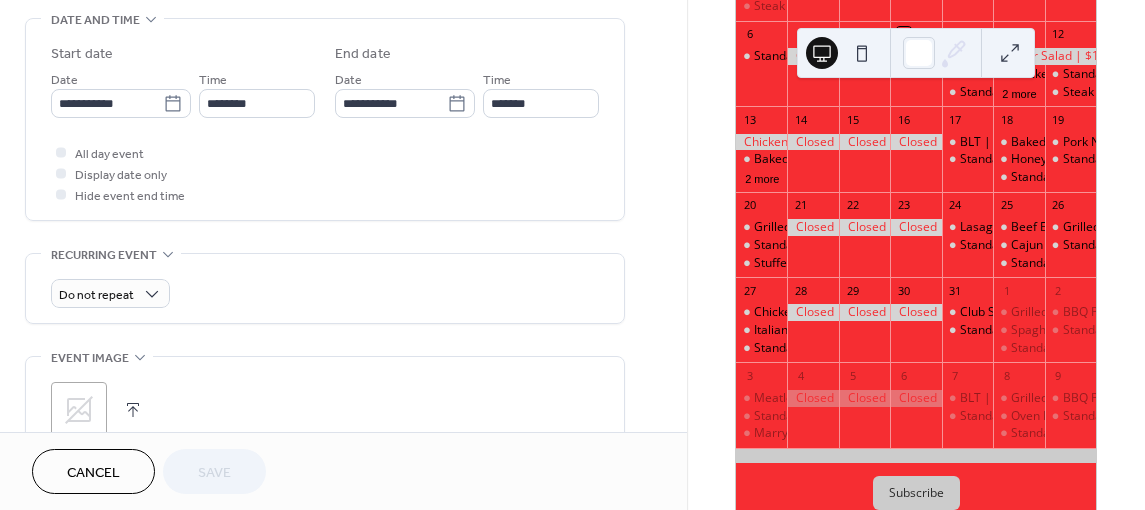 scroll, scrollTop: 600, scrollLeft: 0, axis: vertical 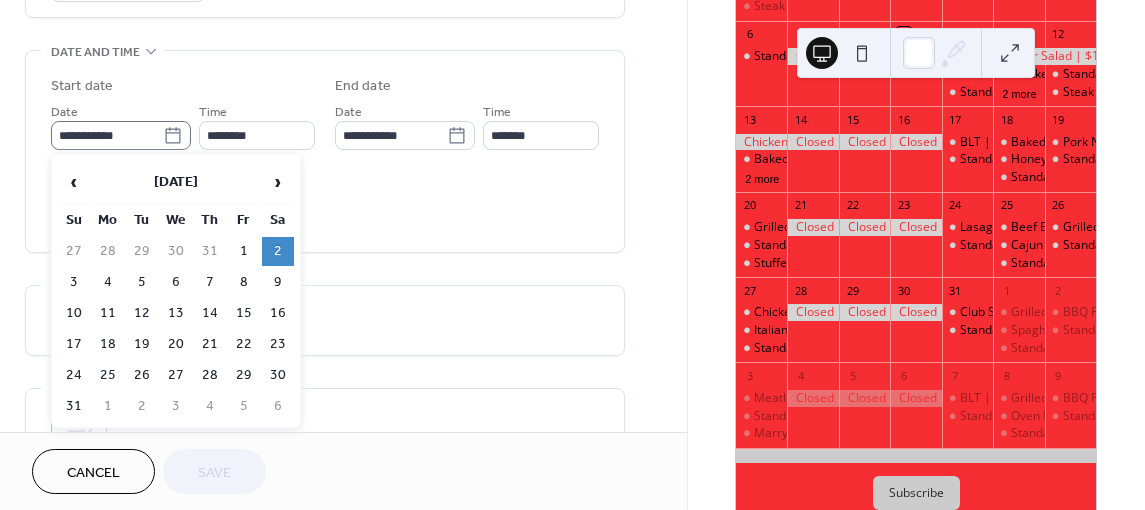 click 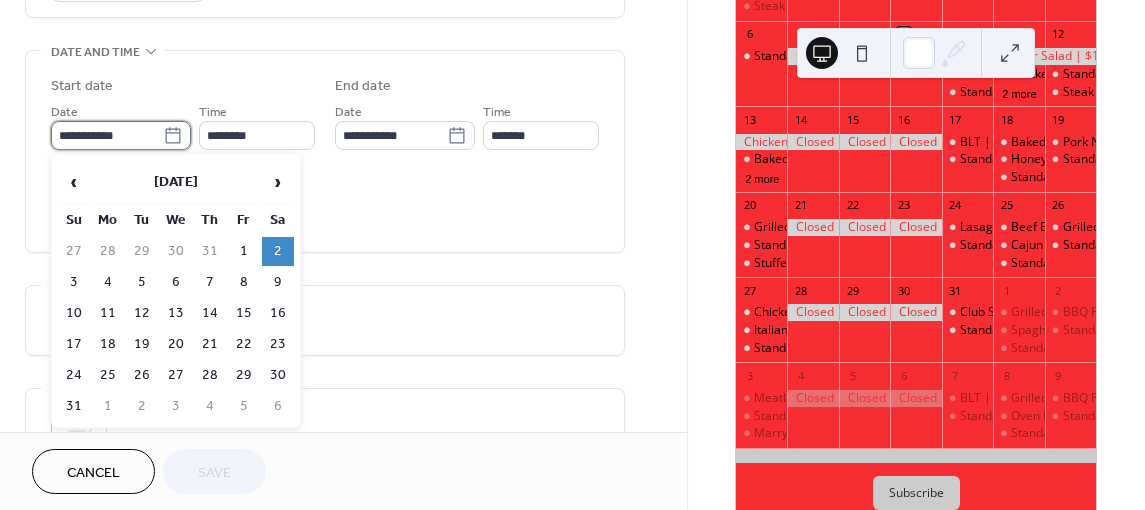 click on "**********" at bounding box center [107, 135] 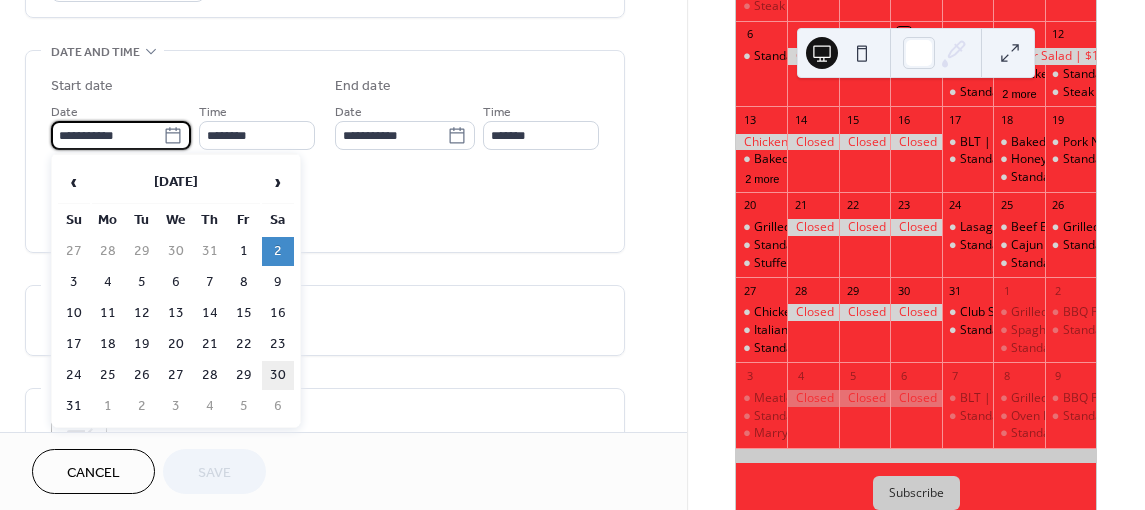 click on "30" at bounding box center (278, 375) 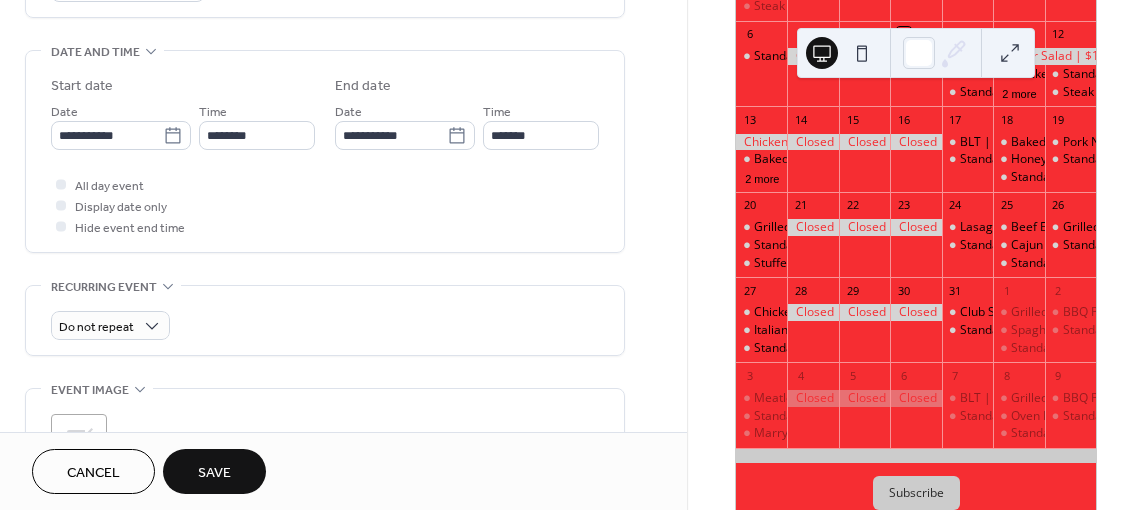 click on "Save" at bounding box center (214, 473) 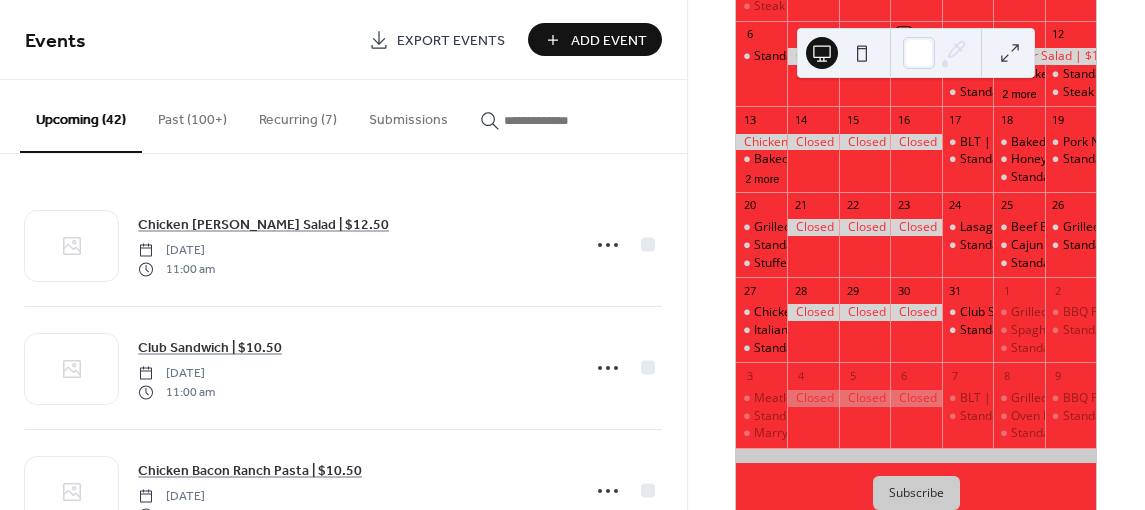 click at bounding box center [554, 120] 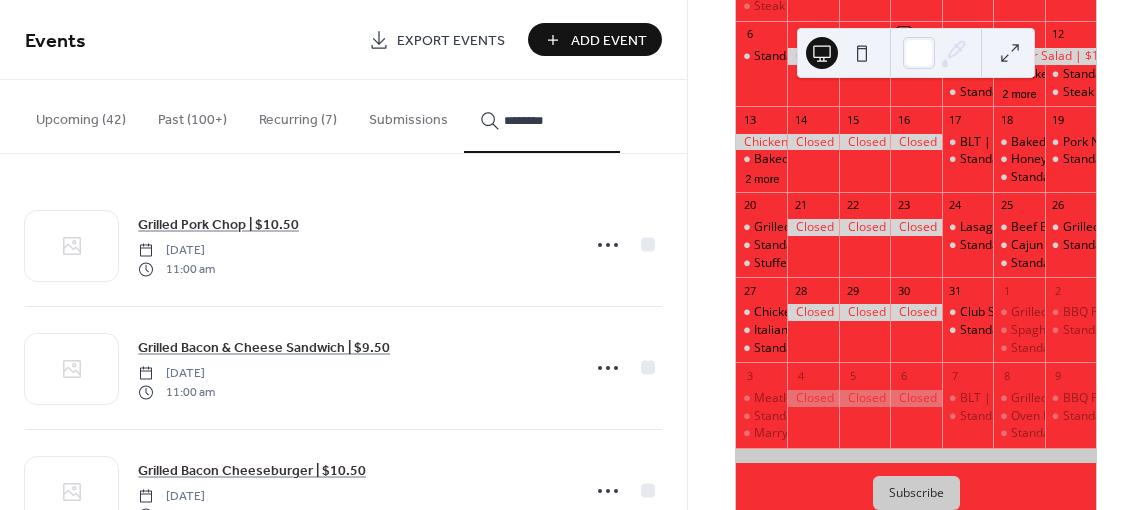 click on "*******" at bounding box center [542, 116] 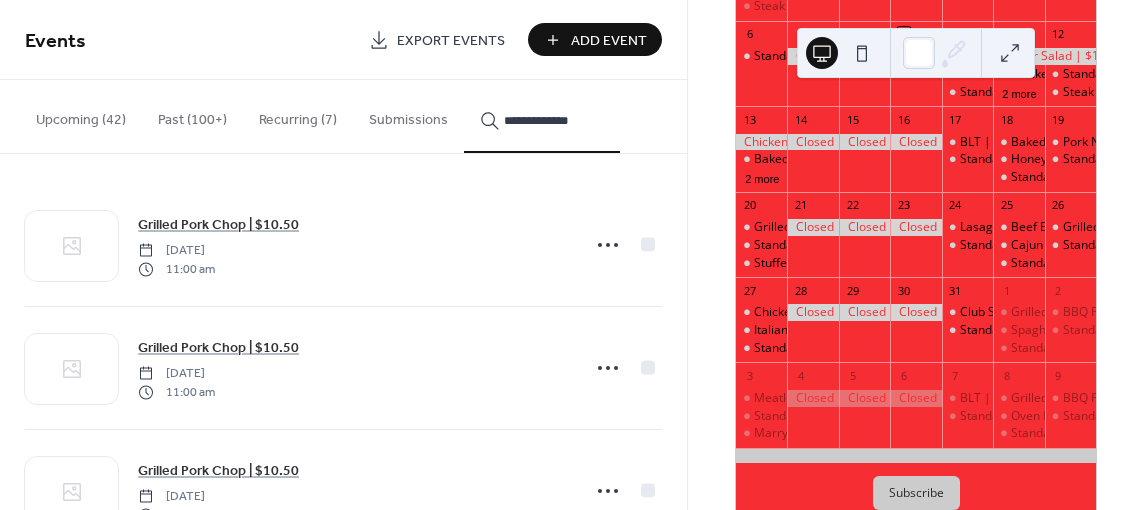 click on "**********" at bounding box center (542, 116) 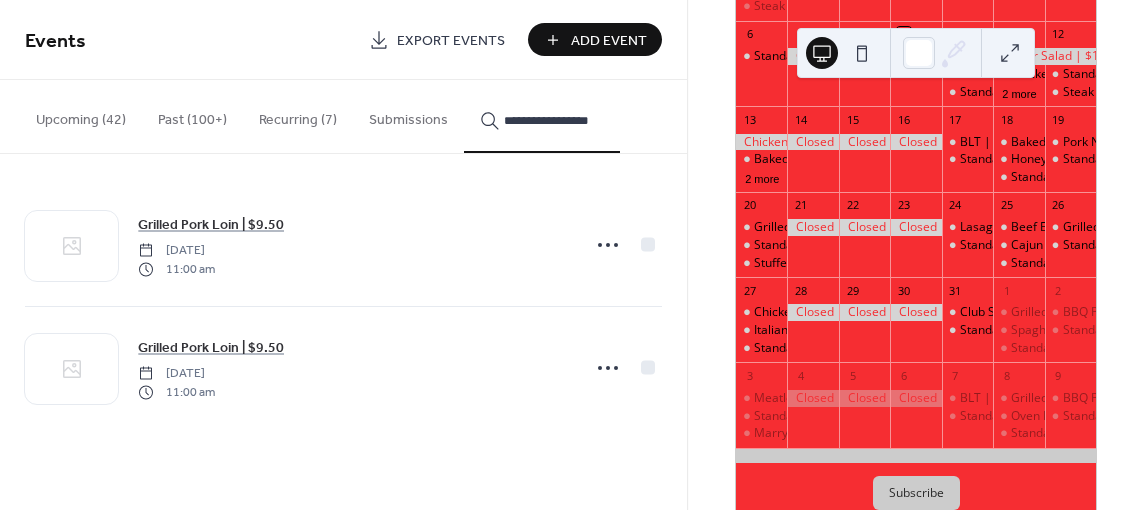 type on "**********" 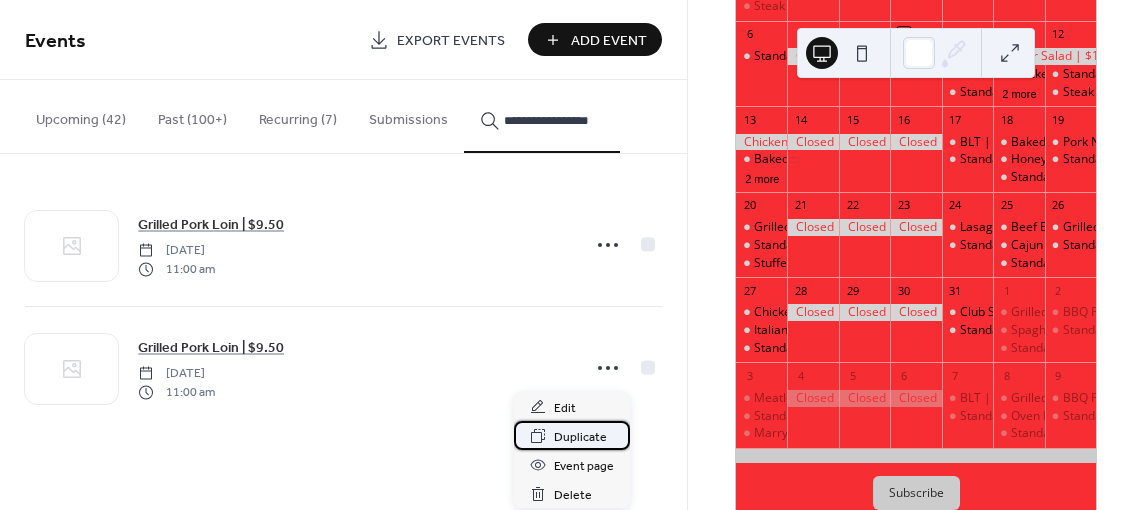 click on "Duplicate" at bounding box center [580, 437] 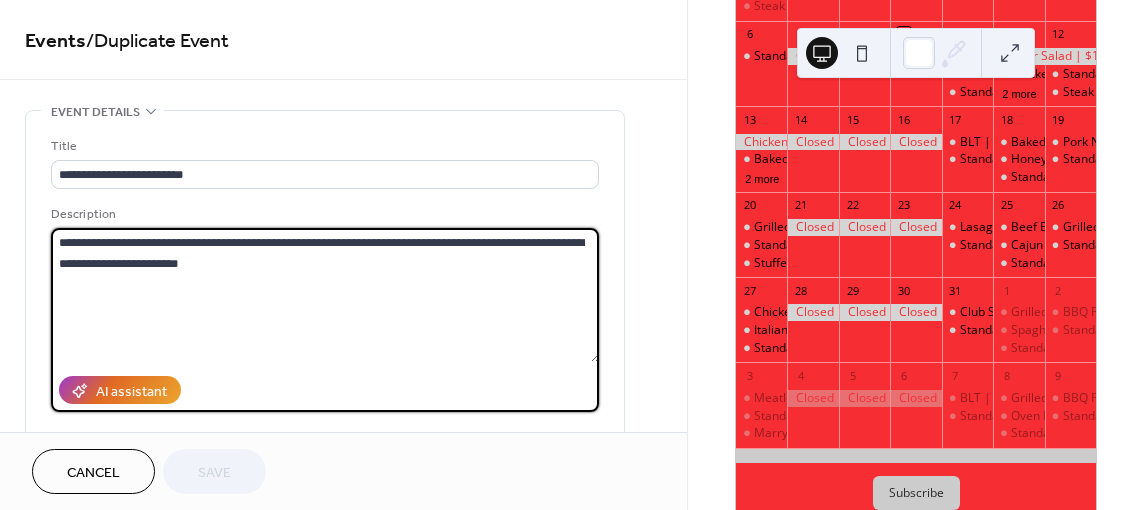 drag, startPoint x: 177, startPoint y: 266, endPoint x: 160, endPoint y: 265, distance: 17.029387 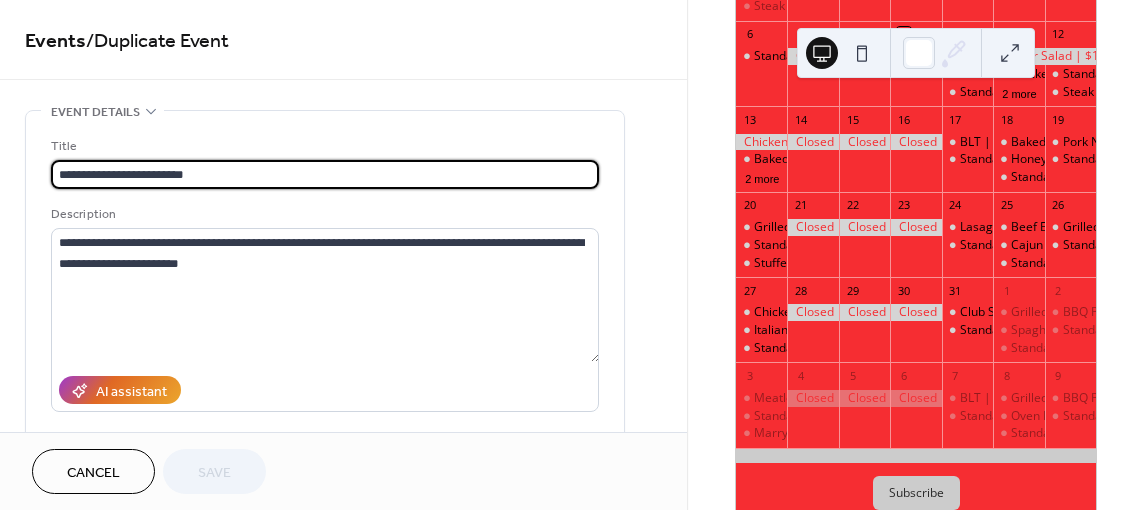 click on "**********" at bounding box center [325, 174] 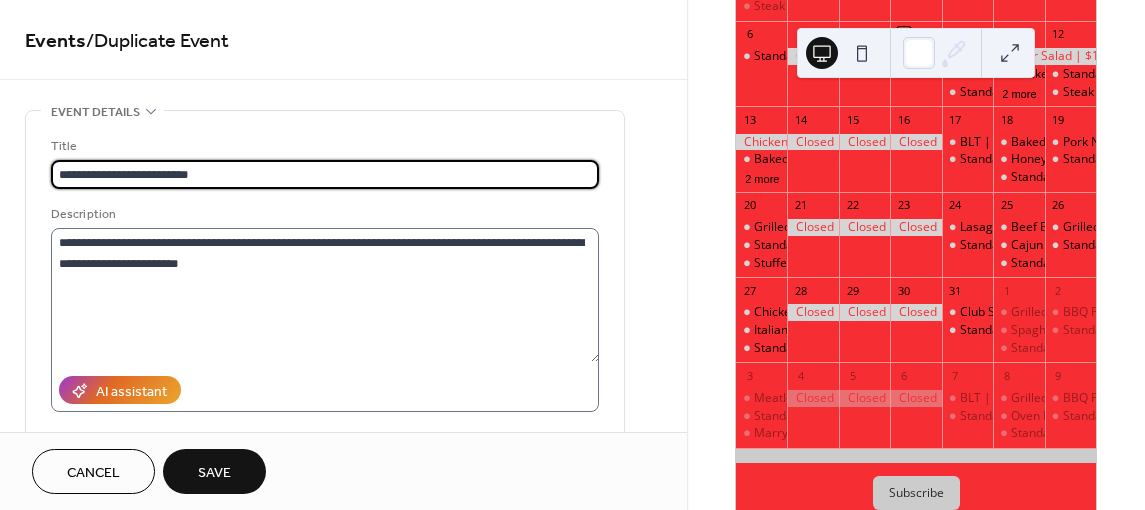 type on "**********" 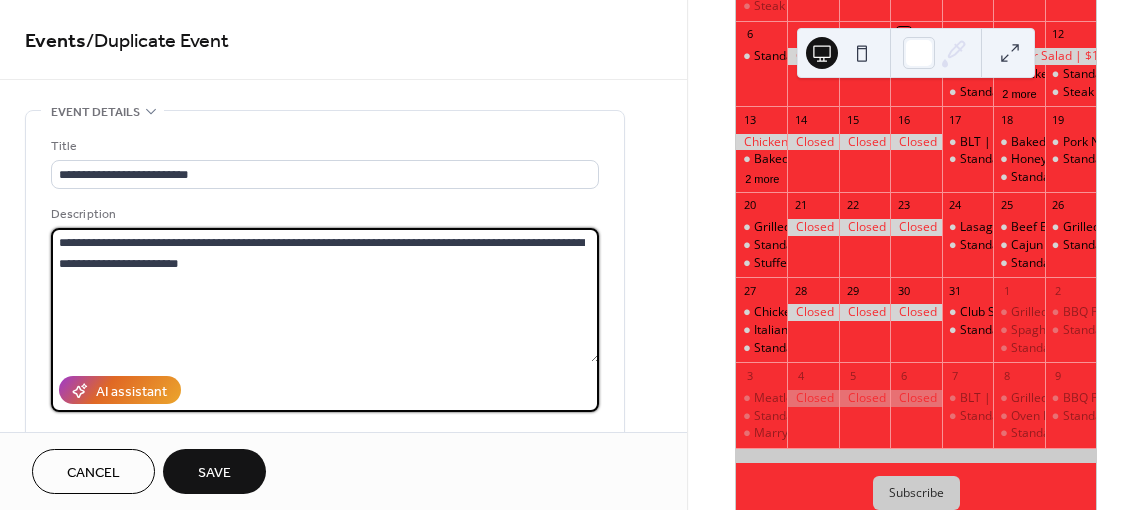 drag, startPoint x: 197, startPoint y: 266, endPoint x: 94, endPoint y: 264, distance: 103.01942 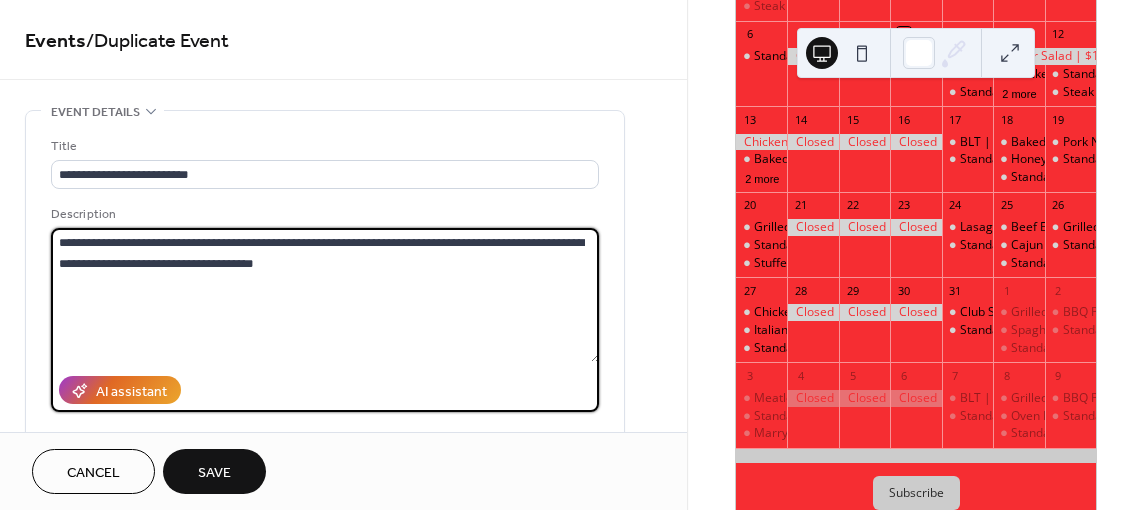 scroll, scrollTop: 700, scrollLeft: 0, axis: vertical 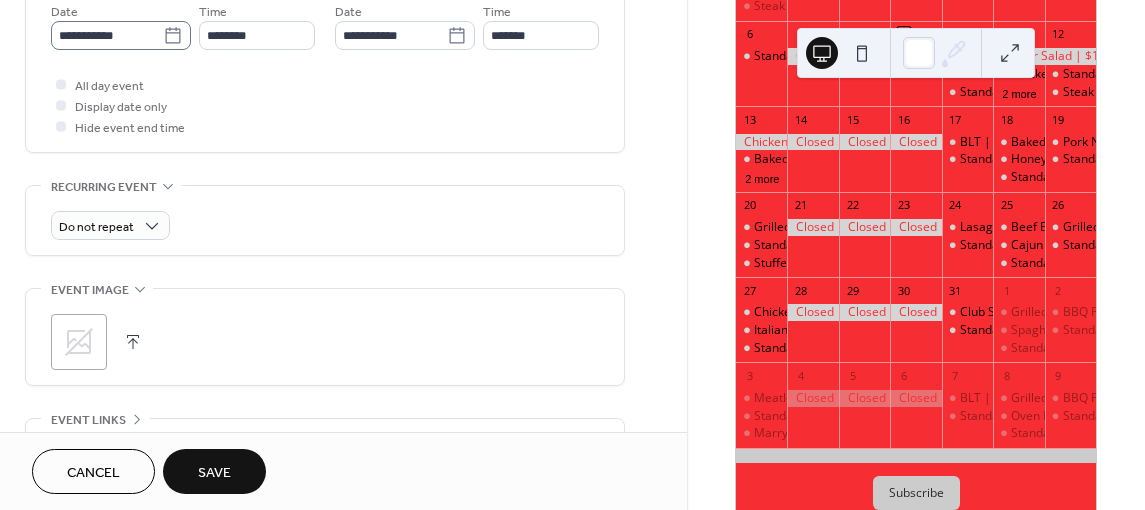 type on "**********" 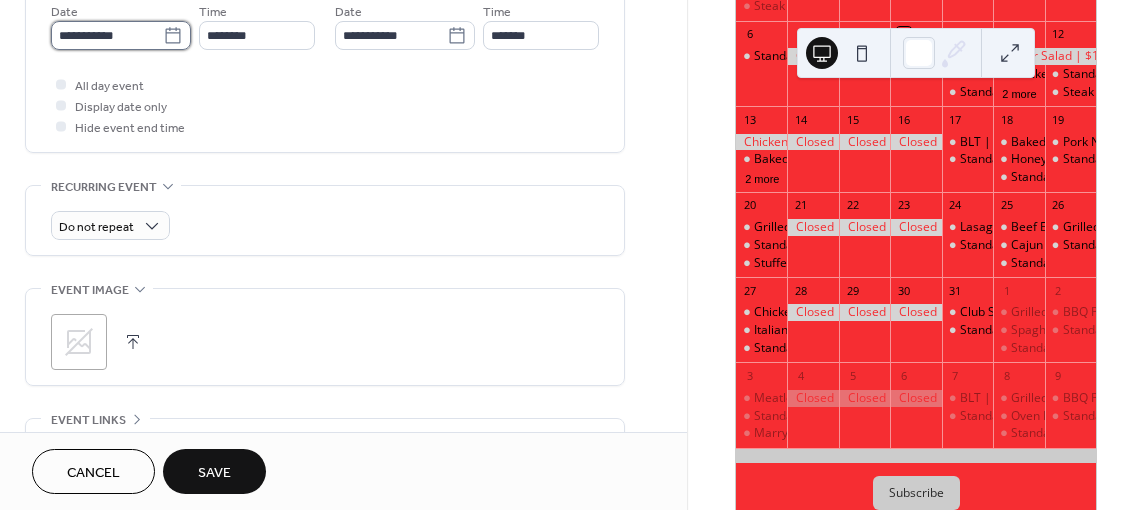 click on "**********" at bounding box center (107, 35) 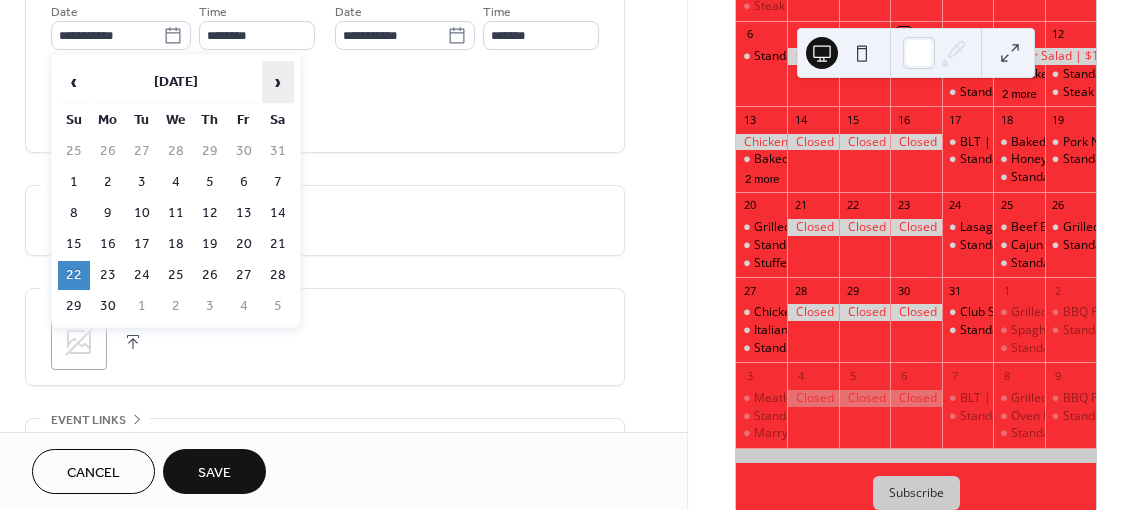 click on "›" at bounding box center [278, 82] 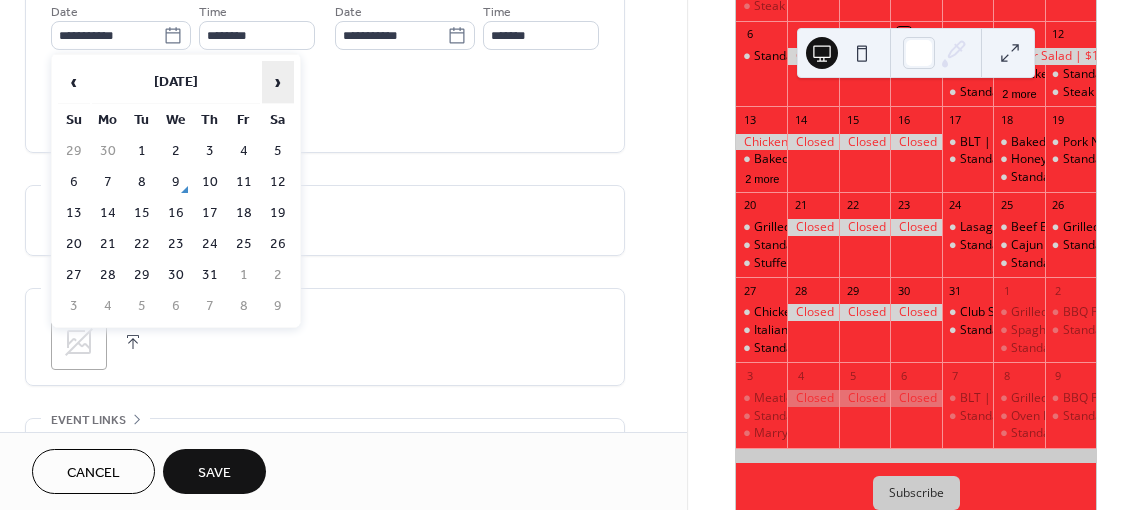 click on "›" at bounding box center [278, 82] 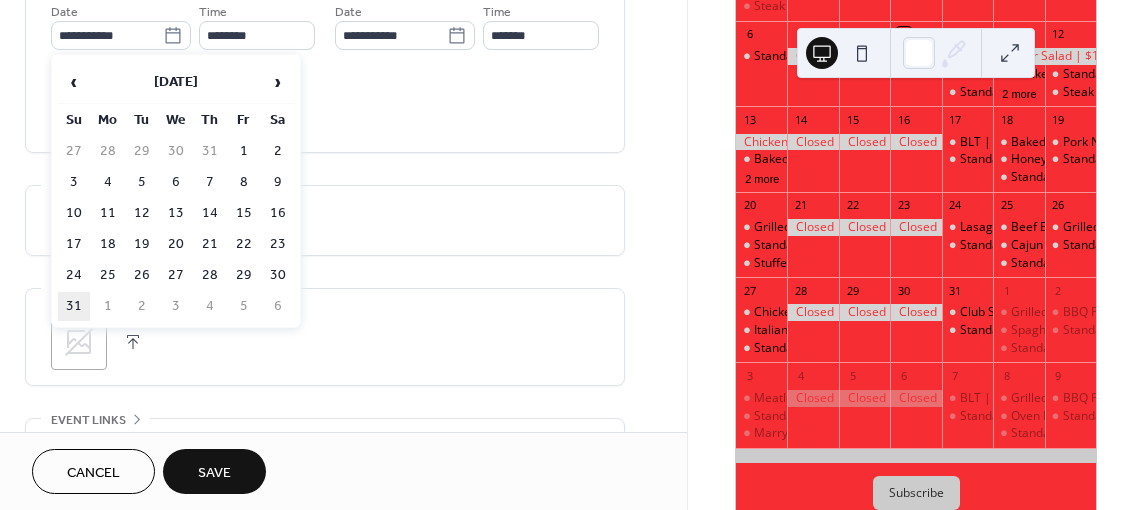 click on "31" at bounding box center [74, 306] 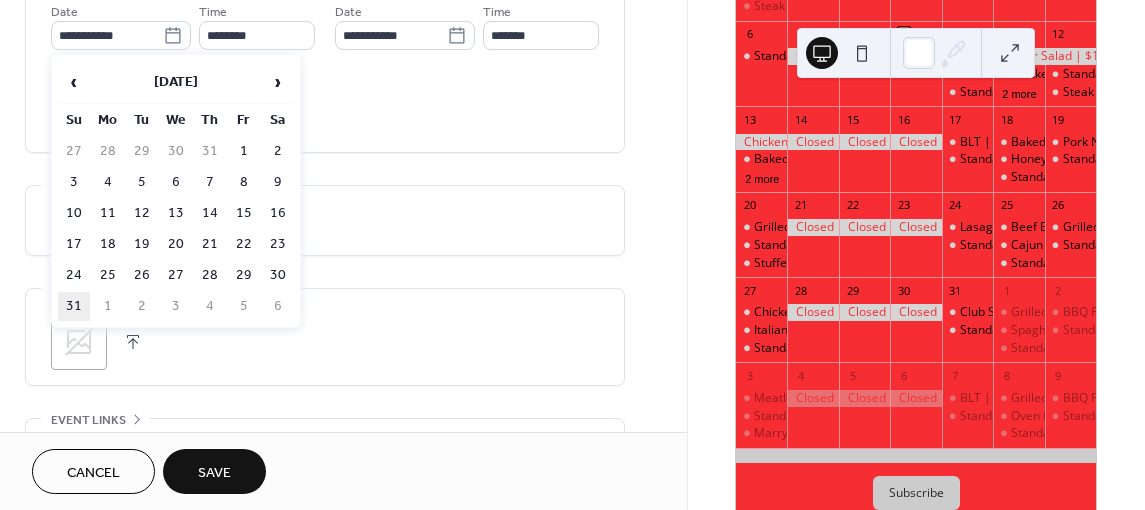 type on "**********" 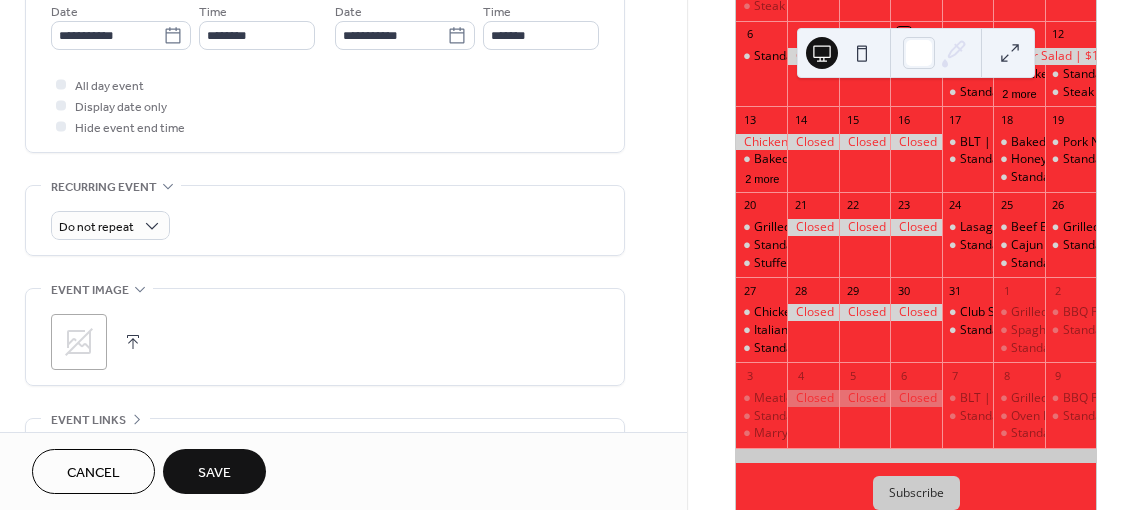 click on "Save" at bounding box center (214, 473) 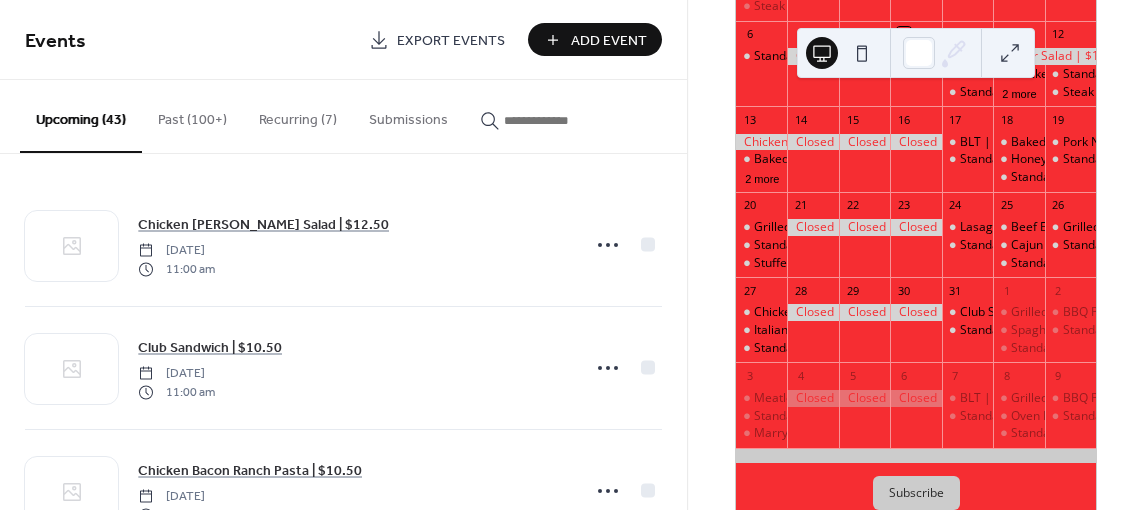 click at bounding box center (554, 120) 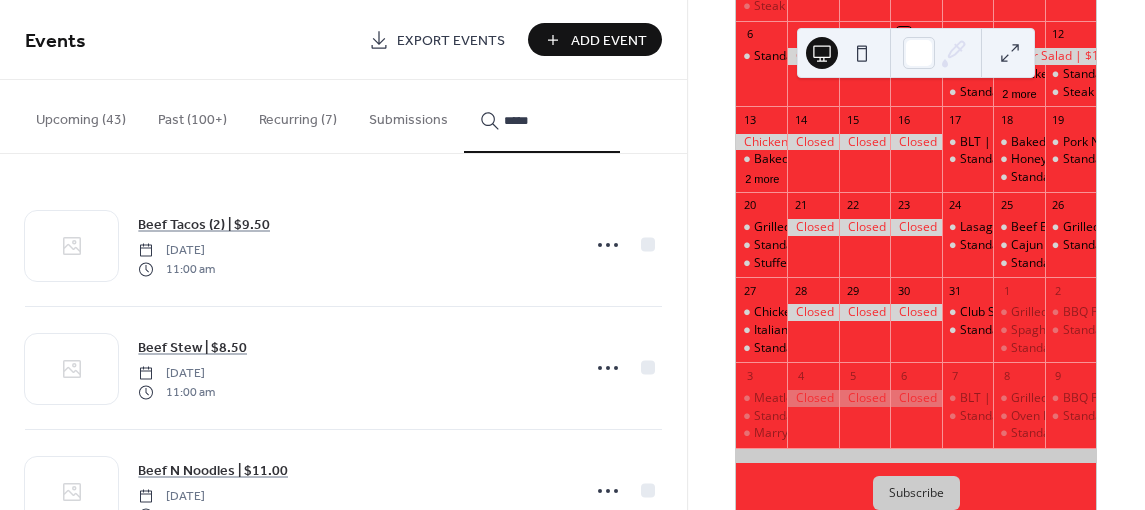 click on "****" at bounding box center [542, 116] 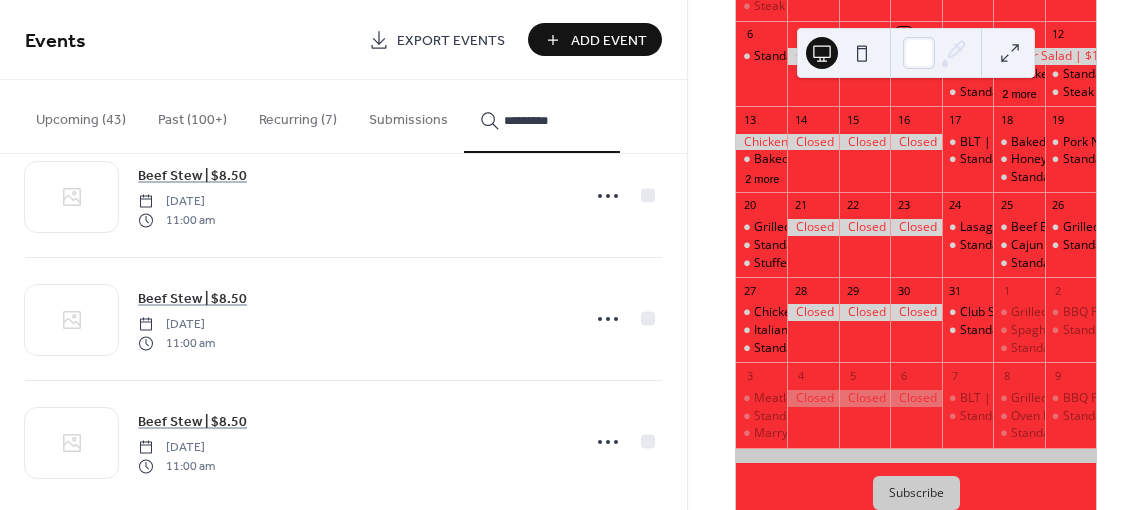 scroll, scrollTop: 562, scrollLeft: 0, axis: vertical 